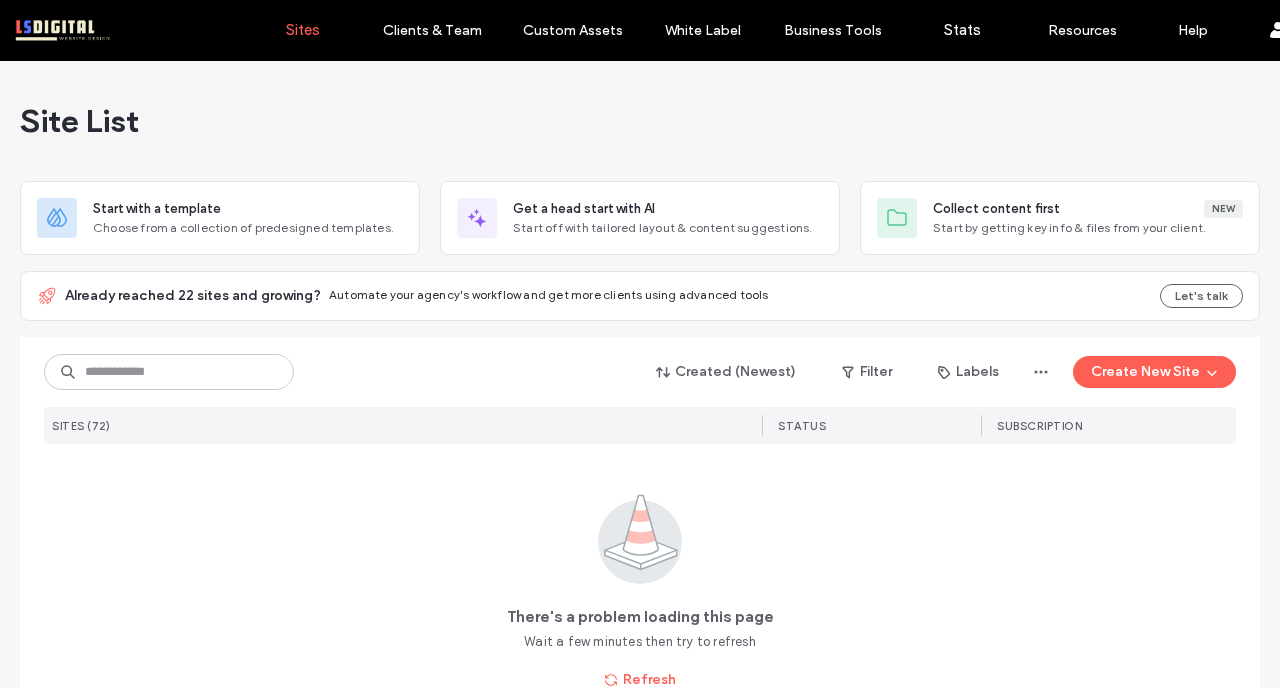 scroll, scrollTop: 0, scrollLeft: 0, axis: both 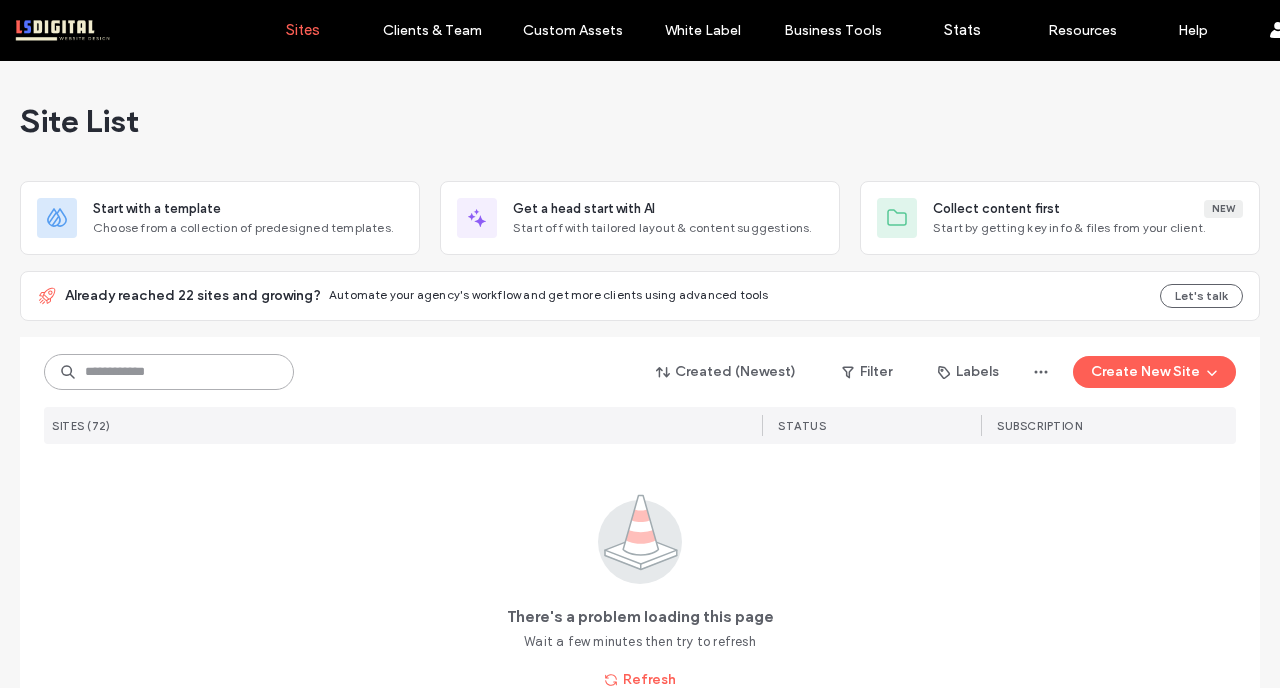 click at bounding box center (169, 372) 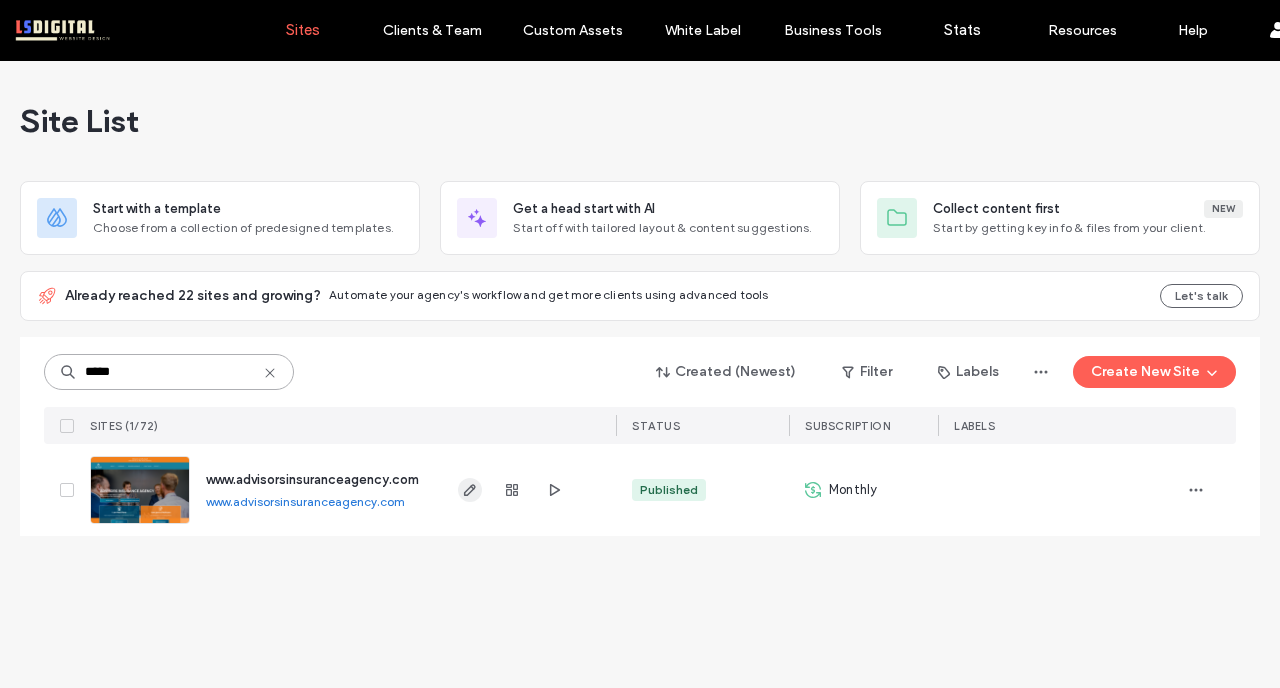 type on "*****" 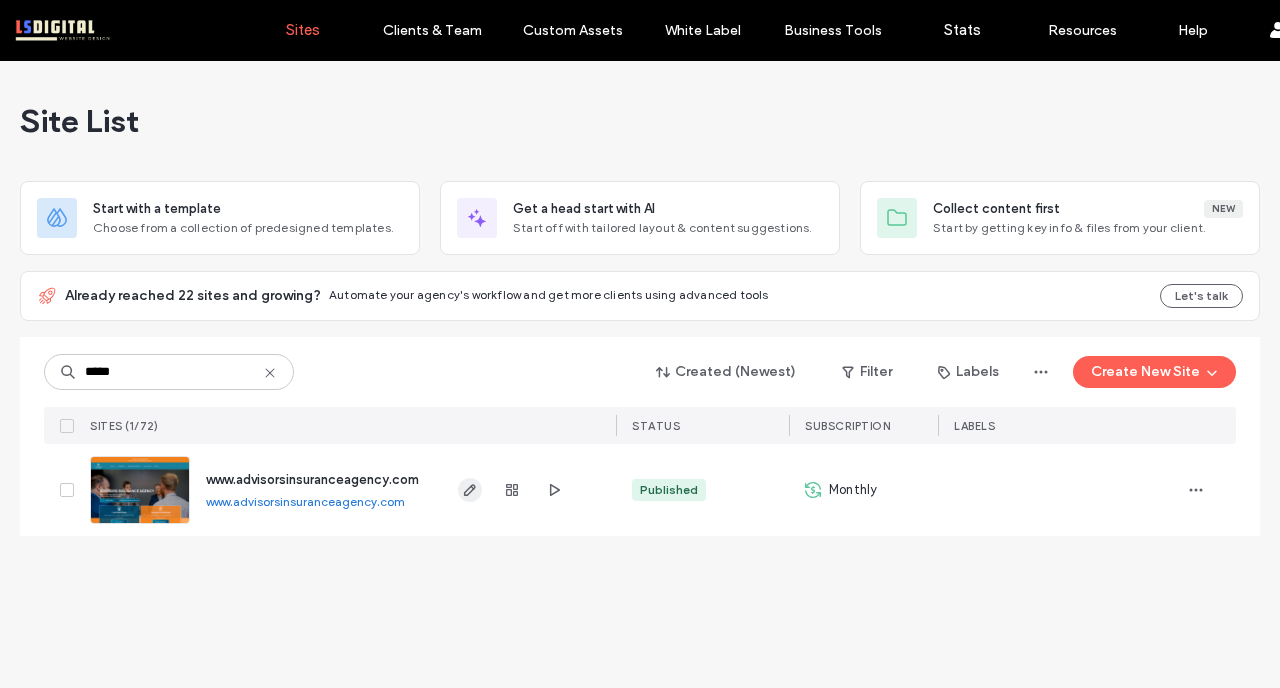 click 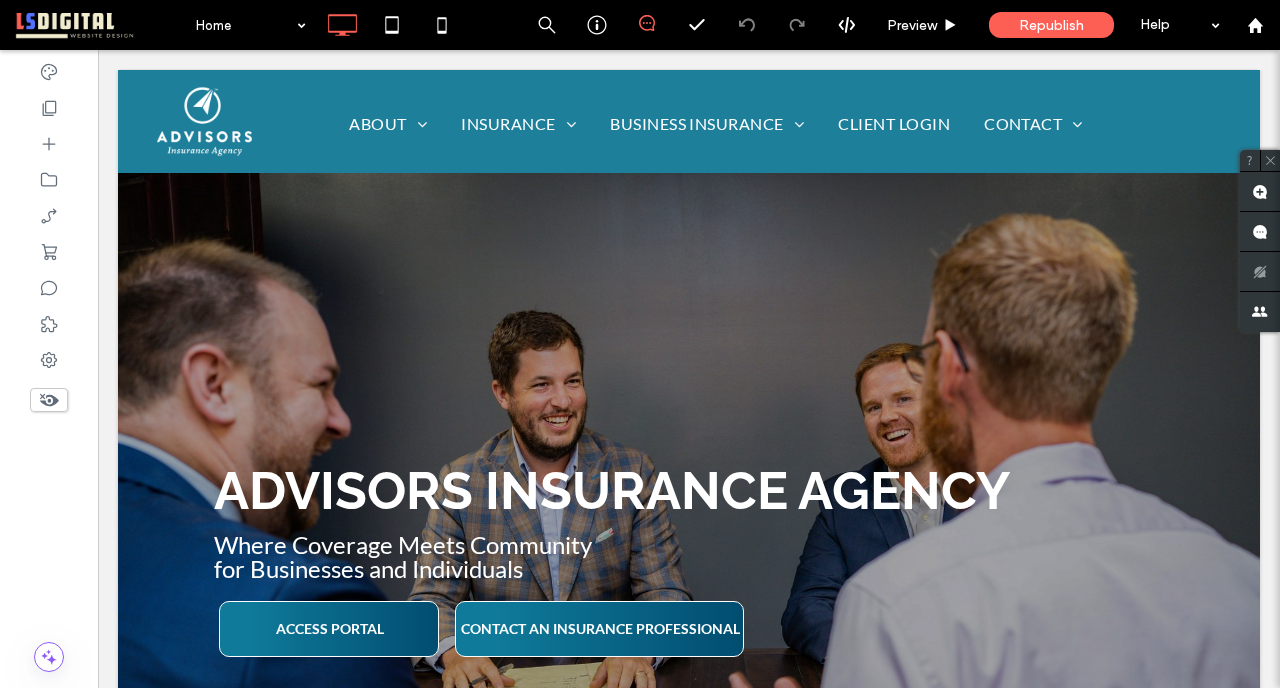 scroll, scrollTop: 0, scrollLeft: 0, axis: both 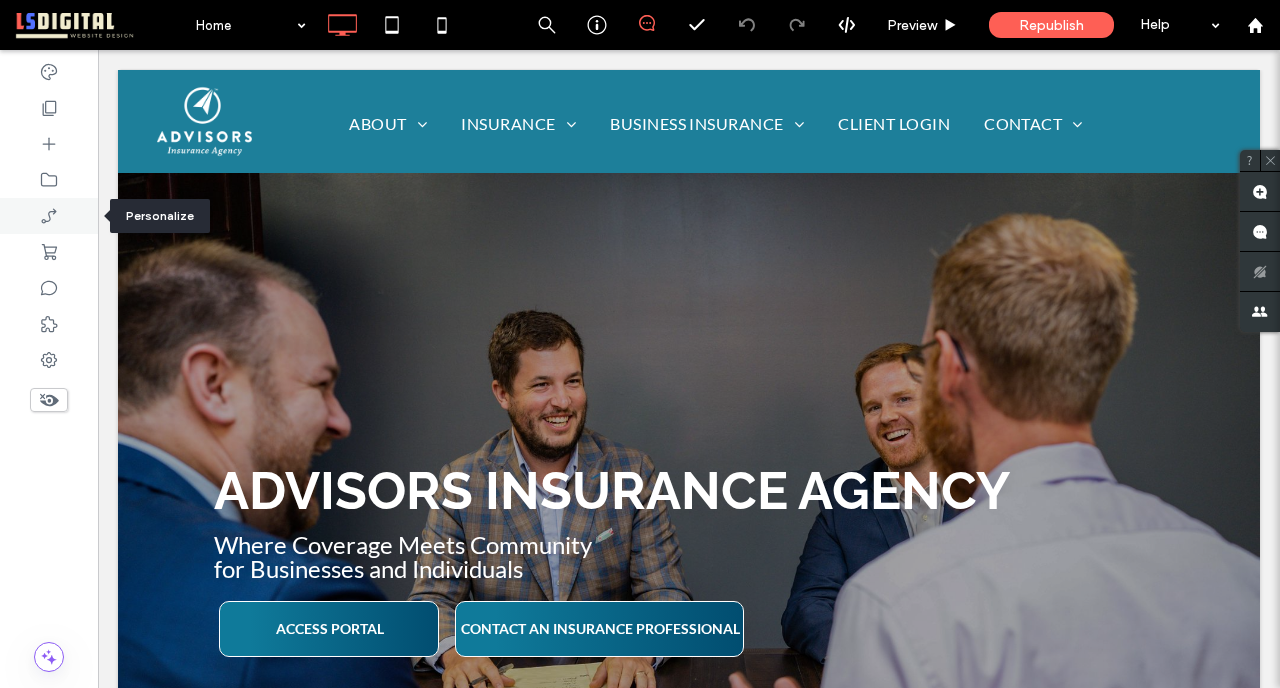 click 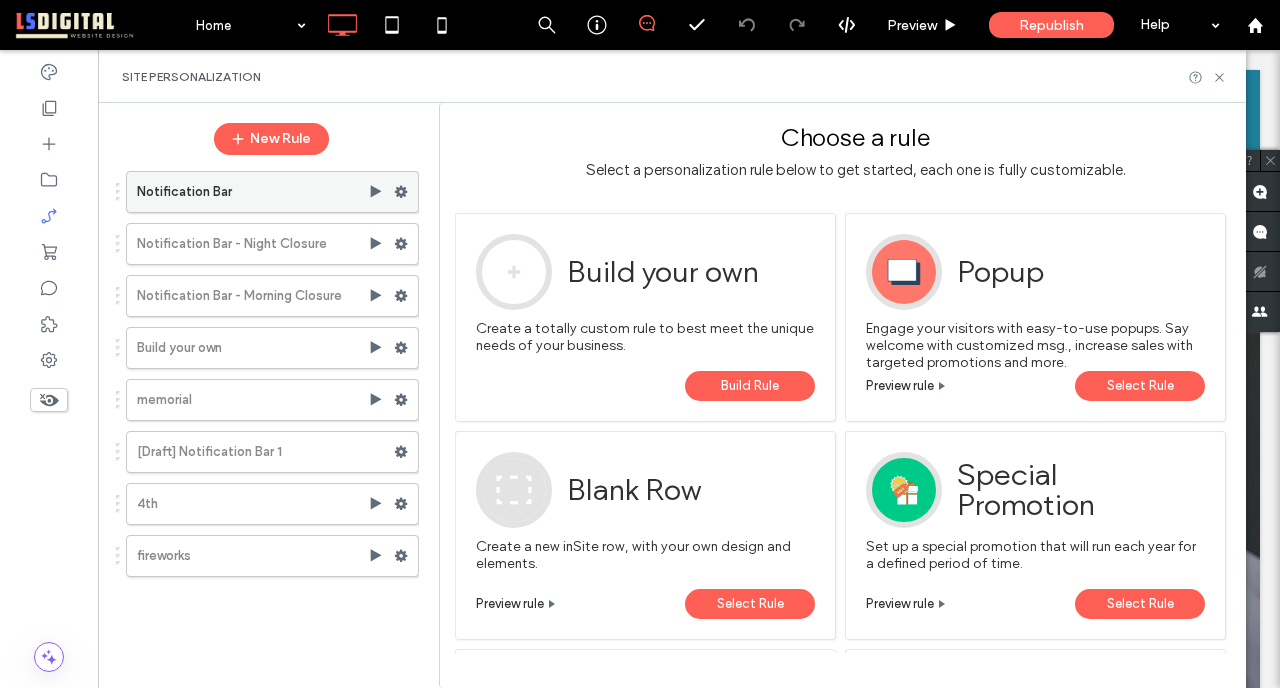 click 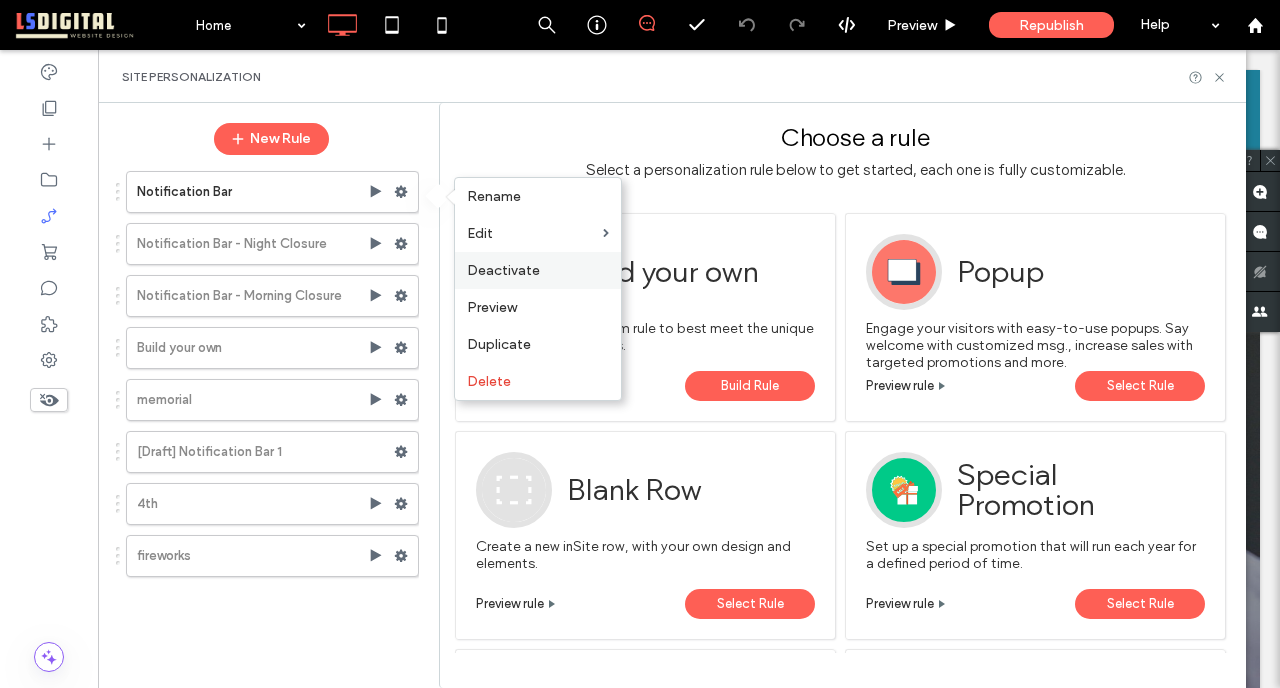 click on "Deactivate" at bounding box center (503, 270) 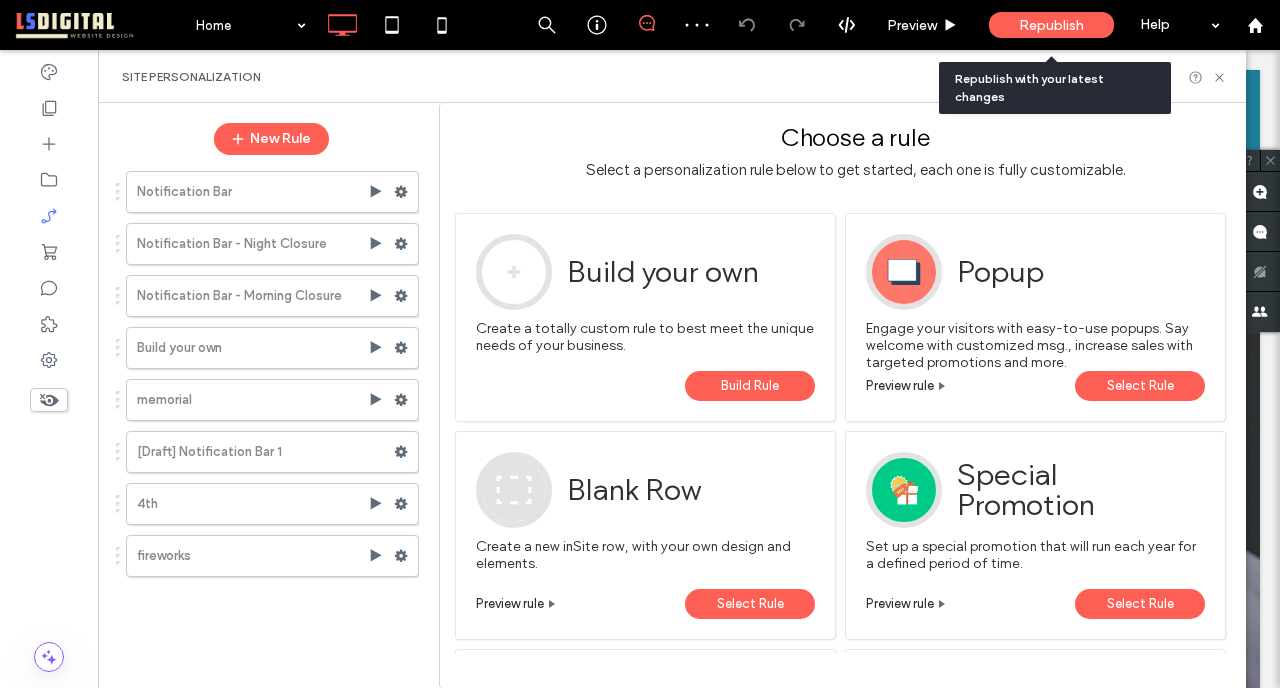 click on "Republish" at bounding box center [1051, 25] 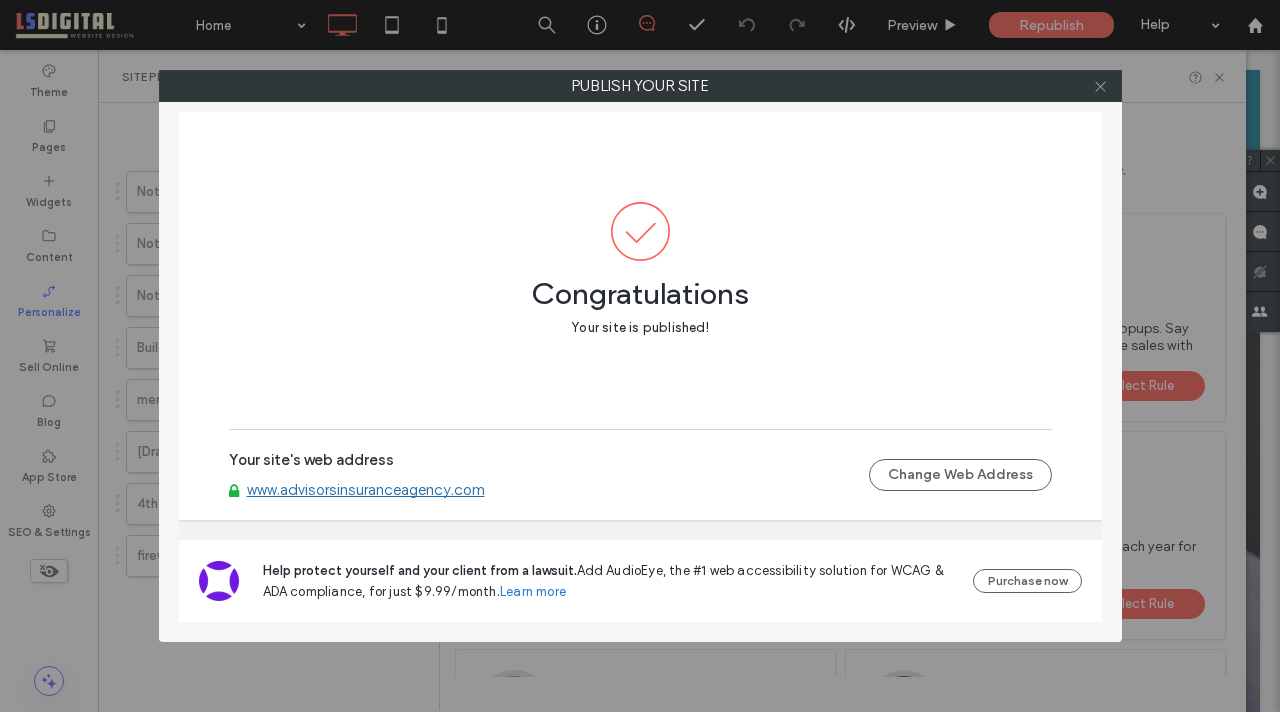 click 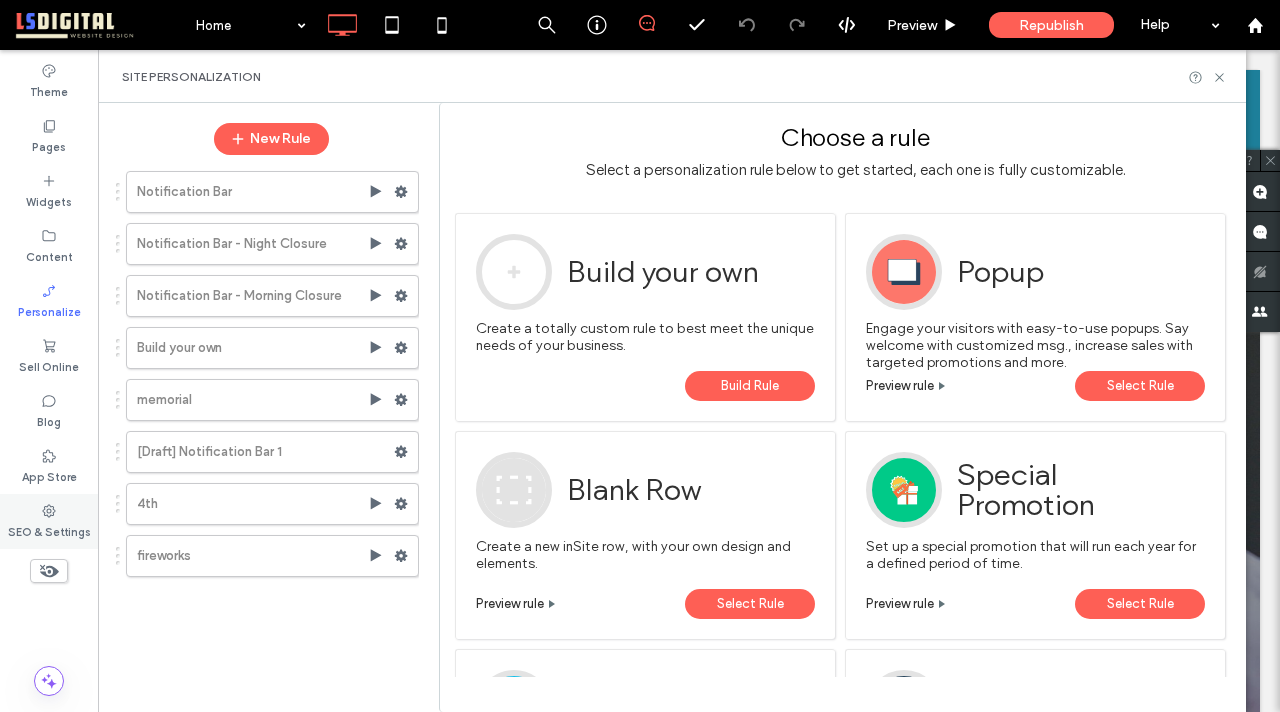 click on "SEO & Settings" at bounding box center (49, 530) 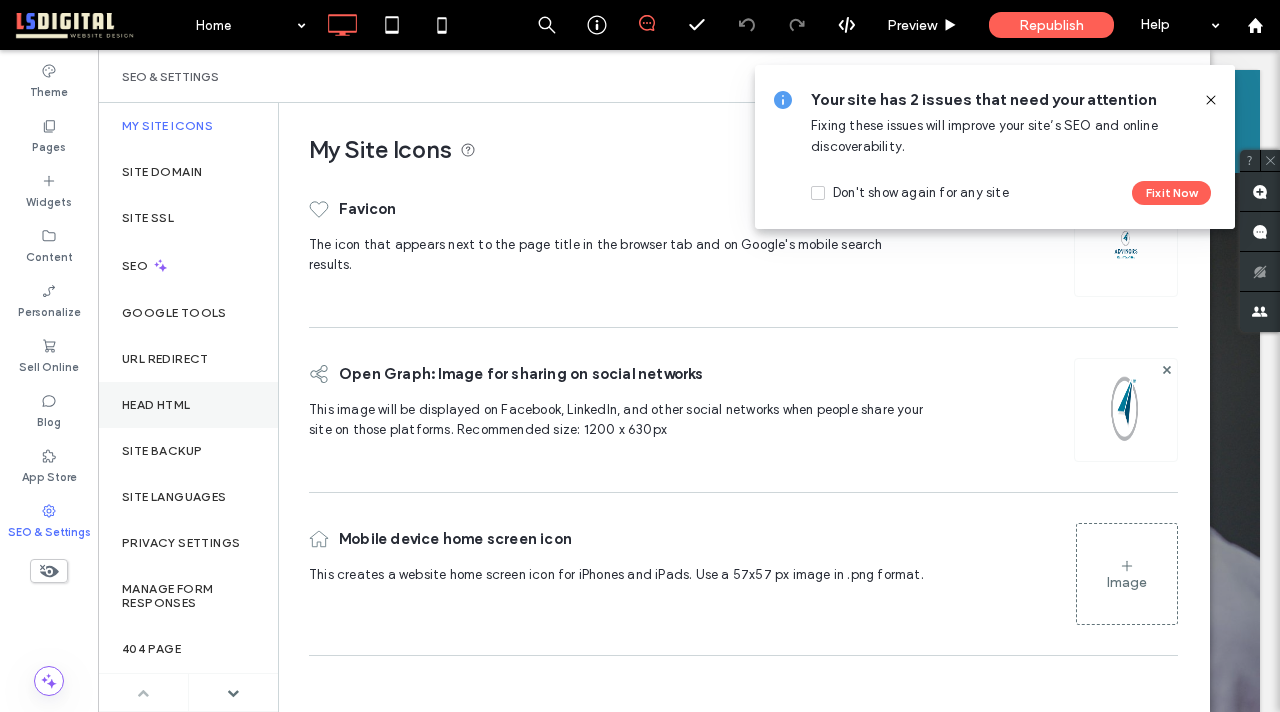 click on "Head HTML" at bounding box center [188, 405] 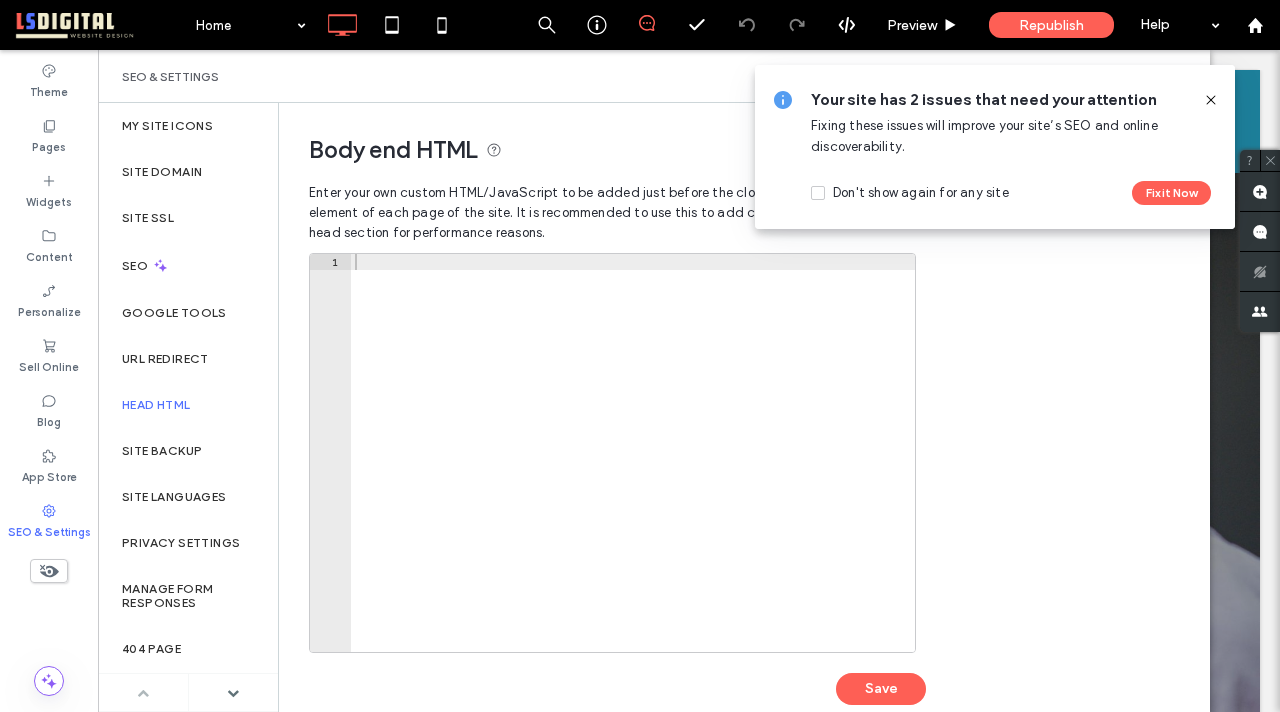 click 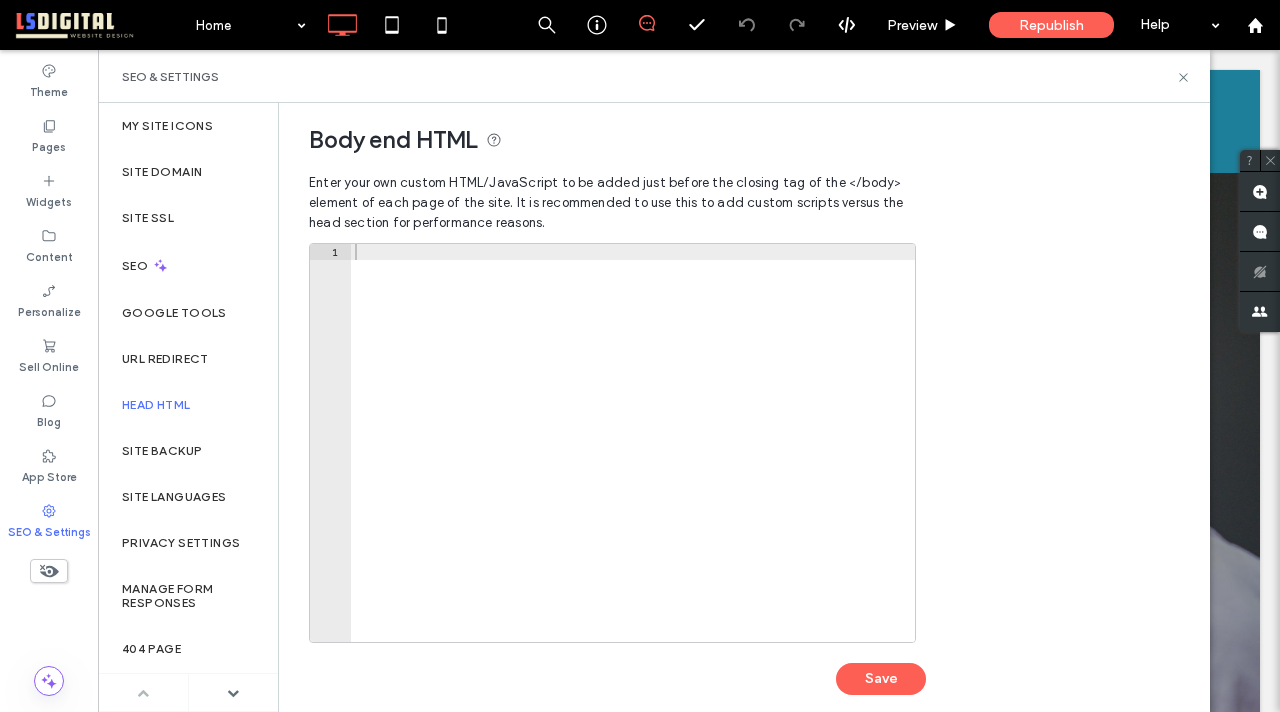 scroll, scrollTop: 0, scrollLeft: 0, axis: both 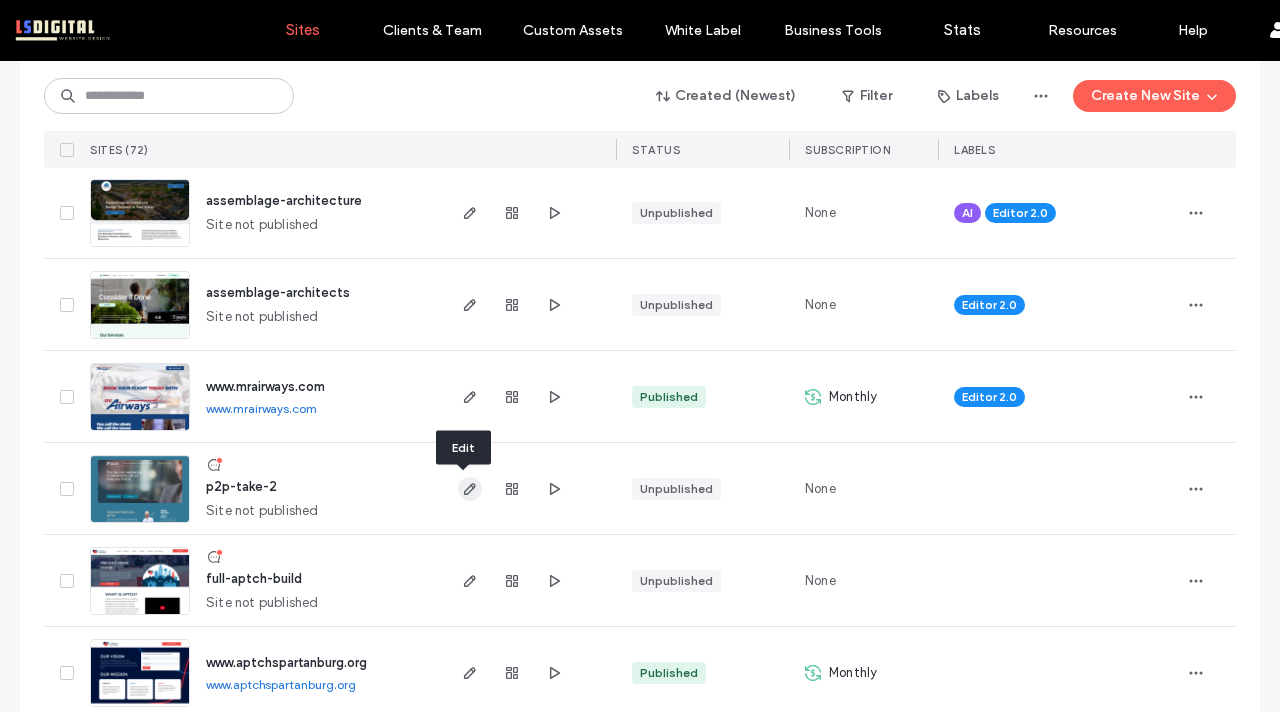 click 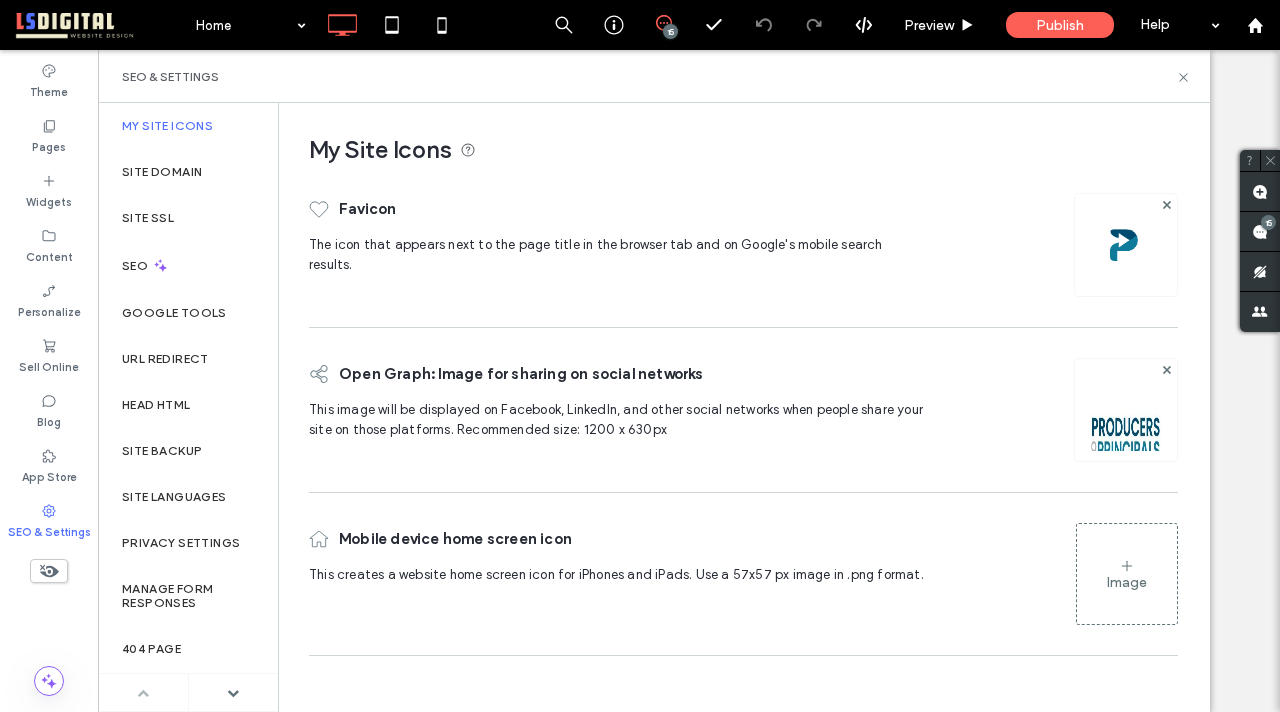 click on "Head HTML" at bounding box center [188, 405] 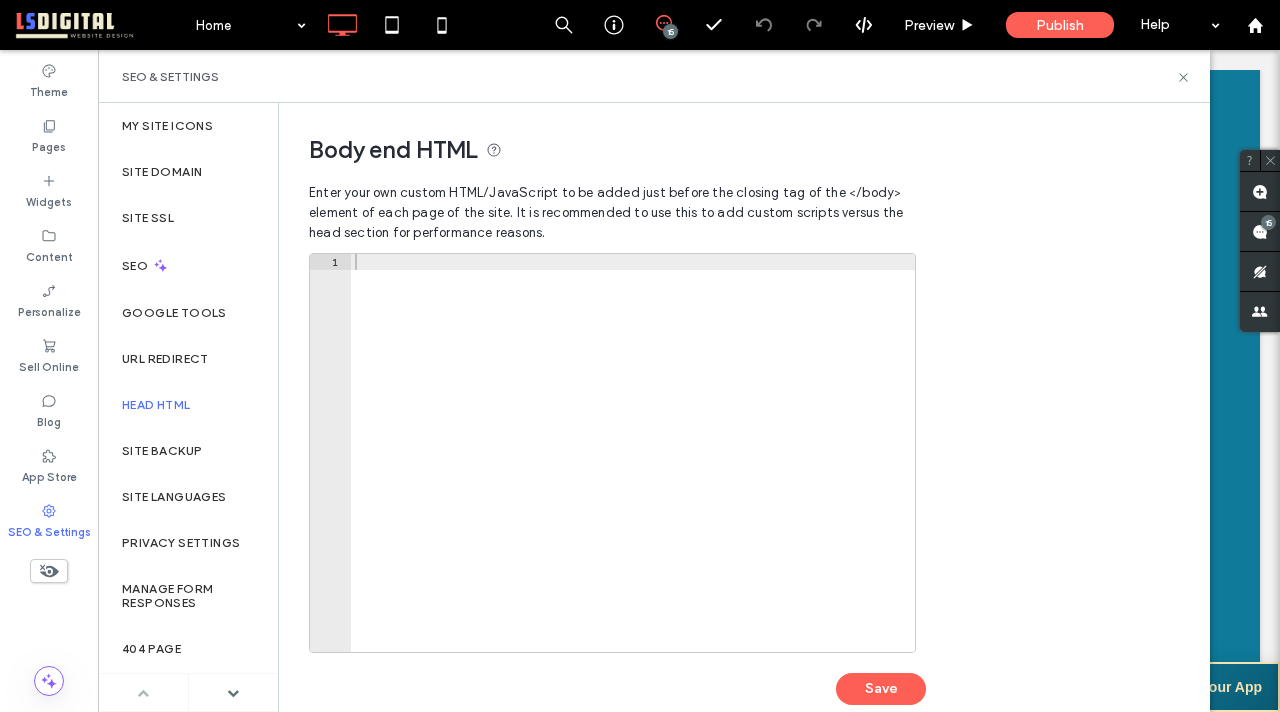 scroll, scrollTop: 0, scrollLeft: 0, axis: both 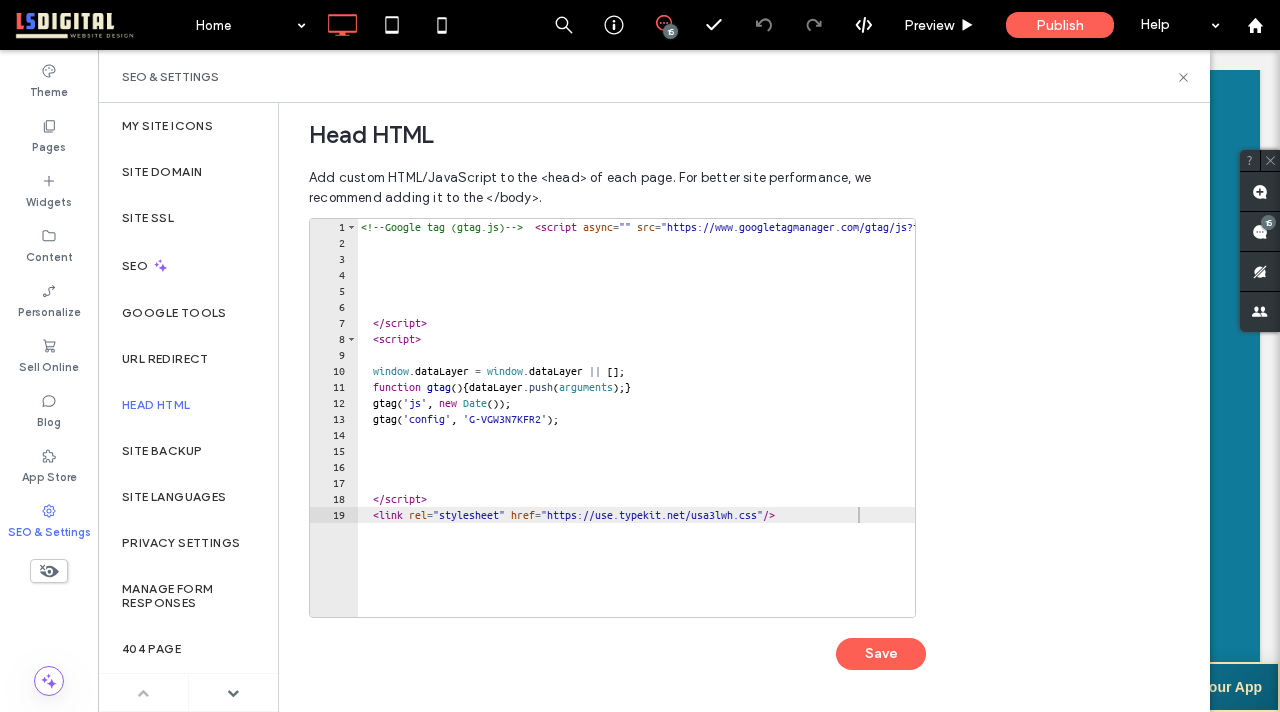 type on "**********" 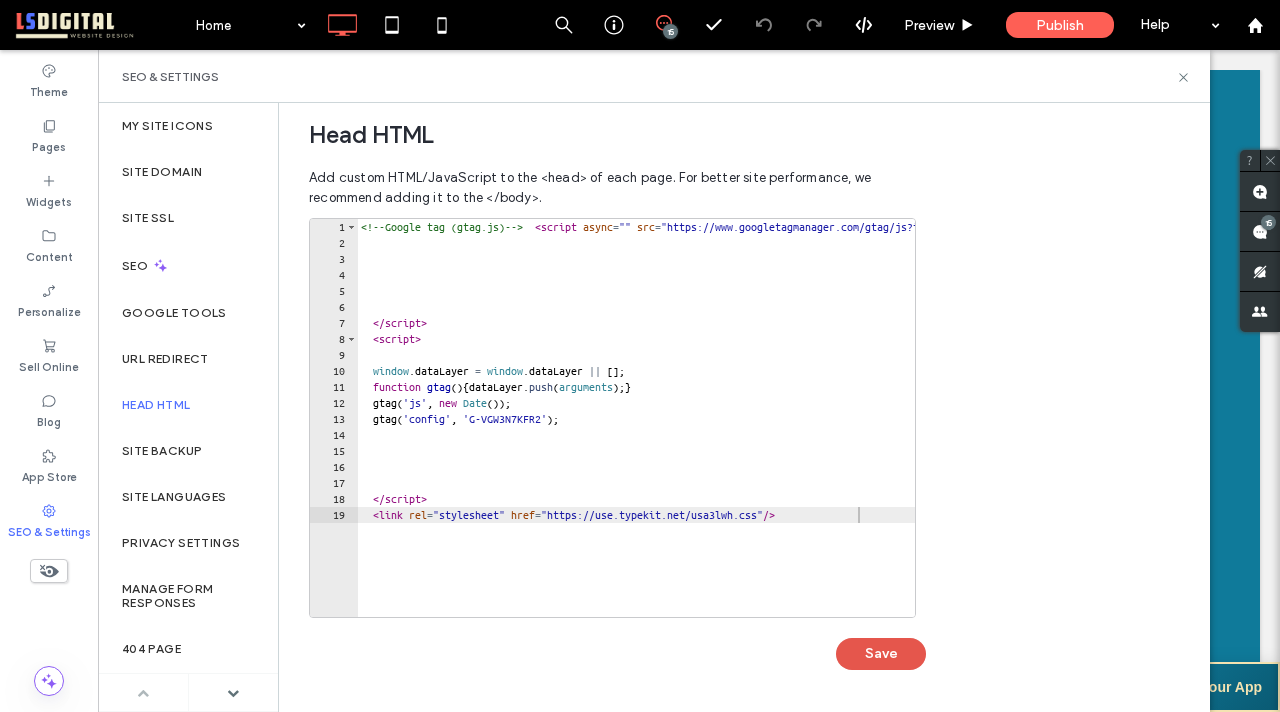 click on "Save" at bounding box center [881, 654] 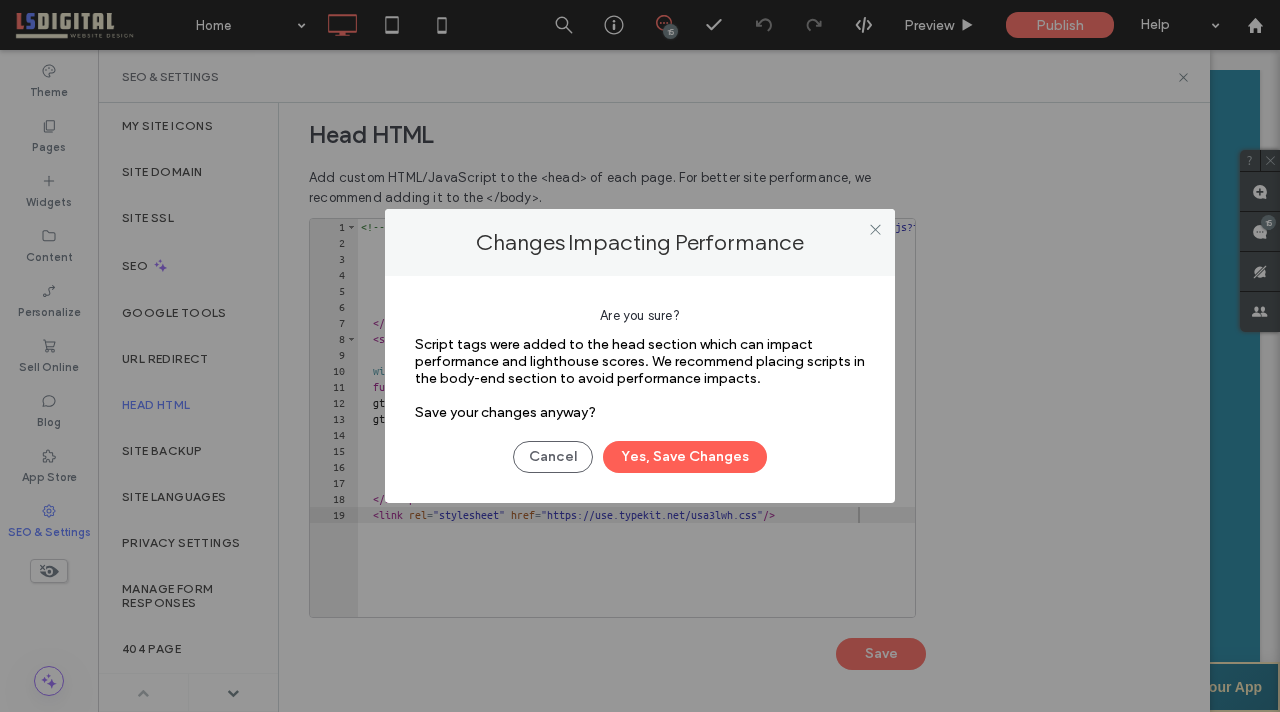 click on "Cancel Yes, Save Changes" at bounding box center (640, 447) 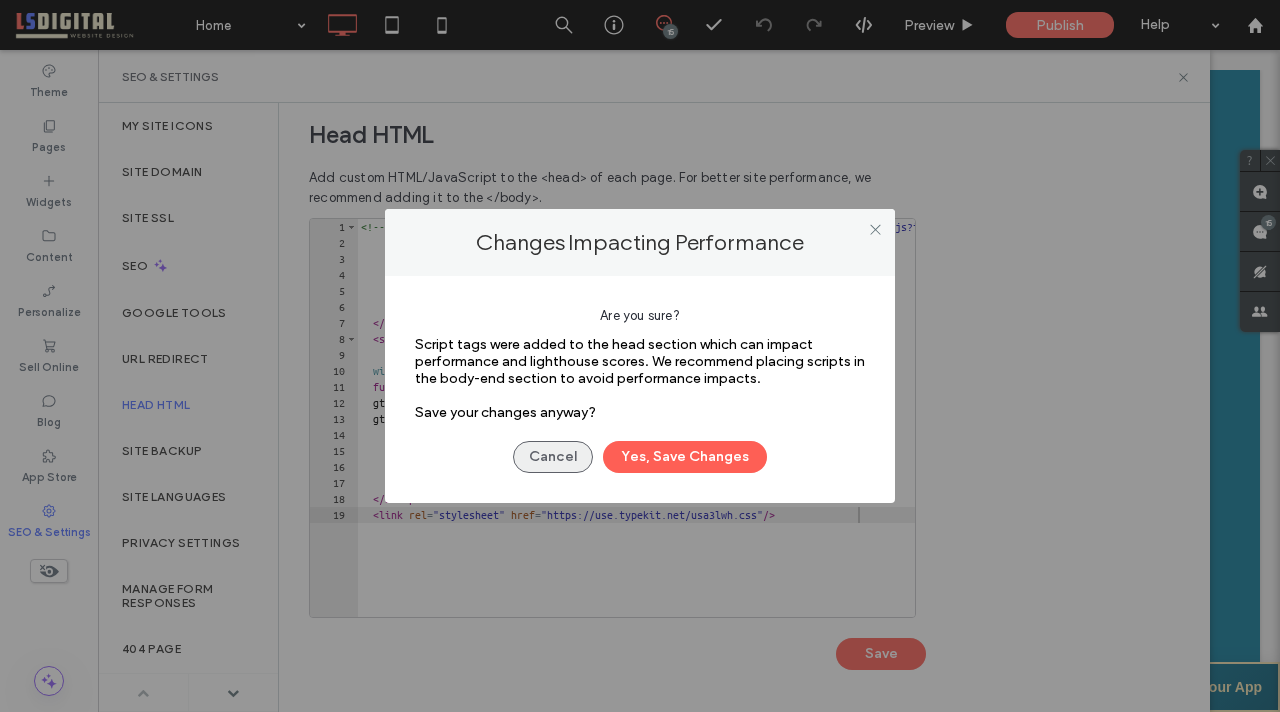 click on "Cancel" at bounding box center [553, 457] 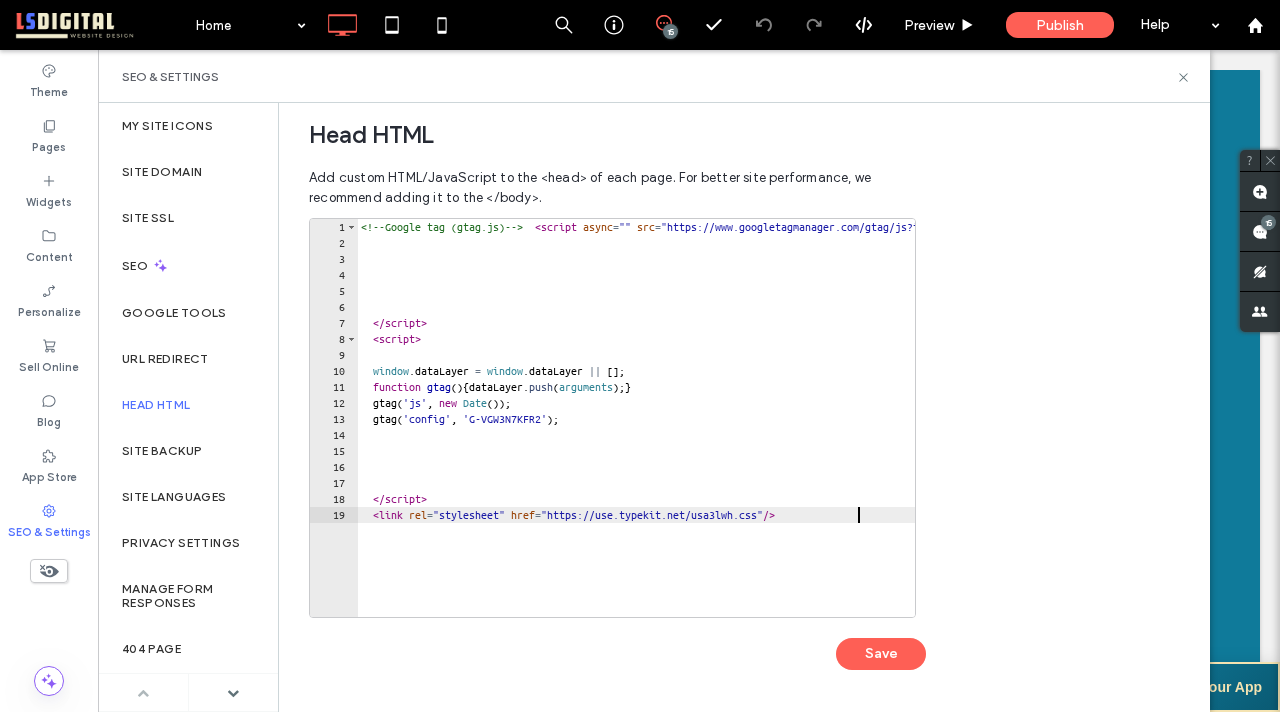 click on "<!--  Google tag (gtag.js)  -->    < script   async = ""   src = "https://www.googletagmanager.com/gtag/js?id=G-VGW3N7KFR2" >             </ script >    < script >    window . dataLayer   =   window . dataLayer   ||   [ ] ;    function   gtag ( ) { dataLayer . push ( arguments ) ; }    gtag ( 'js' ,   new   Date ( )) ;    gtag ( 'config' ,   'G-VGW3N7KFR2' ) ;             </ script >    < link   rel = "stylesheet"   href = "https://use.typekit.net/usa3lwh.css" />" at bounding box center [760, 434] 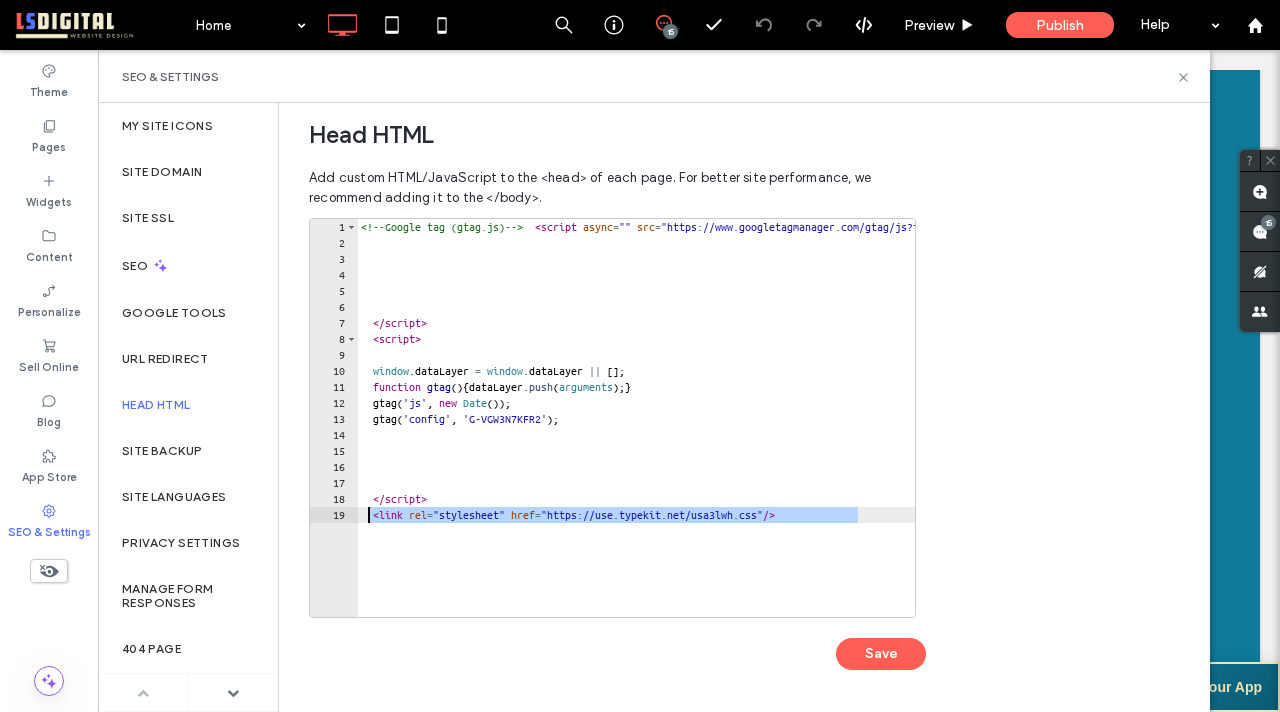 drag, startPoint x: 871, startPoint y: 512, endPoint x: 366, endPoint y: 512, distance: 505 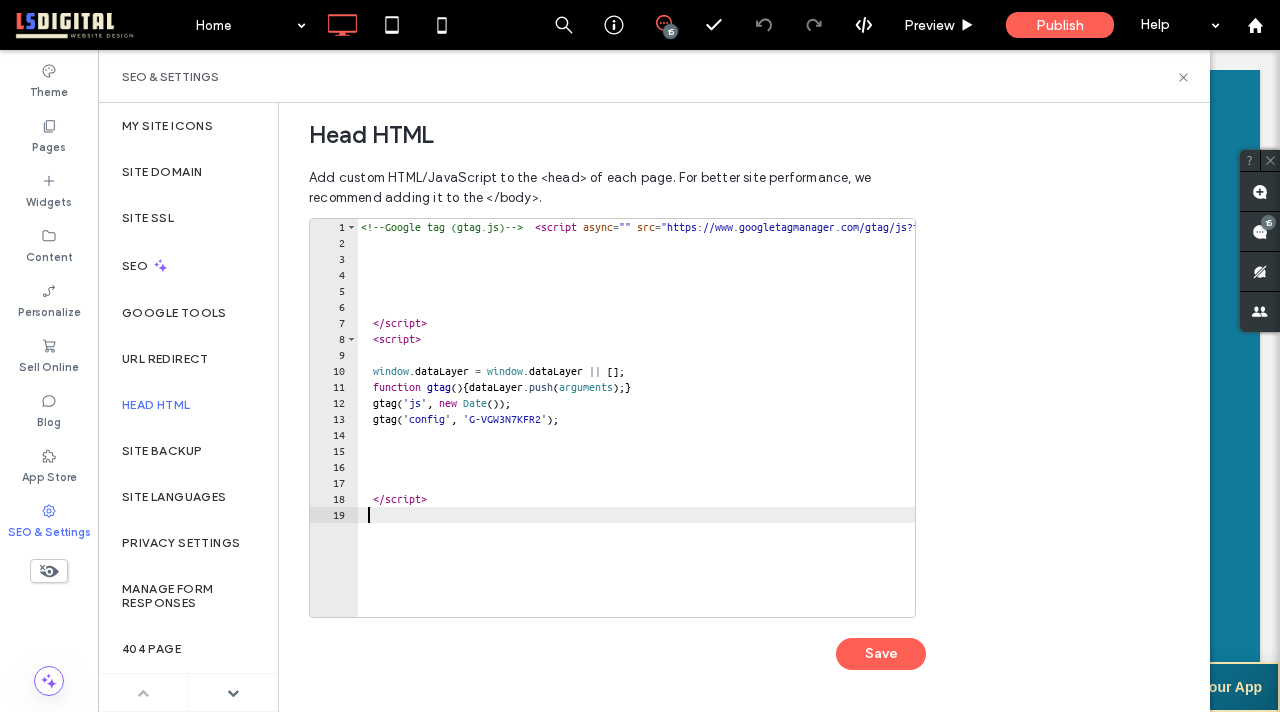 paste on "**********" 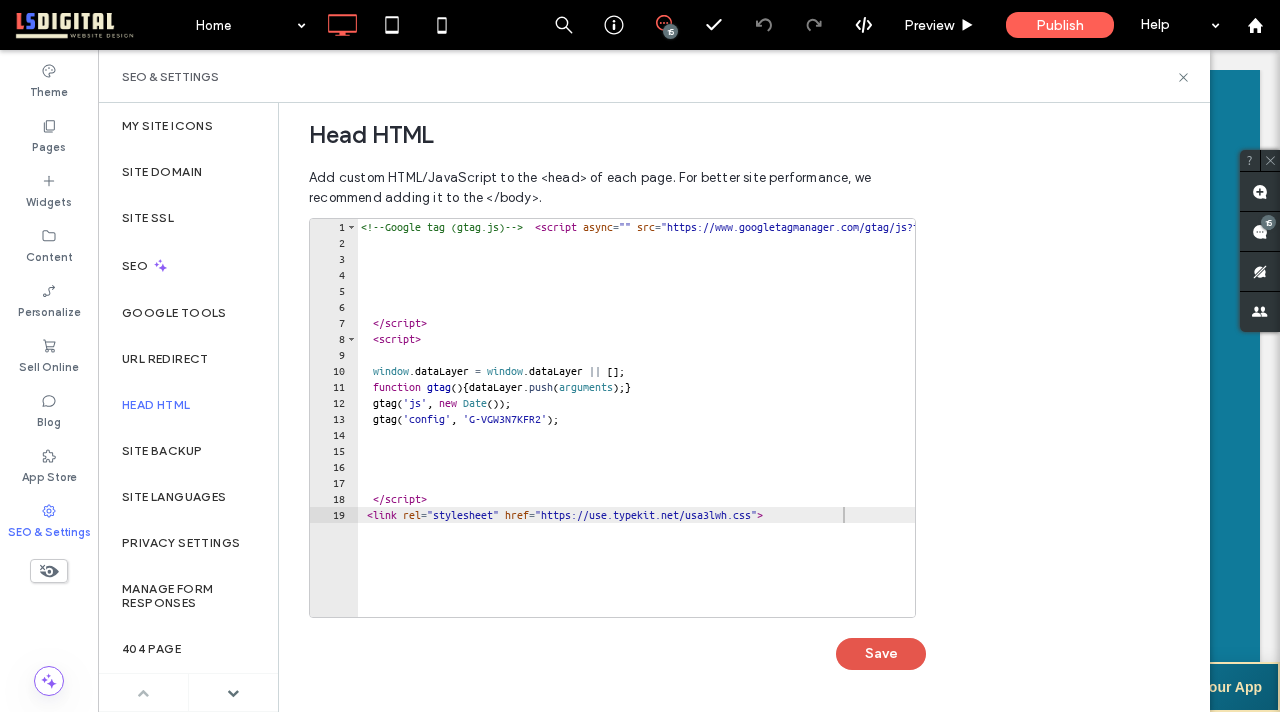 click on "Save" at bounding box center (881, 654) 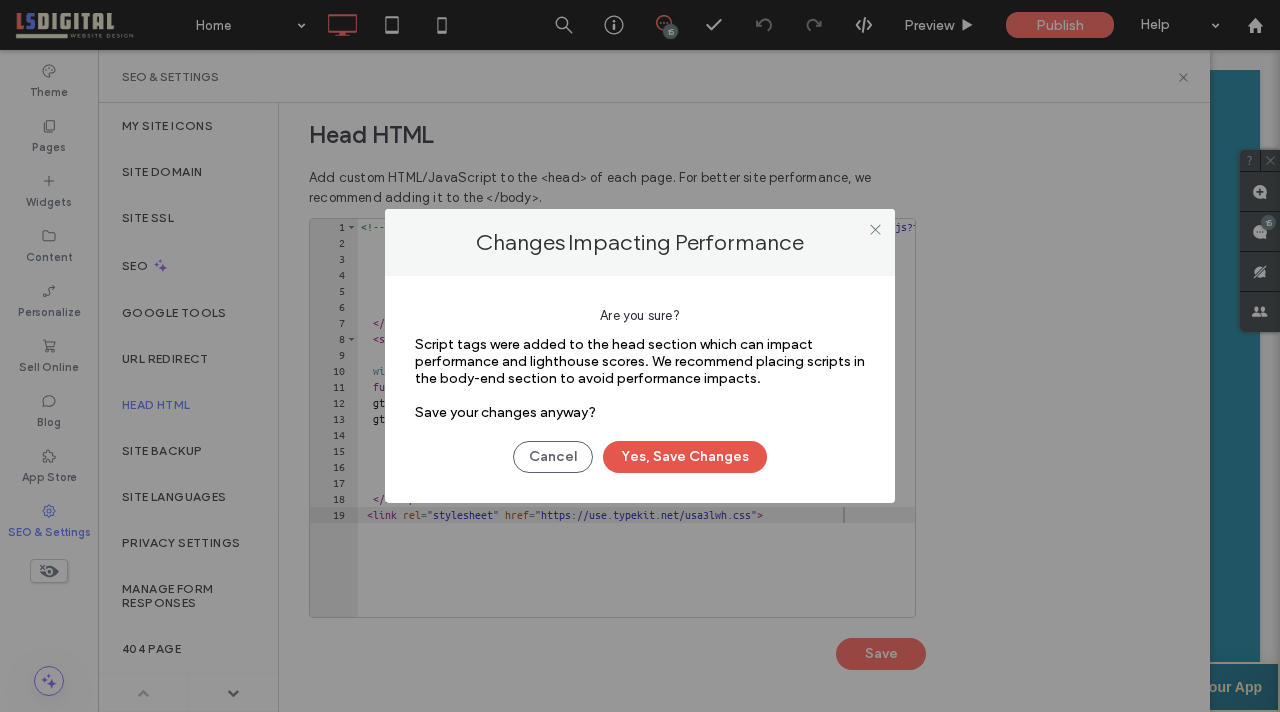 click on "Yes, Save Changes" at bounding box center [685, 457] 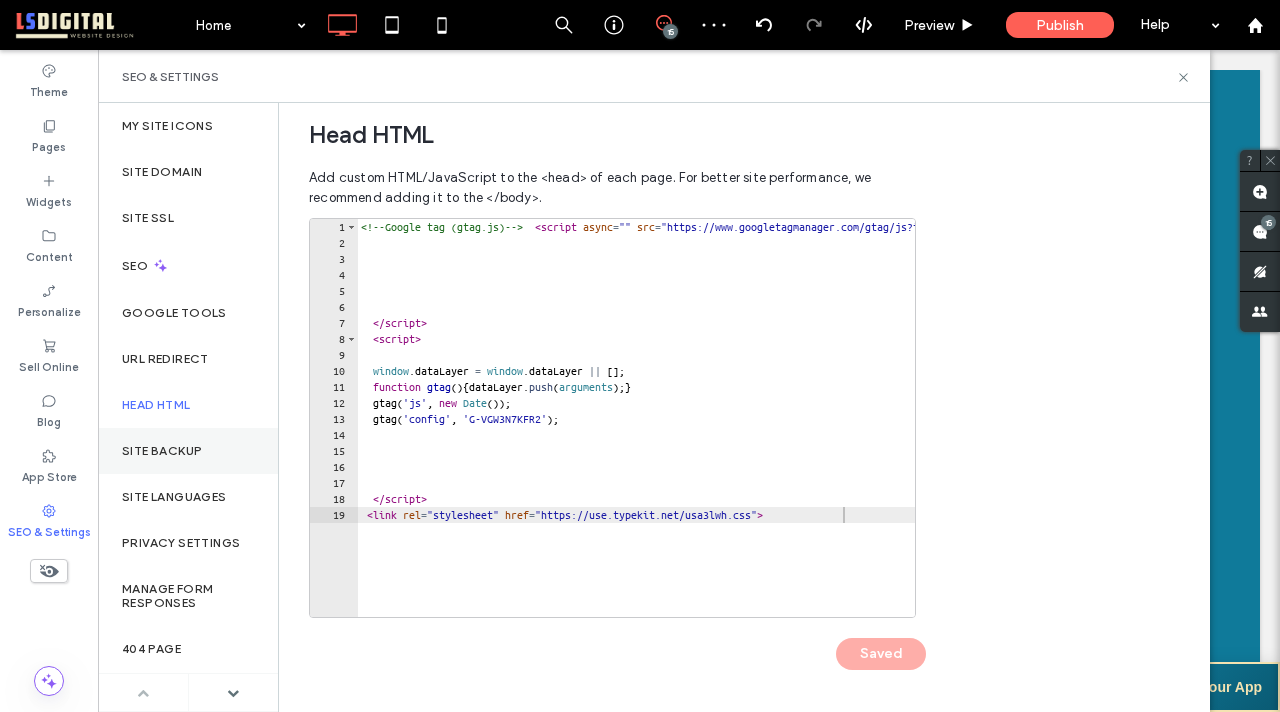 scroll, scrollTop: 0, scrollLeft: 0, axis: both 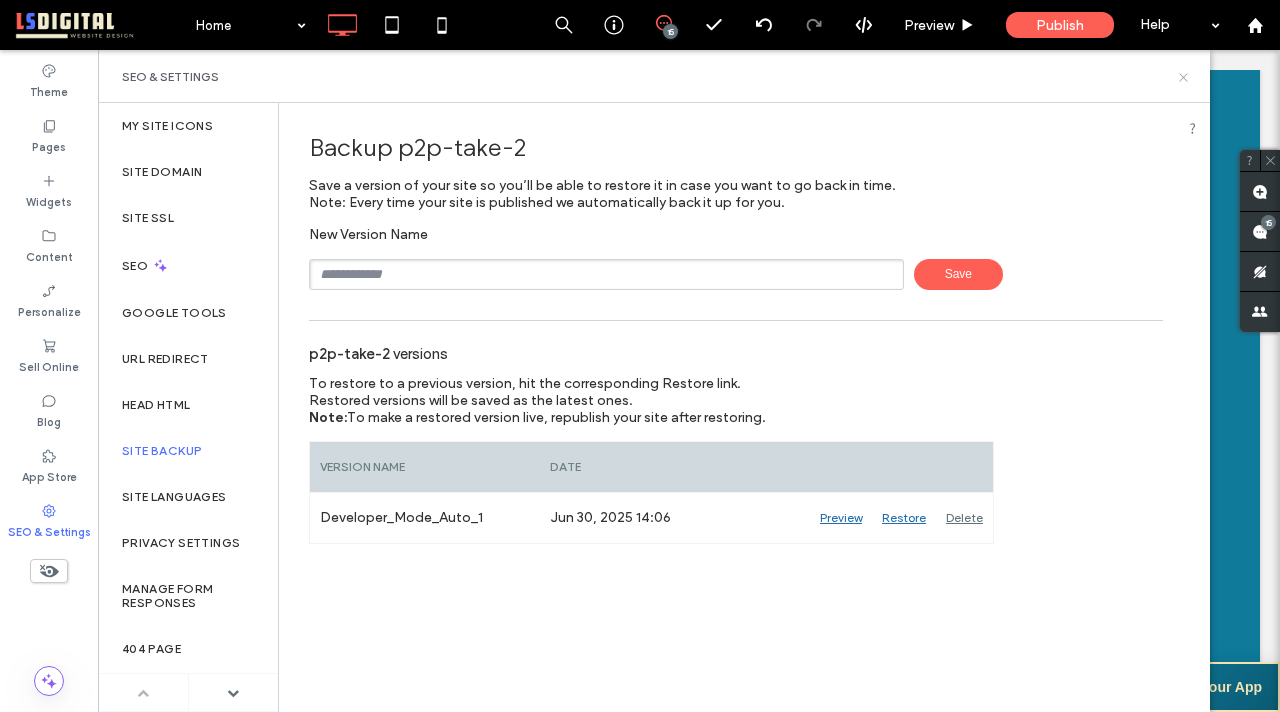 click 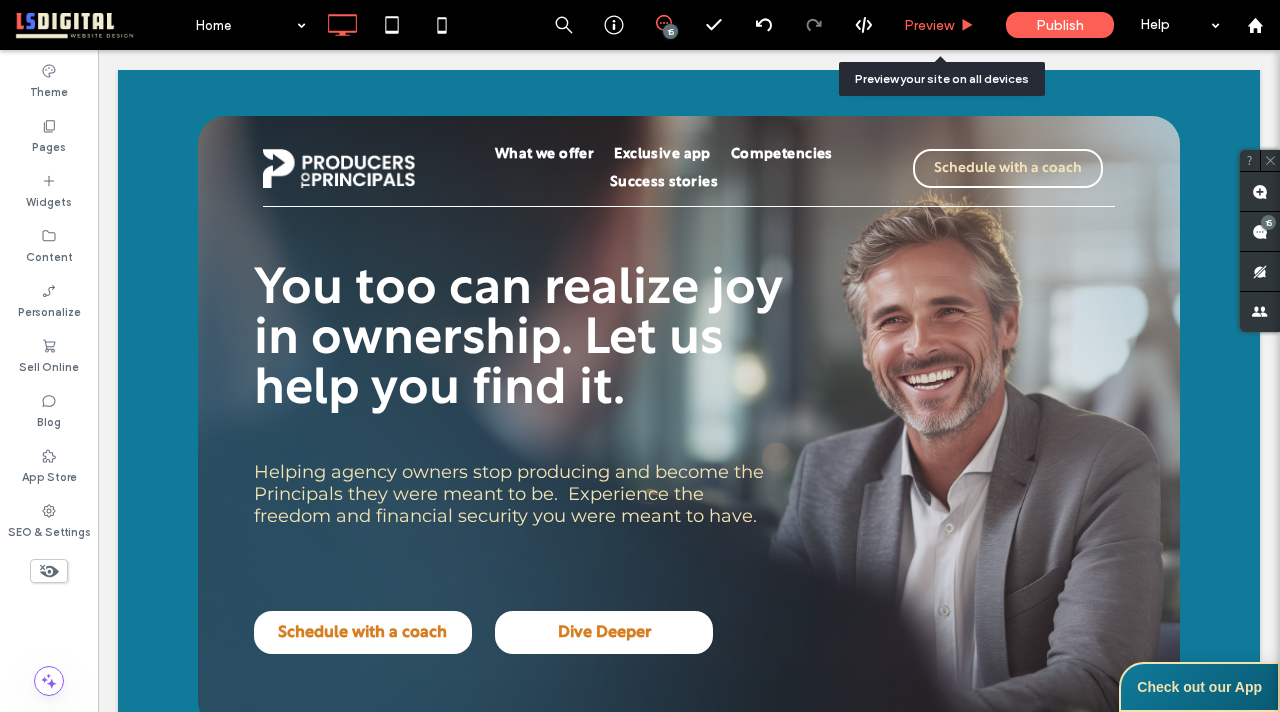 click on "Preview" at bounding box center (929, 25) 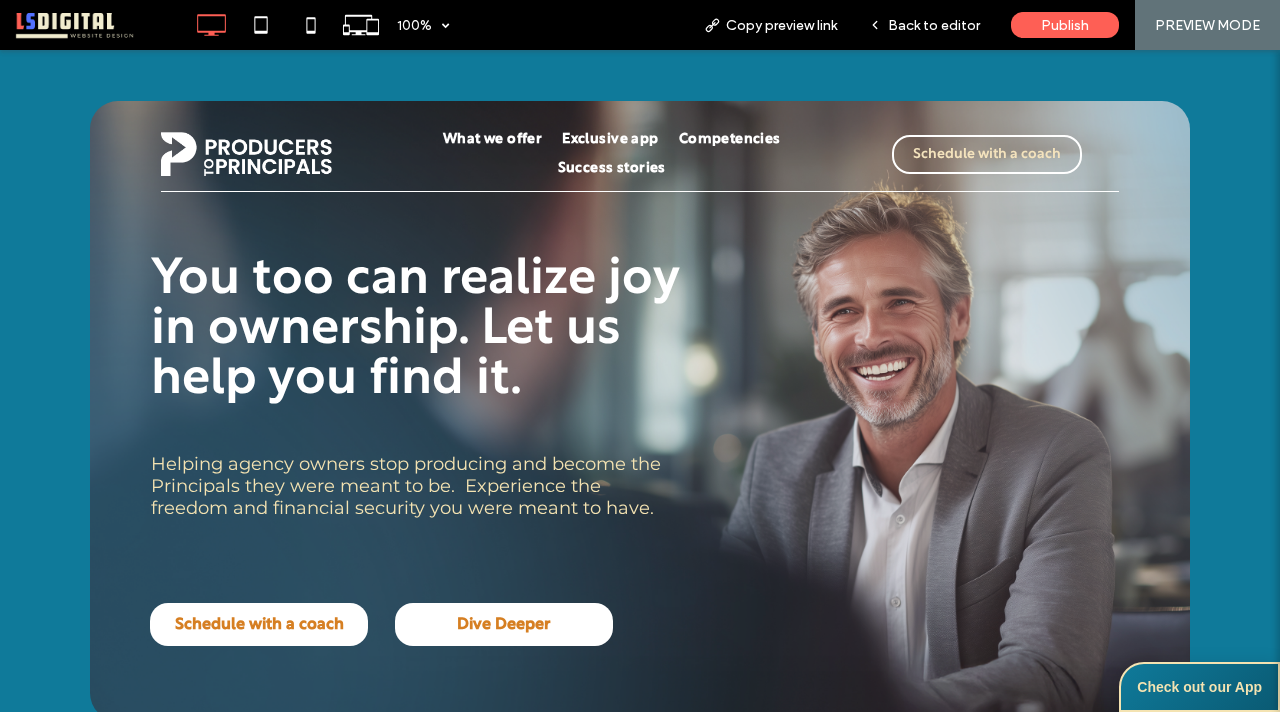 click on "Back to editor" at bounding box center [934, 25] 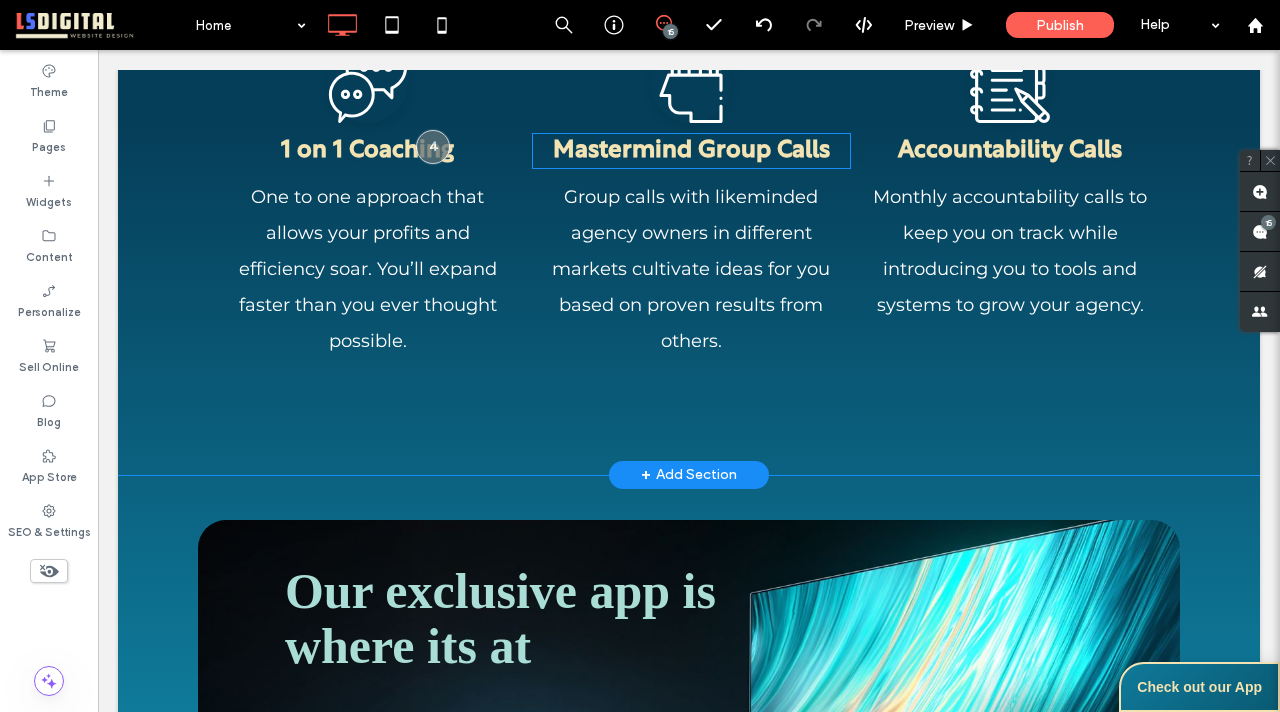 scroll, scrollTop: 1208, scrollLeft: 0, axis: vertical 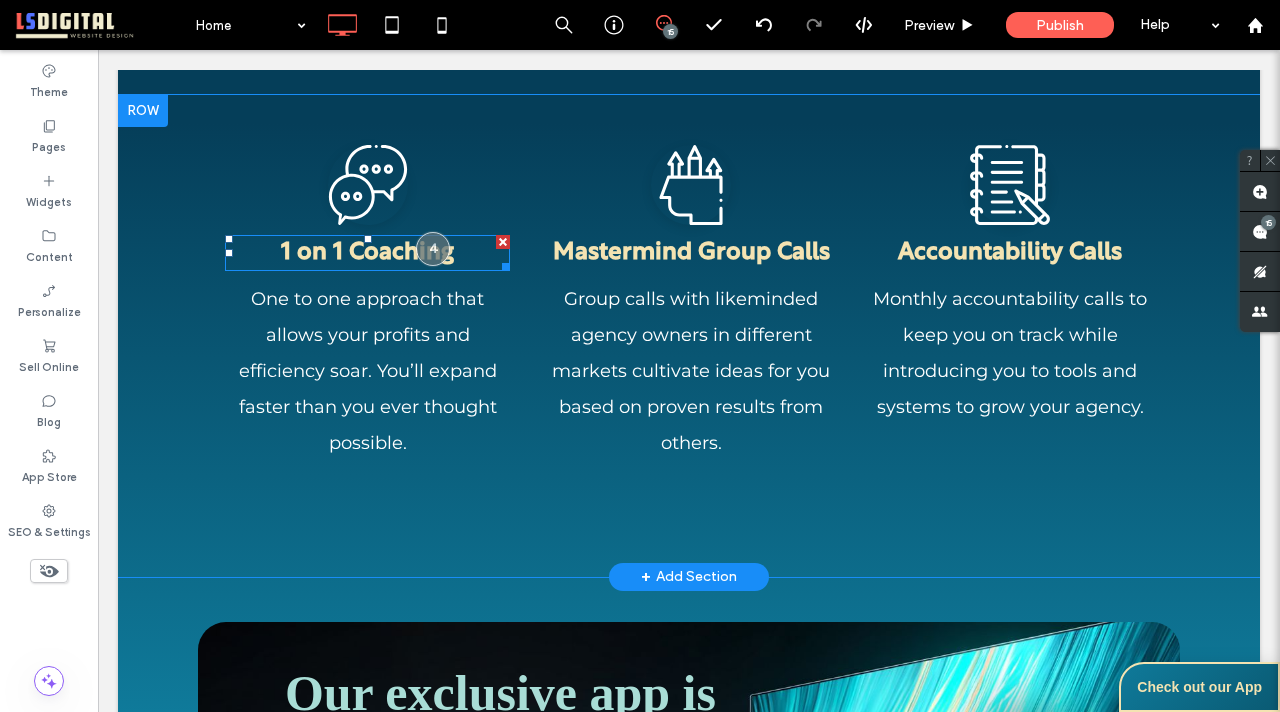 click on "1 on 1 Coaching" at bounding box center (367, 253) 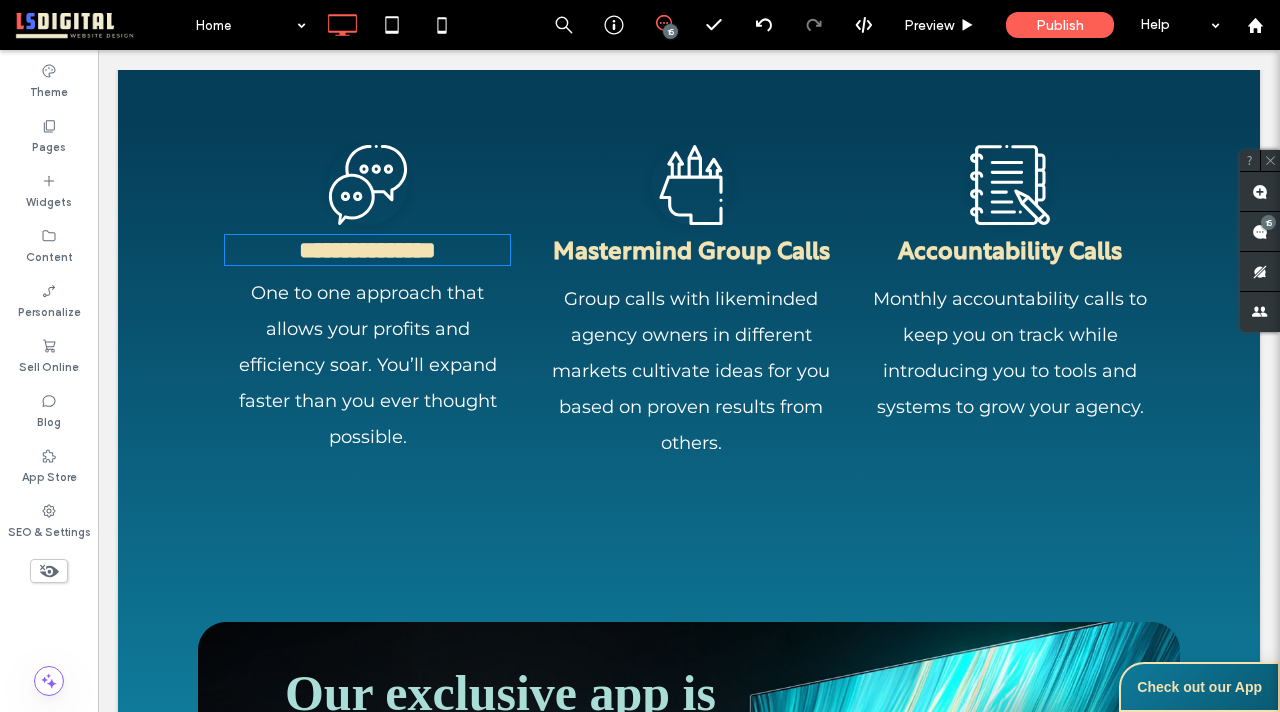 type on "****" 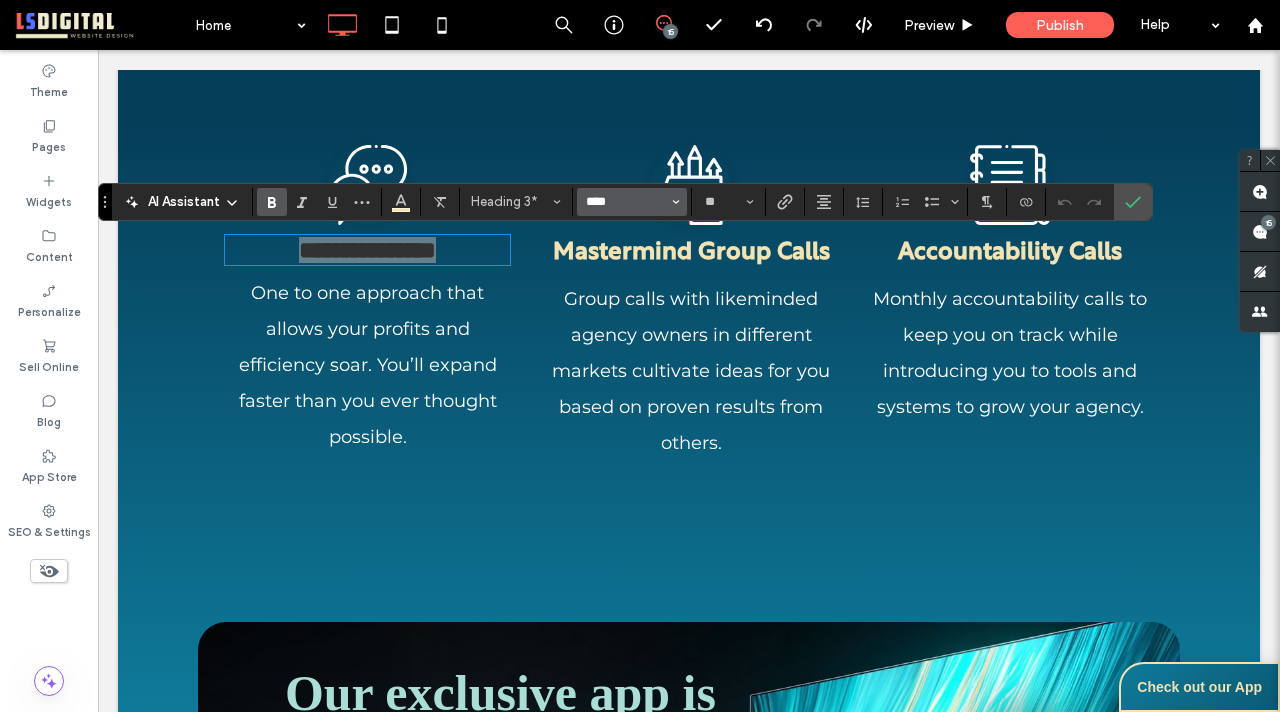 click on "****" at bounding box center (626, 202) 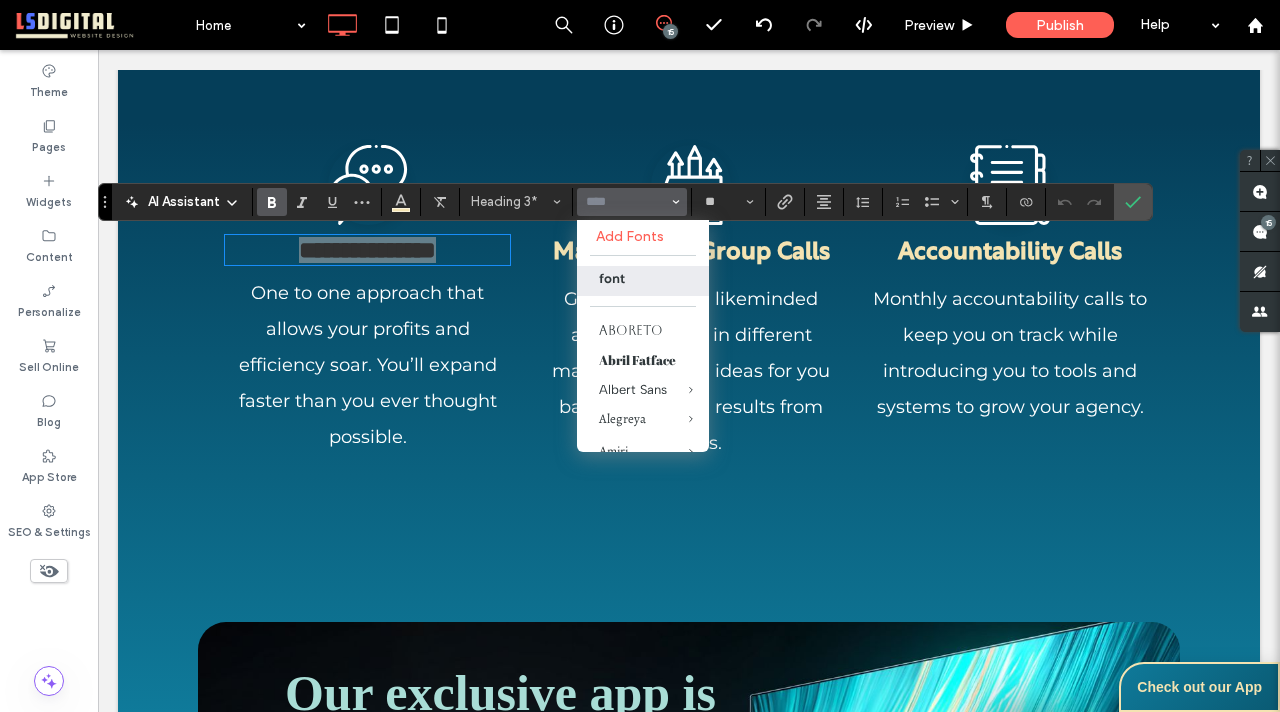 click on "Add Fonts" at bounding box center (643, 236) 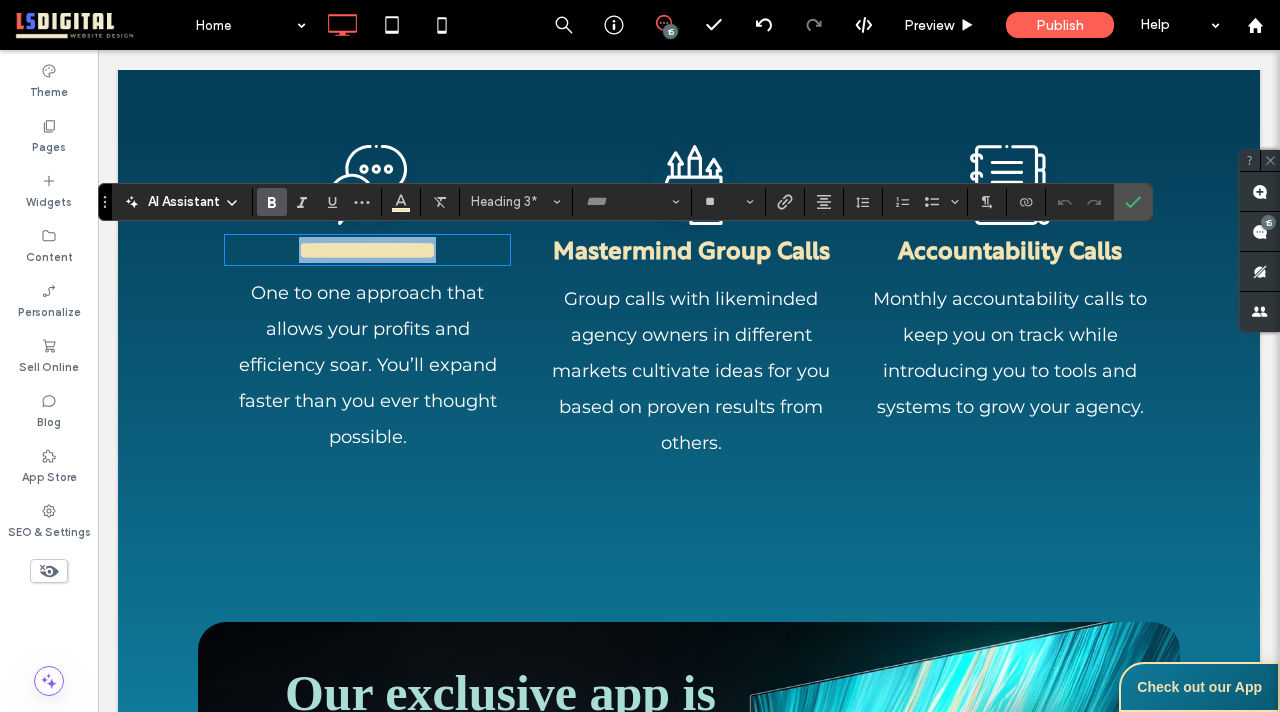 type on "****" 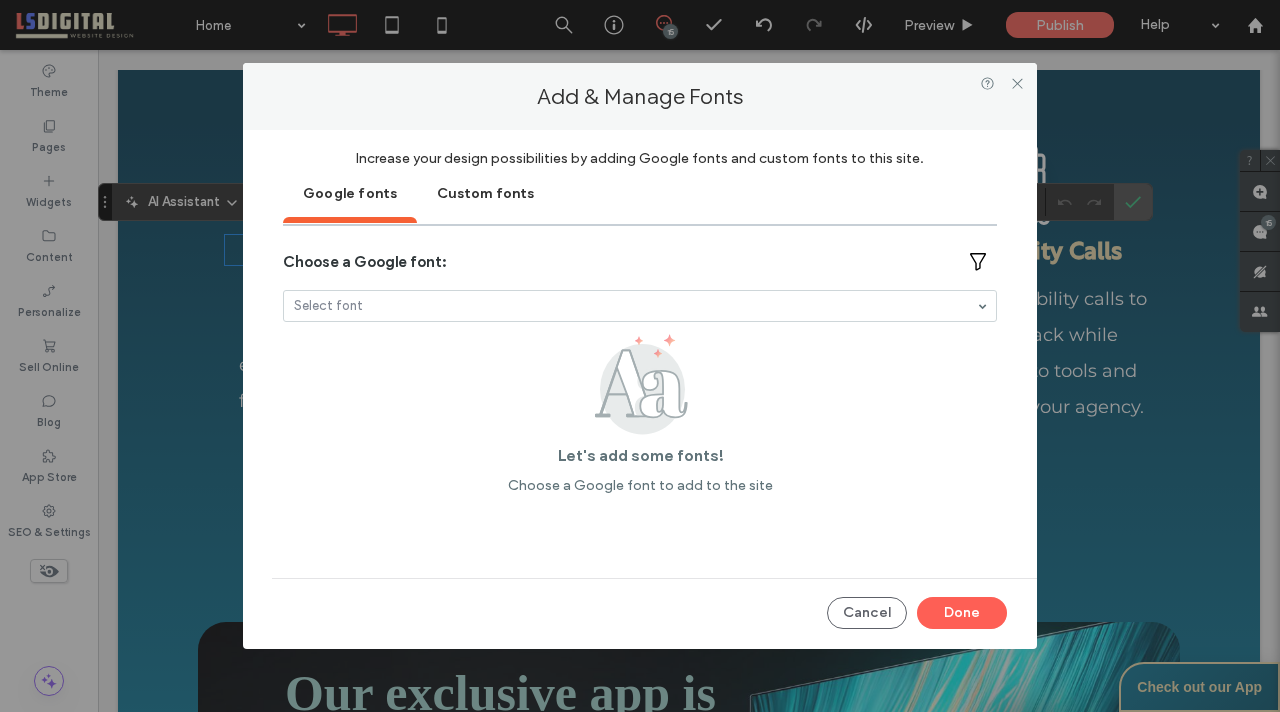 click on "Custom fonts" at bounding box center [485, 192] 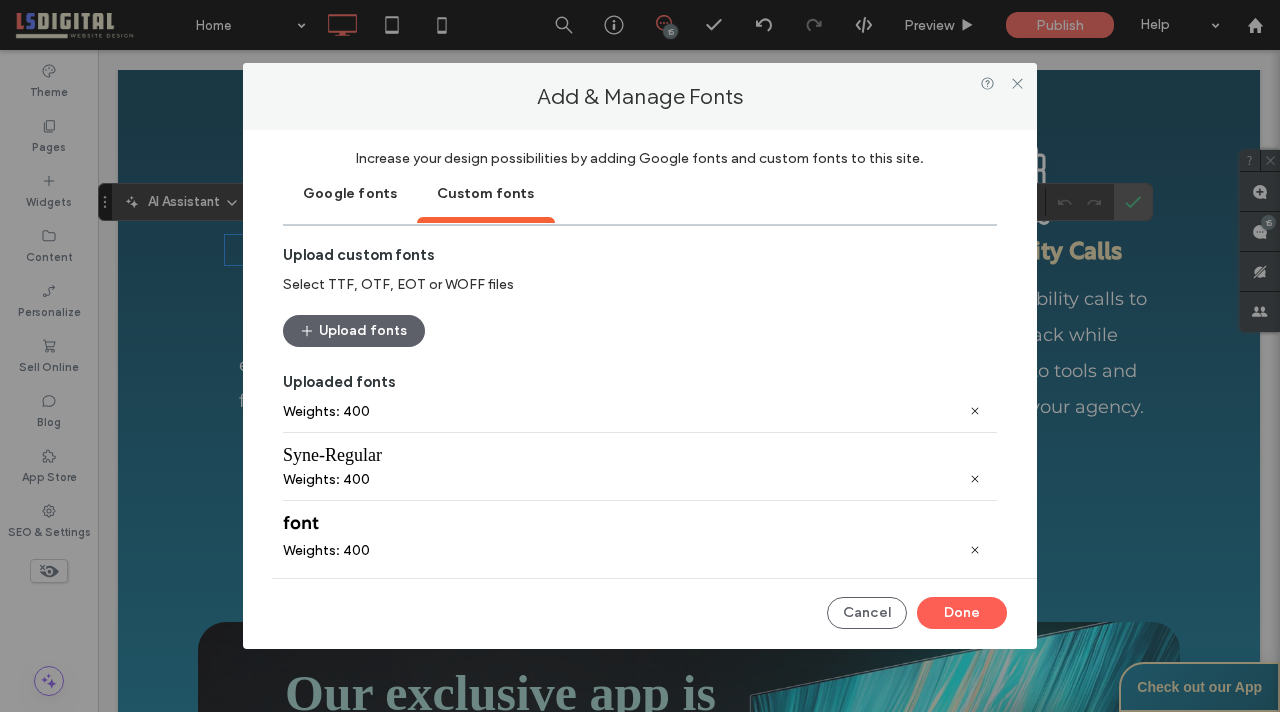 scroll, scrollTop: 0, scrollLeft: 0, axis: both 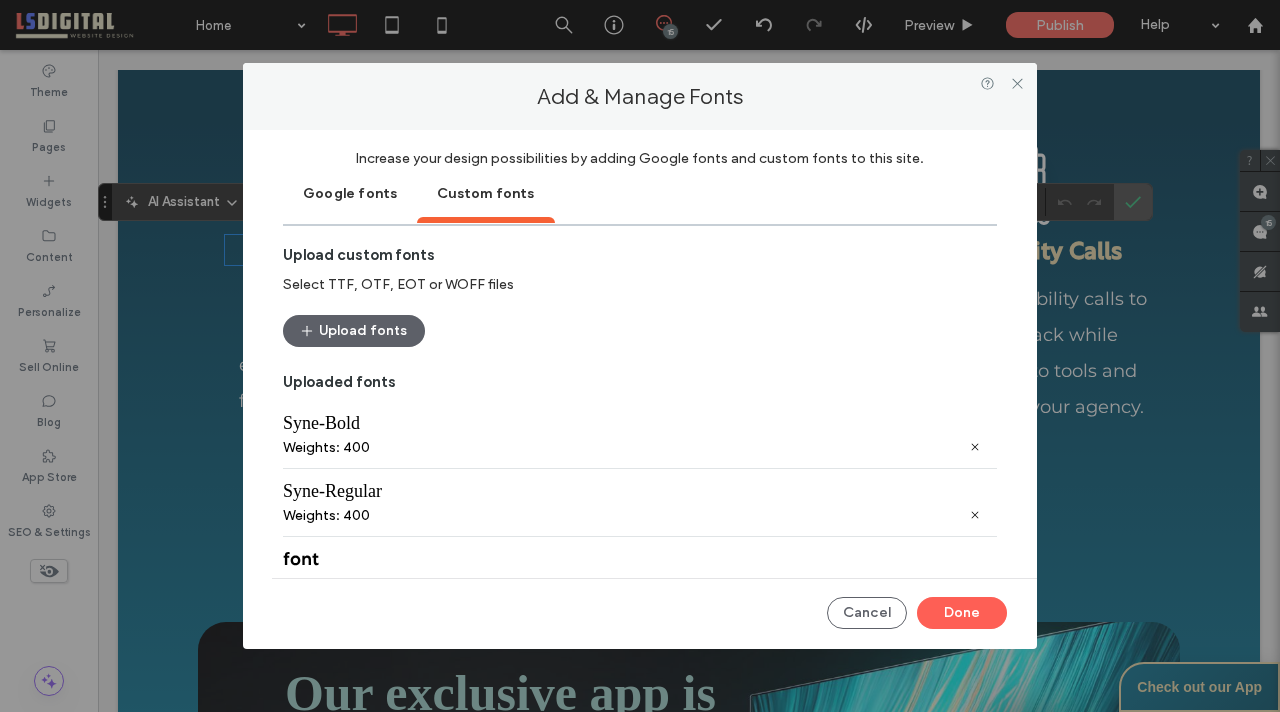 click on "Google fonts" at bounding box center [350, 192] 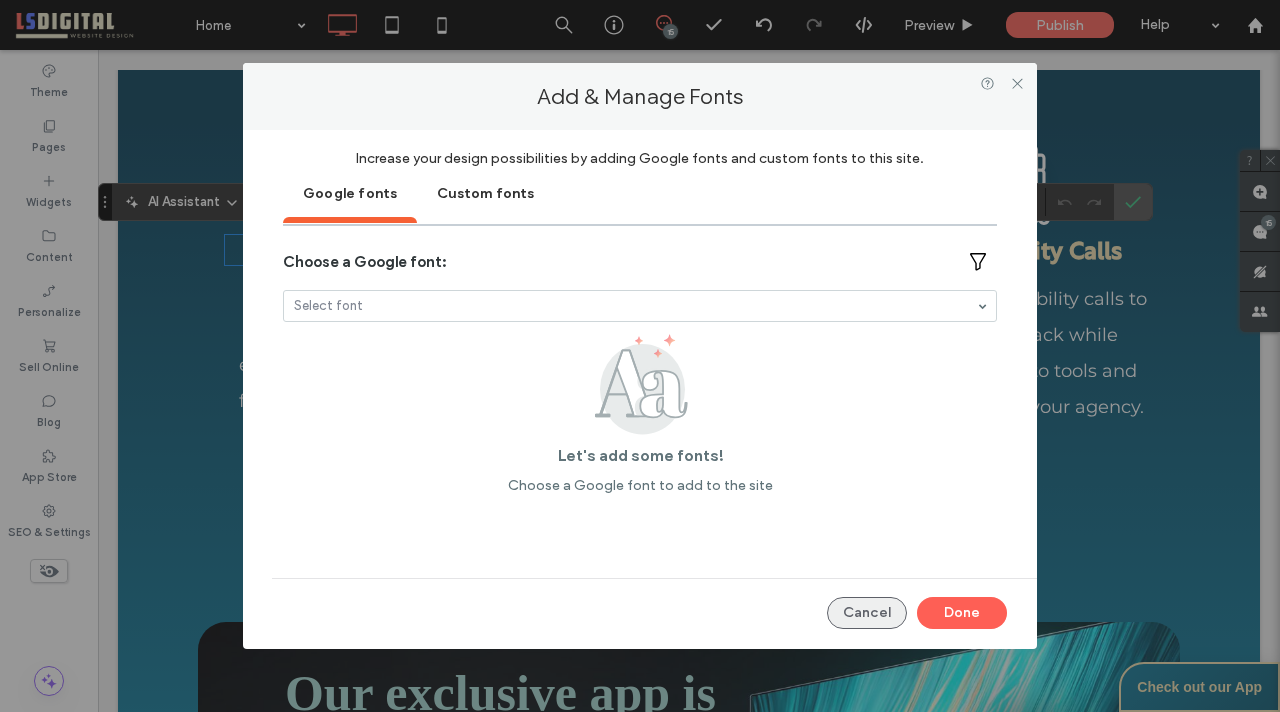 click on "Cancel" at bounding box center [867, 613] 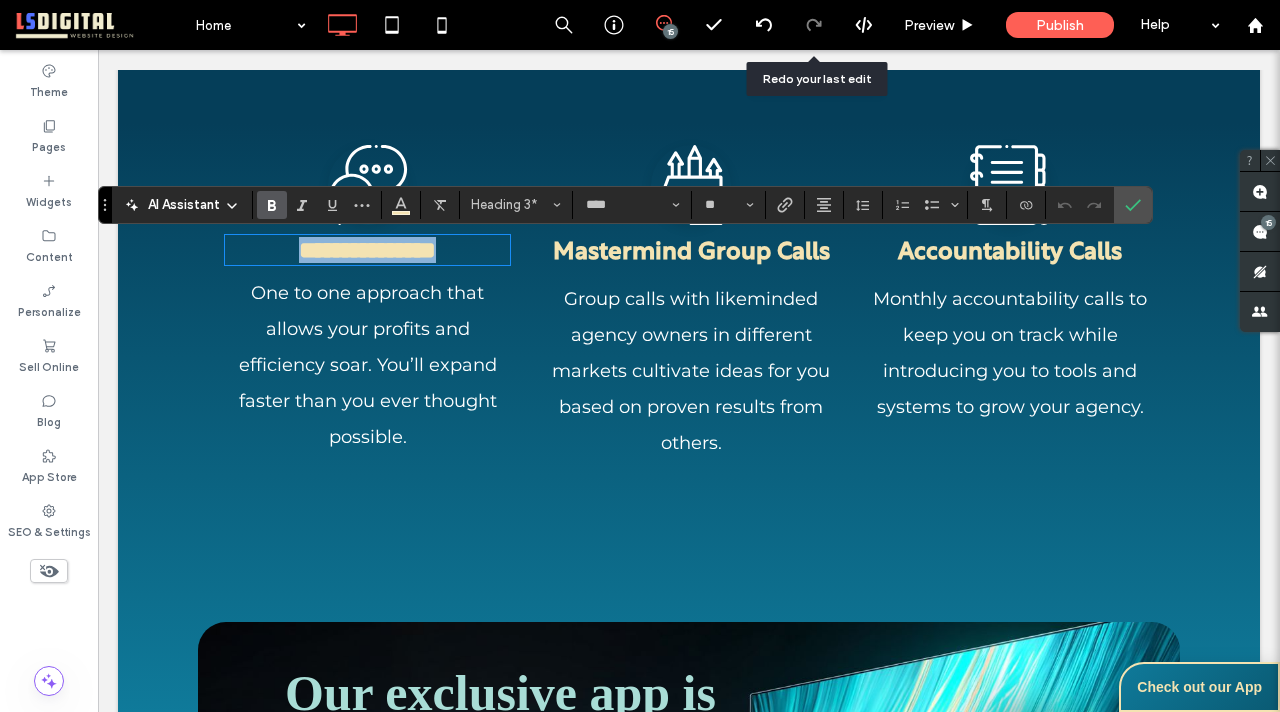 scroll, scrollTop: 1195, scrollLeft: 0, axis: vertical 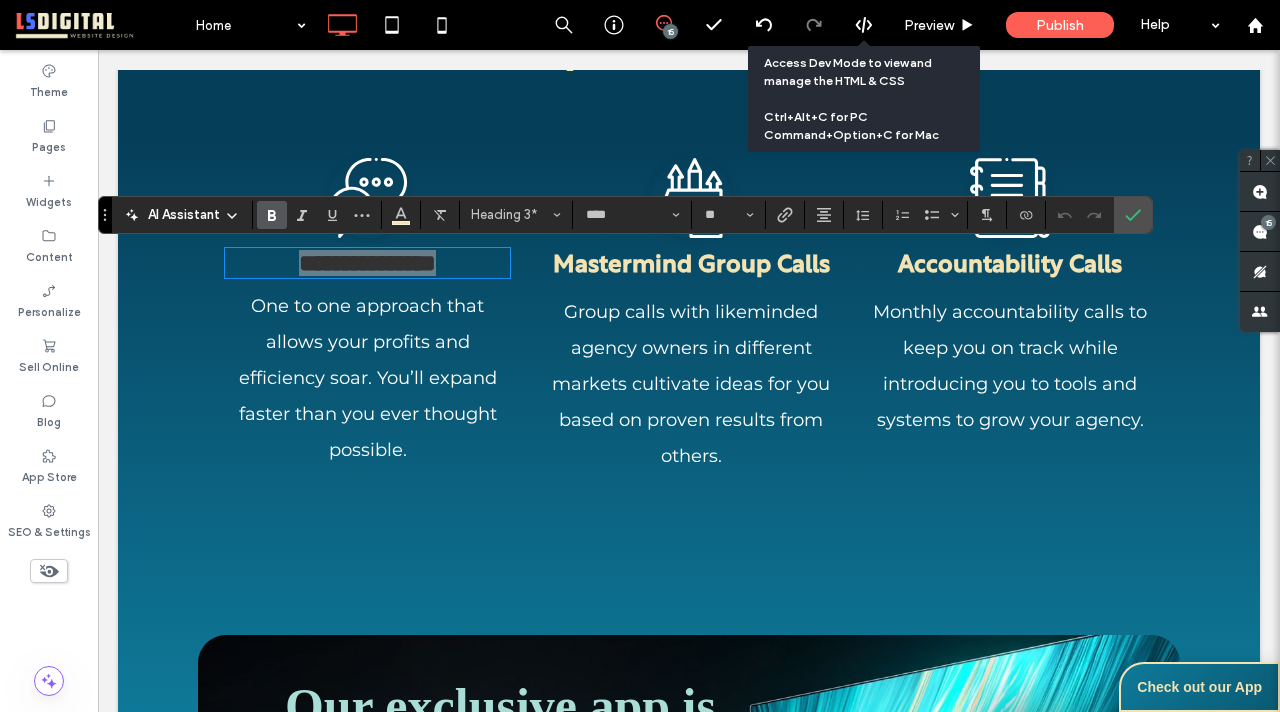 click 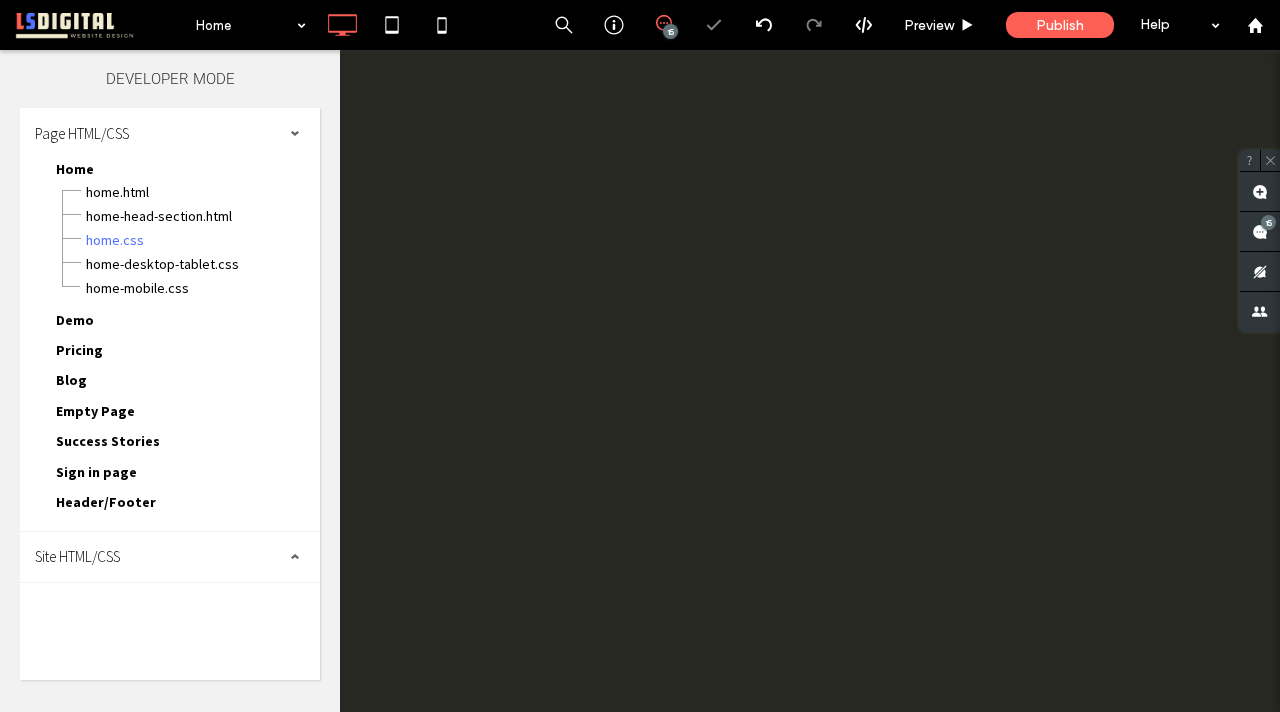 scroll, scrollTop: 0, scrollLeft: 0, axis: both 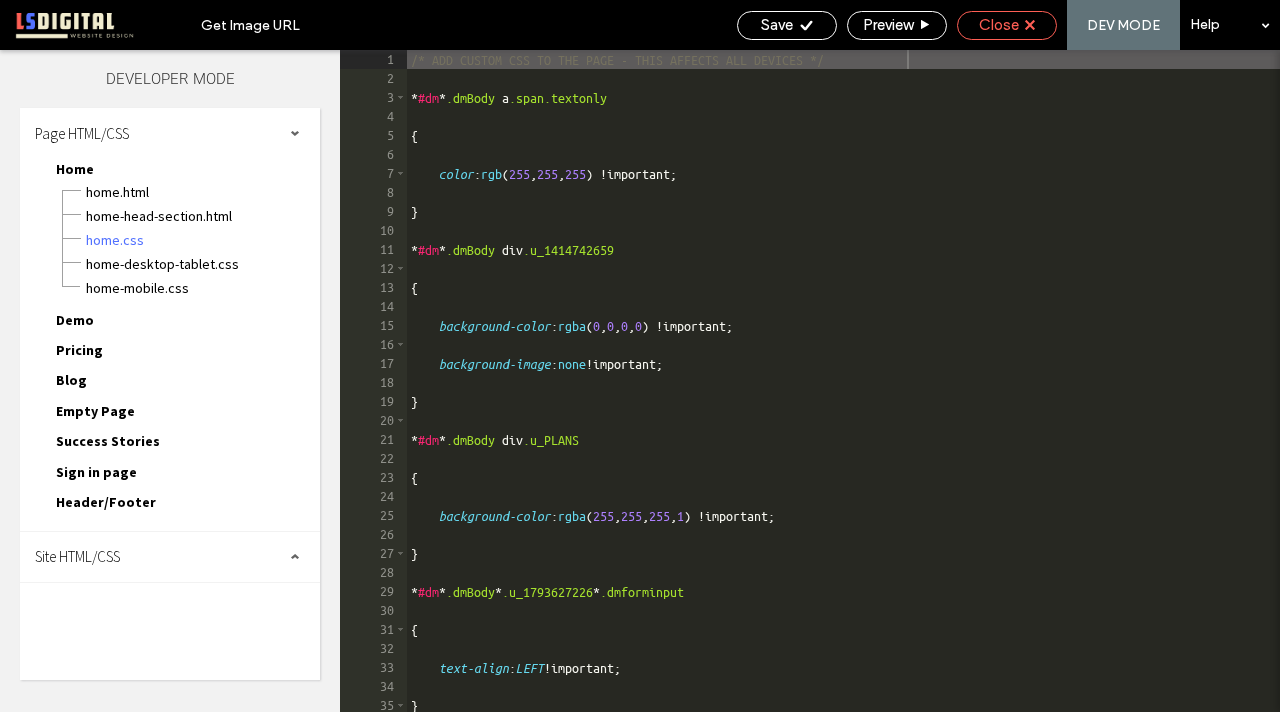 click on "Close" at bounding box center (999, 25) 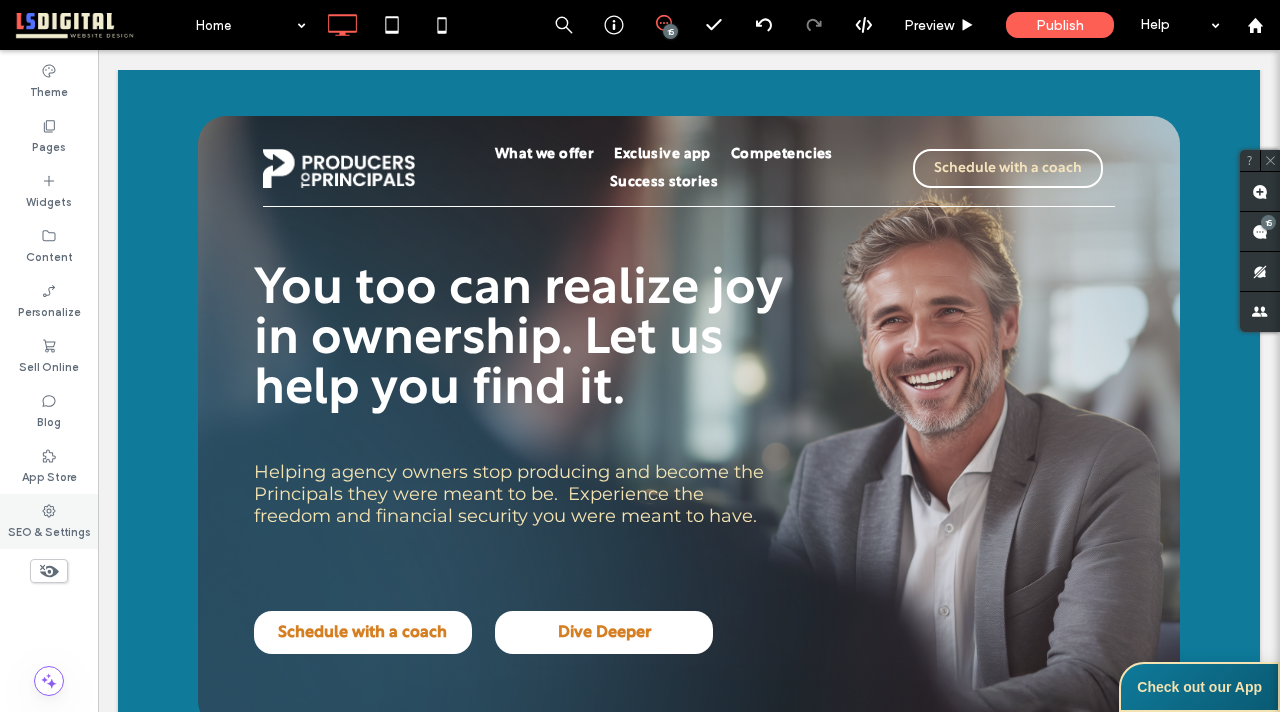 click 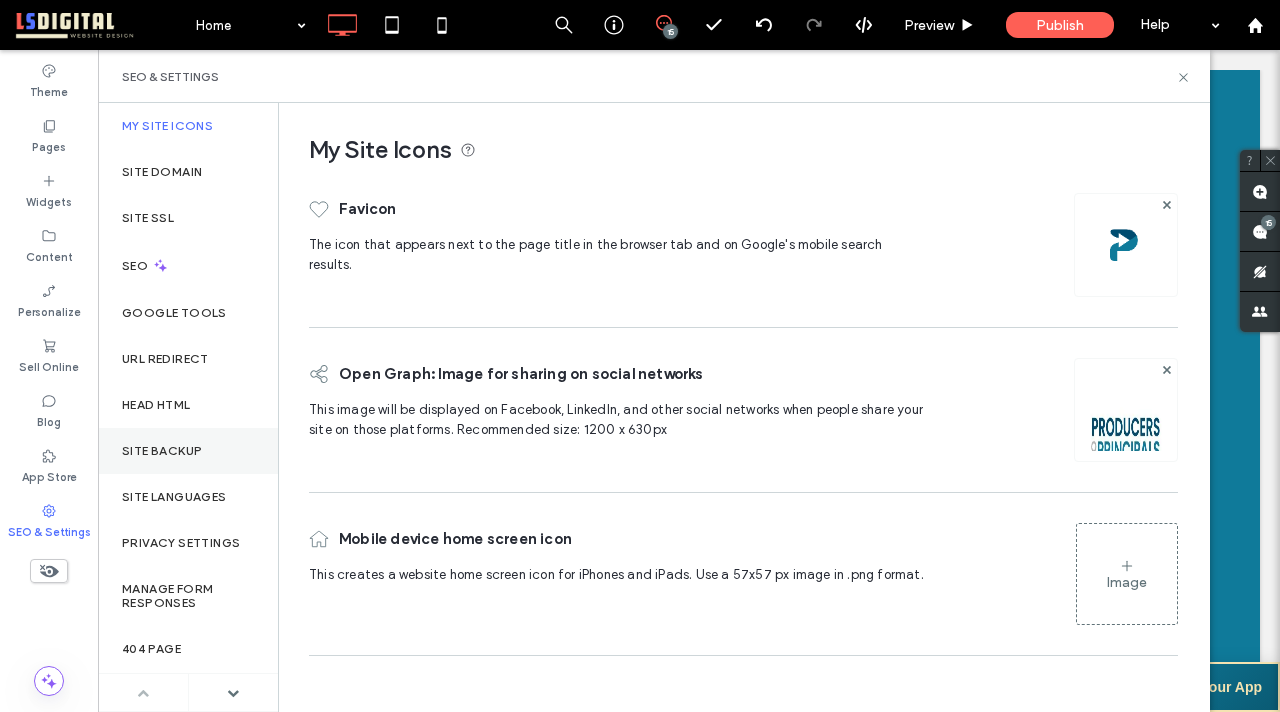 click on "Site Backup" at bounding box center (162, 451) 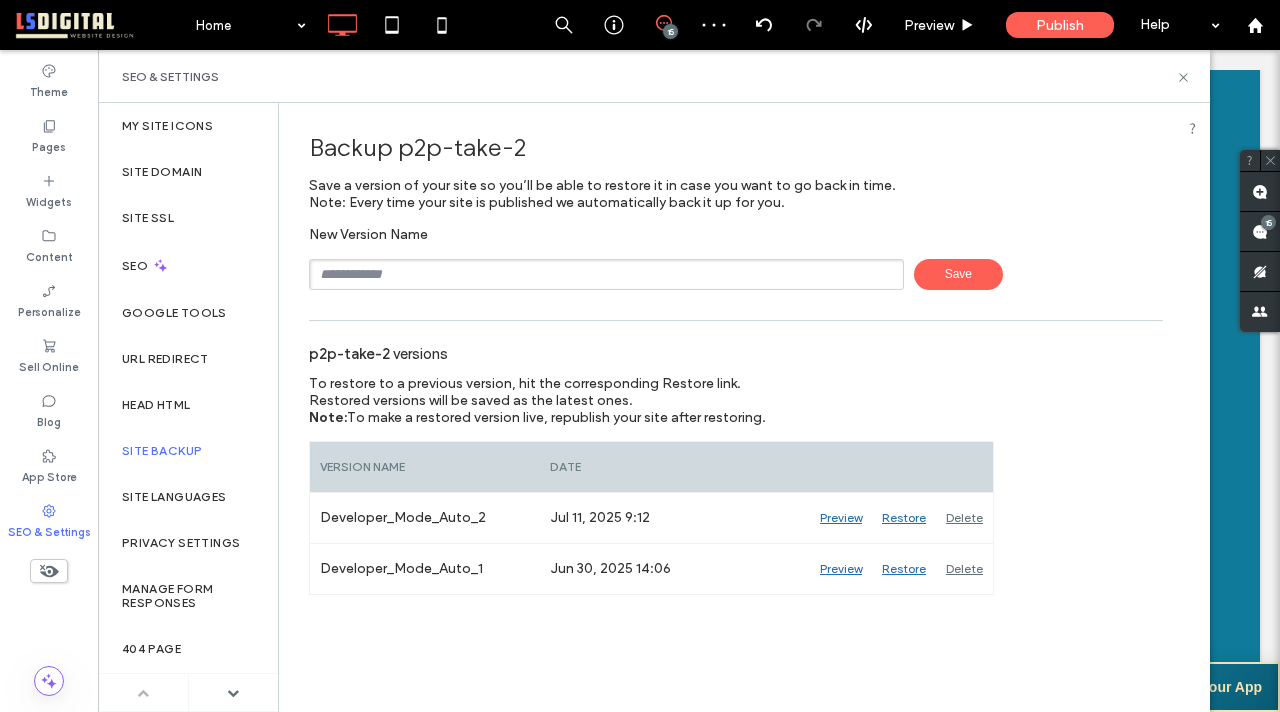 click at bounding box center (606, 274) 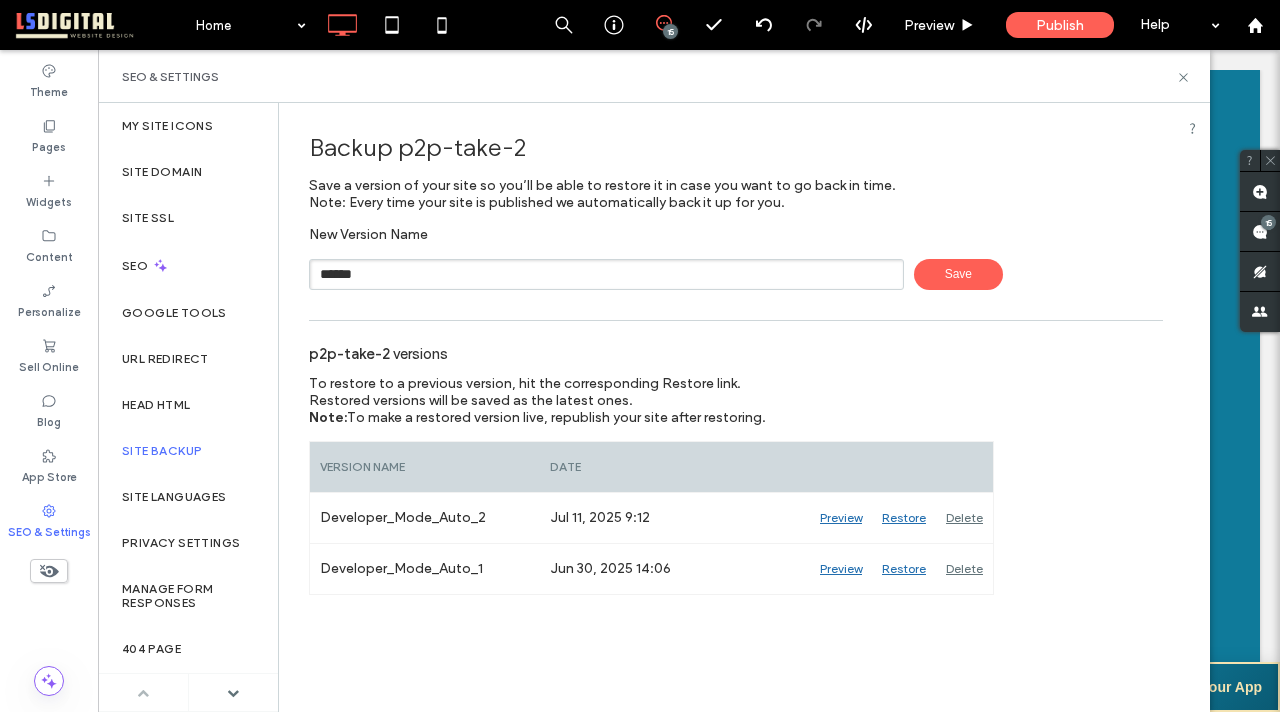type on "******" 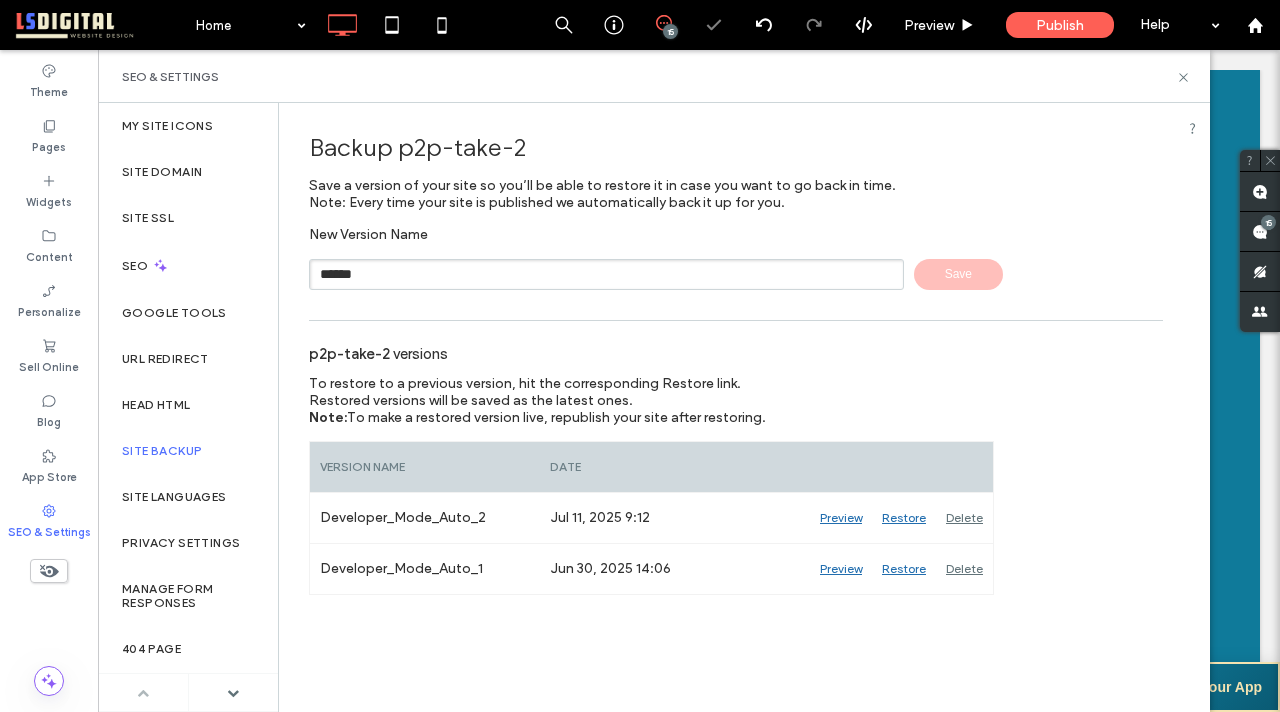 type 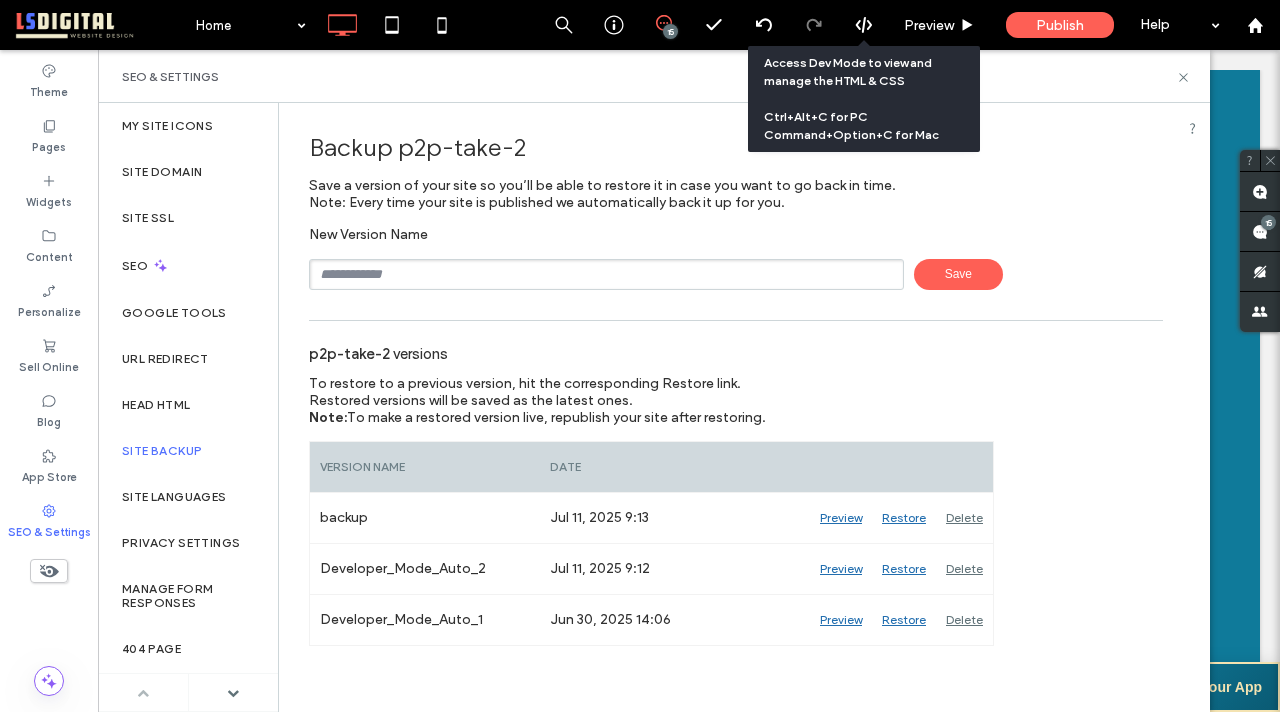 click 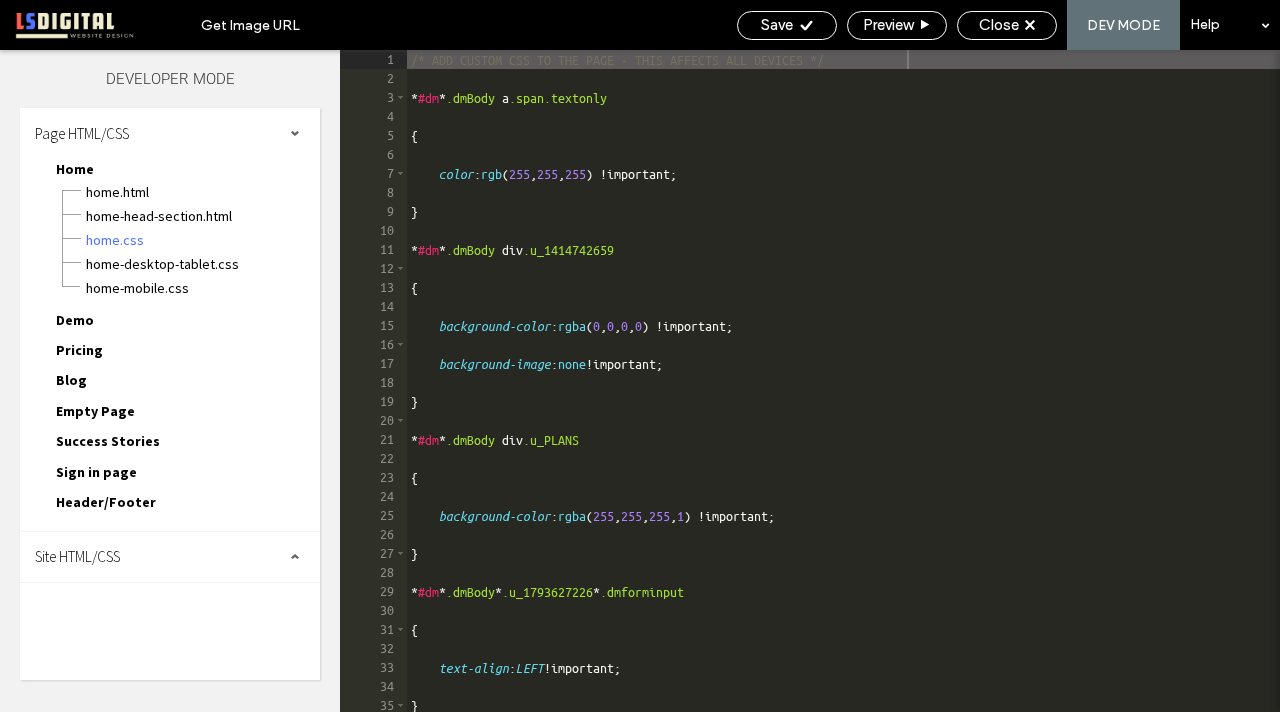 click on "Site HTML/CSS" at bounding box center [170, 557] 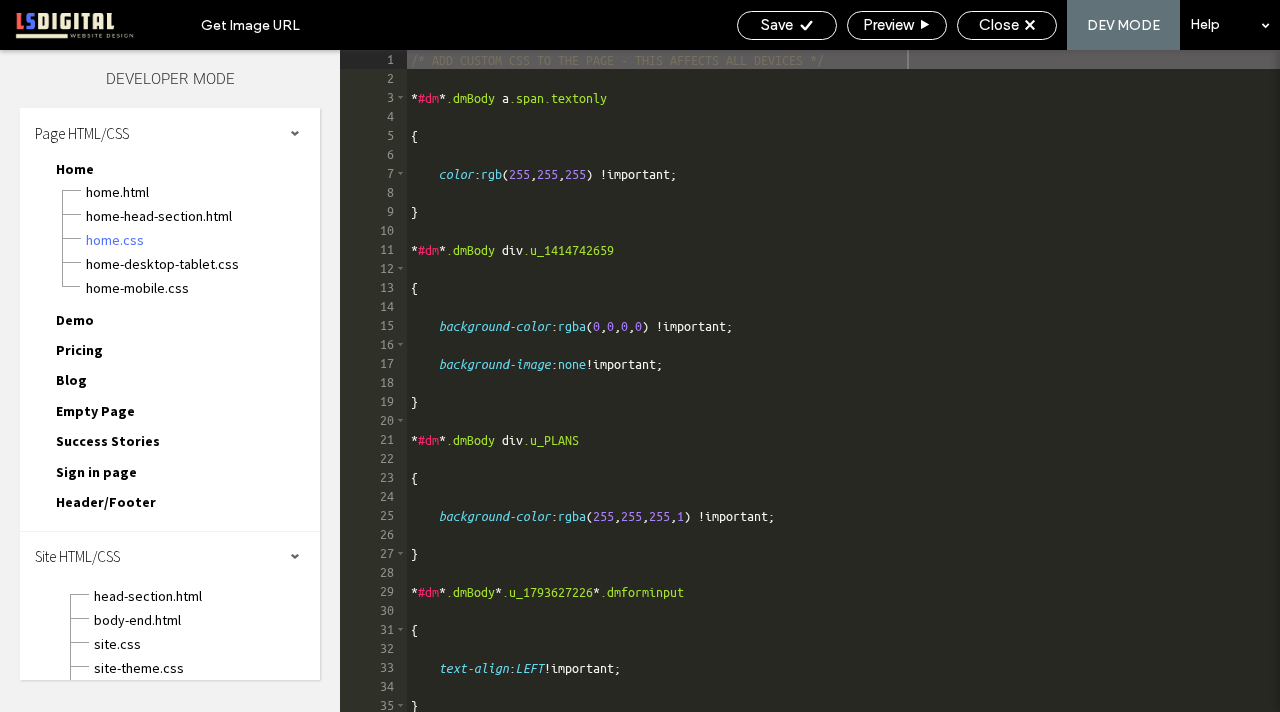 scroll, scrollTop: 59, scrollLeft: 0, axis: vertical 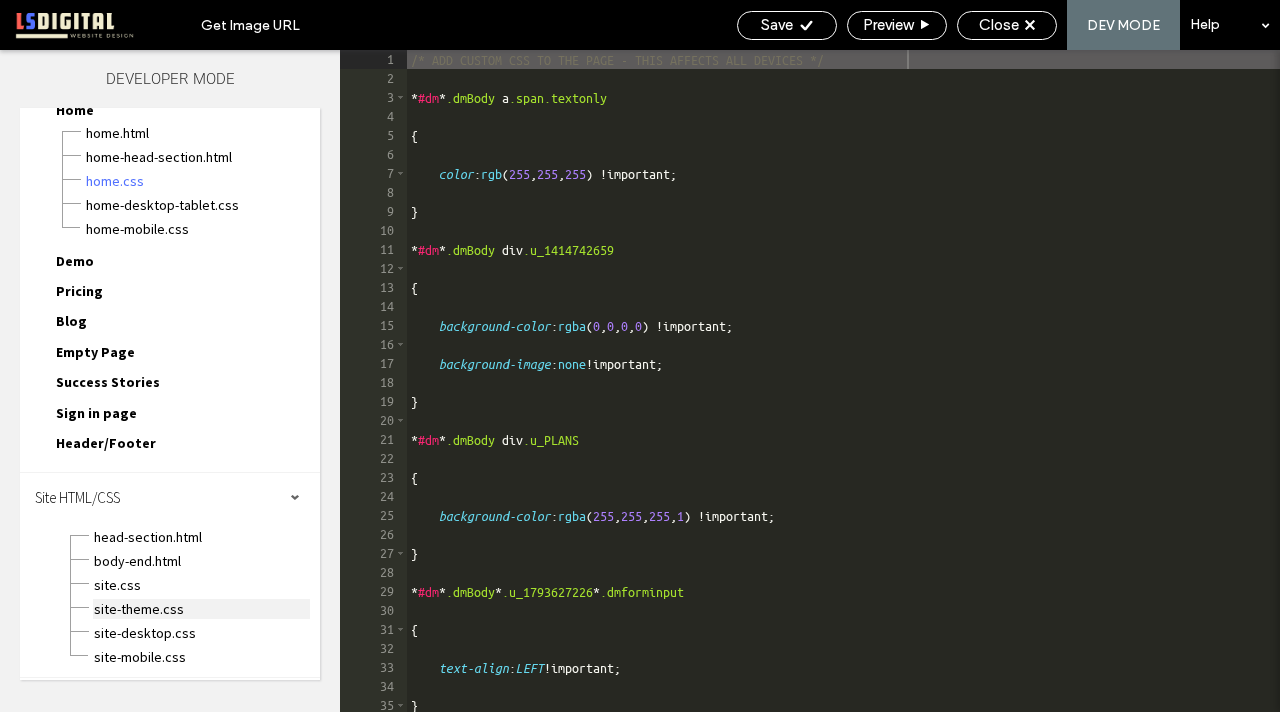 click on "site-theme.css" at bounding box center [201, 609] 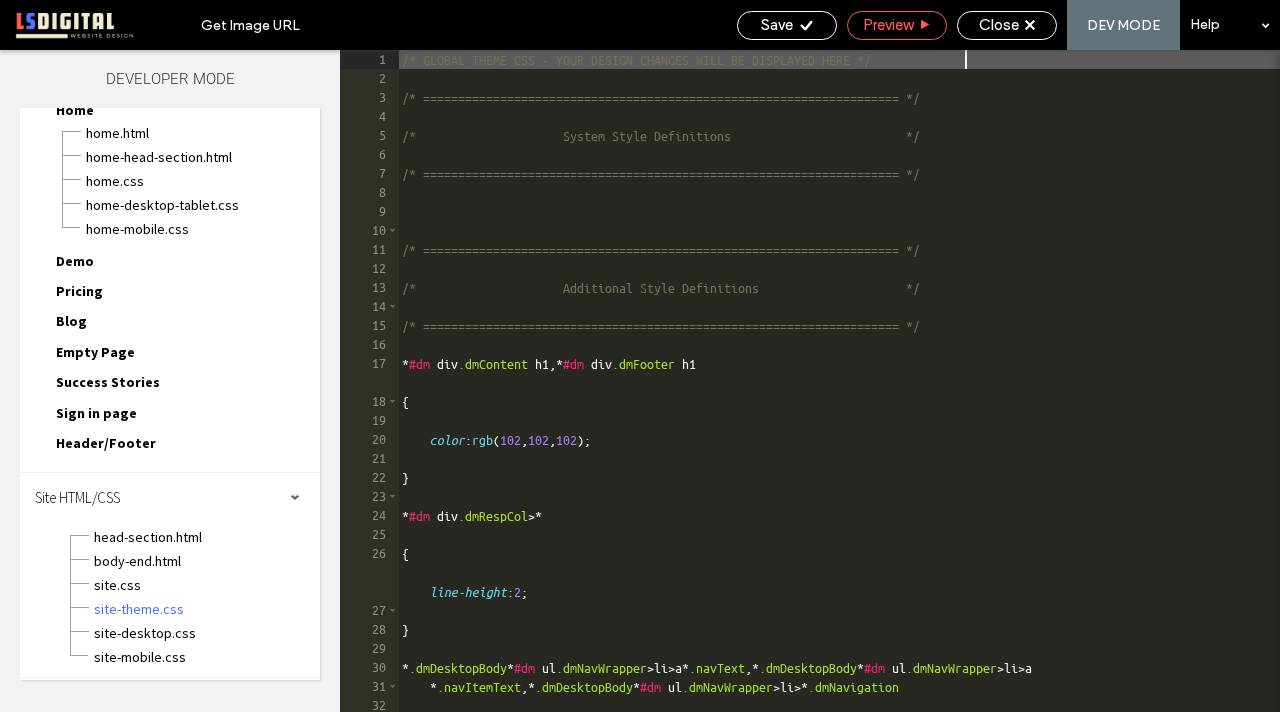 click on "Preview" at bounding box center [888, 25] 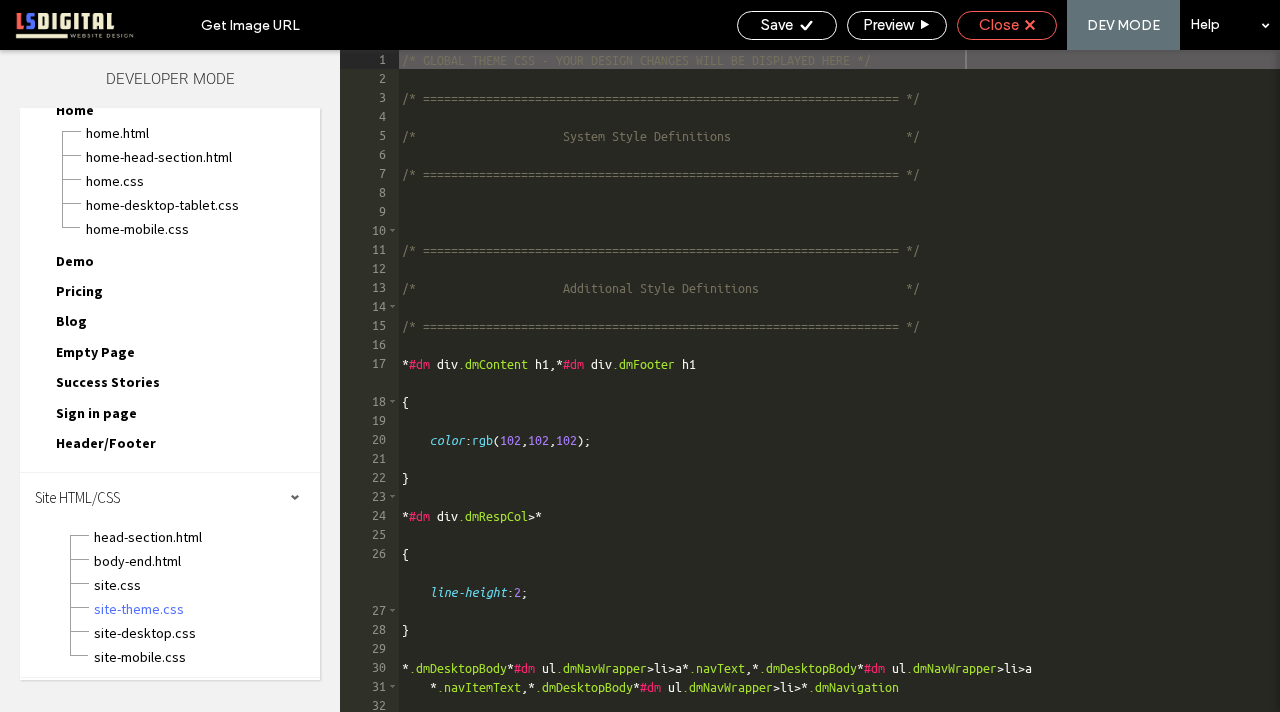 click on "Close" at bounding box center [1007, 25] 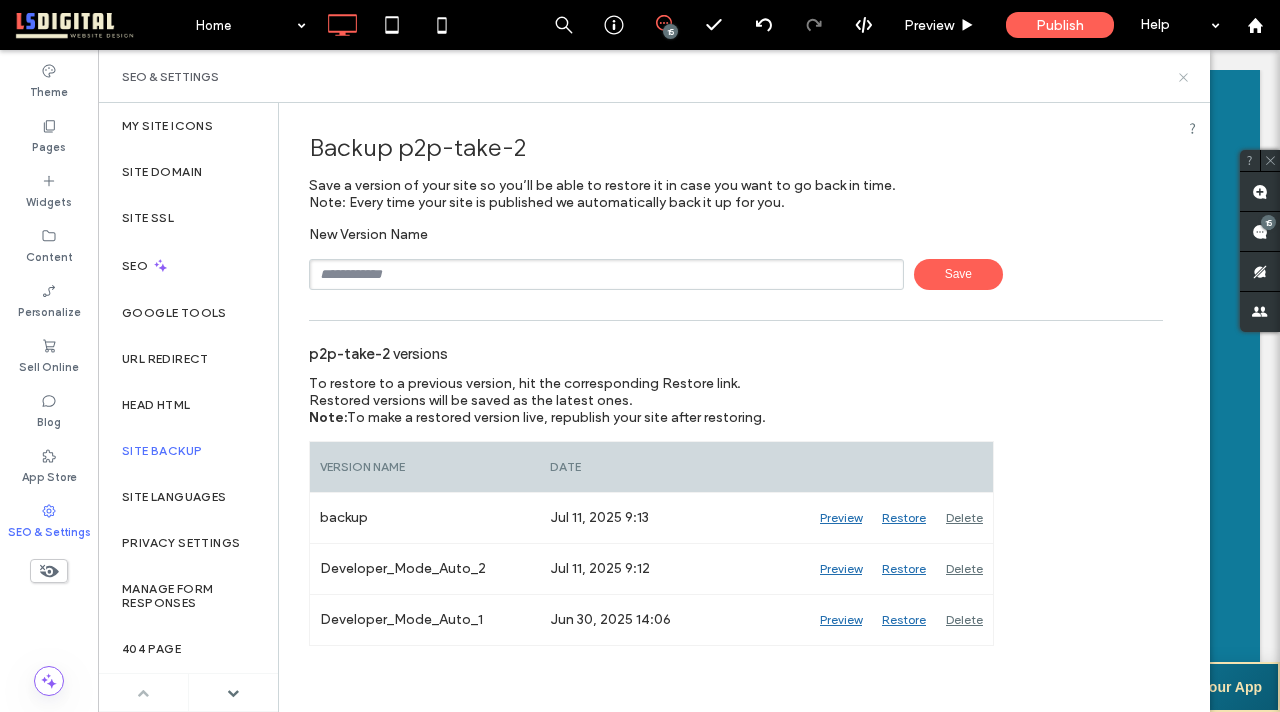 click 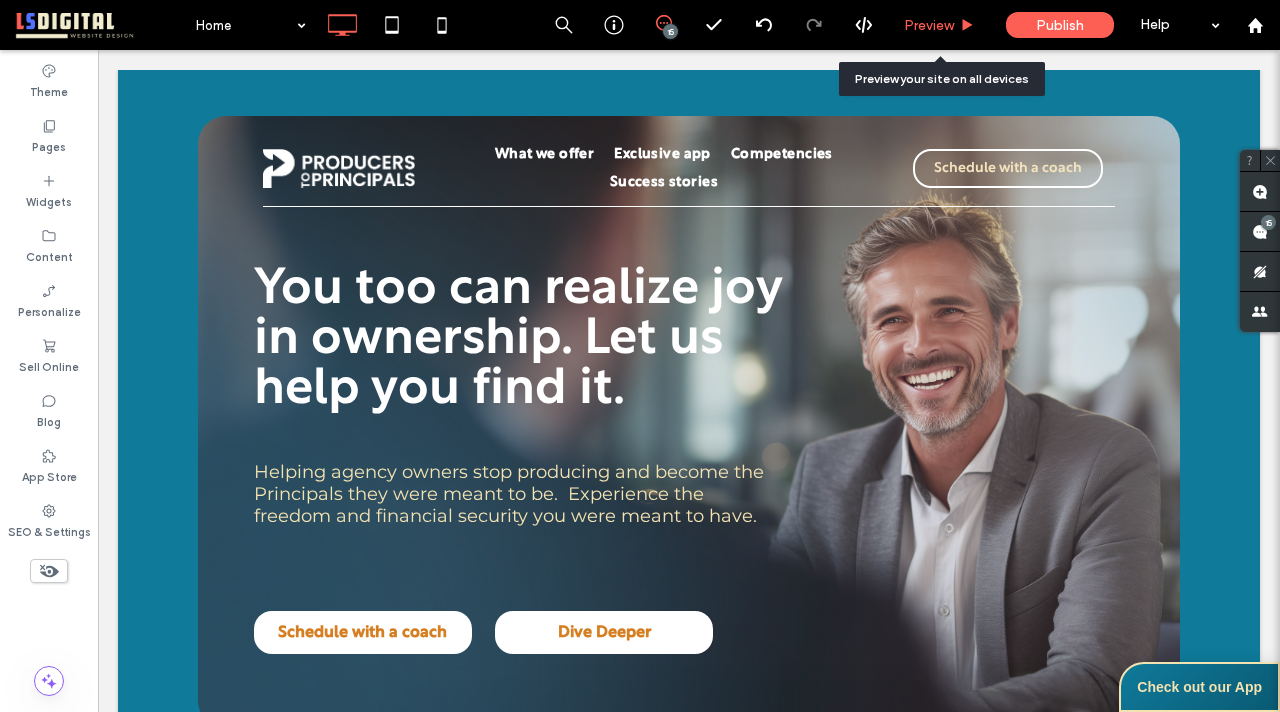 click on "Preview" at bounding box center [929, 25] 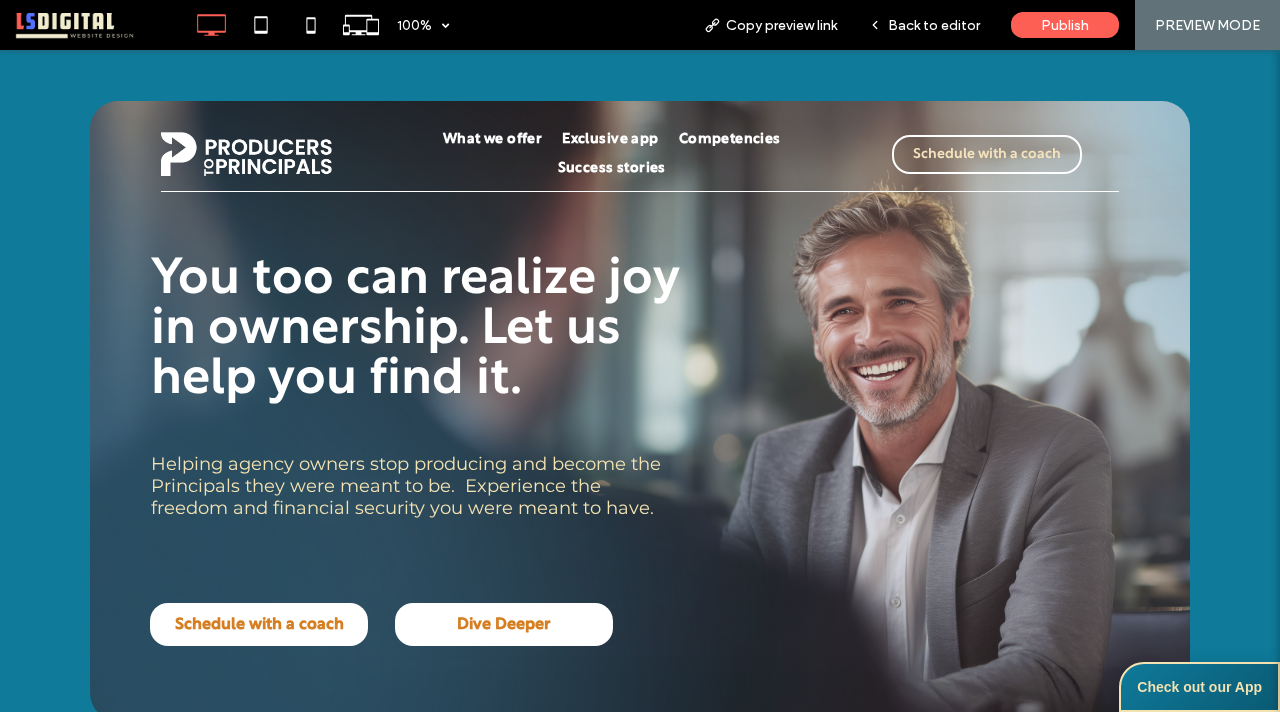 click on "Back to editor" at bounding box center [934, 25] 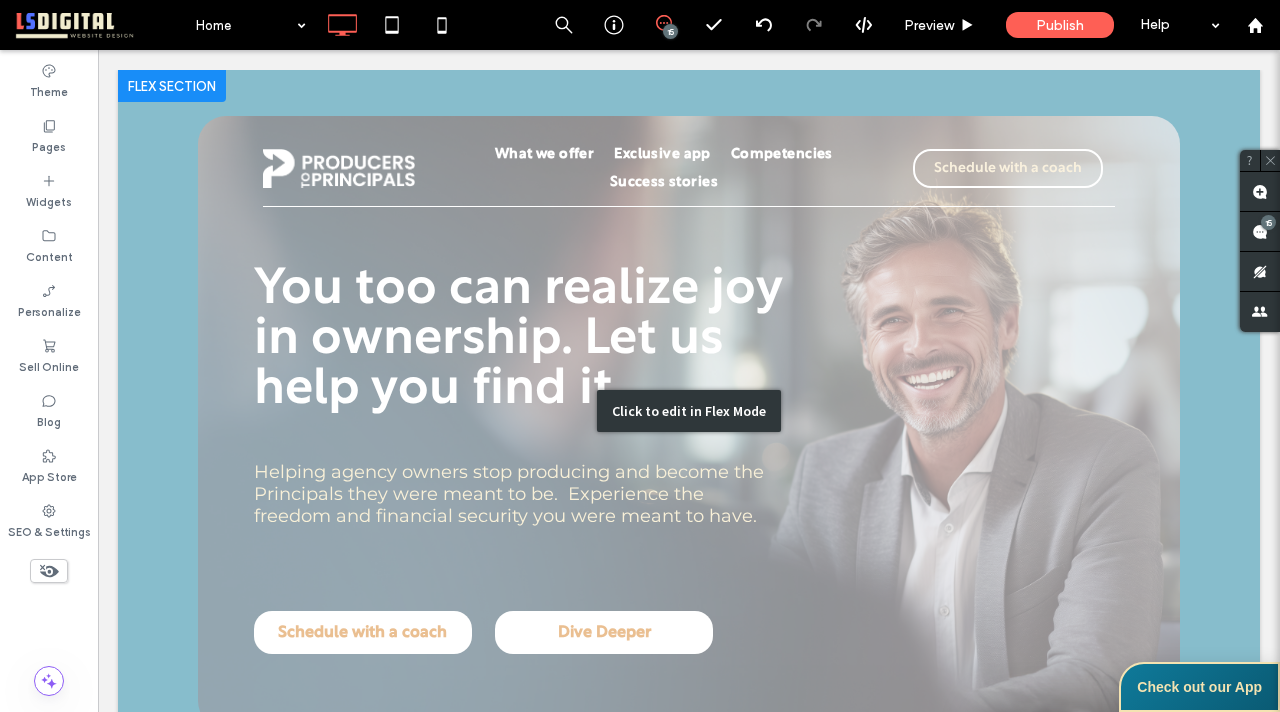 click on "Click to edit in Flex Mode" at bounding box center [689, 411] 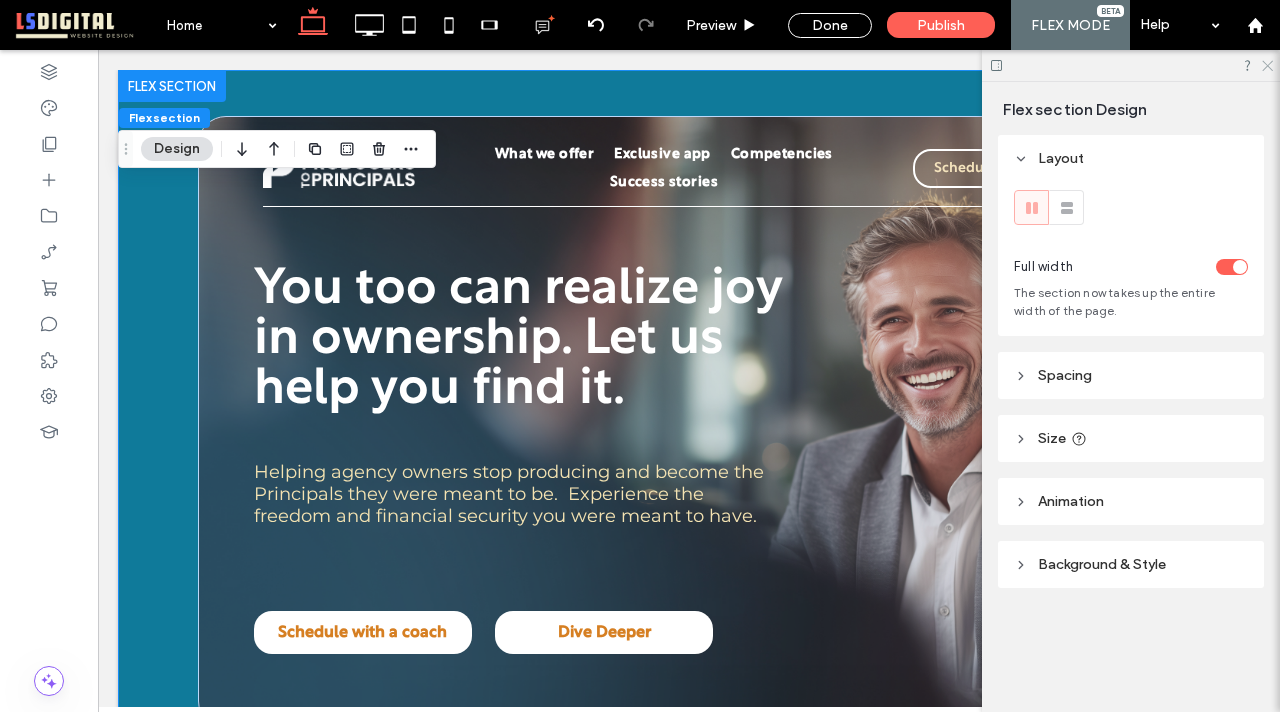 click 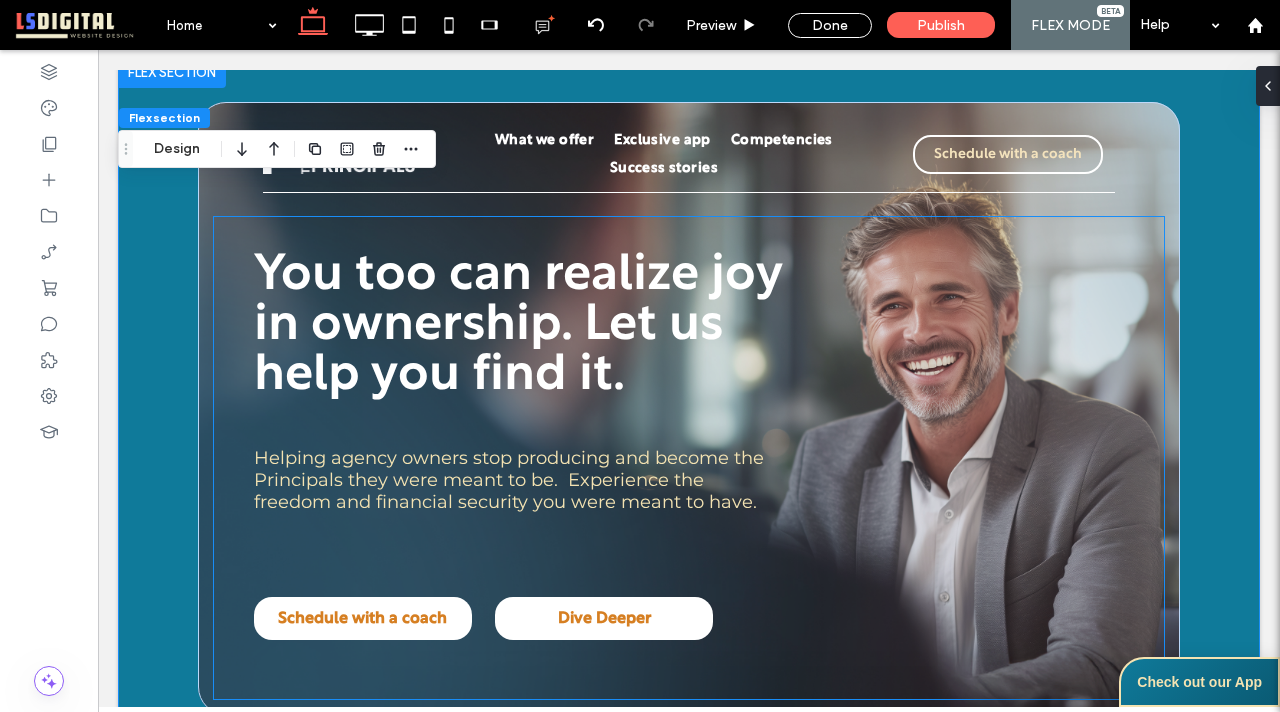 scroll, scrollTop: 0, scrollLeft: 0, axis: both 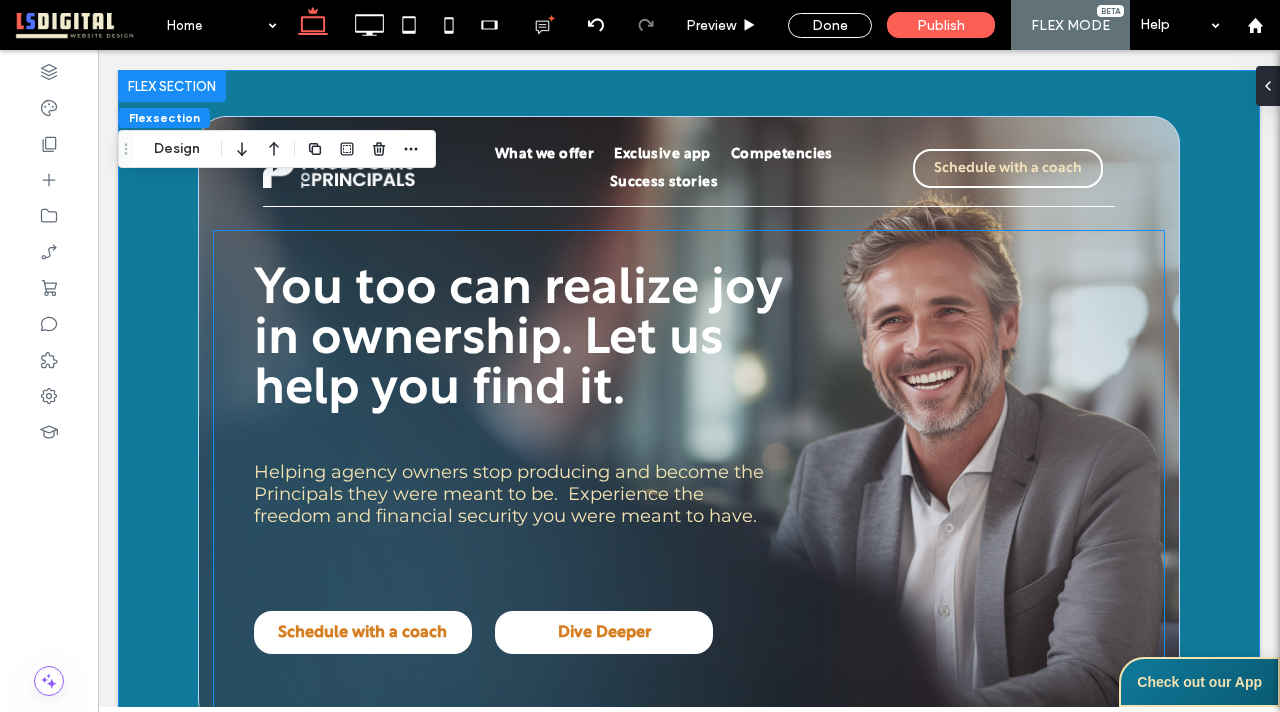 click on "You too can realize joy in ownership. Let us help you find it." at bounding box center (518, 340) 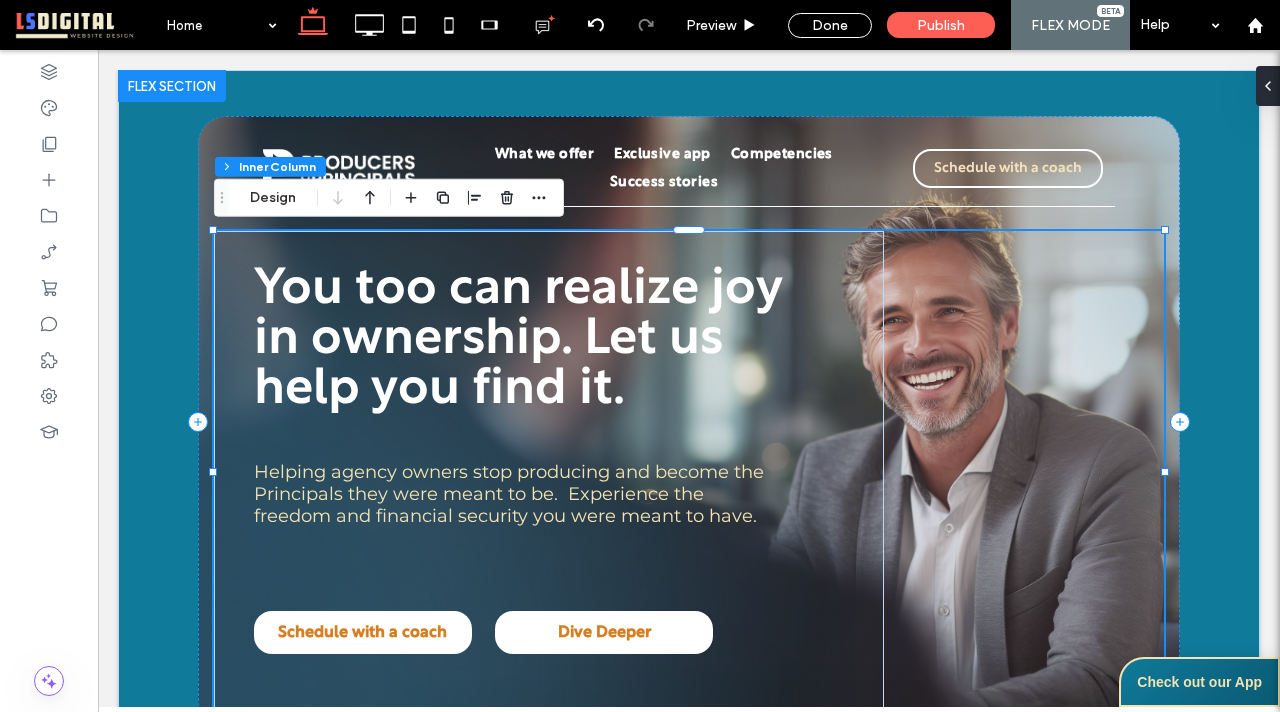 click on "You too can realize joy in ownership. Let us help you find it." at bounding box center (518, 340) 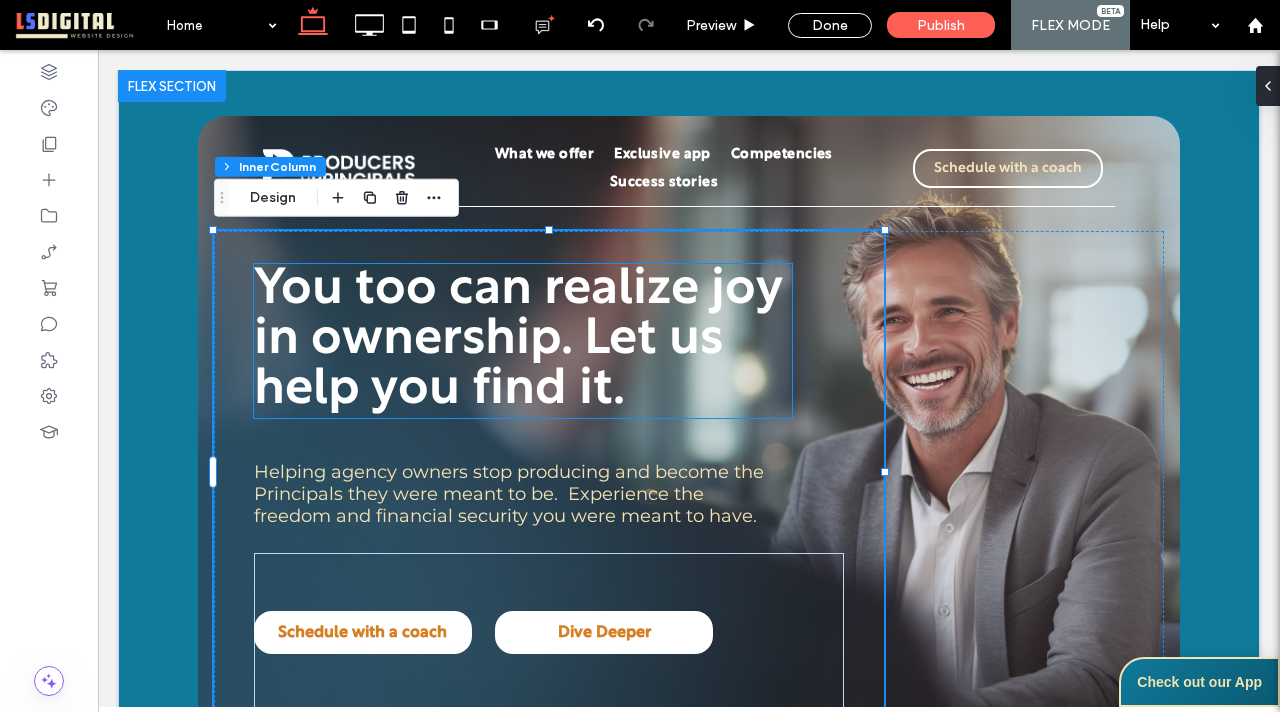 click on "You too can realize joy in ownership. Let us help you find it." at bounding box center (518, 340) 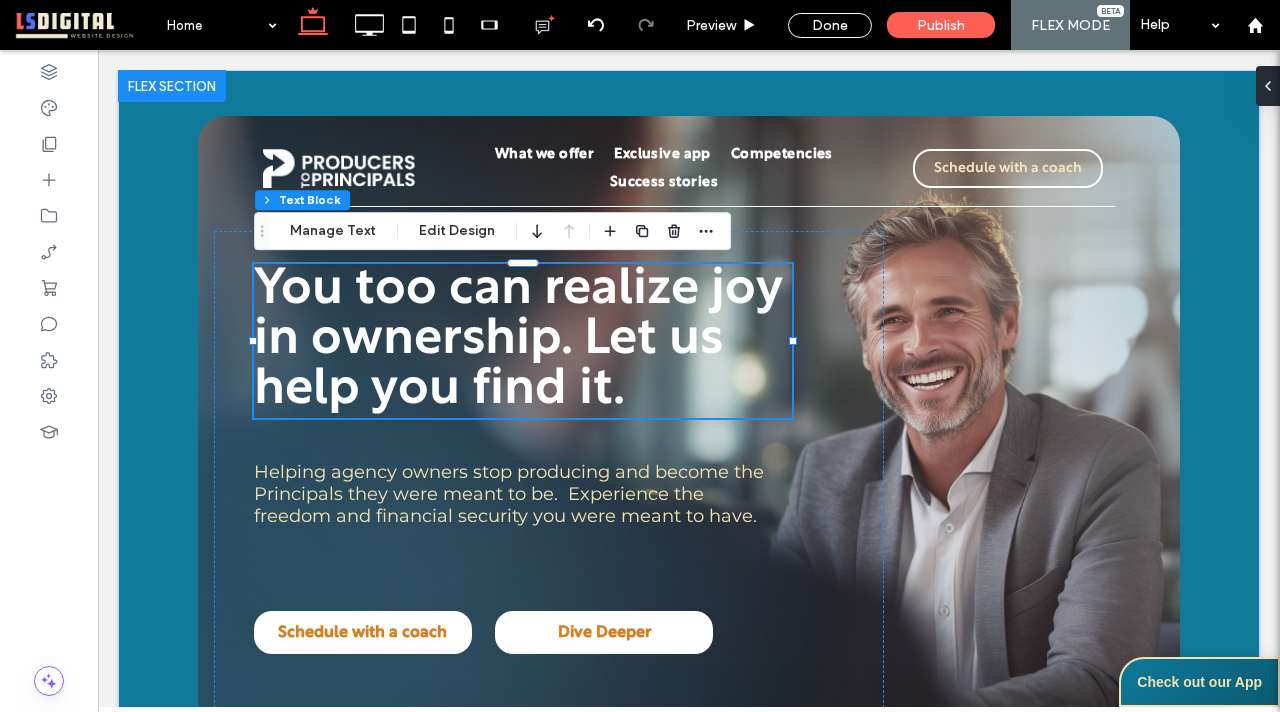 click on "You too can realize joy in ownership. Let us help you find it." at bounding box center [518, 340] 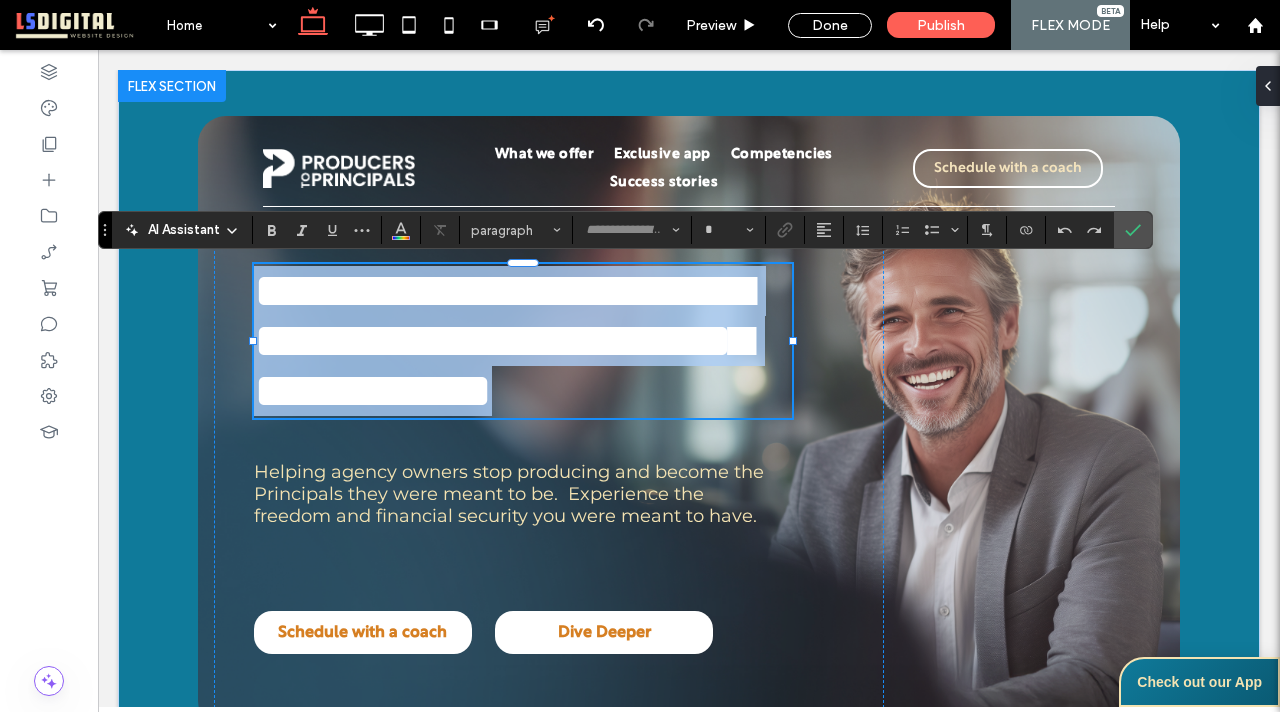 type on "****" 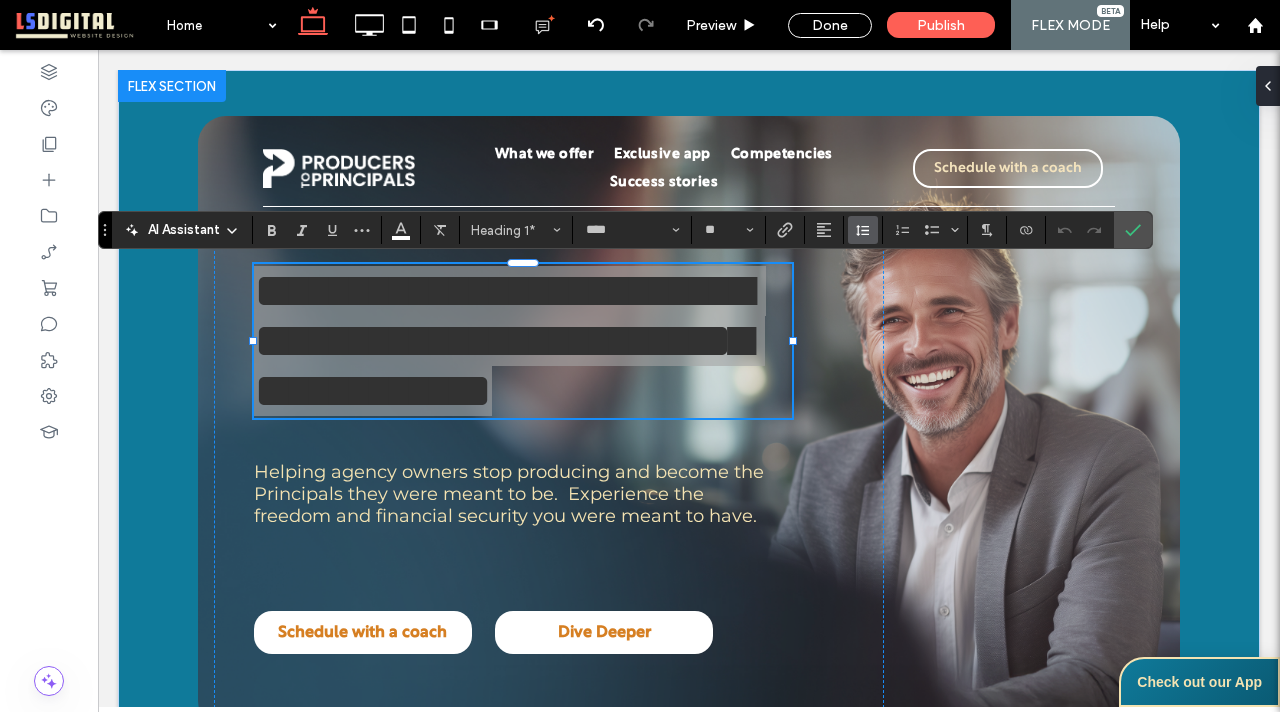 click 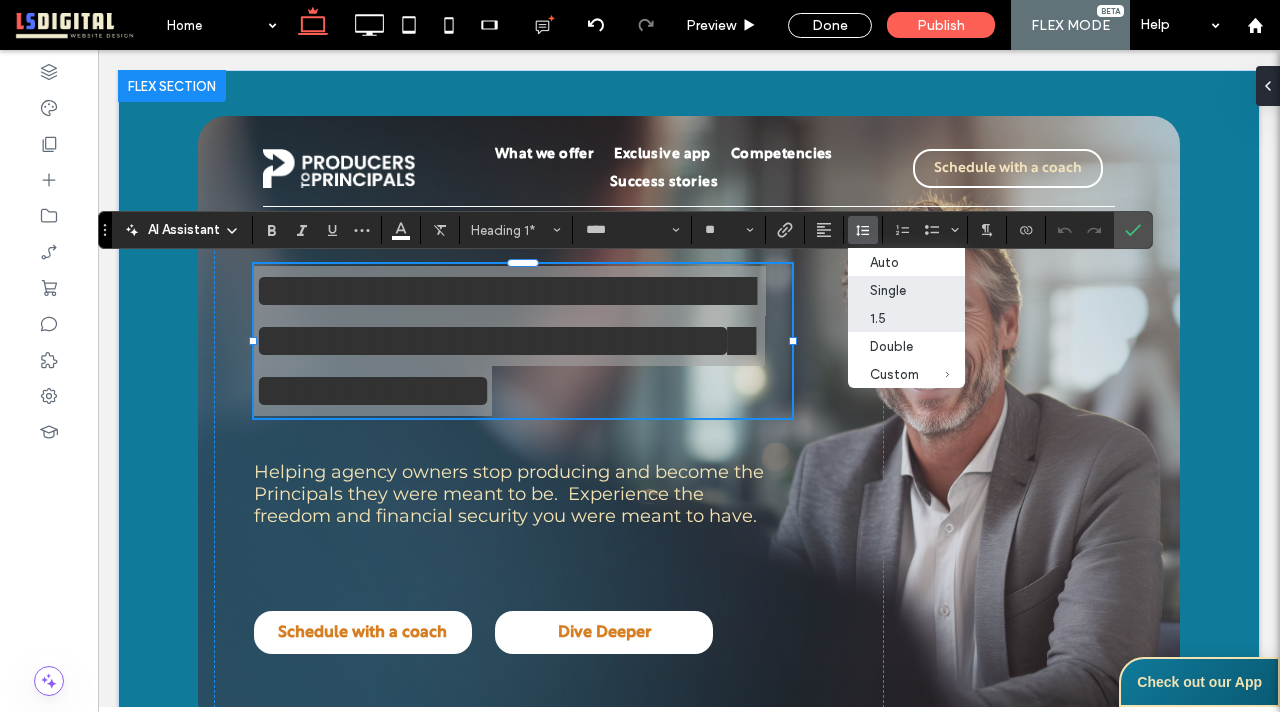 click on "1.5" at bounding box center [894, 318] 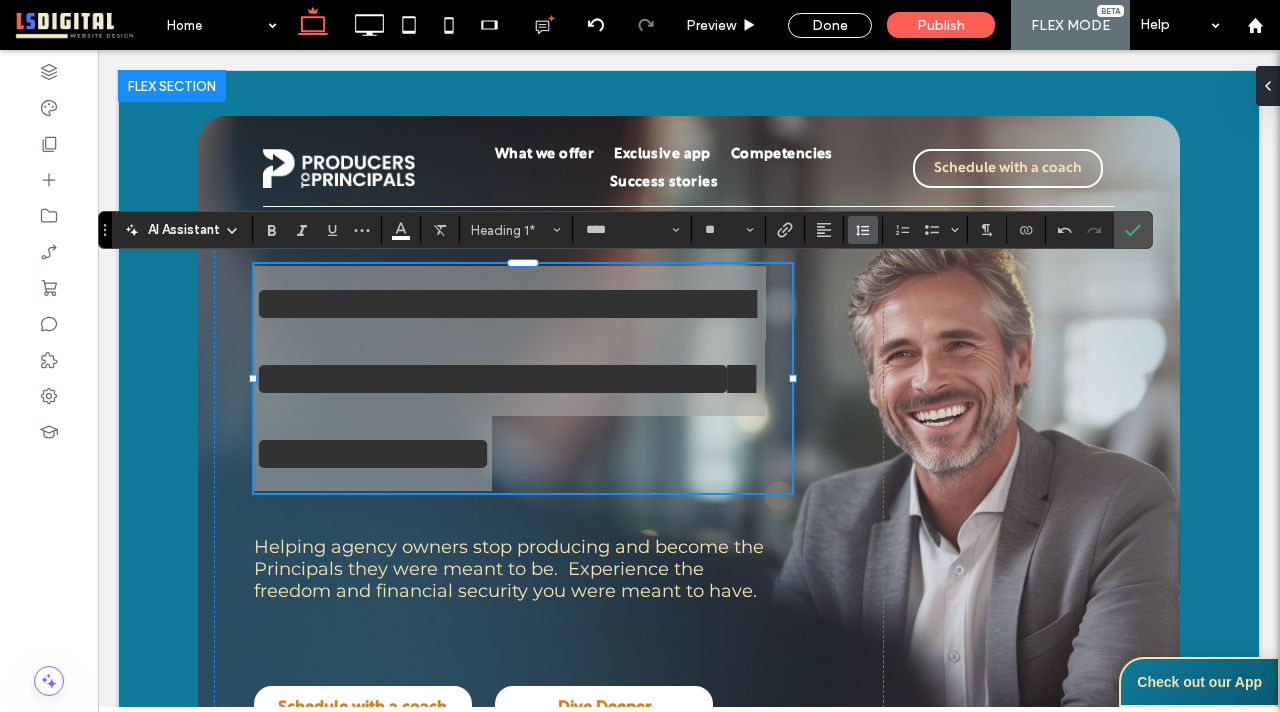 click 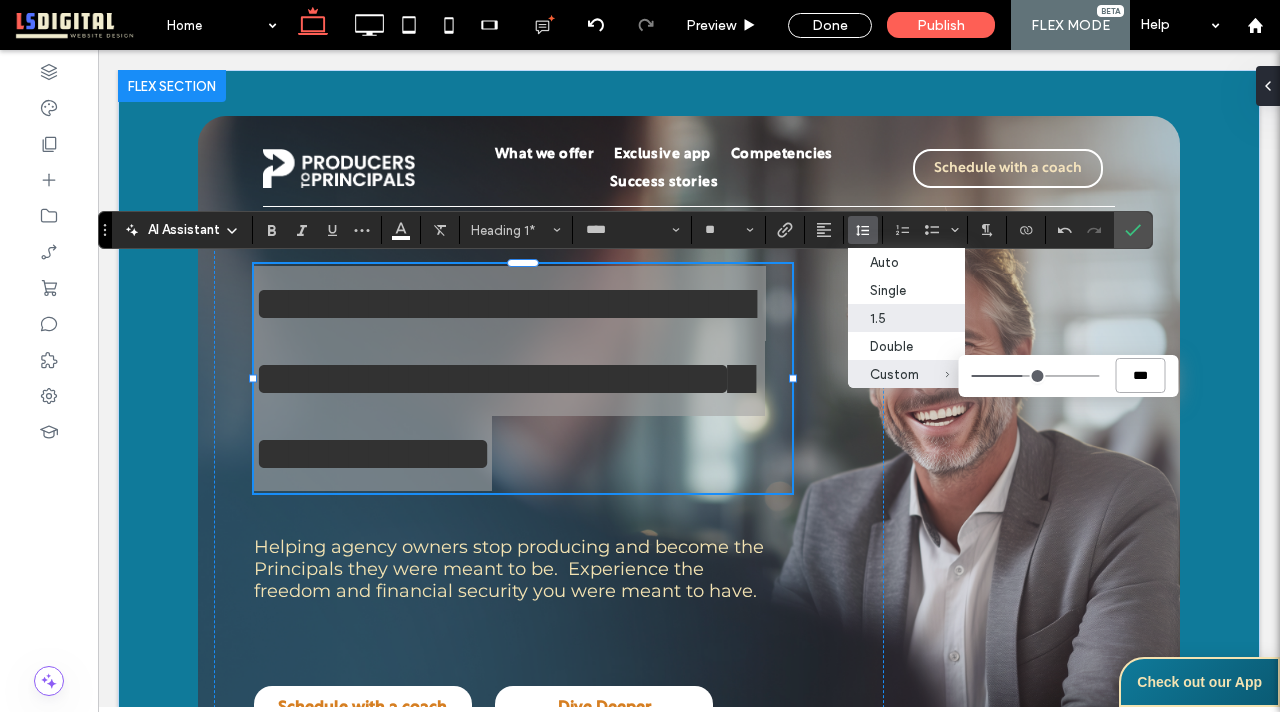 click on "***" at bounding box center [1140, 375] 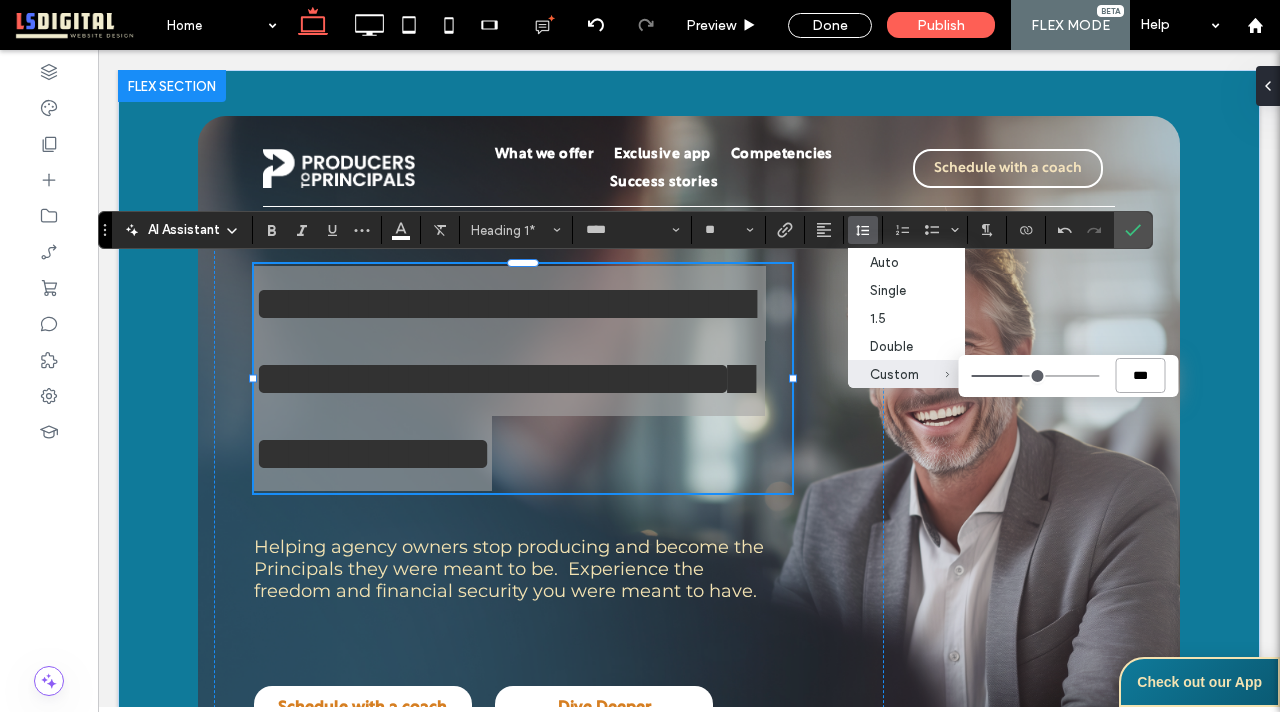 type on "*" 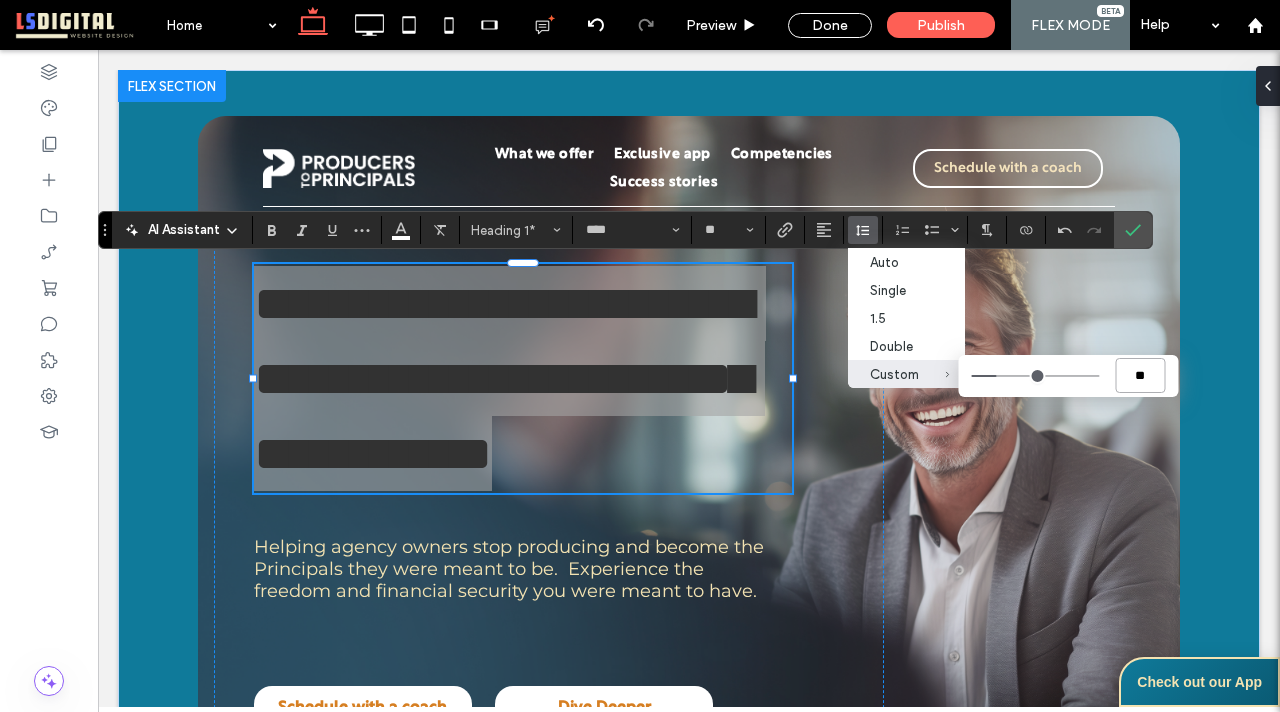 type on "***" 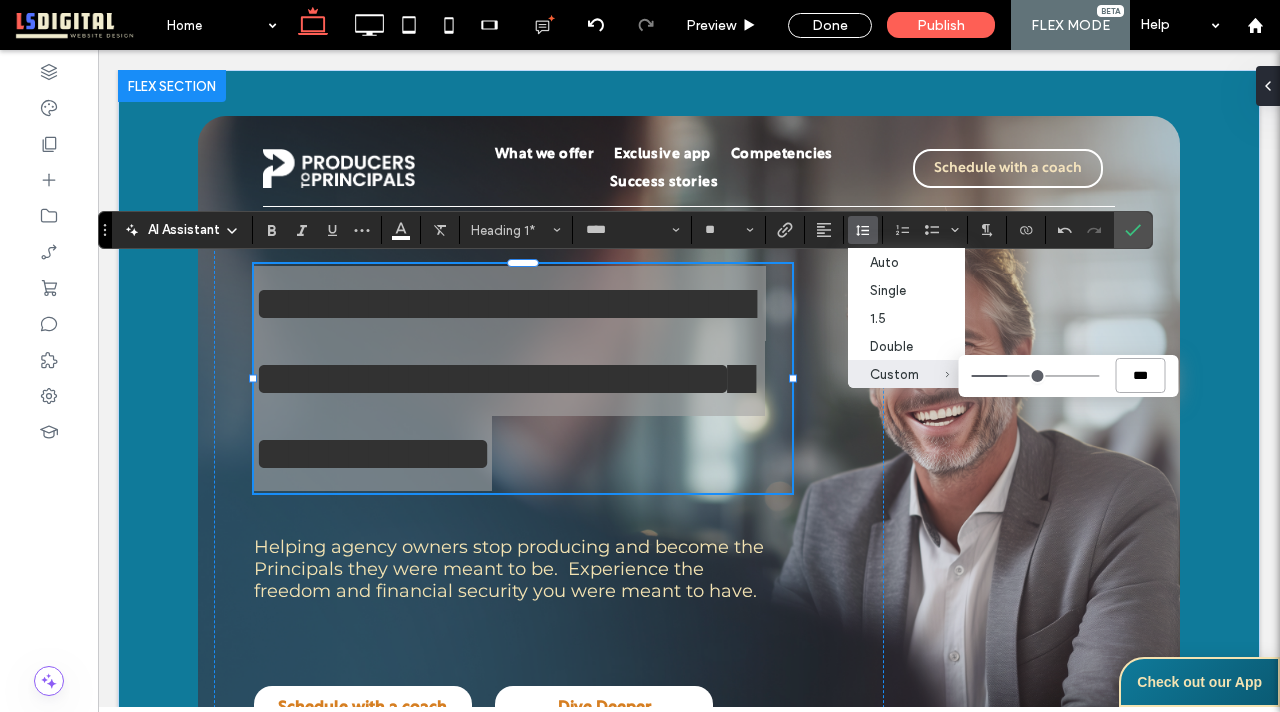 type on "***" 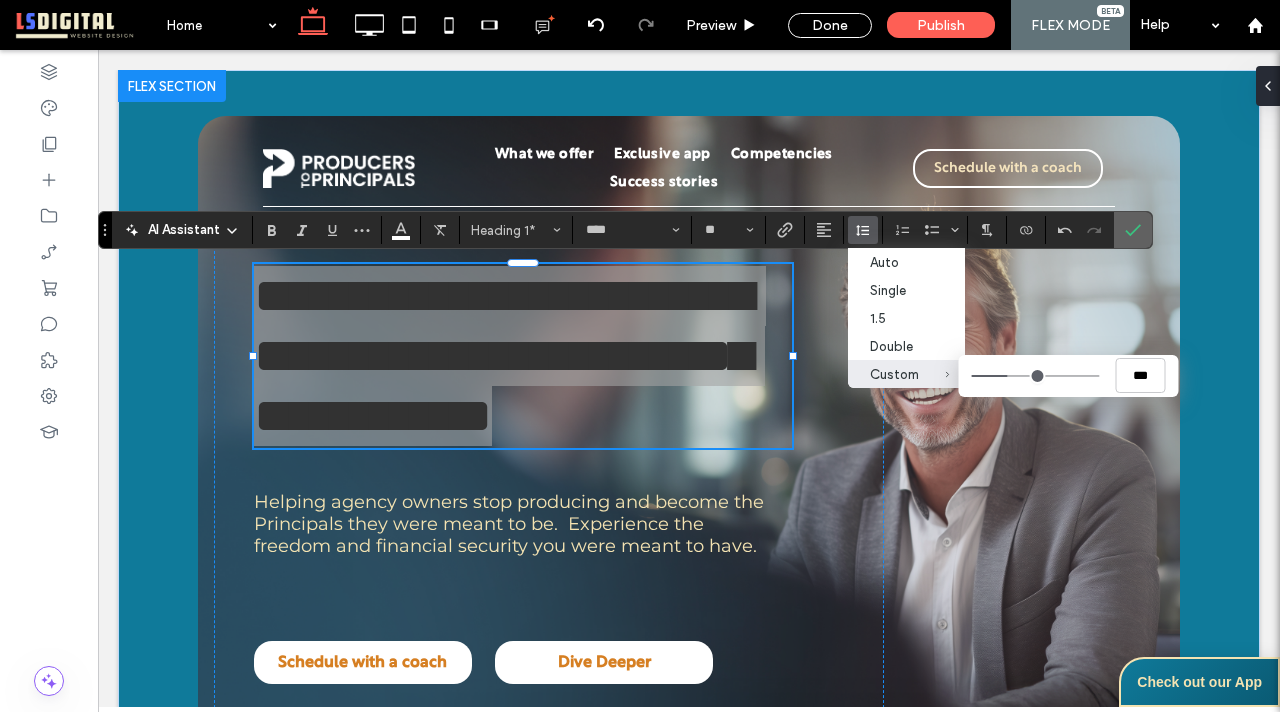 click 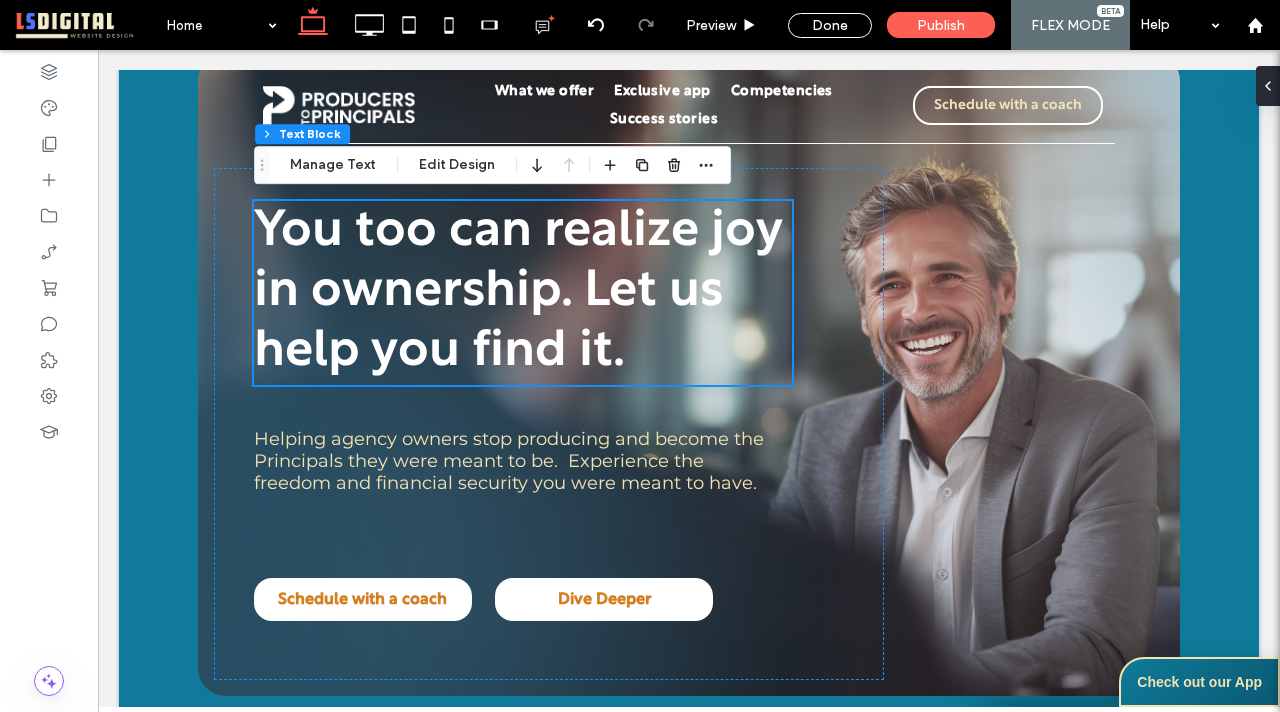 scroll, scrollTop: 66, scrollLeft: 0, axis: vertical 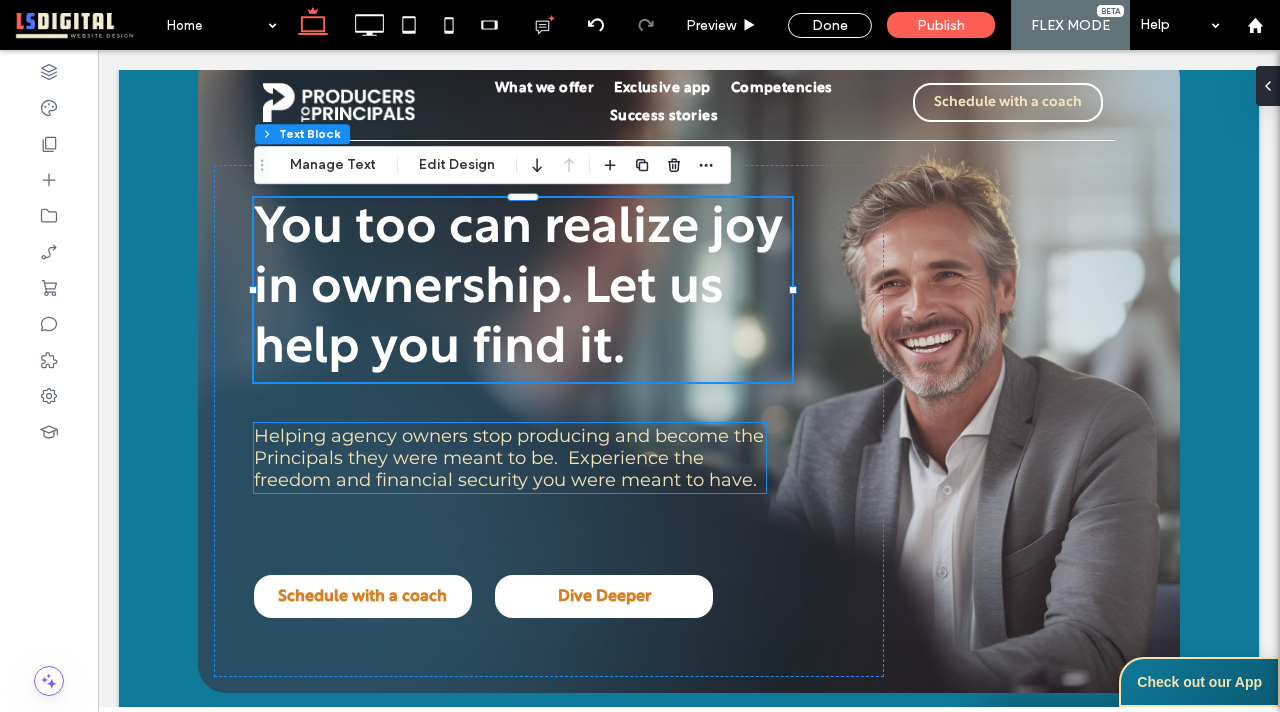 click on "Helping agency owners stop producing and become the Principals they were meant to be.  Experience the freedom and financial security you were meant to have." at bounding box center [509, 458] 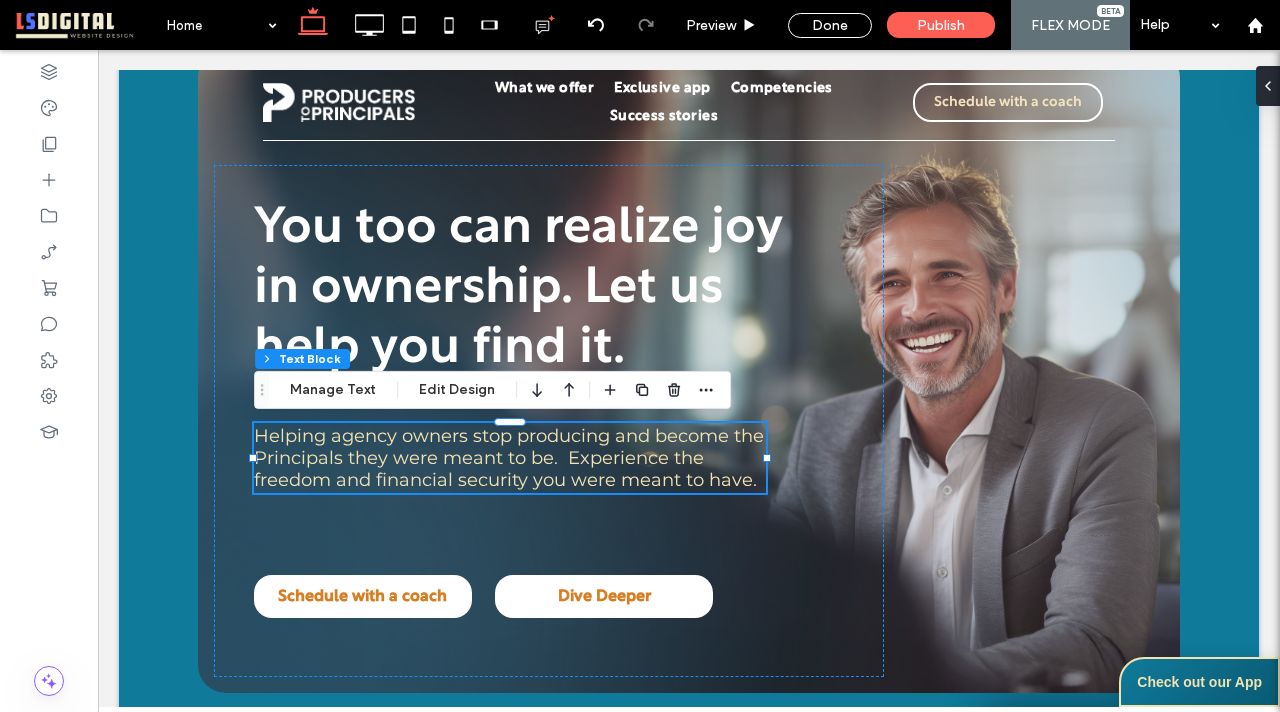 click on "Helping agency owners stop producing and become the Principals they were meant to be.  Experience the freedom and financial security you were meant to have." at bounding box center (509, 458) 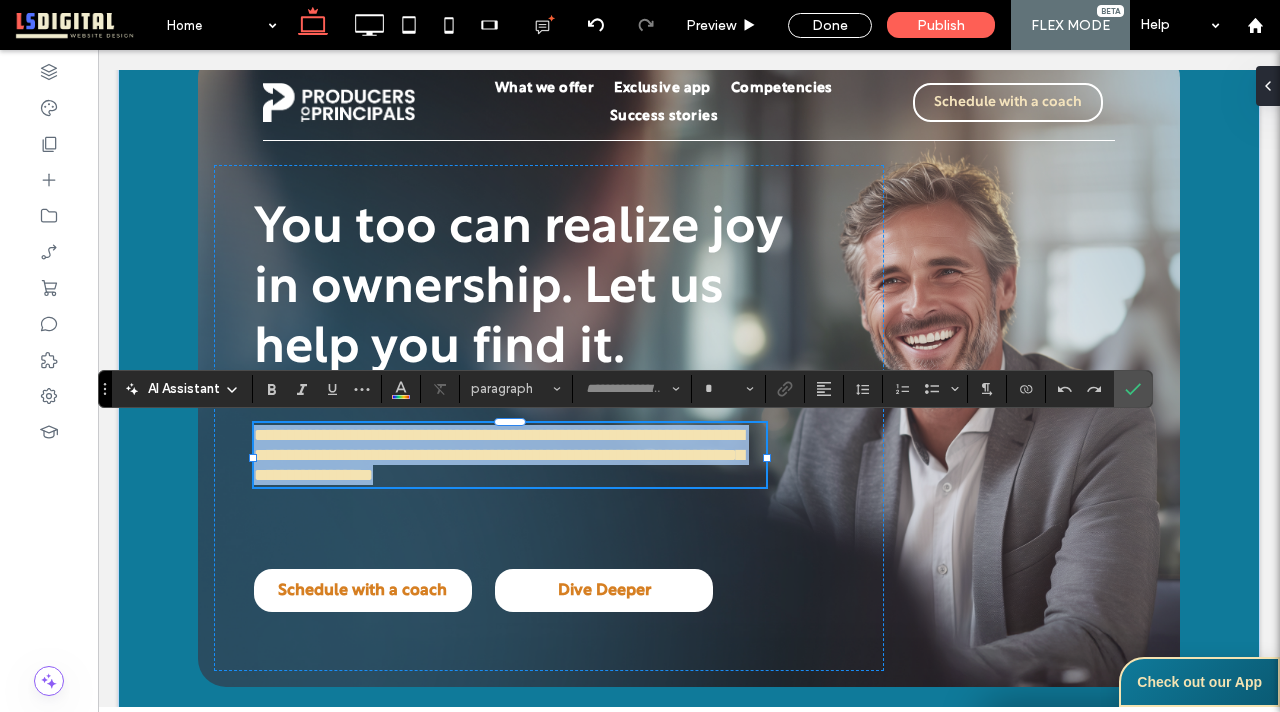 type on "**********" 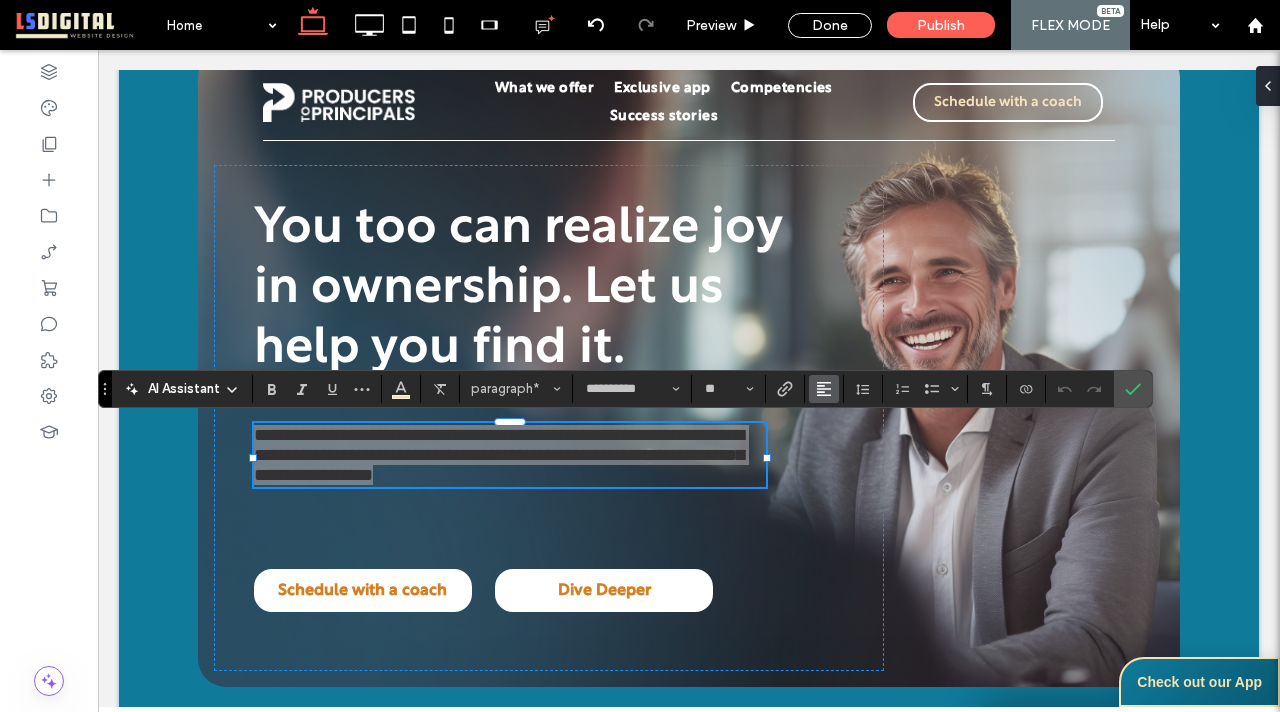 click 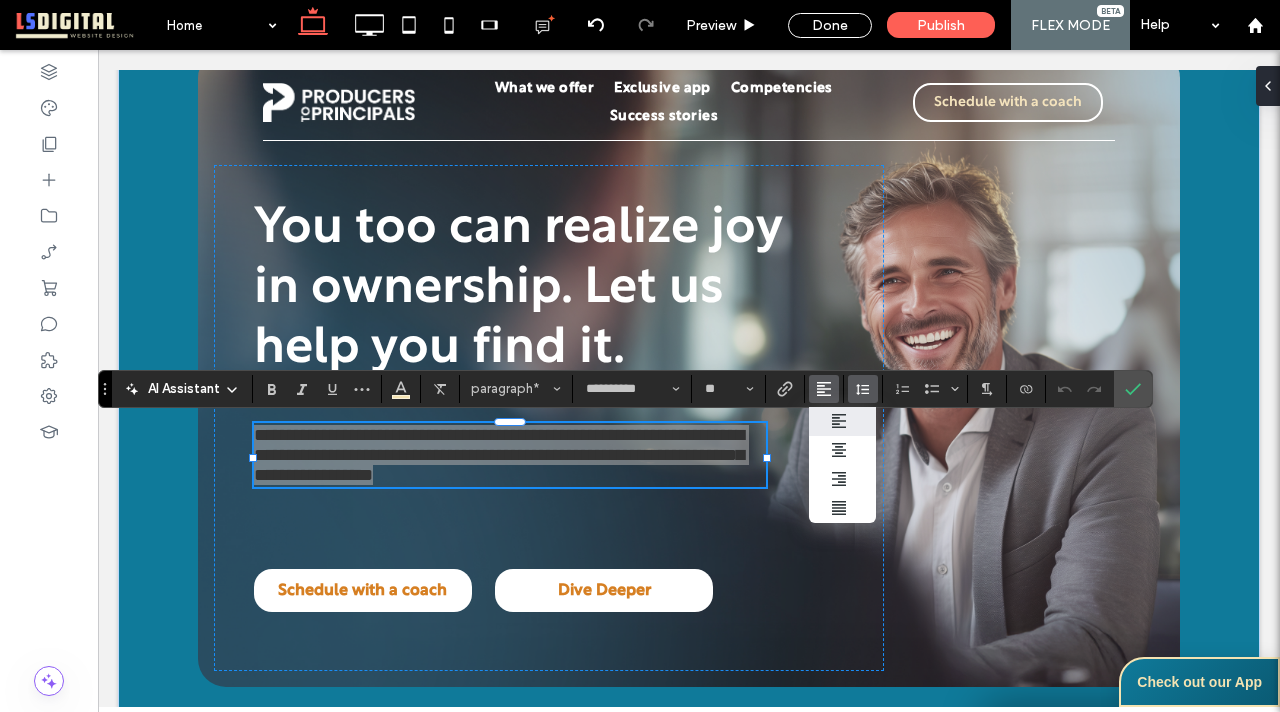 click 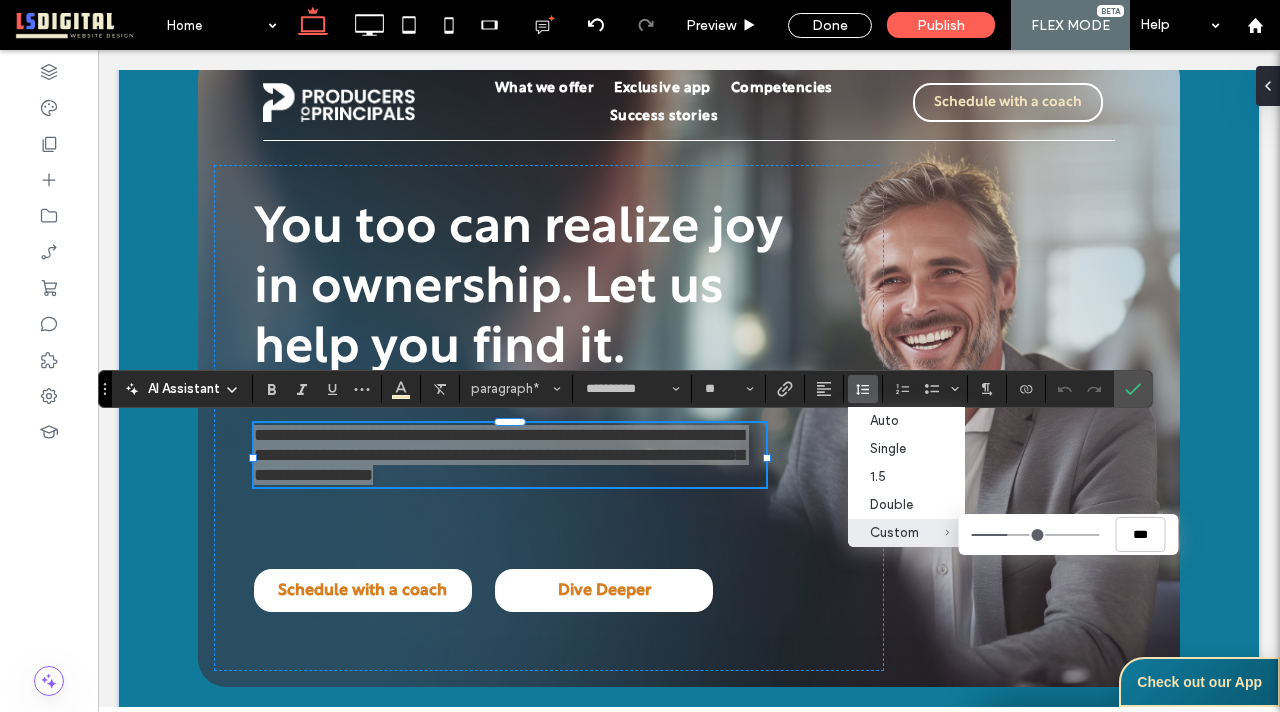 type on "***" 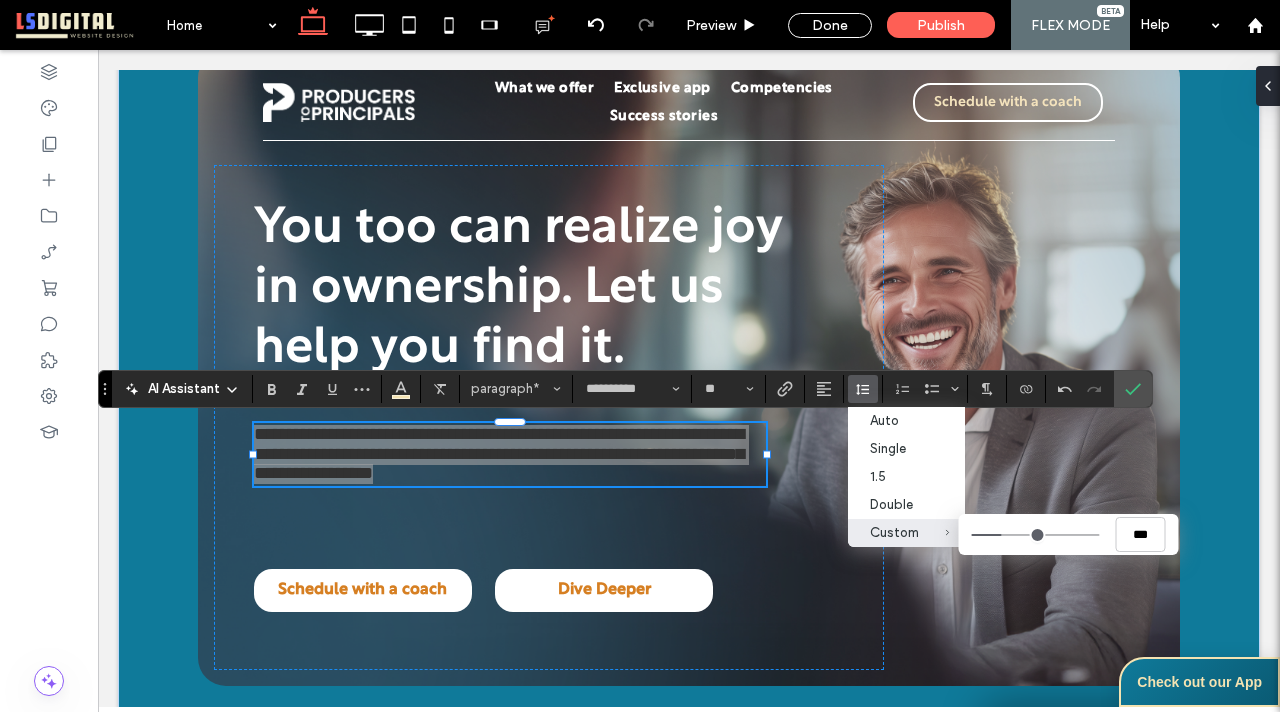 type on "***" 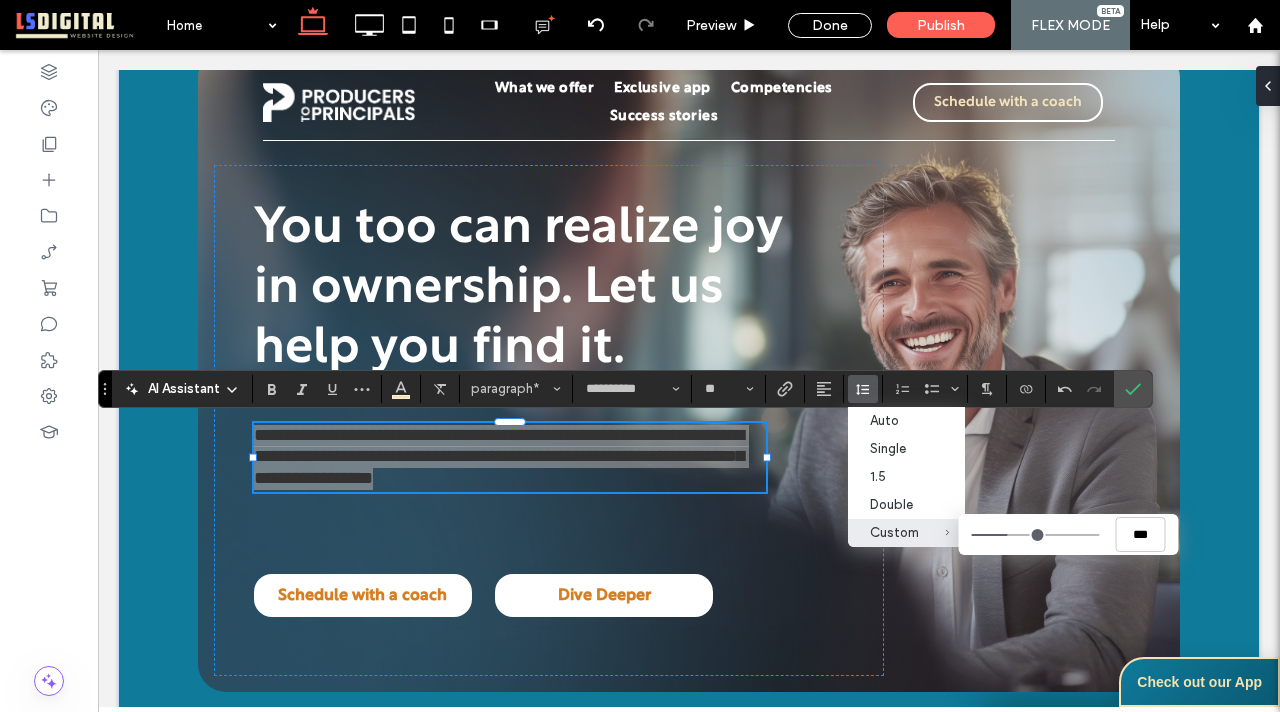 click on "Custom ***" at bounding box center (1035, 535) 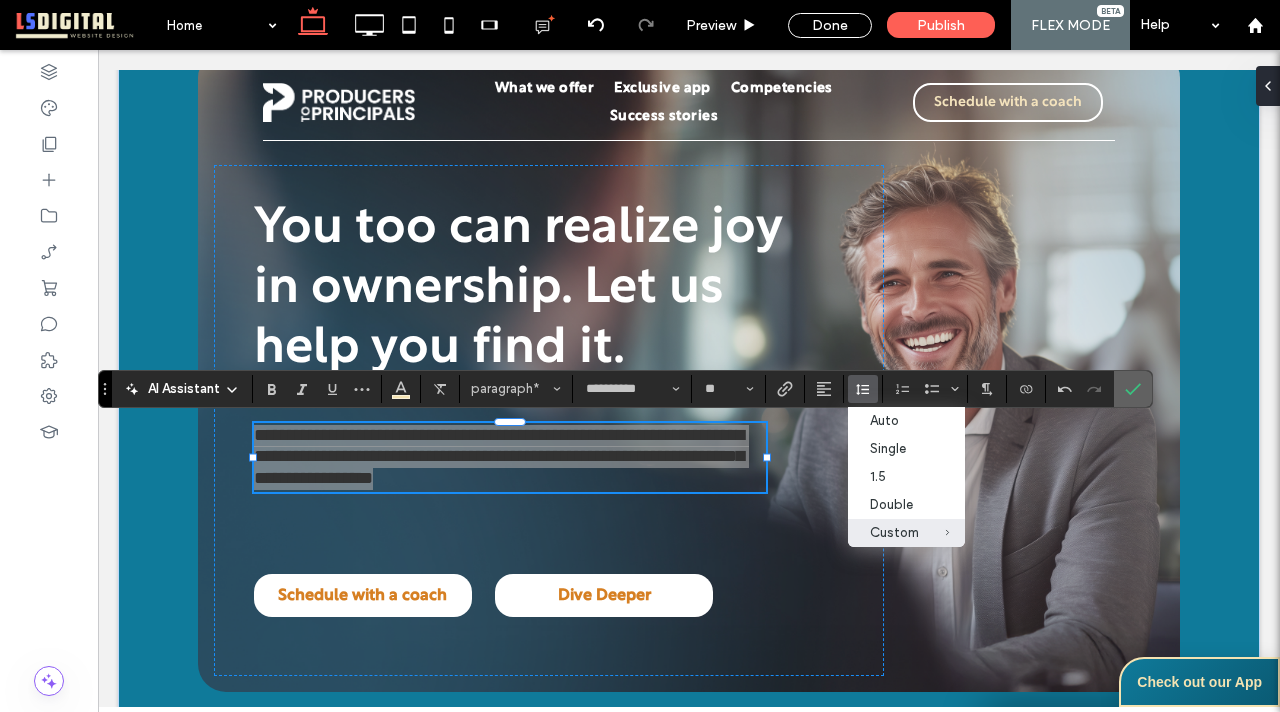 click 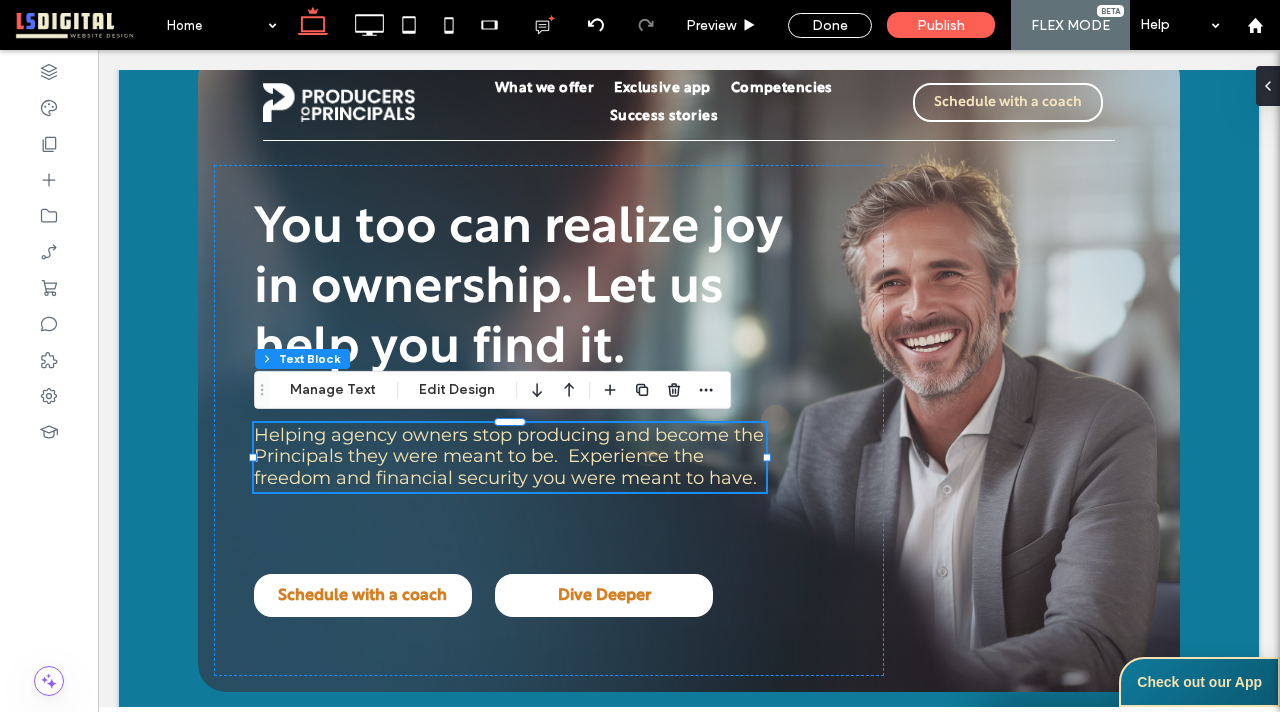 click on "Helping agency owners stop producing and become the Principals they were meant to be.  Experience the freedom and financial security you were meant to have." at bounding box center (509, 456) 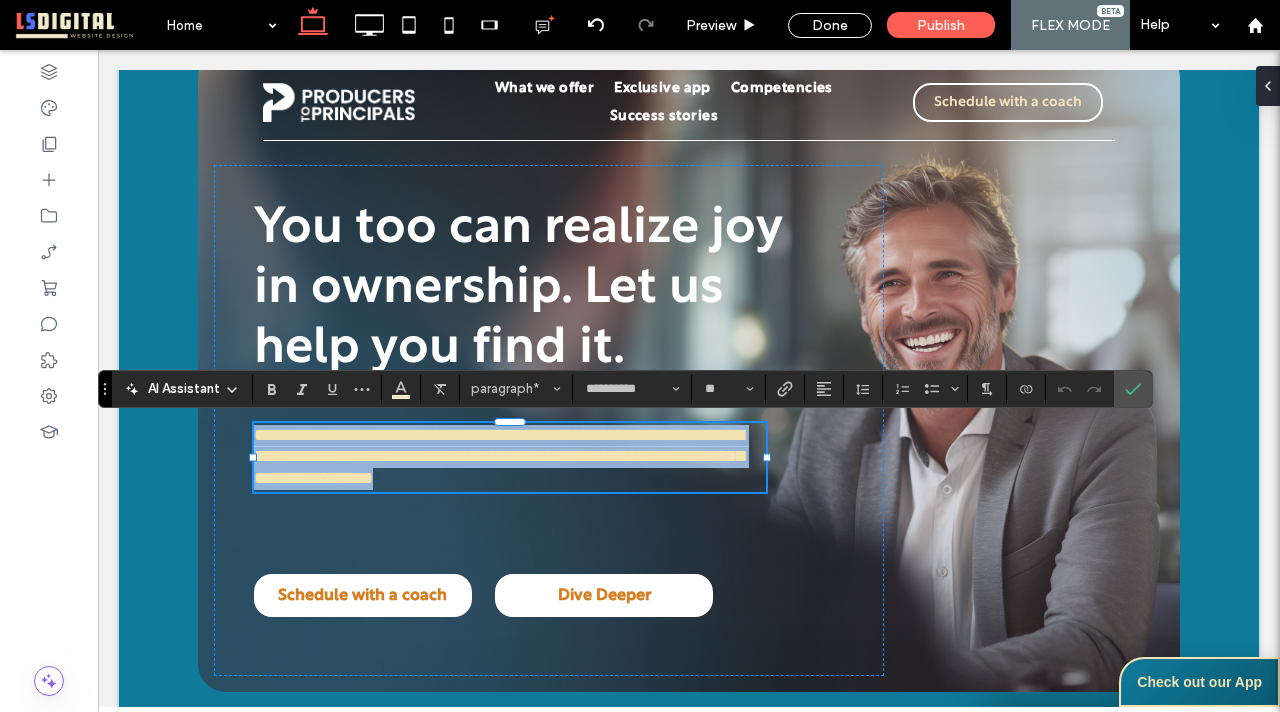 click on "**********" at bounding box center [499, 456] 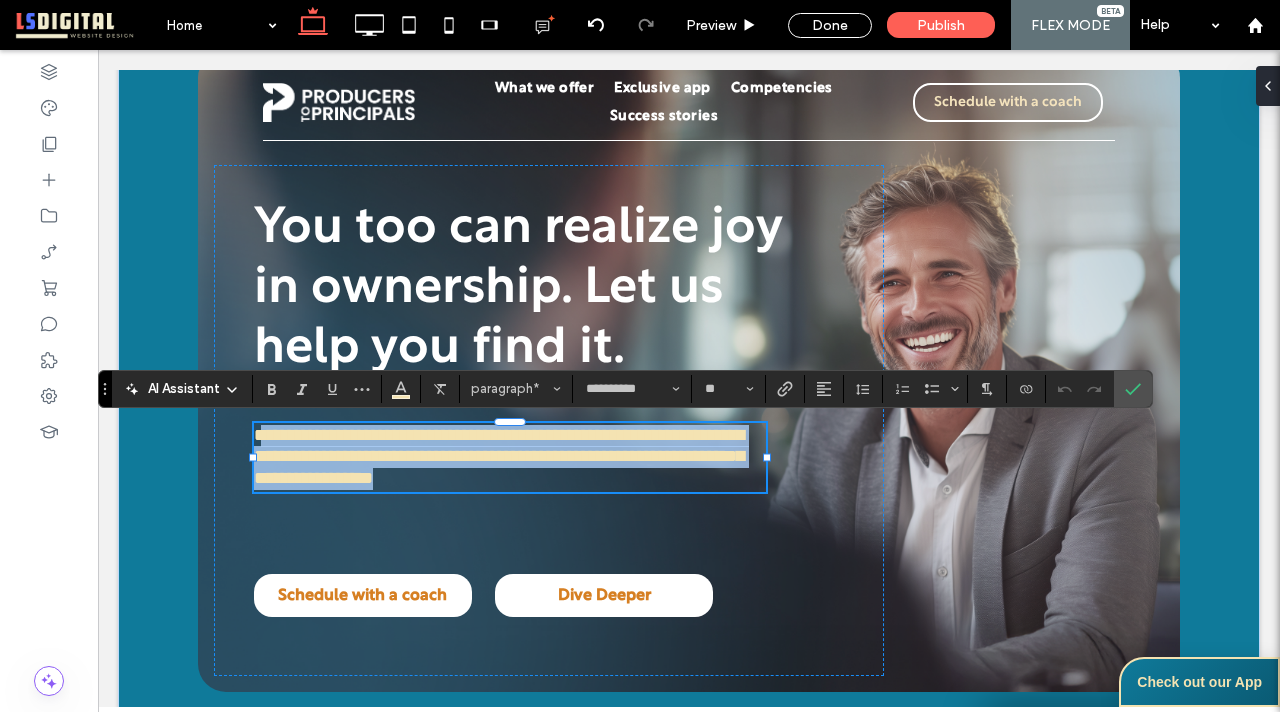 drag, startPoint x: 756, startPoint y: 479, endPoint x: 268, endPoint y: 434, distance: 490.0704 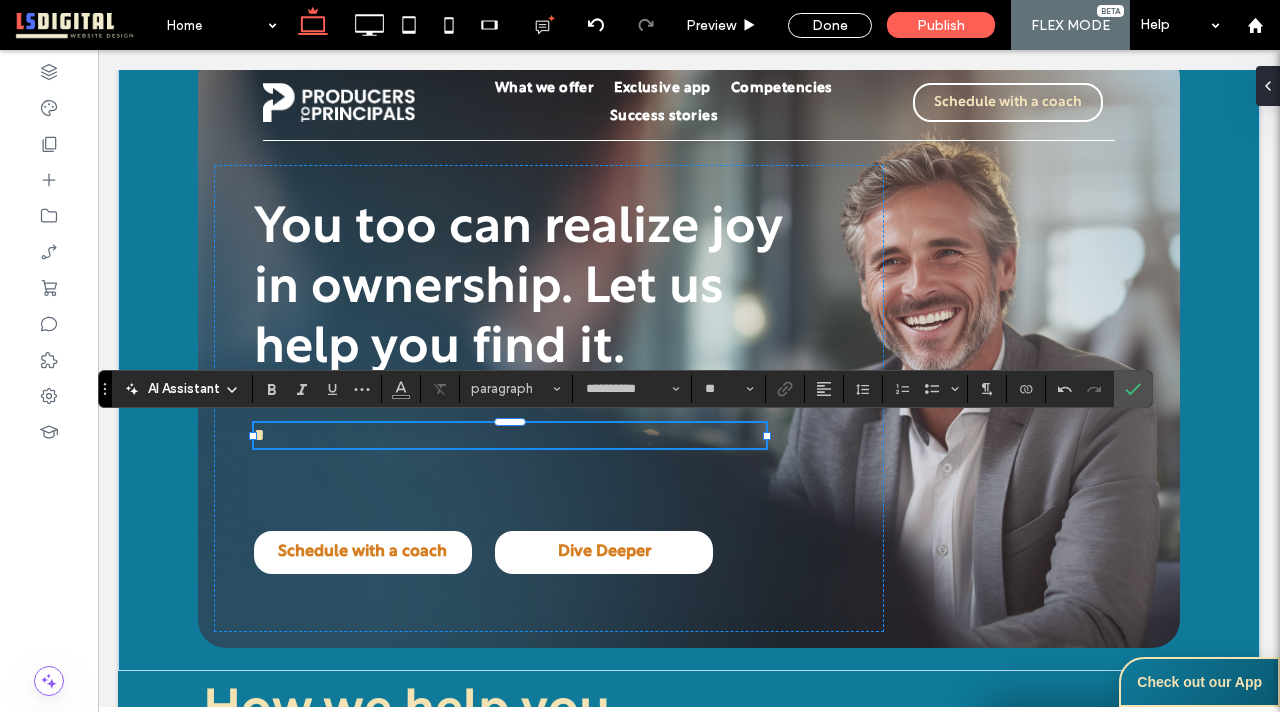 click on "*" at bounding box center (510, 436) 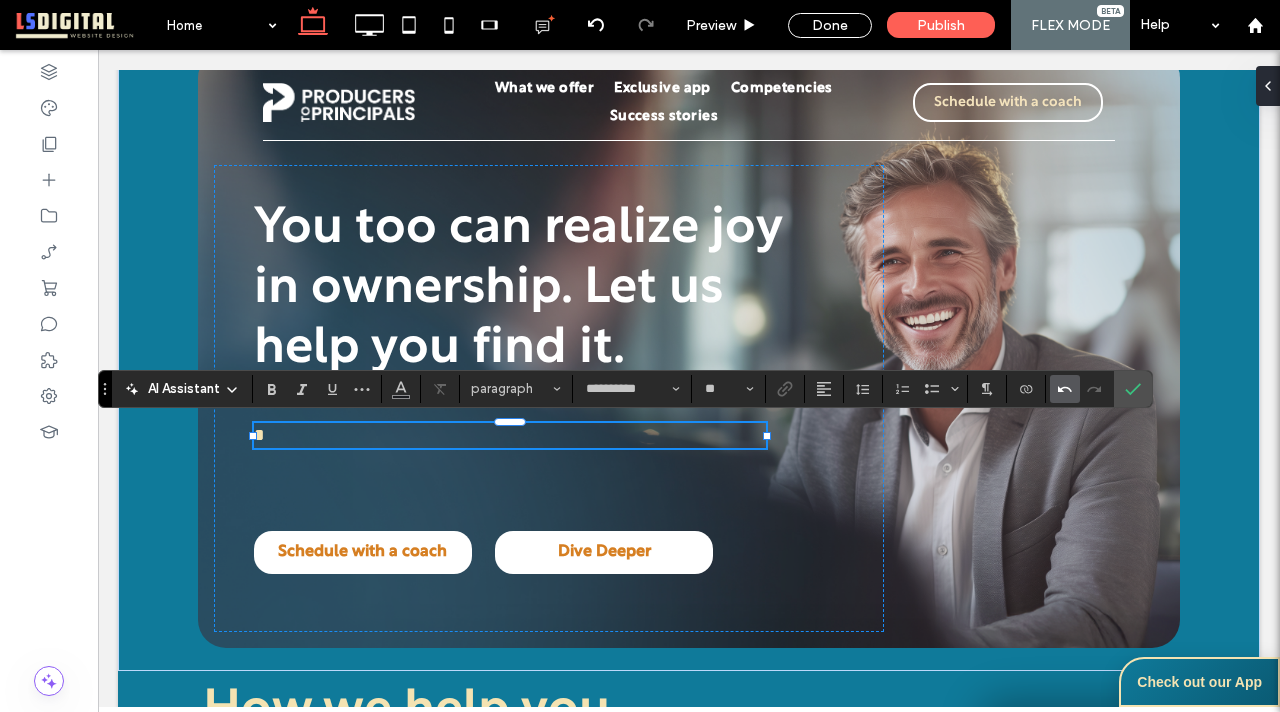 click at bounding box center [1065, 389] 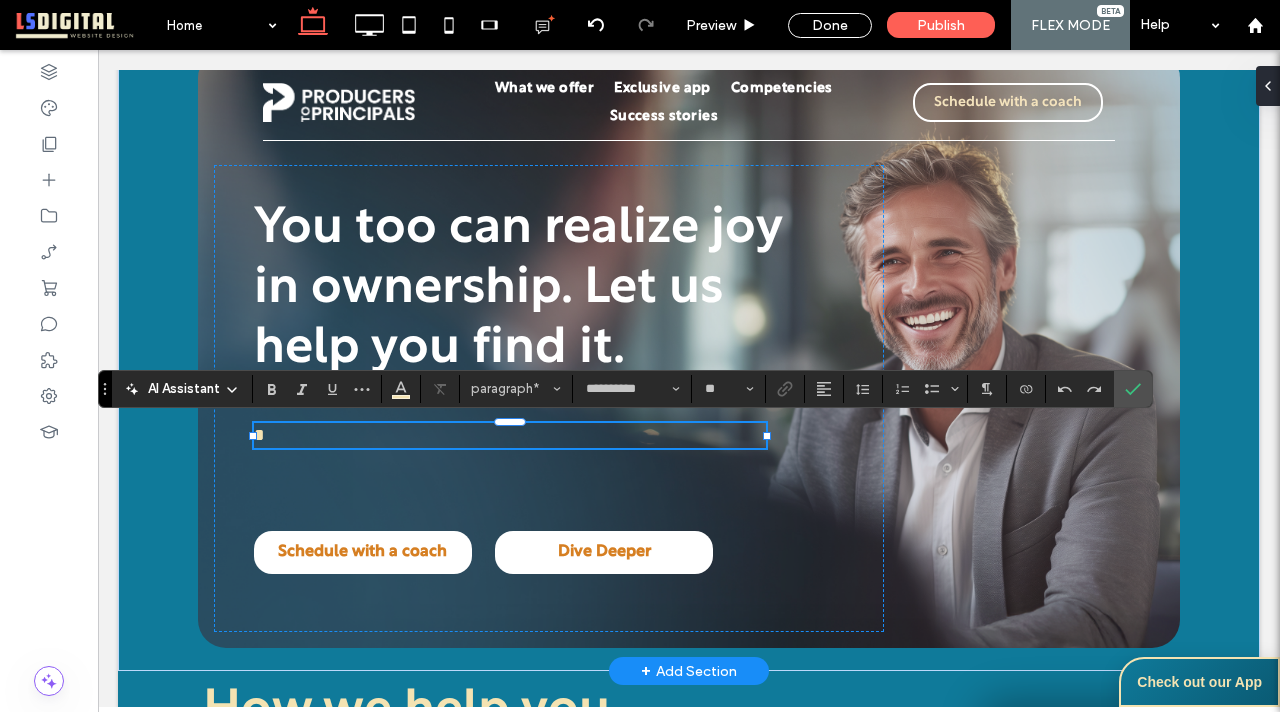 click on "*" at bounding box center [510, 436] 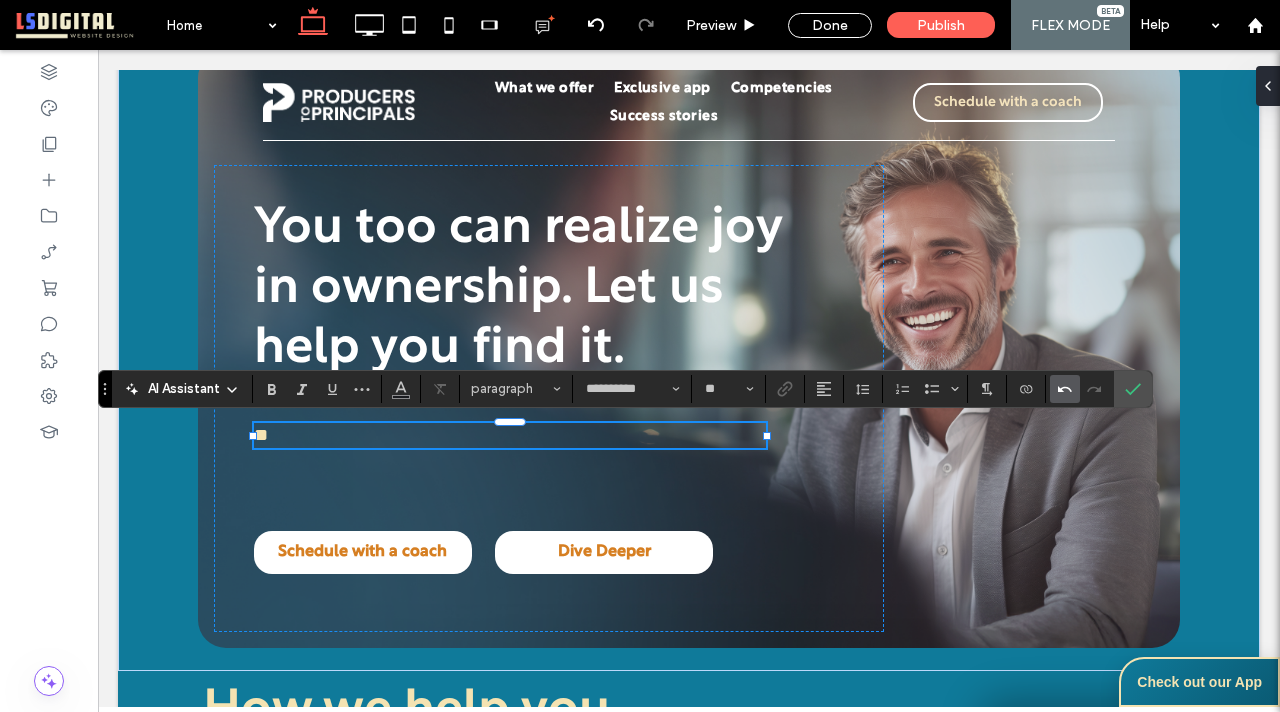 click at bounding box center [1065, 389] 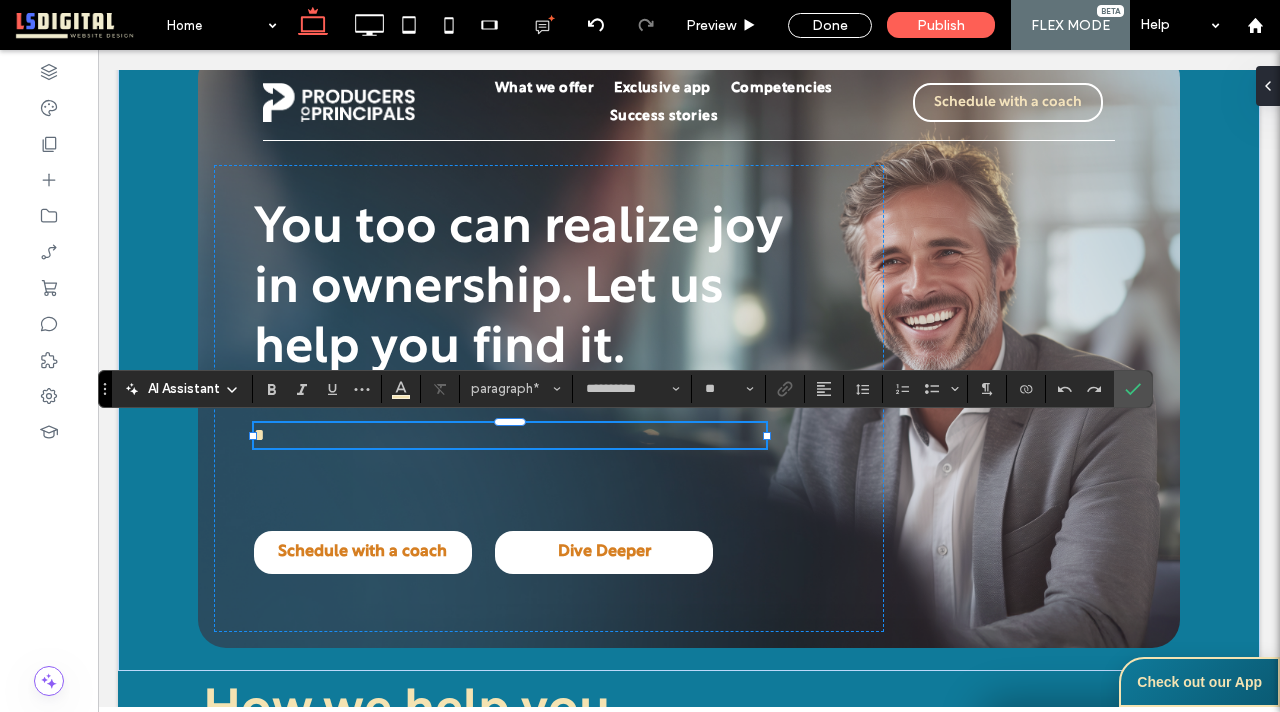 type 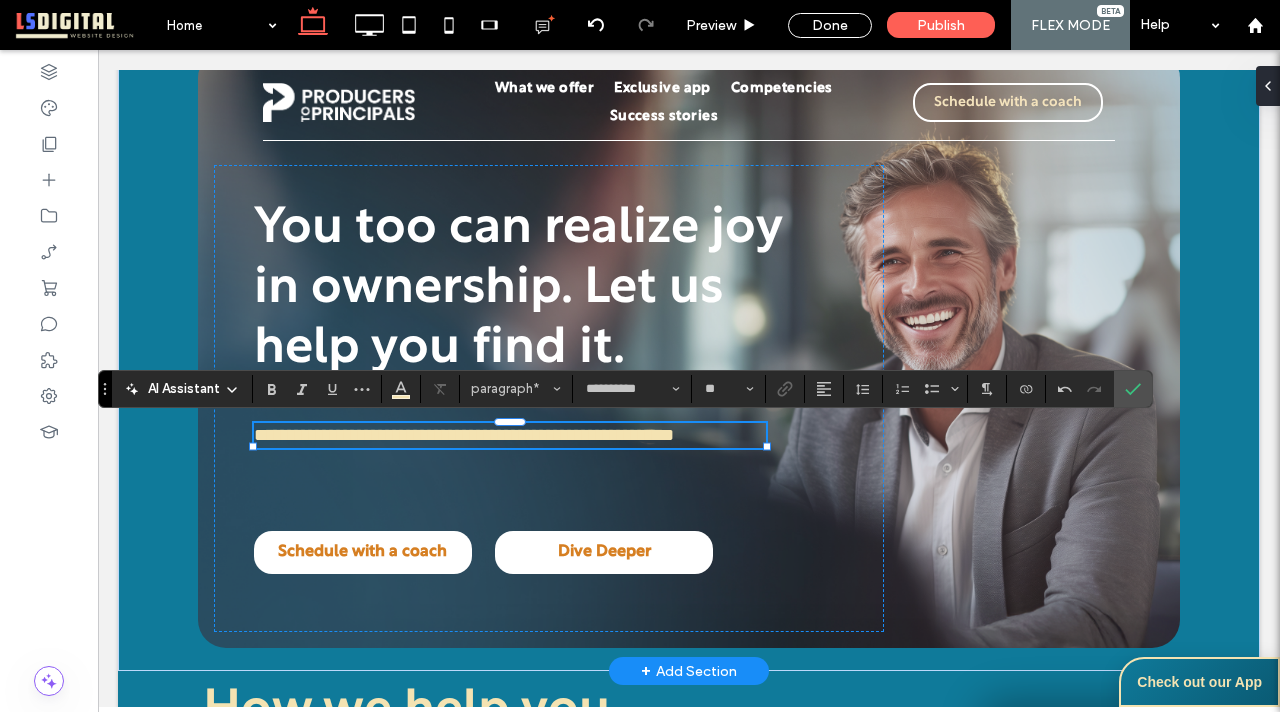 click on "**********" at bounding box center (464, 435) 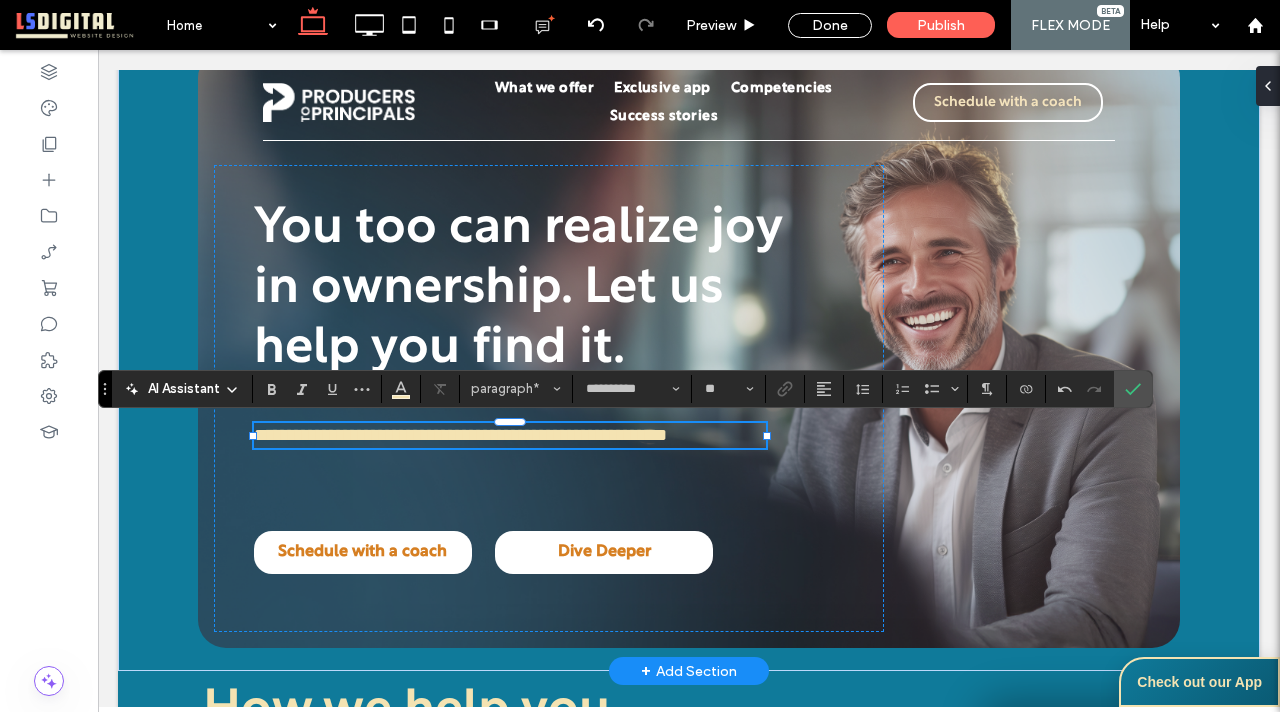 click on "**********" at bounding box center [460, 435] 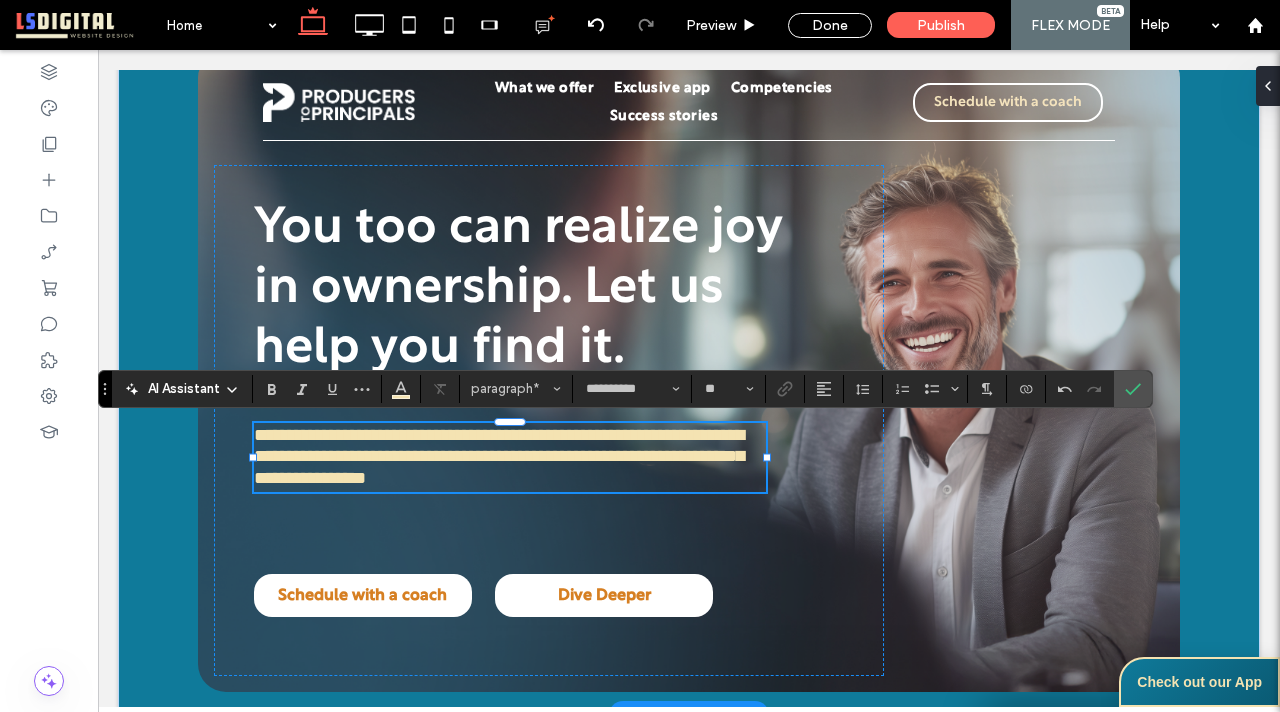 click on "**********" at bounding box center [499, 456] 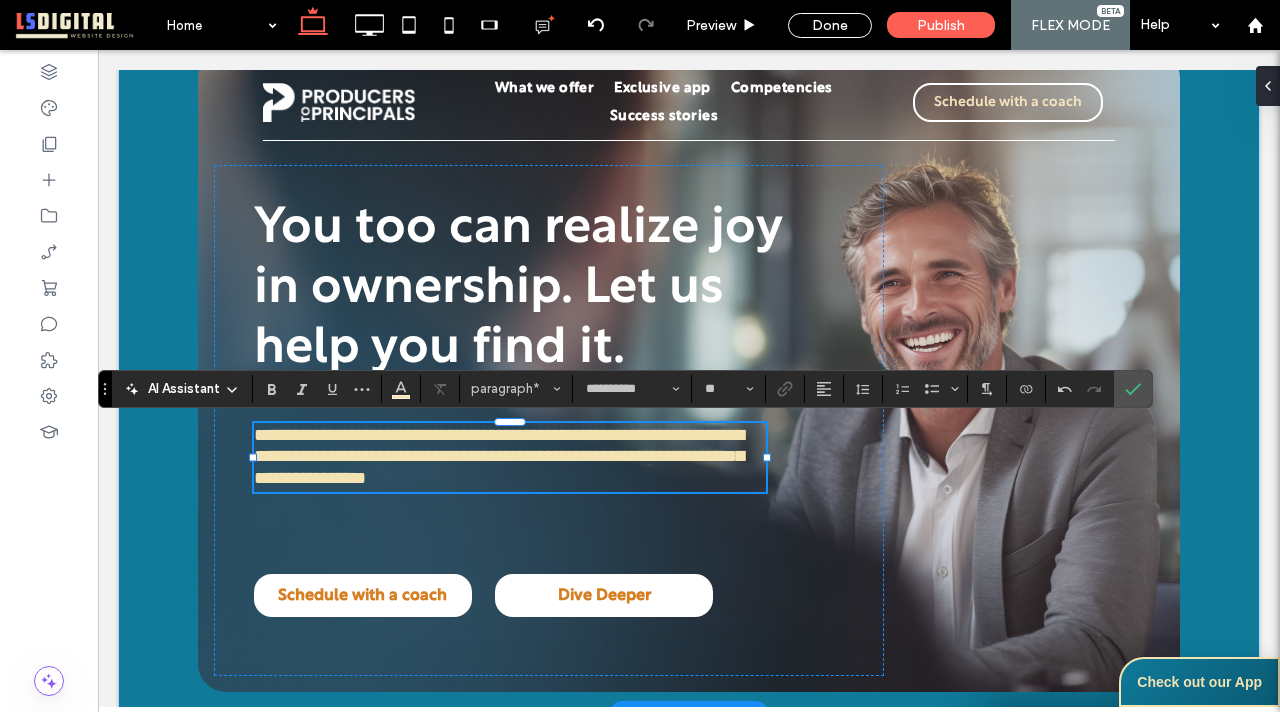 click on "**********" at bounding box center [499, 456] 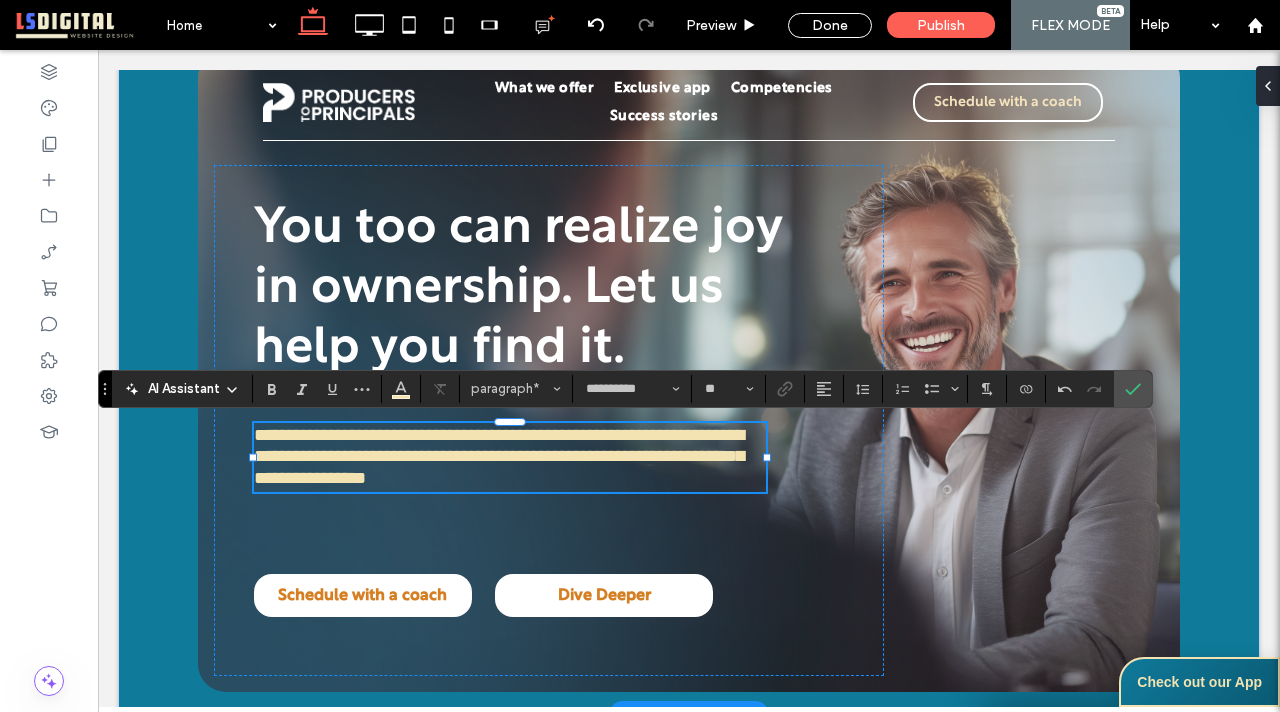 click on "**********" at bounding box center [499, 456] 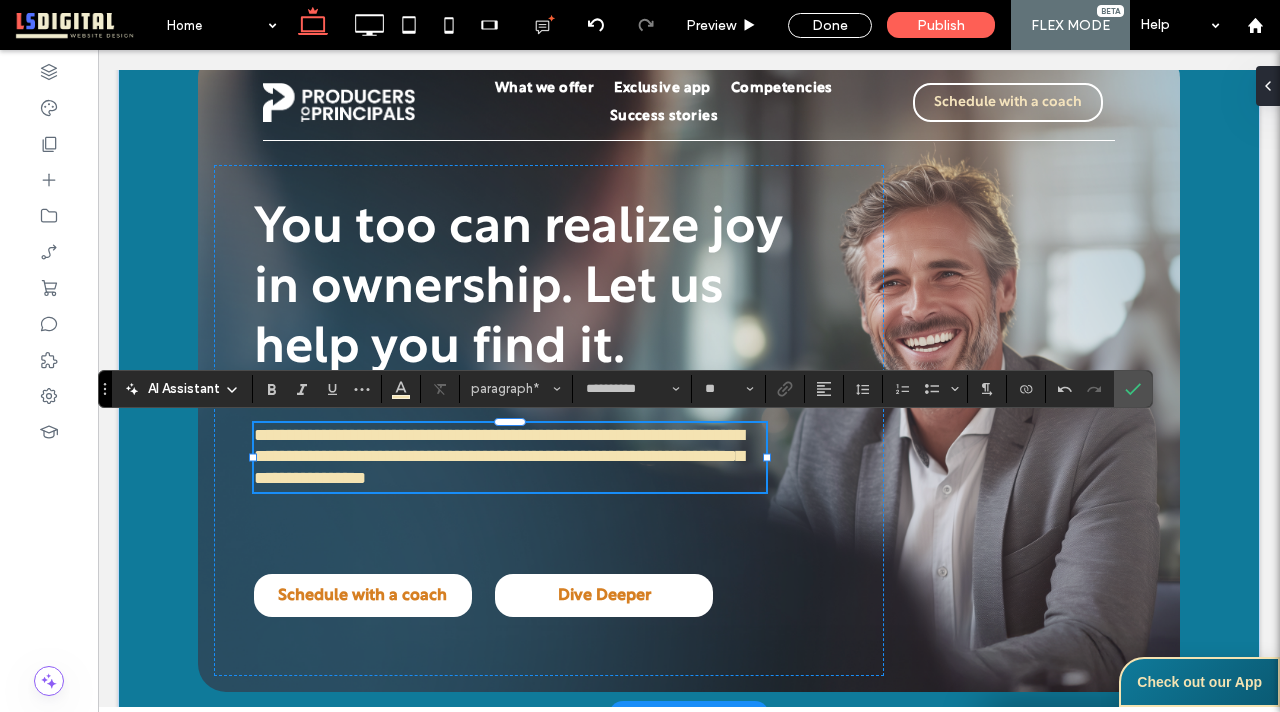 click on "**********" at bounding box center (510, 457) 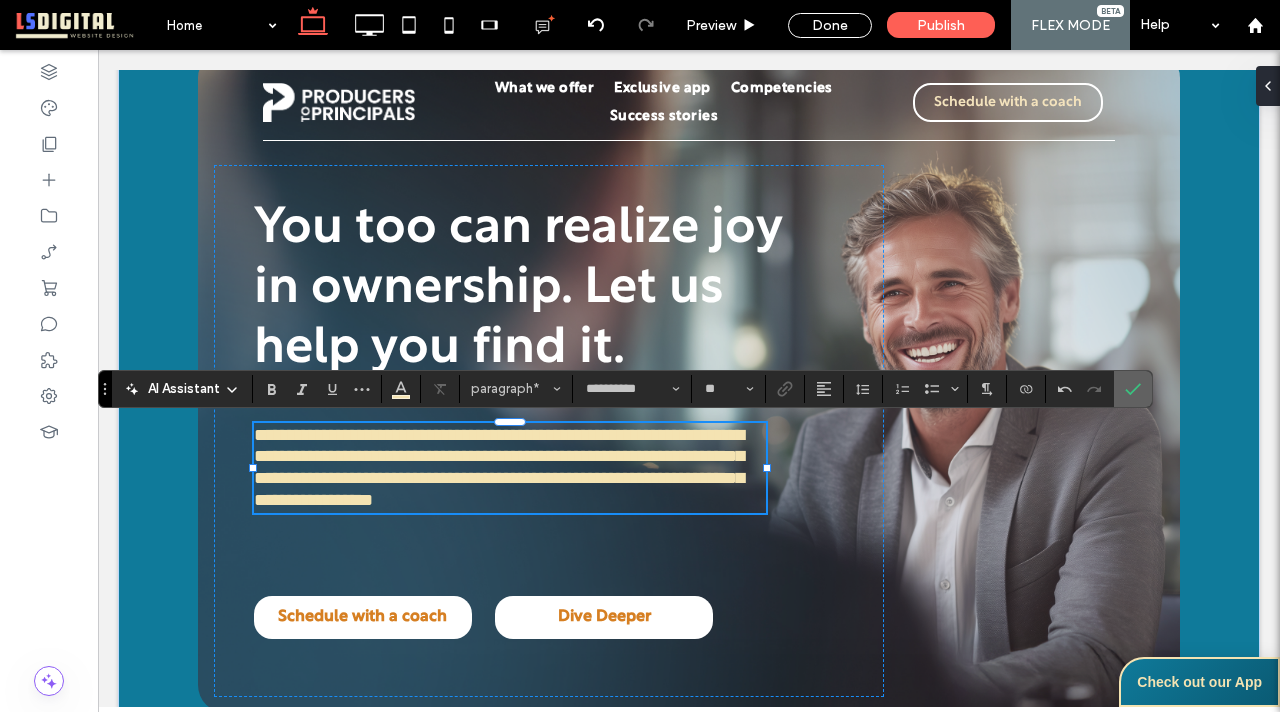 drag, startPoint x: 1135, startPoint y: 389, endPoint x: 842, endPoint y: 155, distance: 374.97333 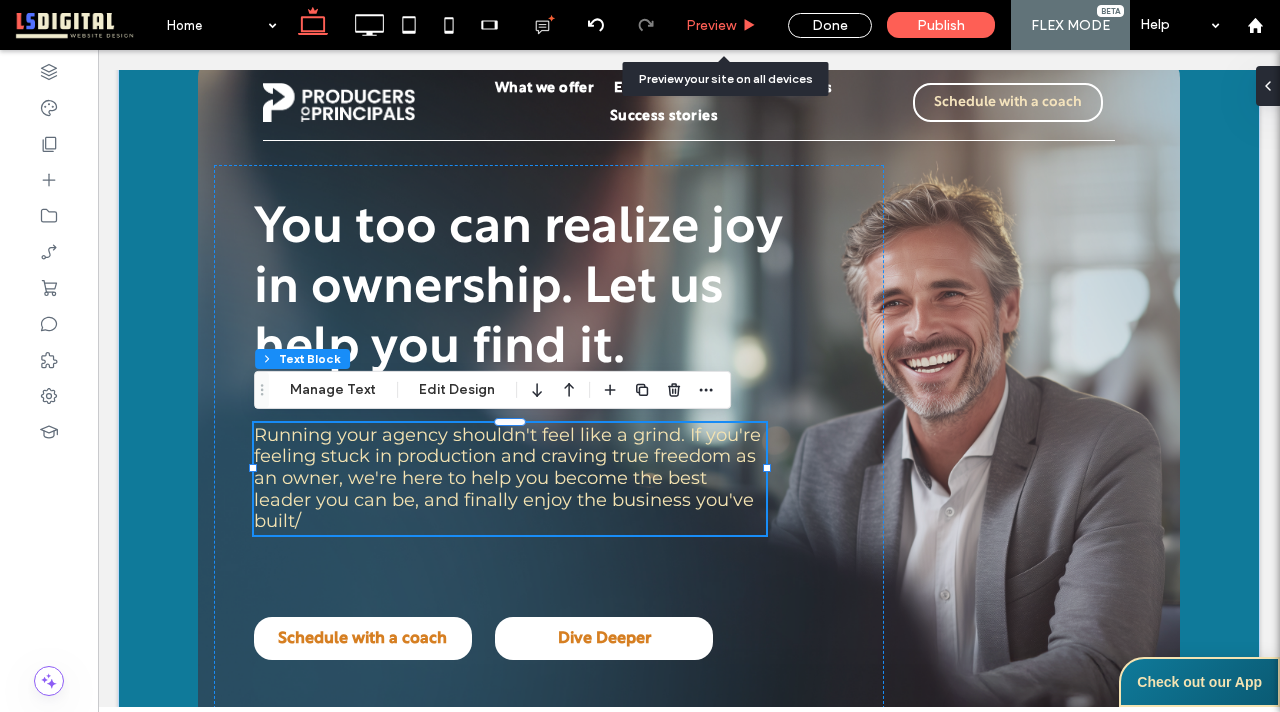 click on "Preview" at bounding box center (711, 25) 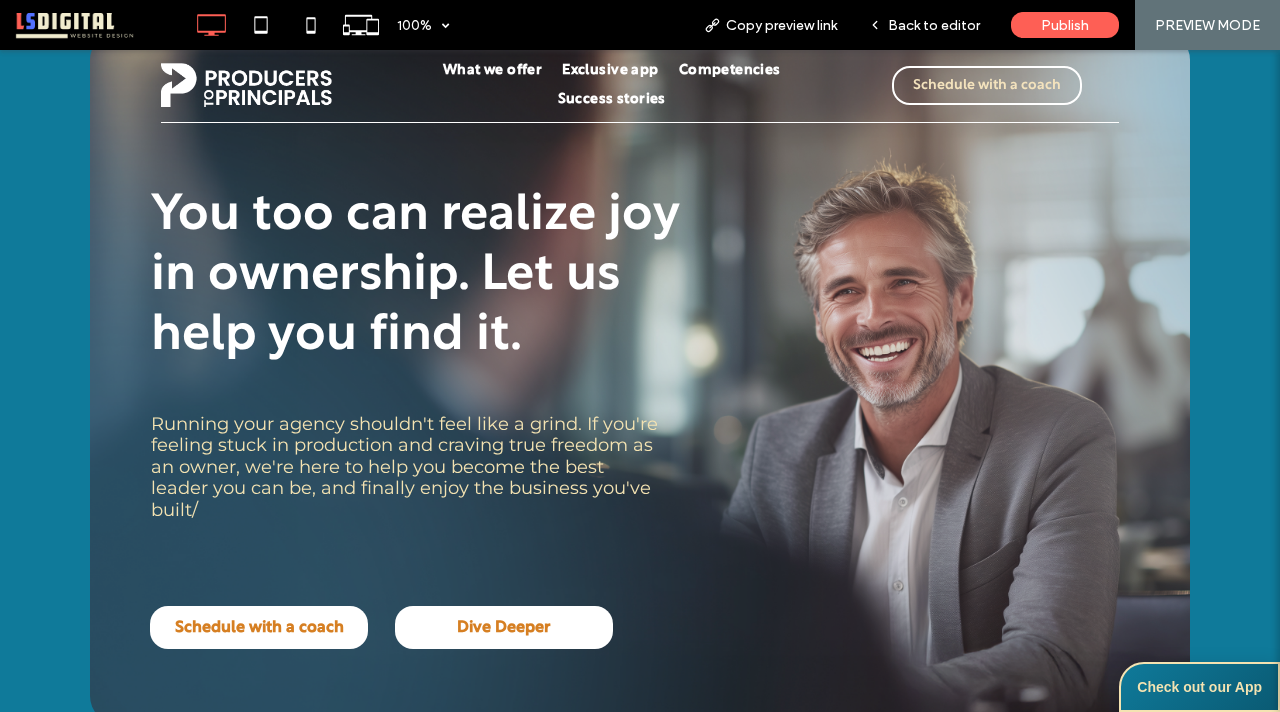 click on "Running your agency shouldn't feel like a grind. If you're feeling stuck in production and craving true freedom as an owner, we're here to help you become the best leader you can be, and finally enjoy the business you've built/" at bounding box center (407, 468) 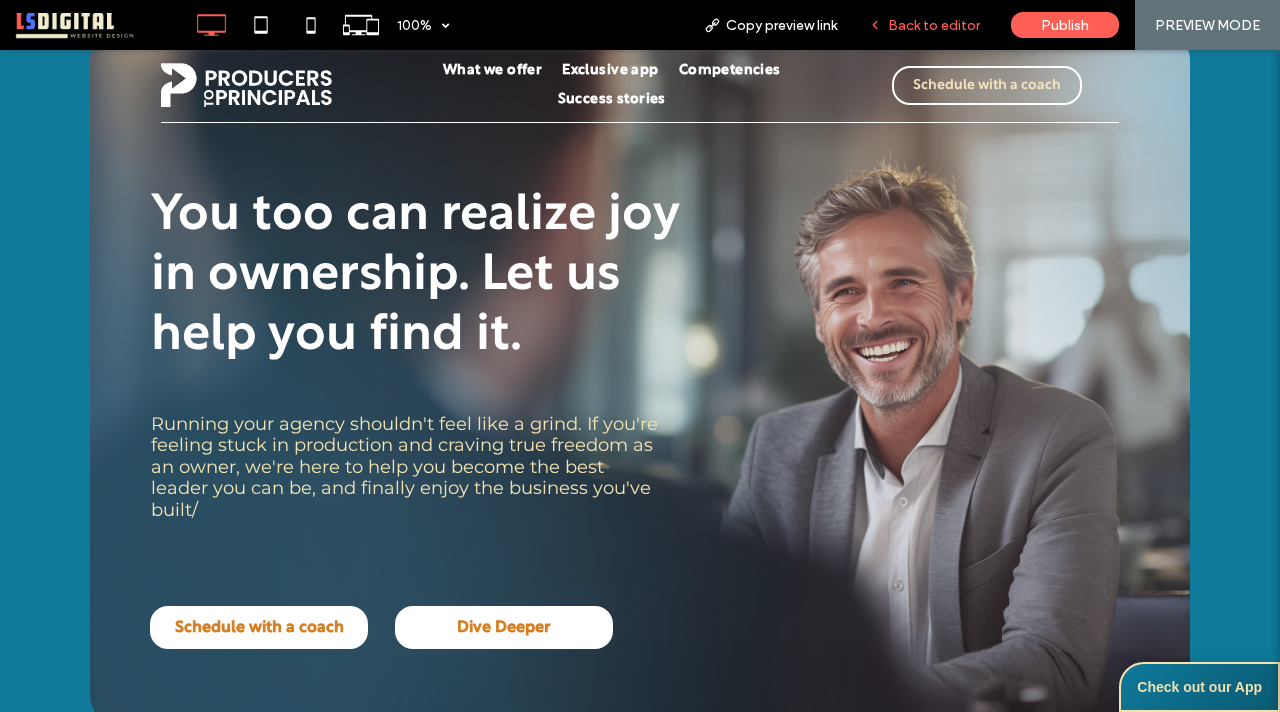 click on "Back to editor" at bounding box center [934, 25] 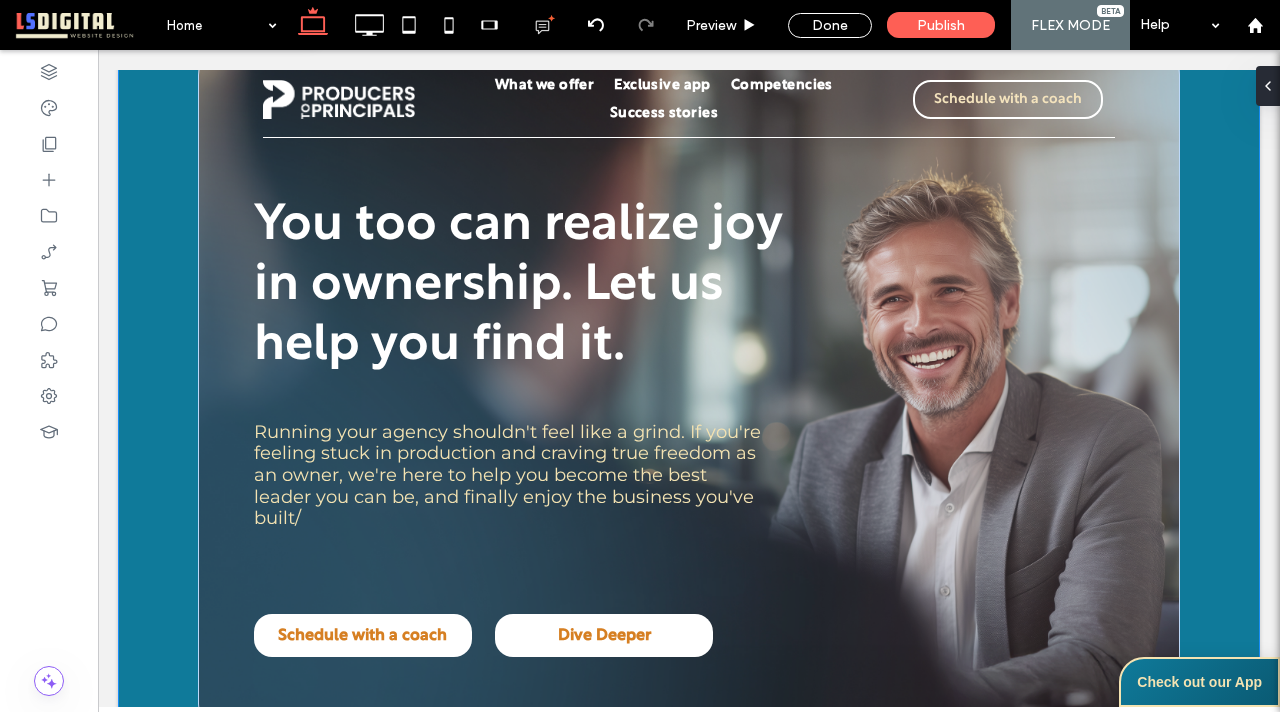 scroll, scrollTop: 65, scrollLeft: 0, axis: vertical 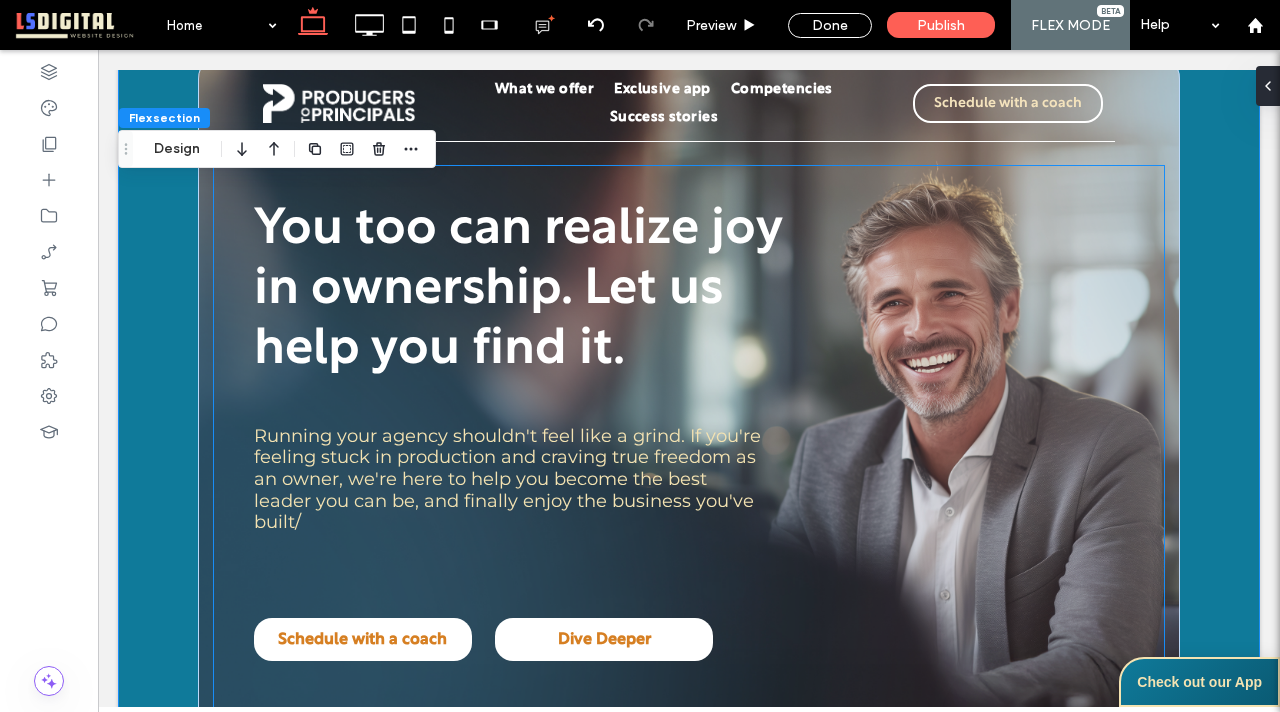 click on "Running your agency shouldn't feel like a grind. If you're feeling stuck in production and craving true freedom as an owner, we're here to help you become the best leader you can be, and finally enjoy the business you've built/" at bounding box center [507, 479] 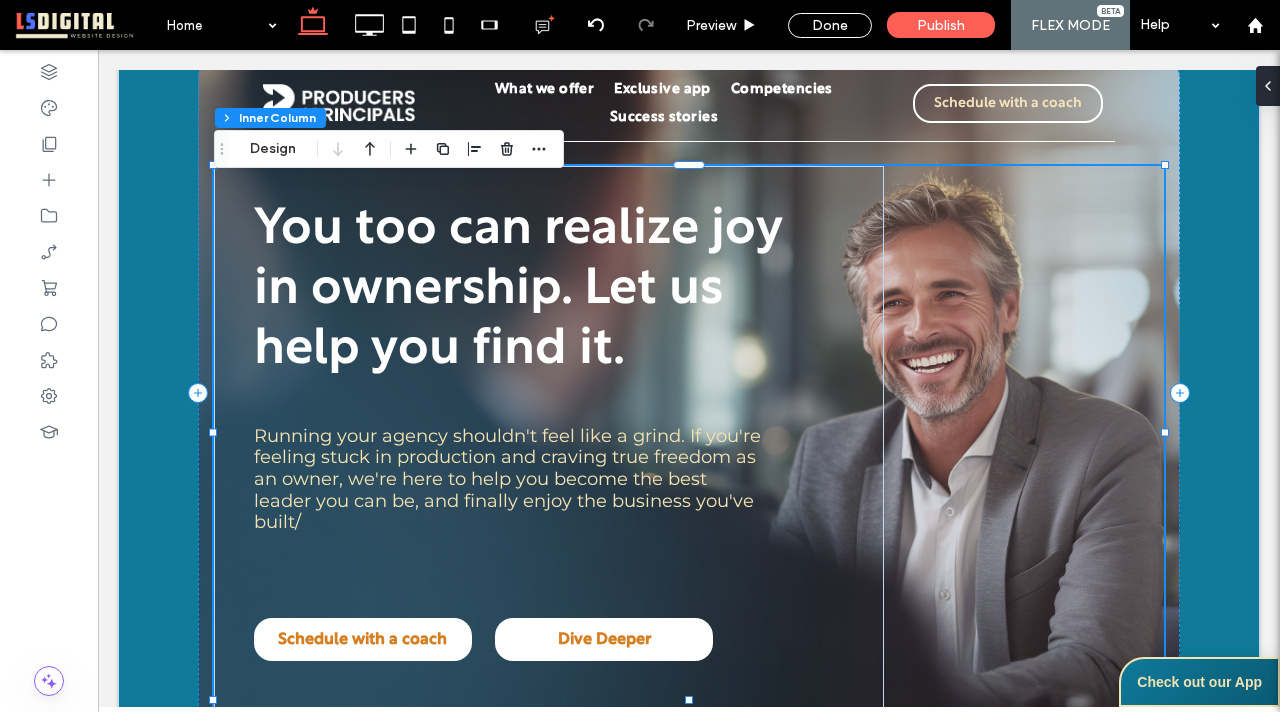 click on "Running your agency shouldn't feel like a grind. If you're feeling stuck in production and craving true freedom as an owner, we're here to help you become the best leader you can be, and finally enjoy the business you've built/" at bounding box center (507, 479) 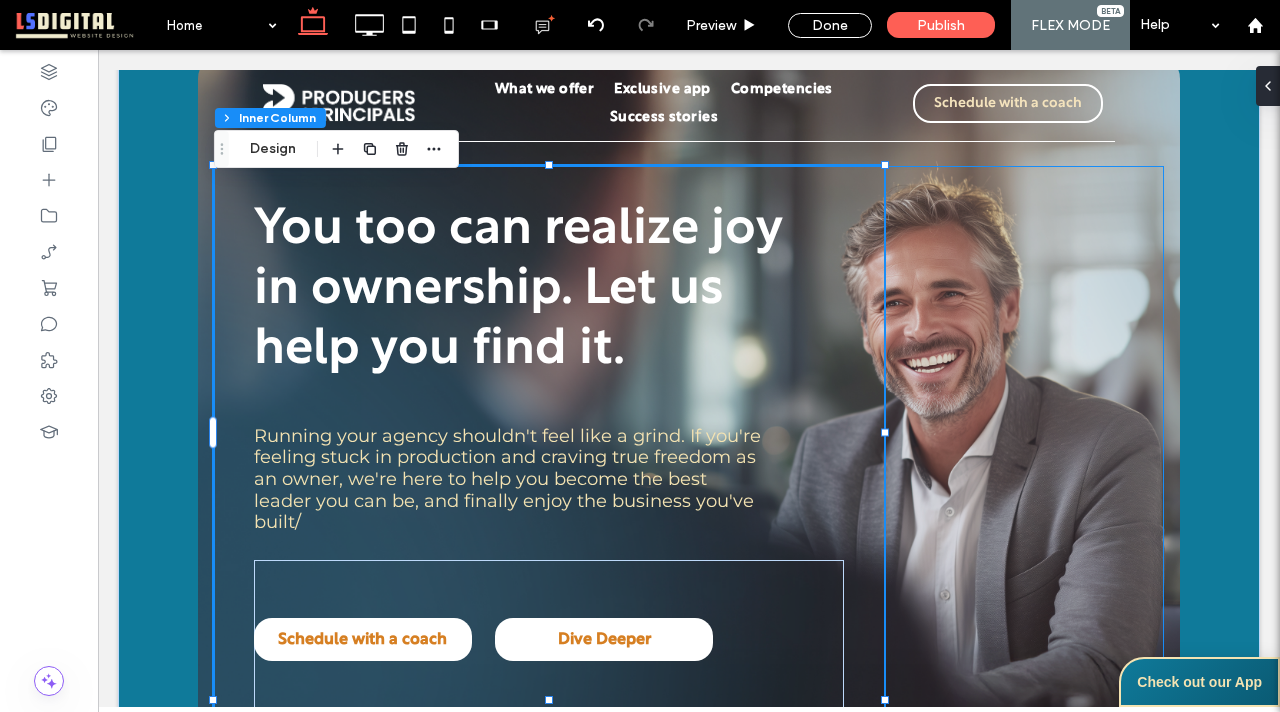 click on "Running your agency shouldn't feel like a grind. If you're feeling stuck in production and craving true freedom as an owner, we're here to help you become the best leader you can be, and finally enjoy the business you've built/" at bounding box center [507, 479] 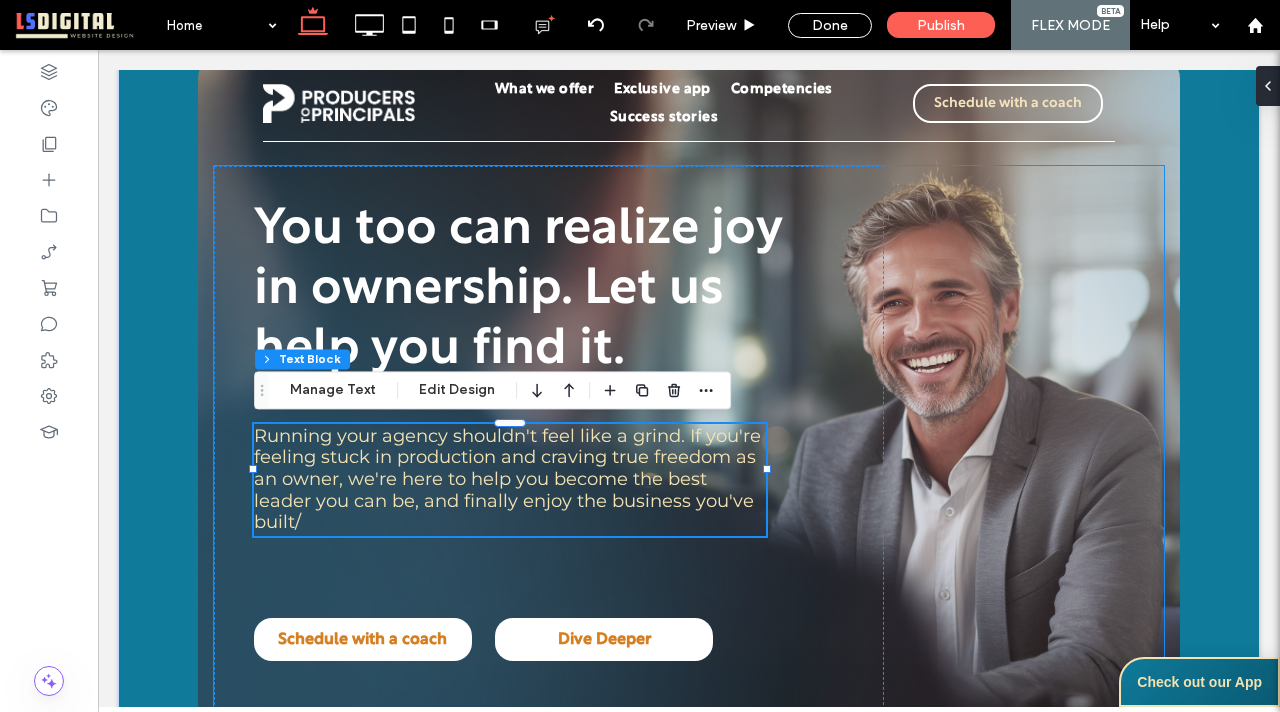 click on "Running your agency shouldn't feel like a grind. If you're feeling stuck in production and craving true freedom as an owner, we're here to help you become the best leader you can be, and finally enjoy the business you've built/" at bounding box center [507, 479] 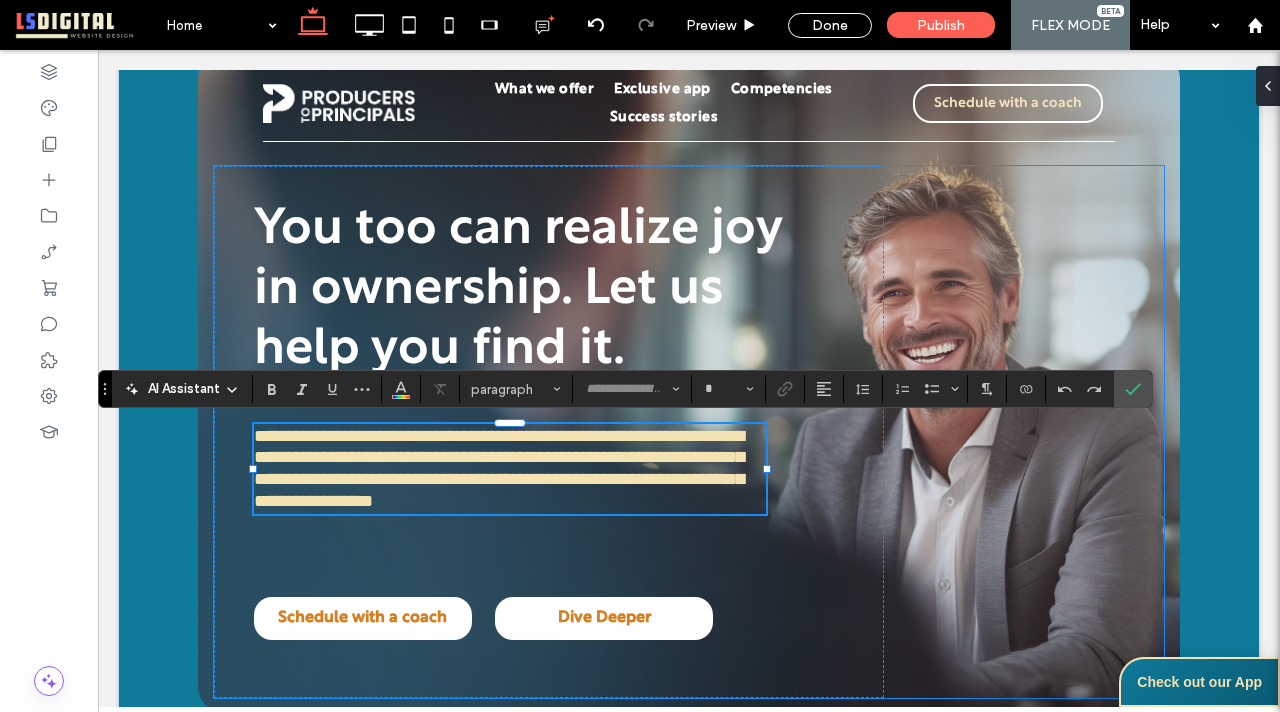 type on "**********" 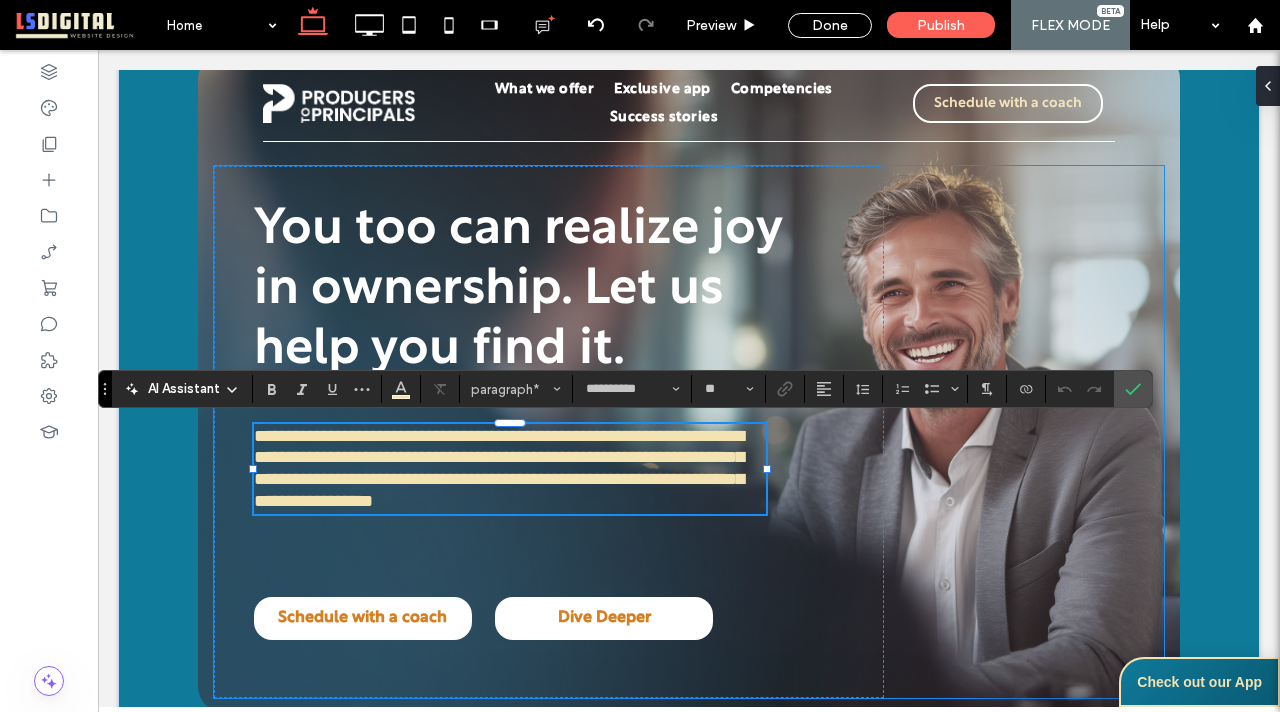 click on "**********" at bounding box center (510, 469) 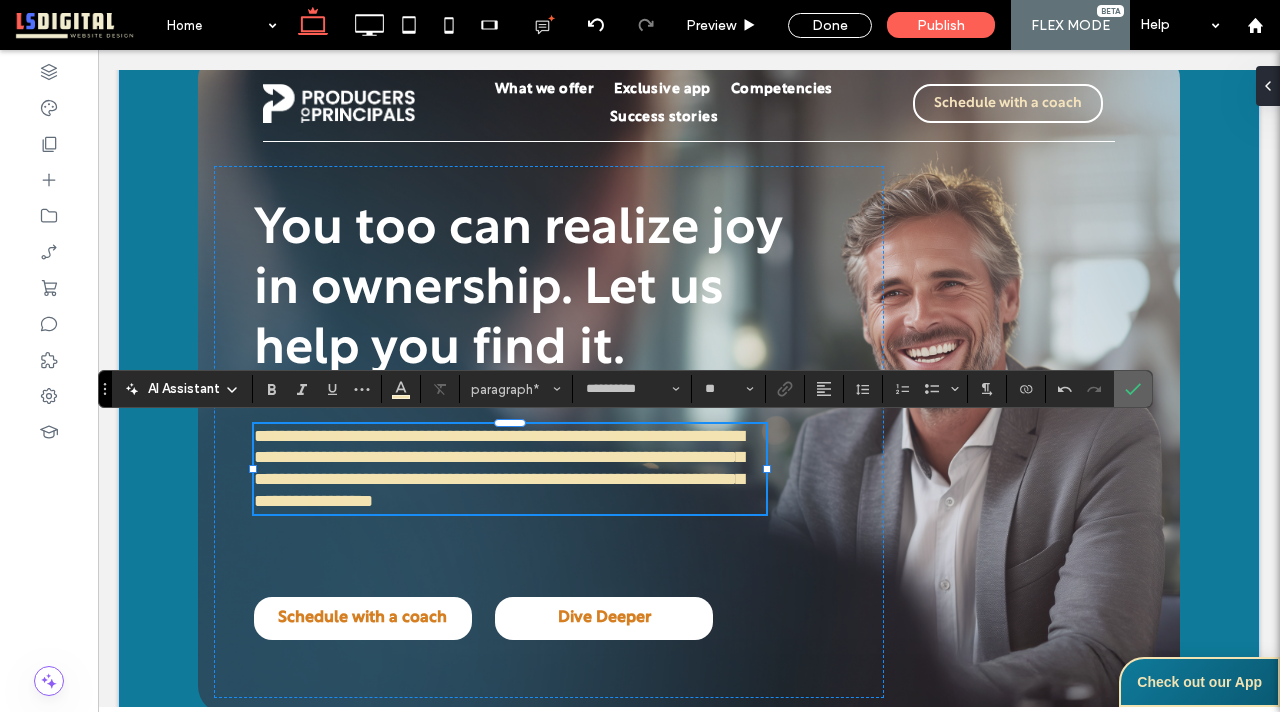 click 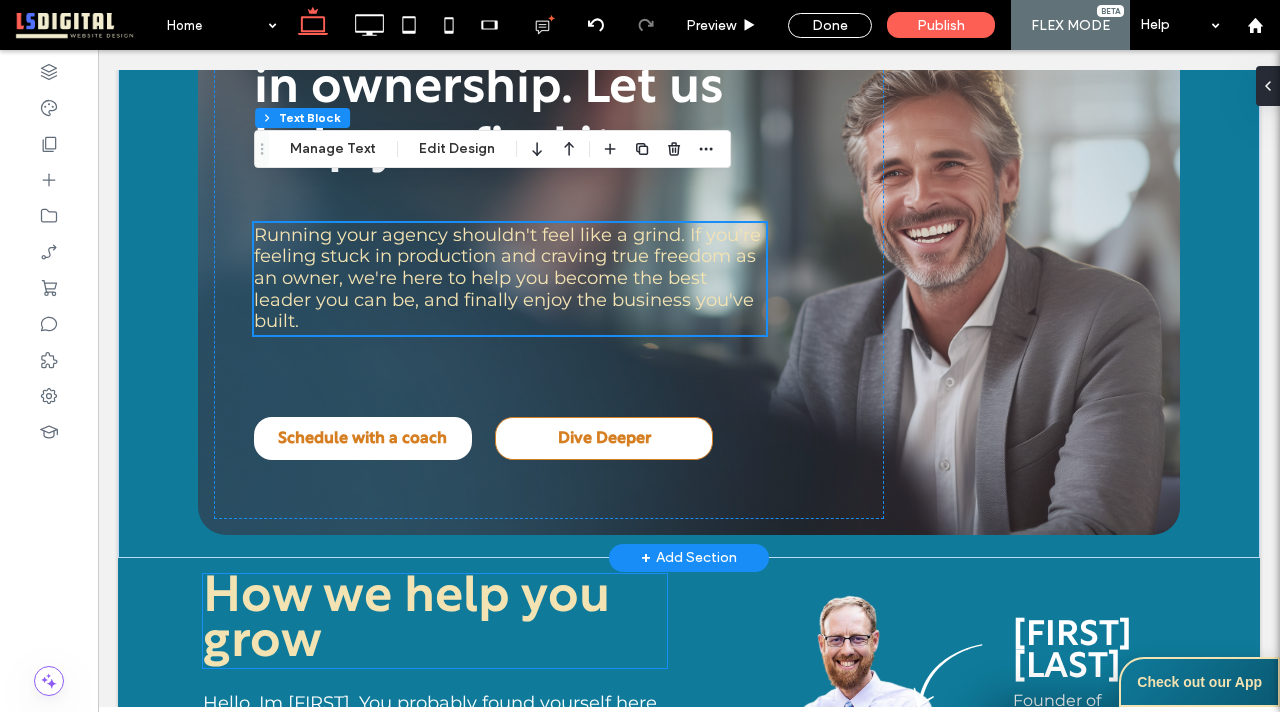 scroll, scrollTop: 416, scrollLeft: 0, axis: vertical 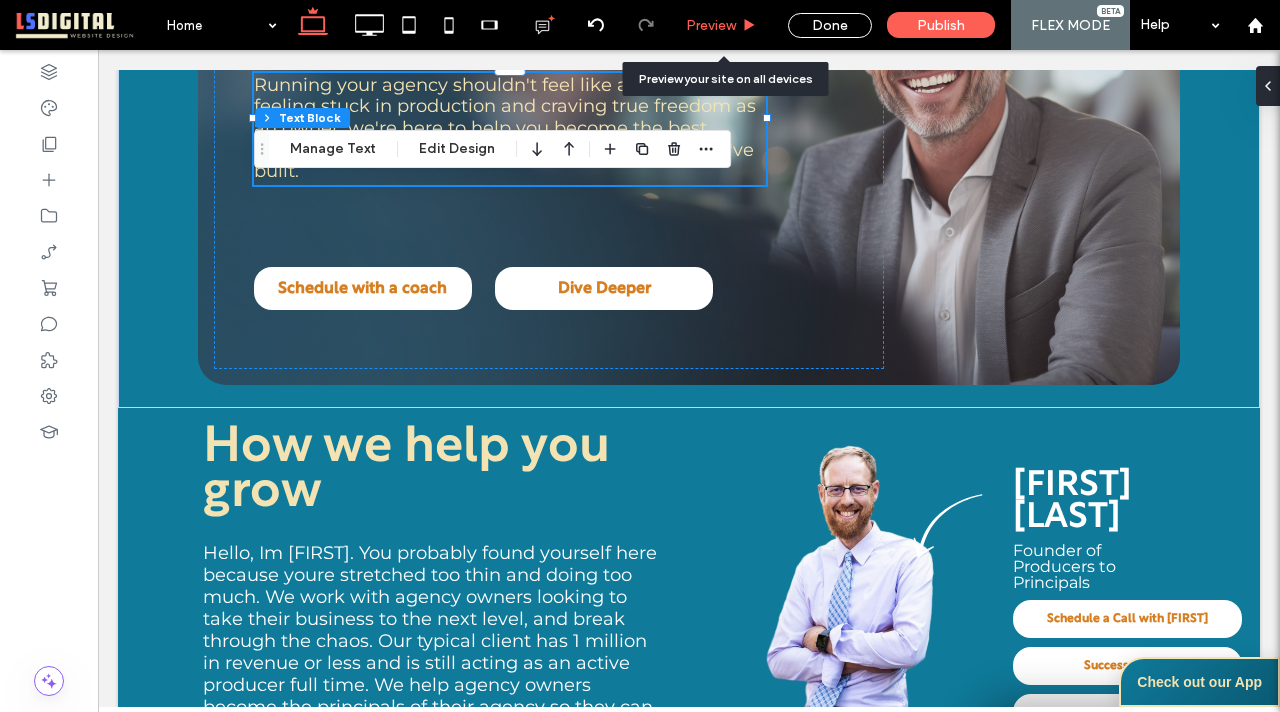 click on "Preview" at bounding box center [721, 25] 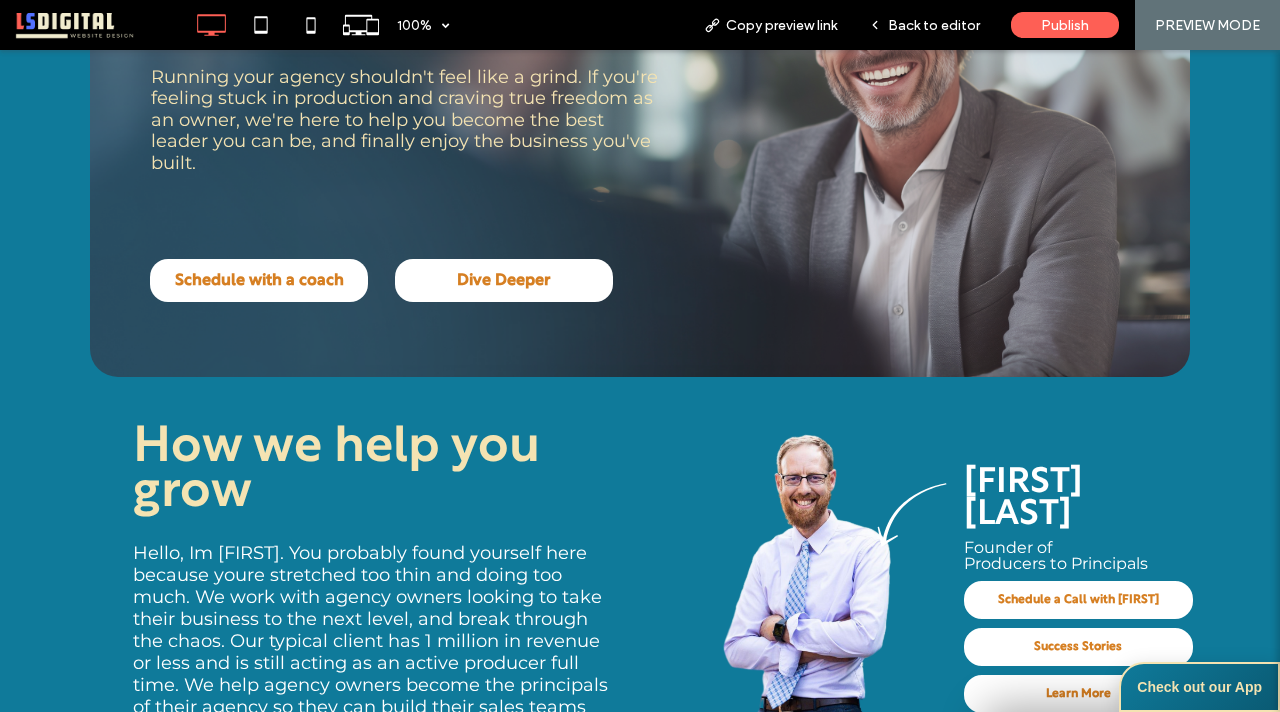scroll, scrollTop: 424, scrollLeft: 0, axis: vertical 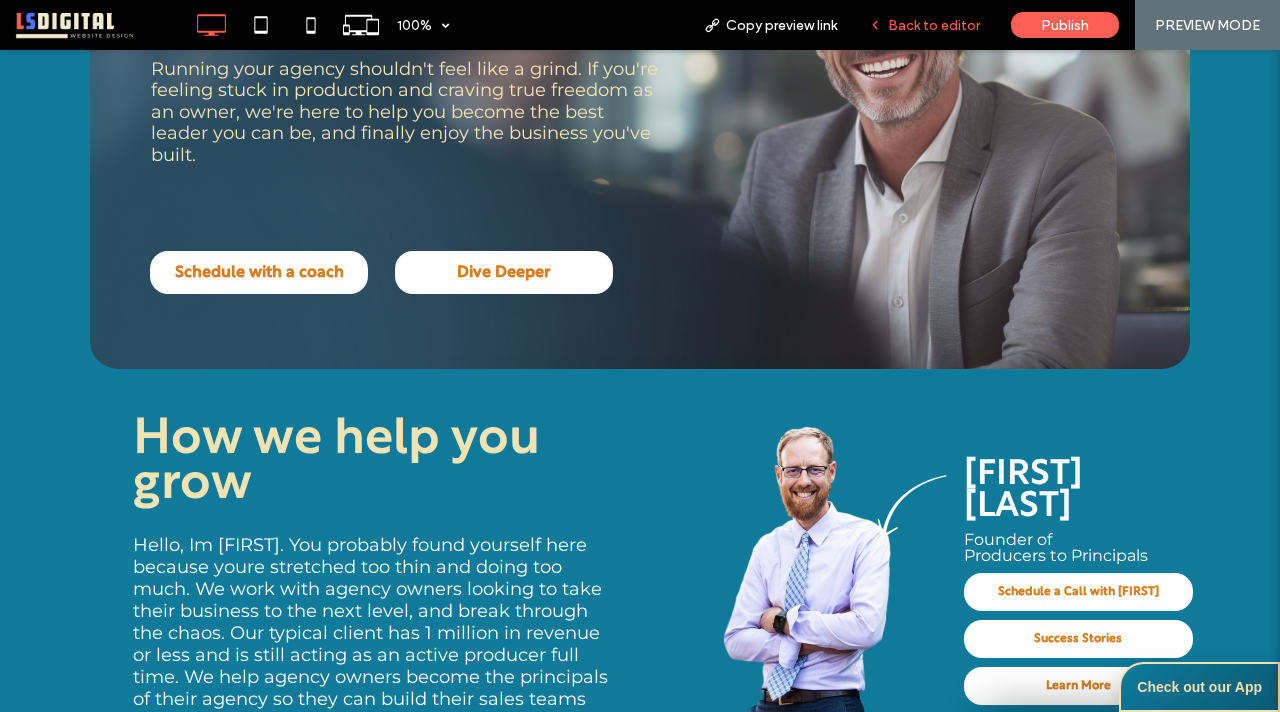 click on "Back to editor" at bounding box center (924, 25) 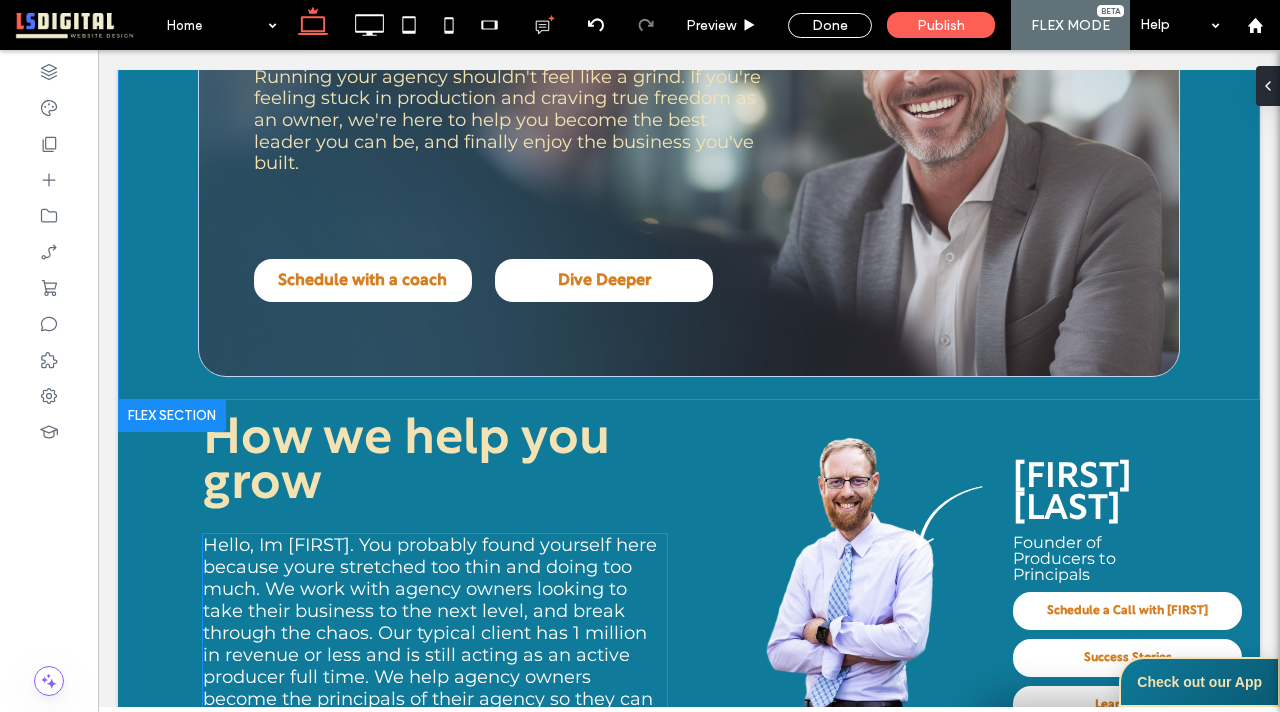 scroll, scrollTop: 585, scrollLeft: 0, axis: vertical 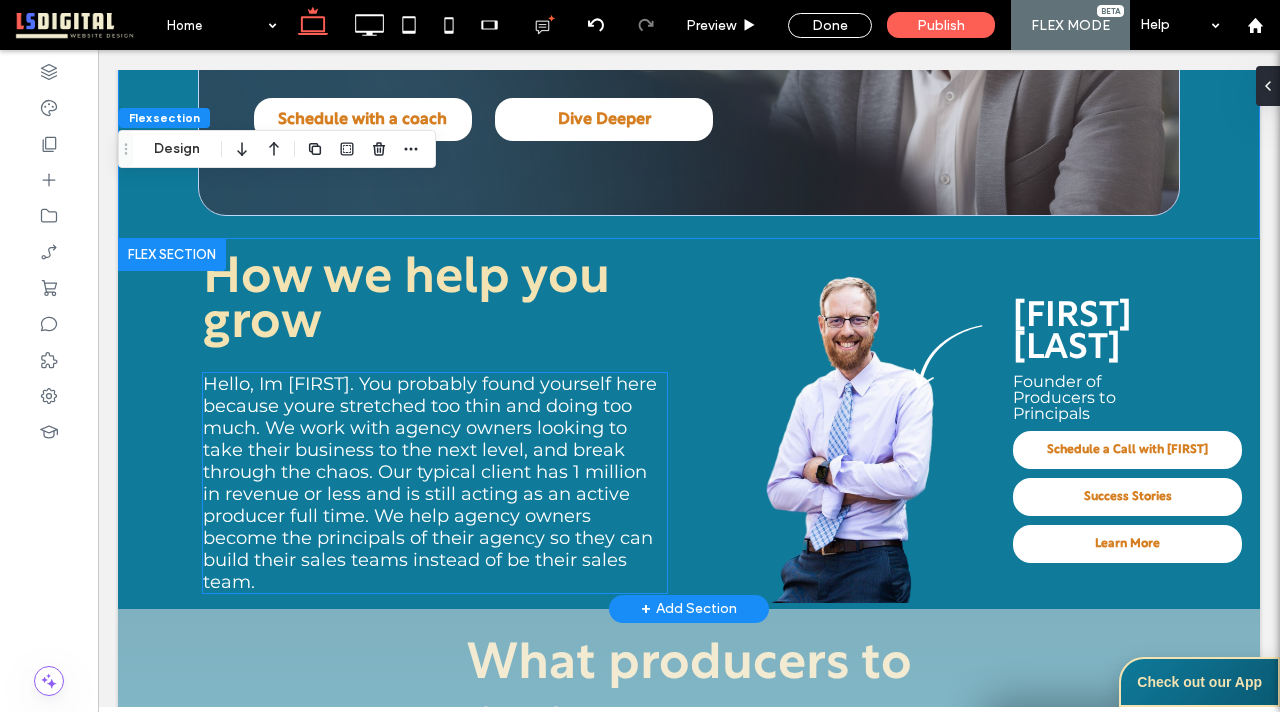 click on "Hello, Im [PERSON]. You probably found yourself here because youre stretched too thin and doing too much. We work with agency owners looking to take their business to the next level, and break through the chaos. Our typical client has 1 million in revenue or less and is still acting as an active producer full time. We help agency owners become the principals of their agency so they can build their sales teams instead of be their sales team." at bounding box center [430, 483] 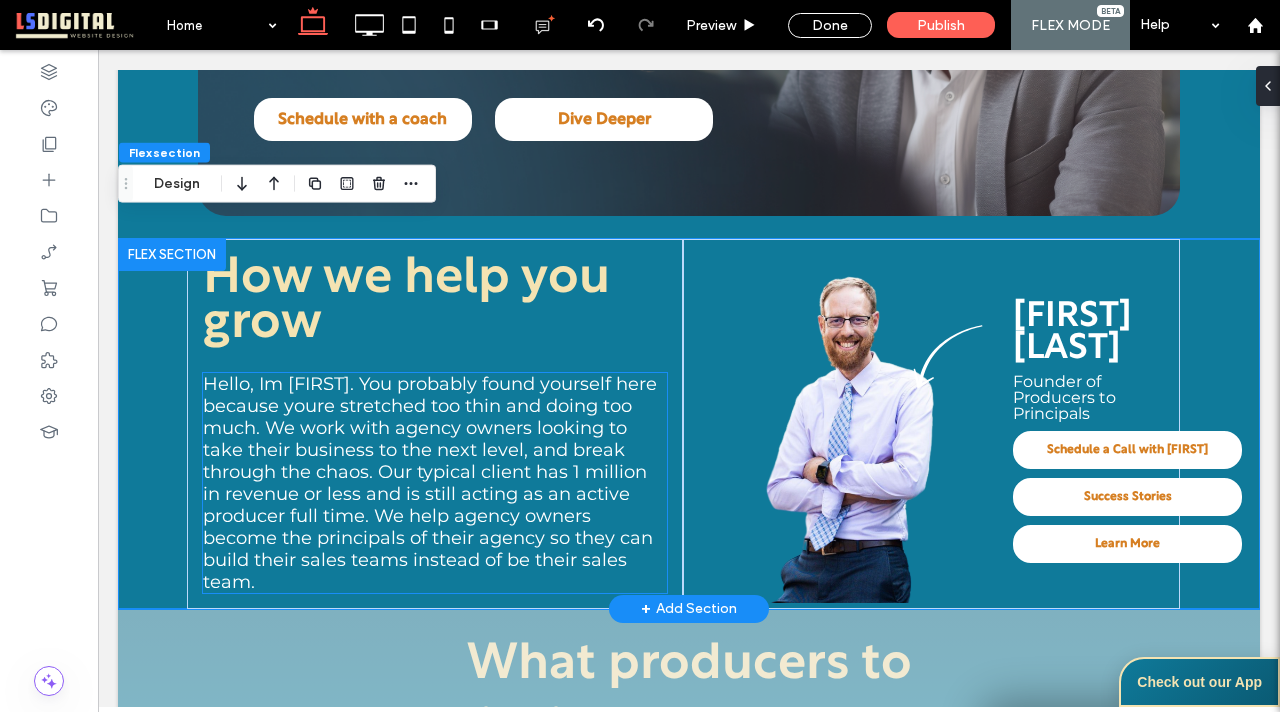 click on "Hello, Im [PERSON]. You probably found yourself here because youre stretched too thin and doing too much. We work with agency owners looking to take their business to the next level, and break through the chaos. Our typical client has 1 million in revenue or less and is still acting as an active producer full time. We help agency owners become the principals of their agency so they can build their sales teams instead of be their sales team." at bounding box center (430, 483) 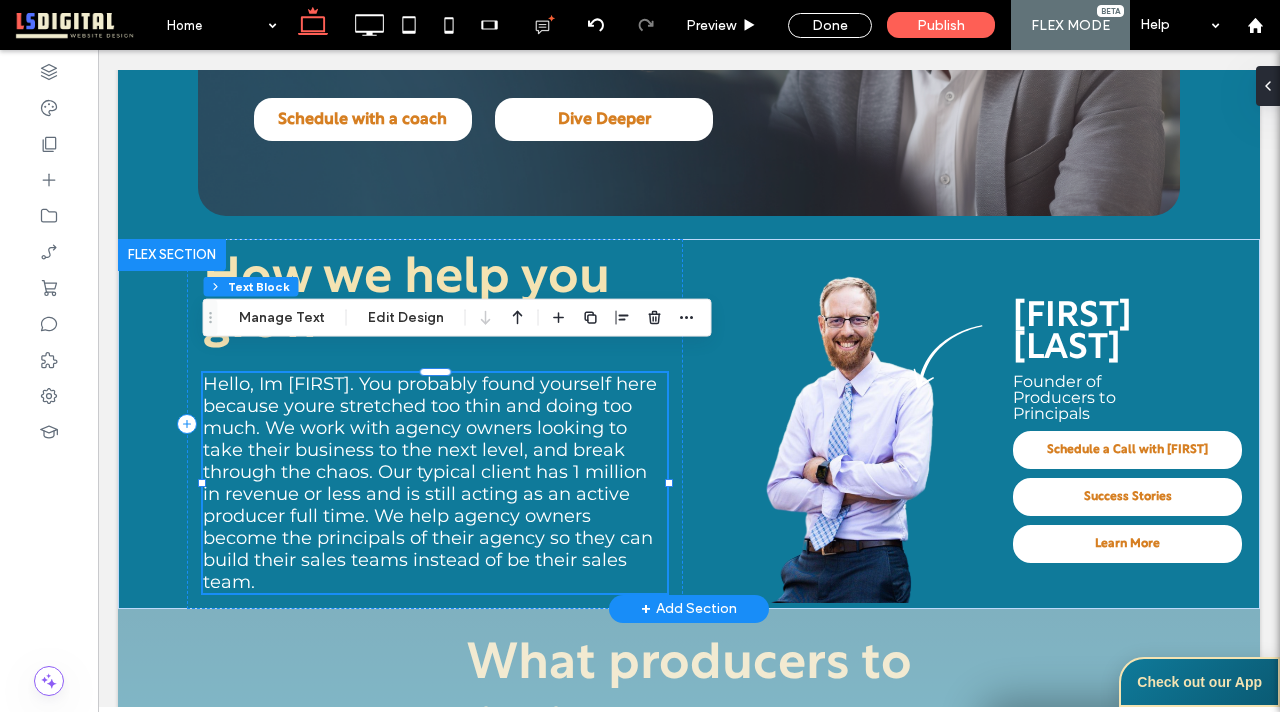 click on "Hello, Im [PERSON]. You probably found yourself here because youre stretched too thin and doing too much. We work with agency owners looking to take their business to the next level, and break through the chaos. Our typical client has 1 million in revenue or less and is still acting as an active producer full time. We help agency owners become the principals of their agency so they can build their sales teams instead of be their sales team." at bounding box center (430, 483) 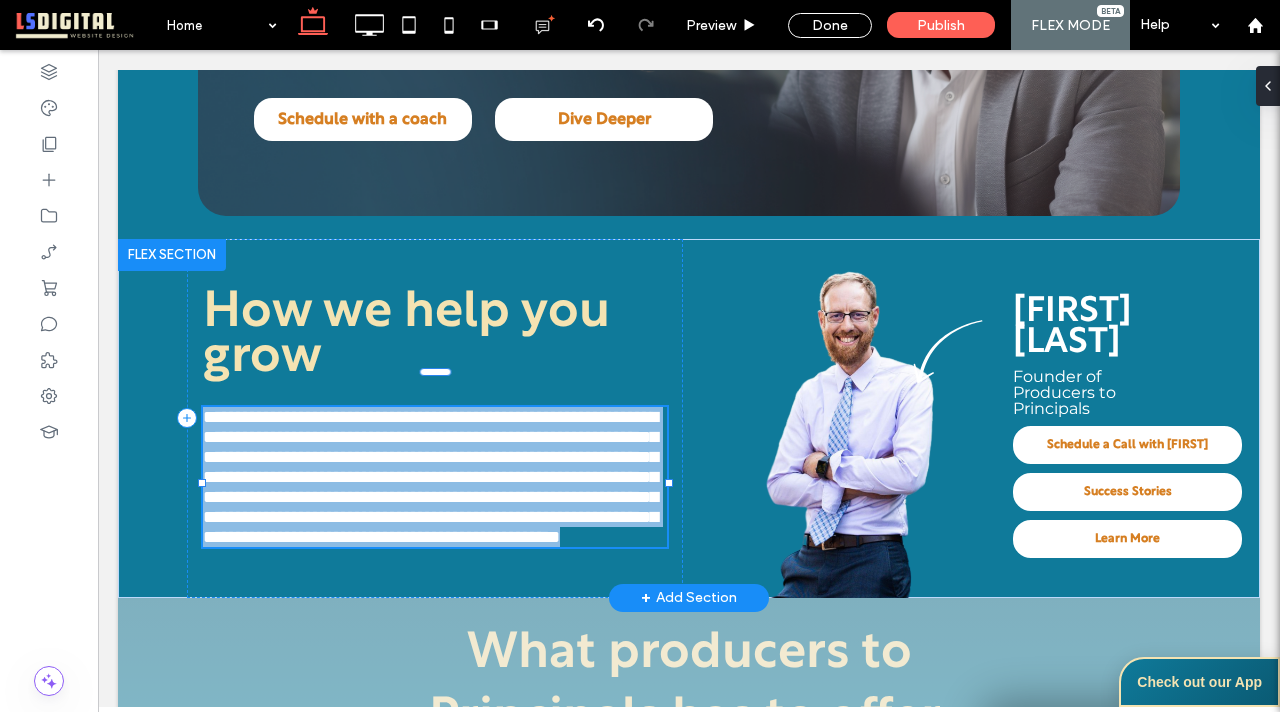 click on "**********" at bounding box center [435, 477] 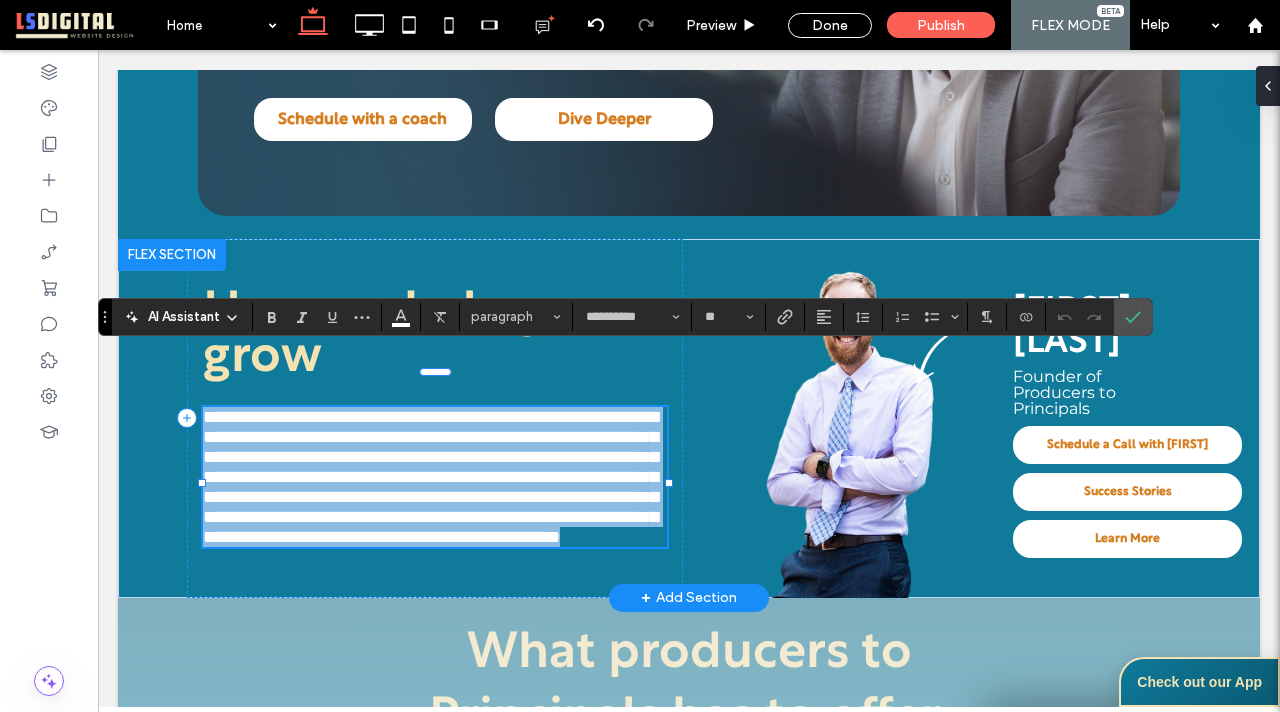 type on "**********" 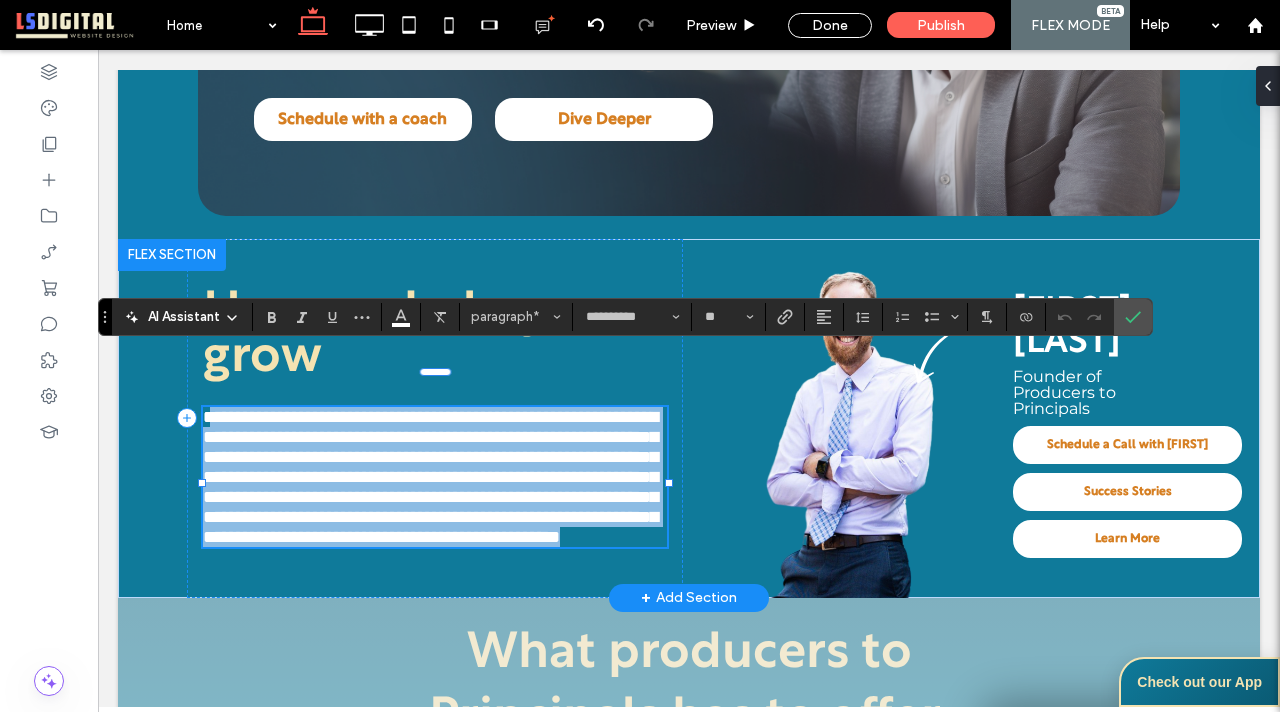 drag, startPoint x: 329, startPoint y: 551, endPoint x: 219, endPoint y: 366, distance: 215.23244 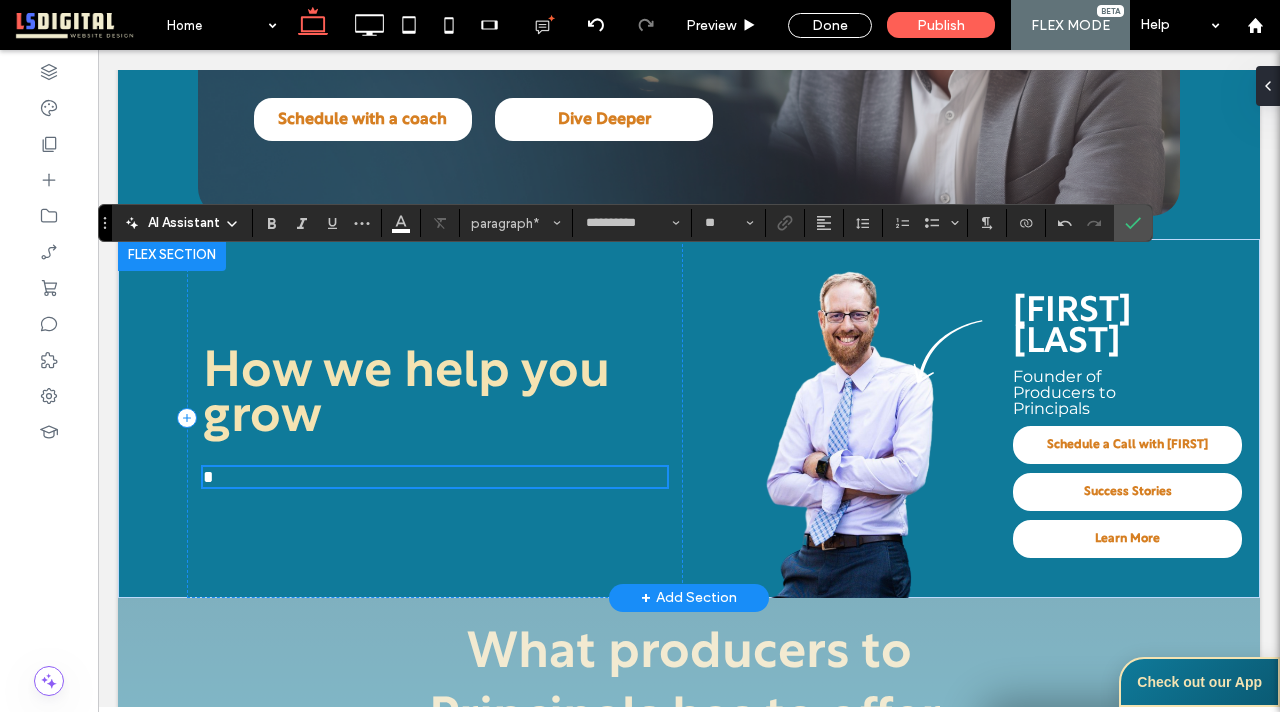 scroll, scrollTop: 679, scrollLeft: 0, axis: vertical 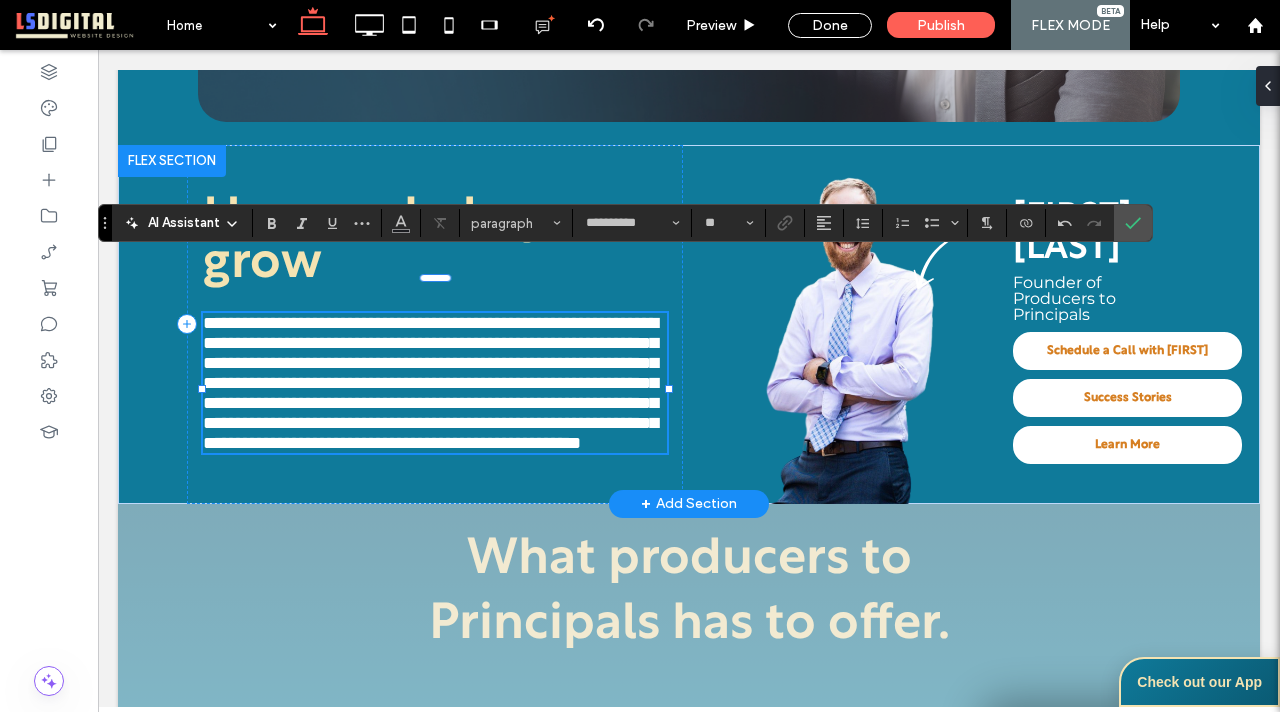 click on "**********" at bounding box center (430, 383) 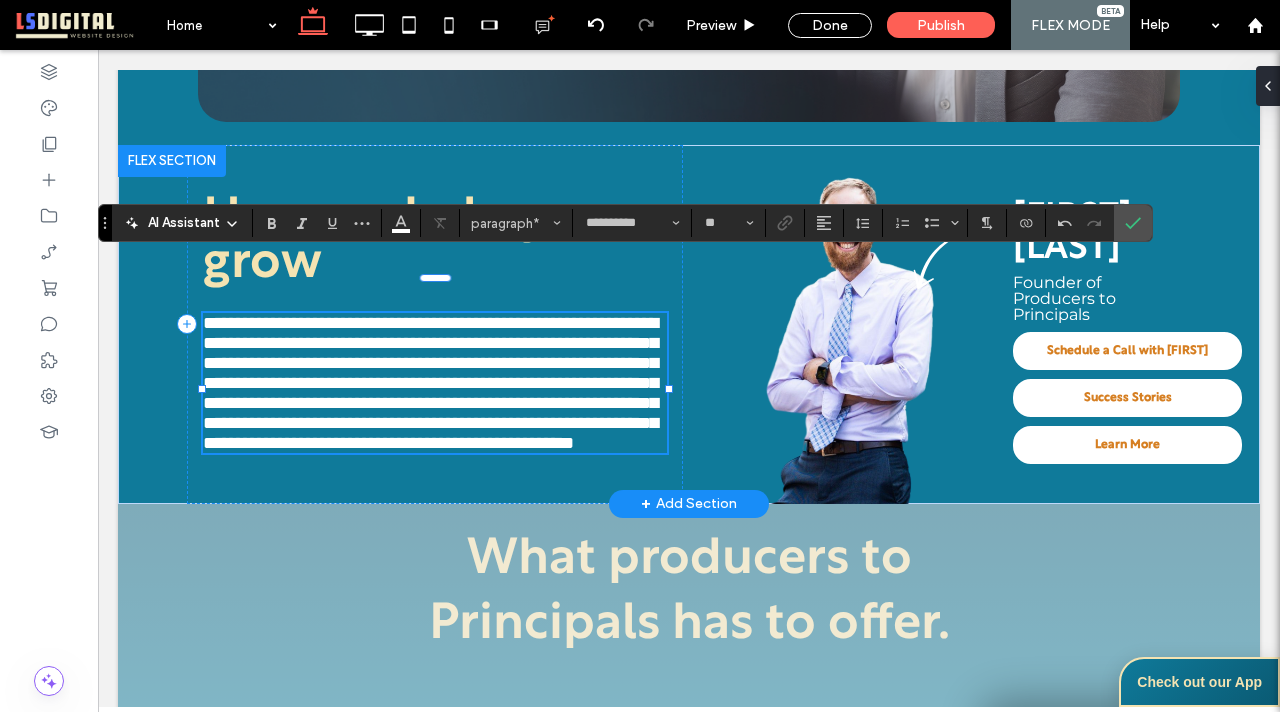 click on "**********" at bounding box center (435, 383) 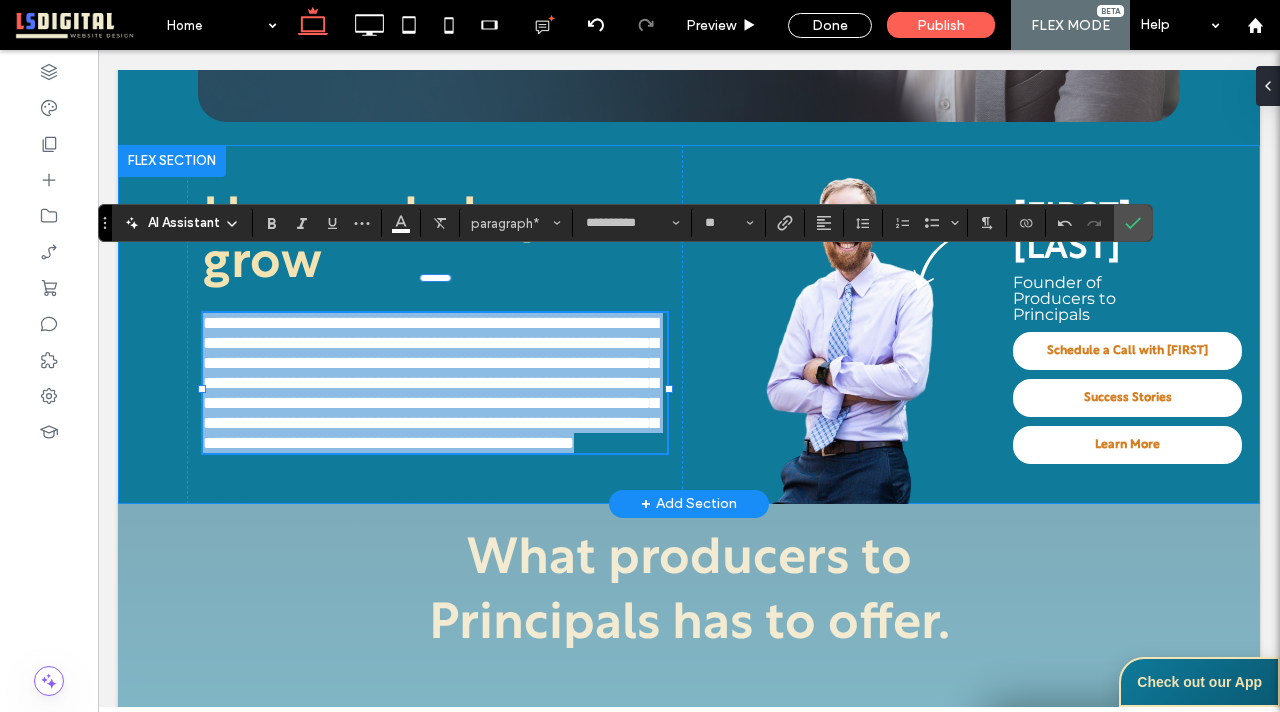drag, startPoint x: 457, startPoint y: 460, endPoint x: 162, endPoint y: 217, distance: 382.1963 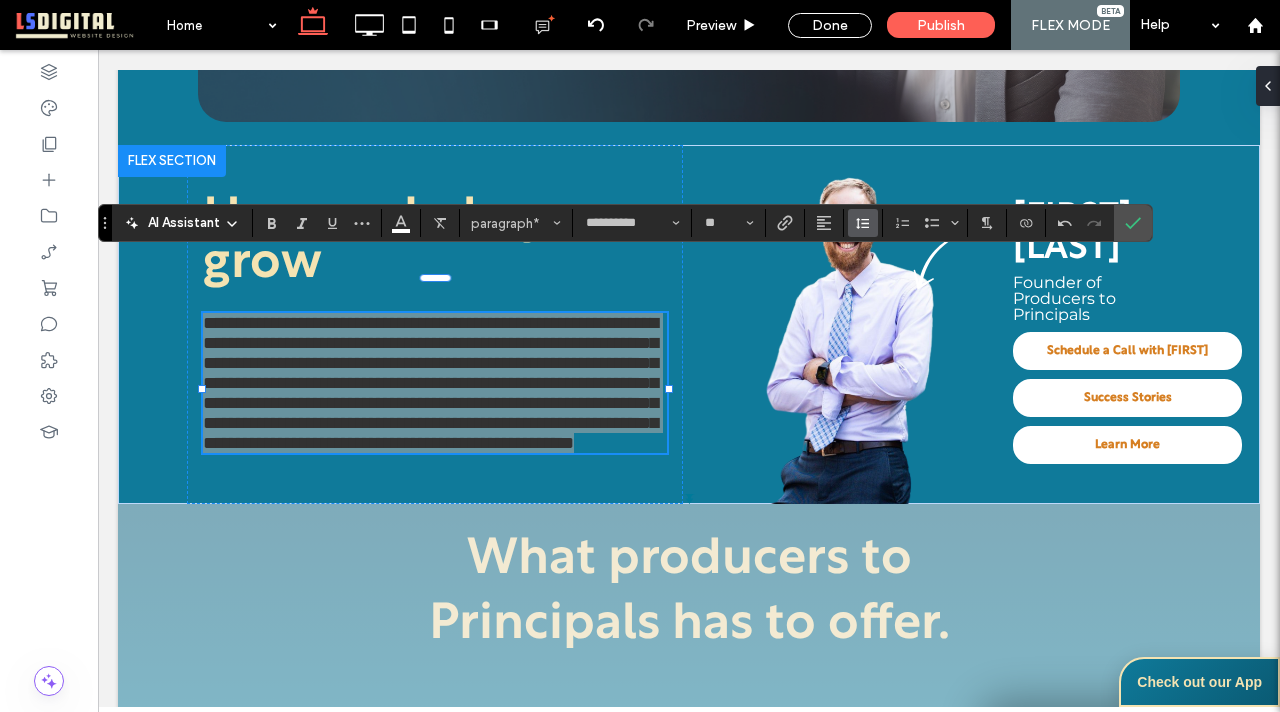 click 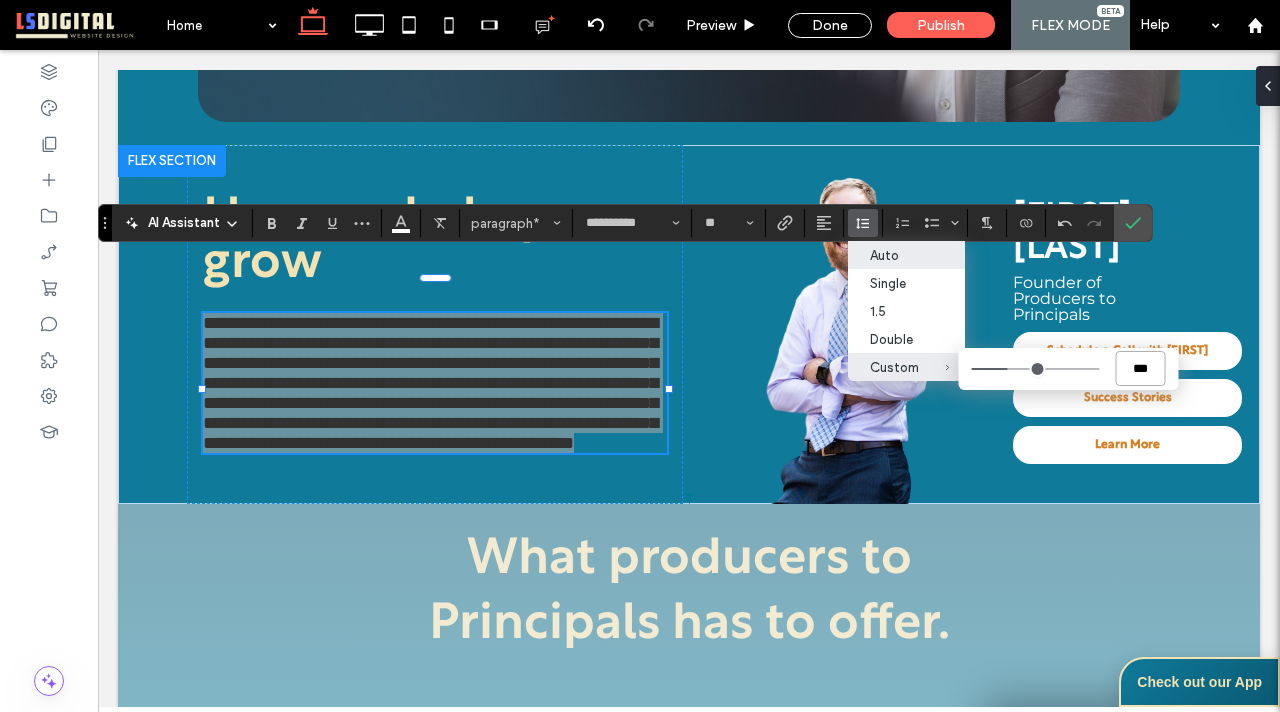click on "***" at bounding box center [1140, 368] 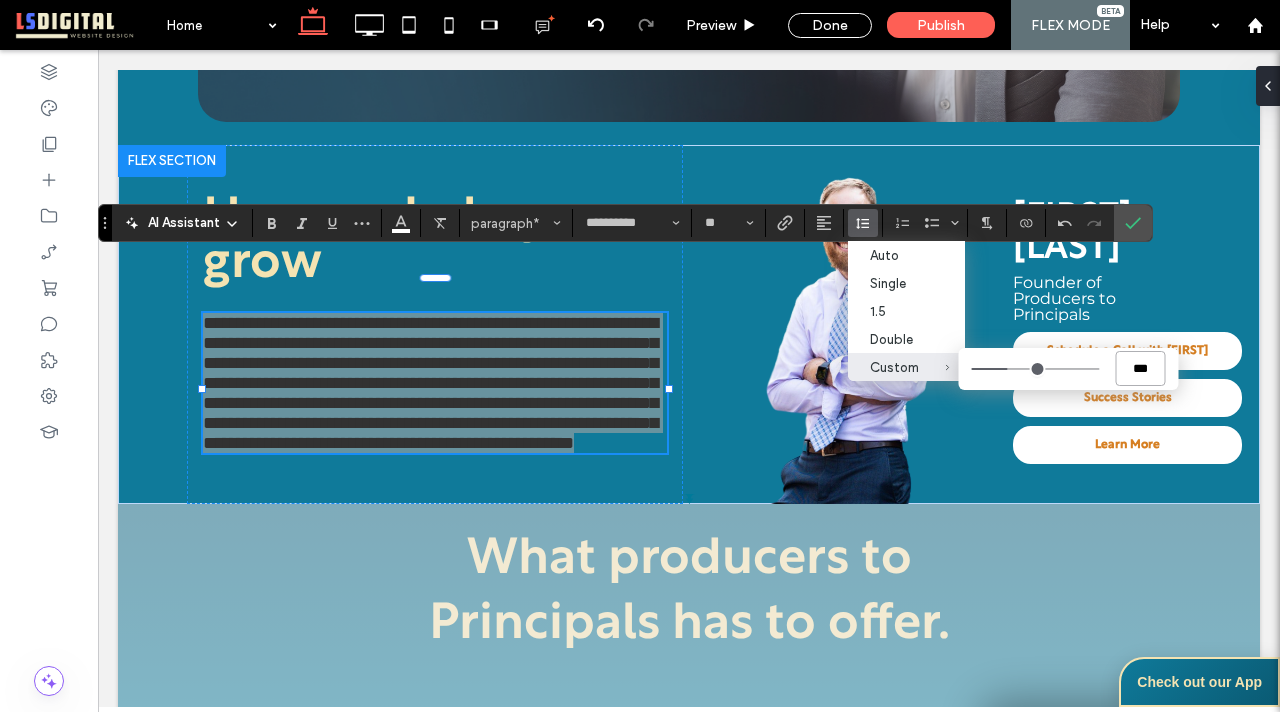 type on "*" 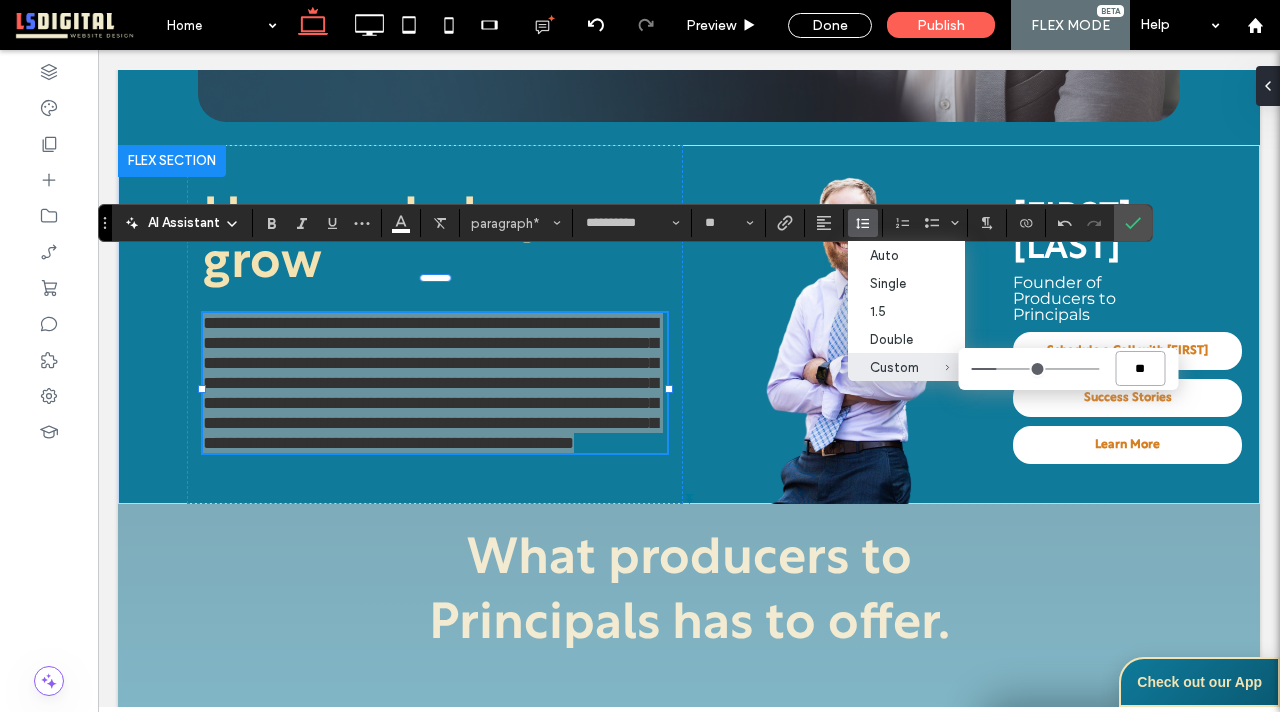 type on "***" 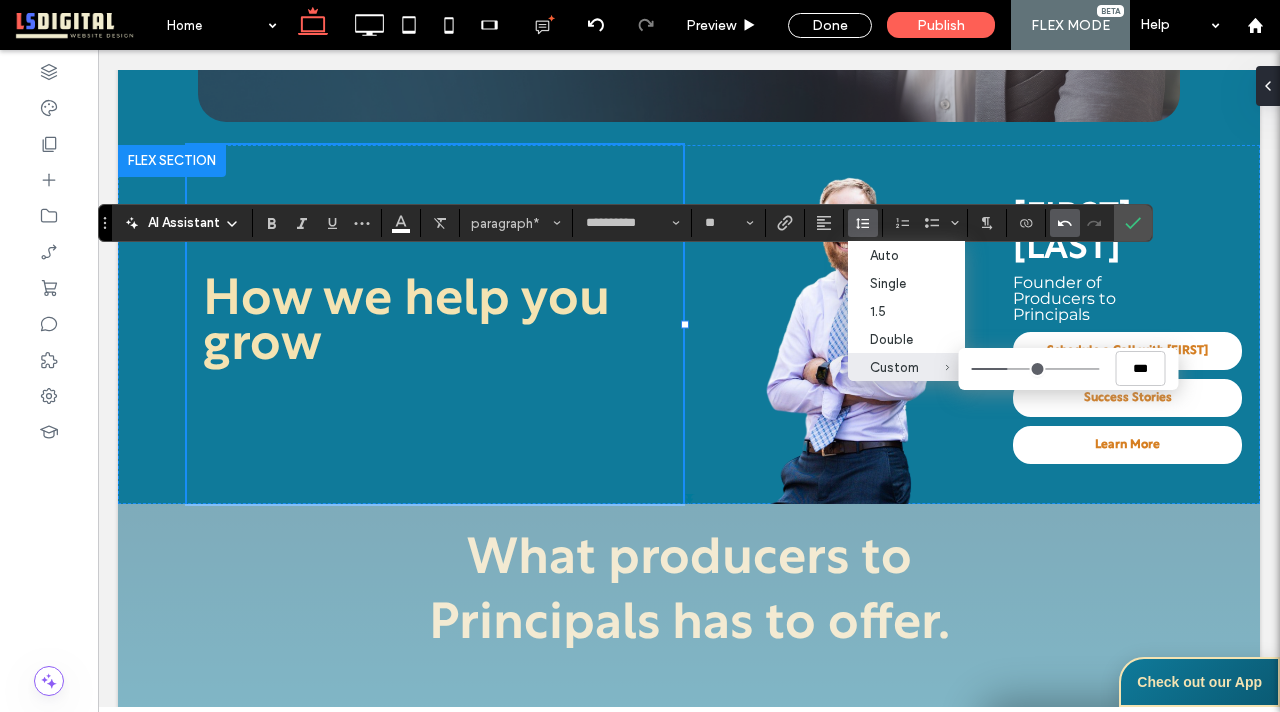 click 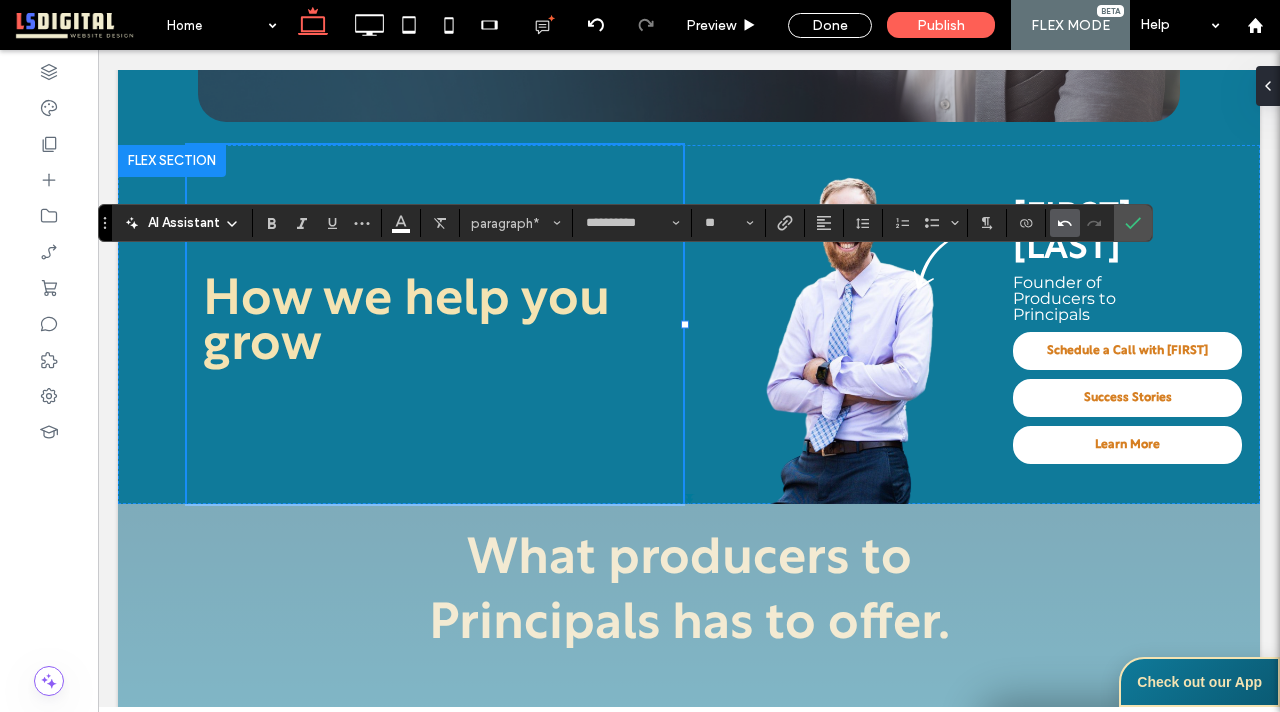 click 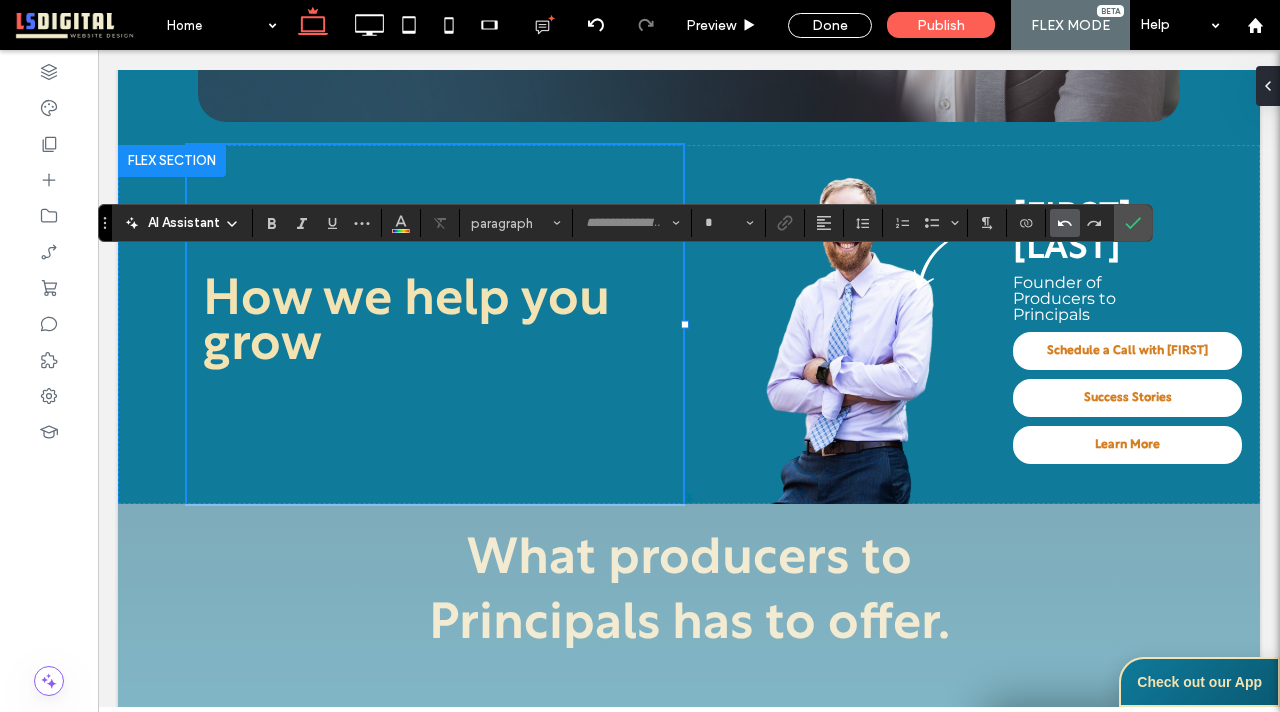click 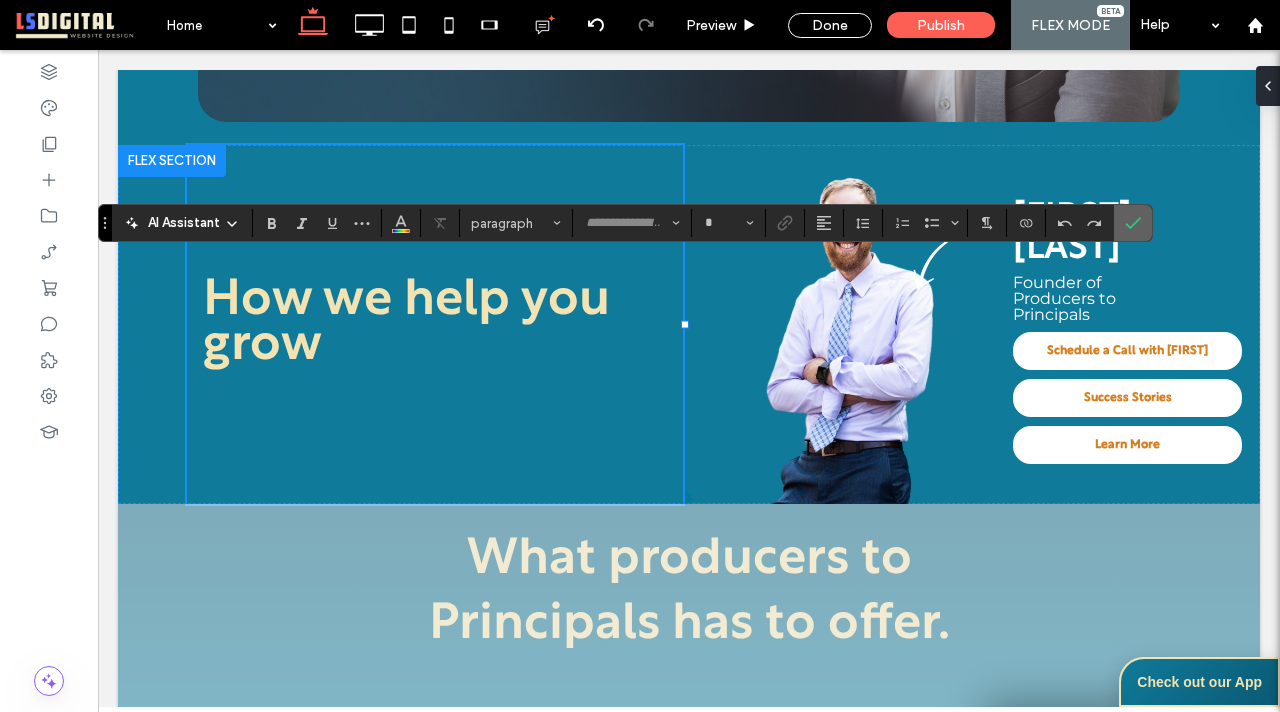 click 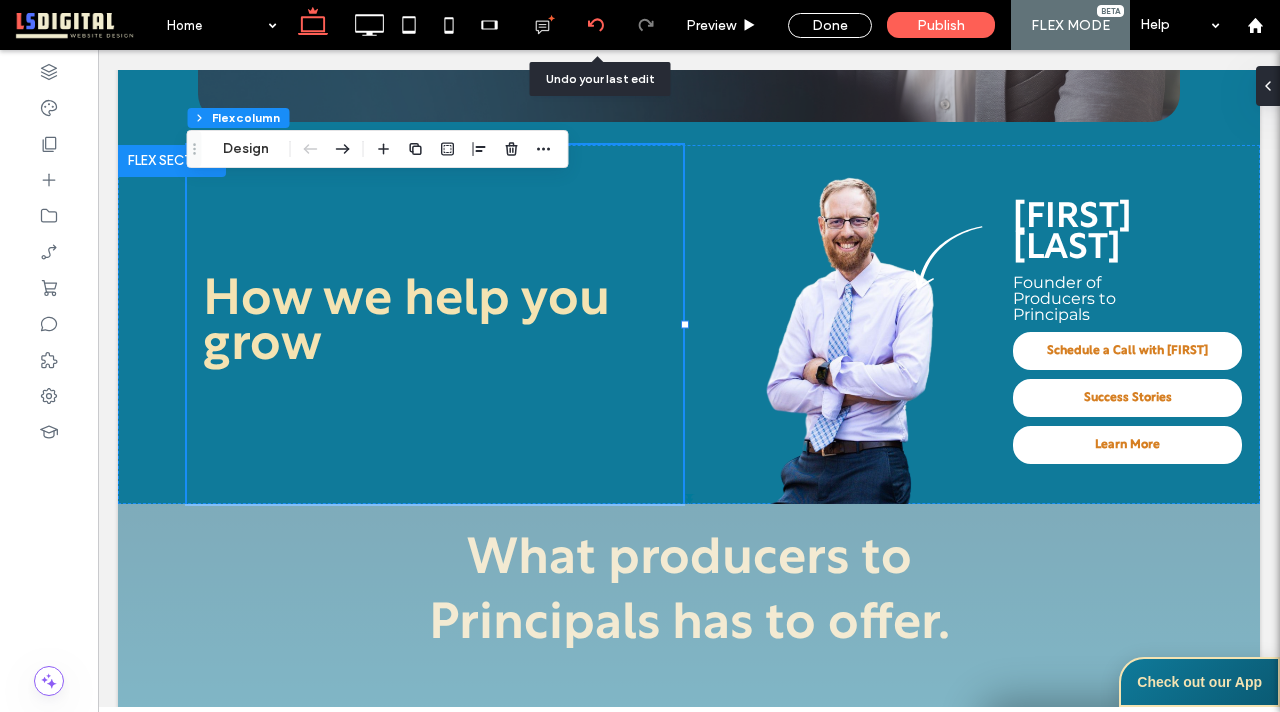 click at bounding box center [596, 25] 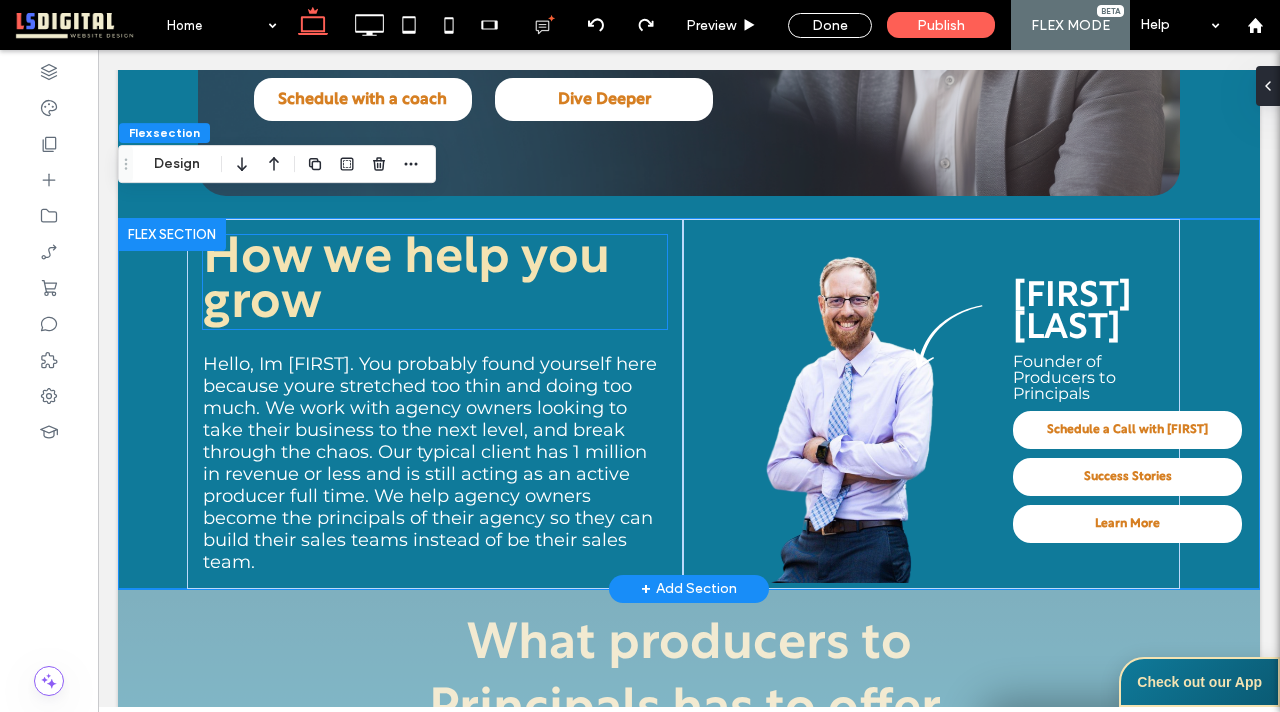 scroll, scrollTop: 605, scrollLeft: 0, axis: vertical 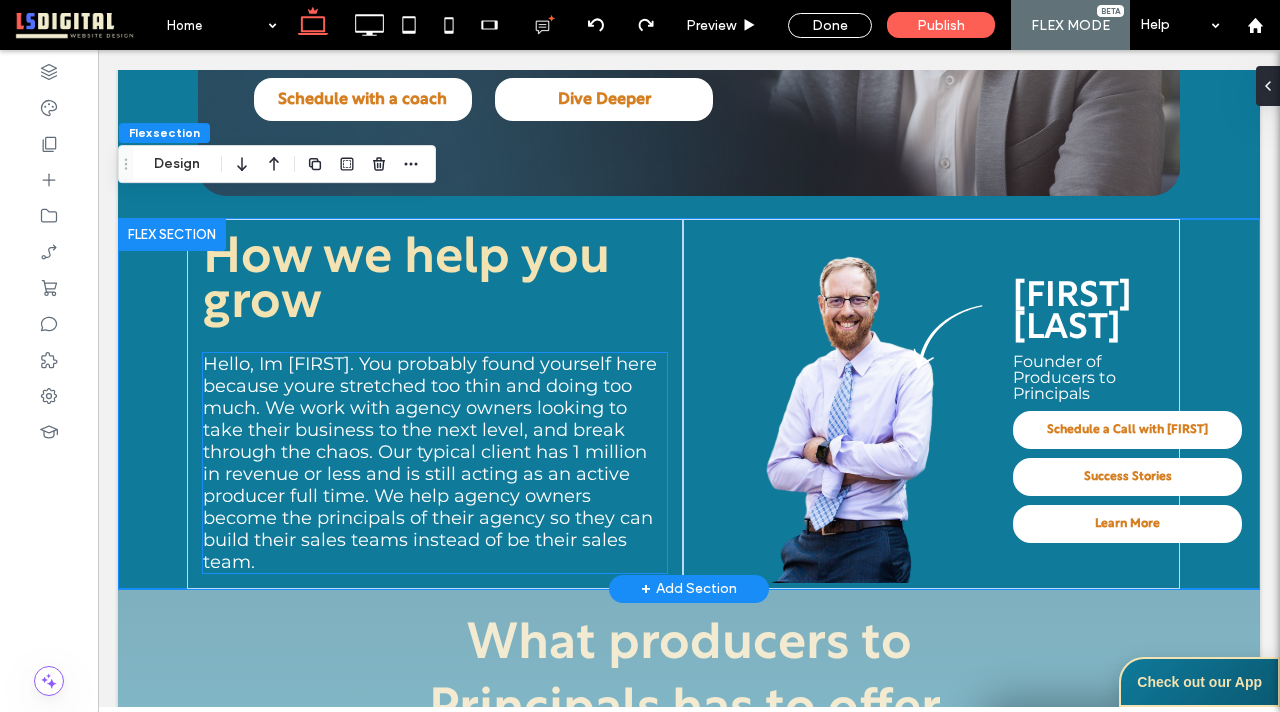 click on "Hello, Im [PERSON]. You probably found yourself here because youre stretched too thin and doing too much. We work with agency owners looking to take their business to the next level, and break through the chaos. Our typical client has 1 million in revenue or less and is still acting as an active producer full time. We help agency owners become the principals of their agency so they can build their sales teams instead of be their sales team." at bounding box center [430, 463] 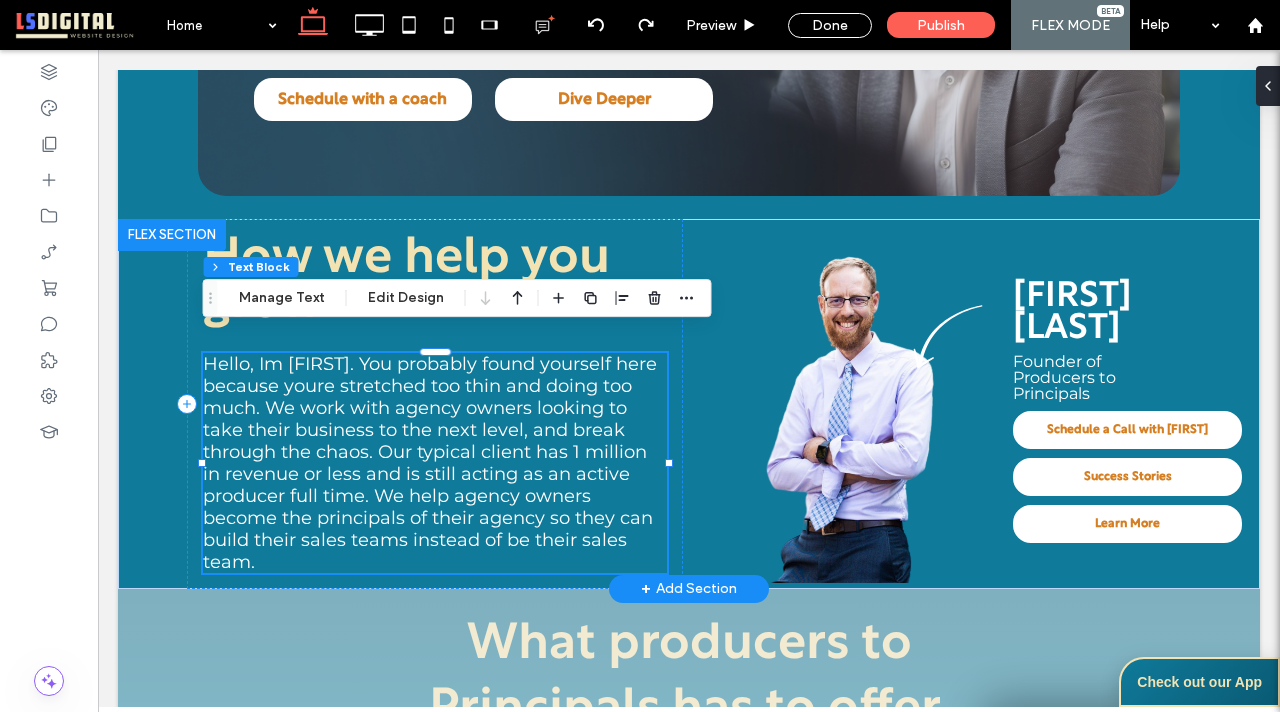 click on "Hello, Im [PERSON]. You probably found yourself here because youre stretched too thin and doing too much. We work with agency owners looking to take their business to the next level, and break through the chaos. Our typical client has 1 million in revenue or less and is still acting as an active producer full time. We help agency owners become the principals of their agency so they can build their sales teams instead of be their sales team." at bounding box center [430, 463] 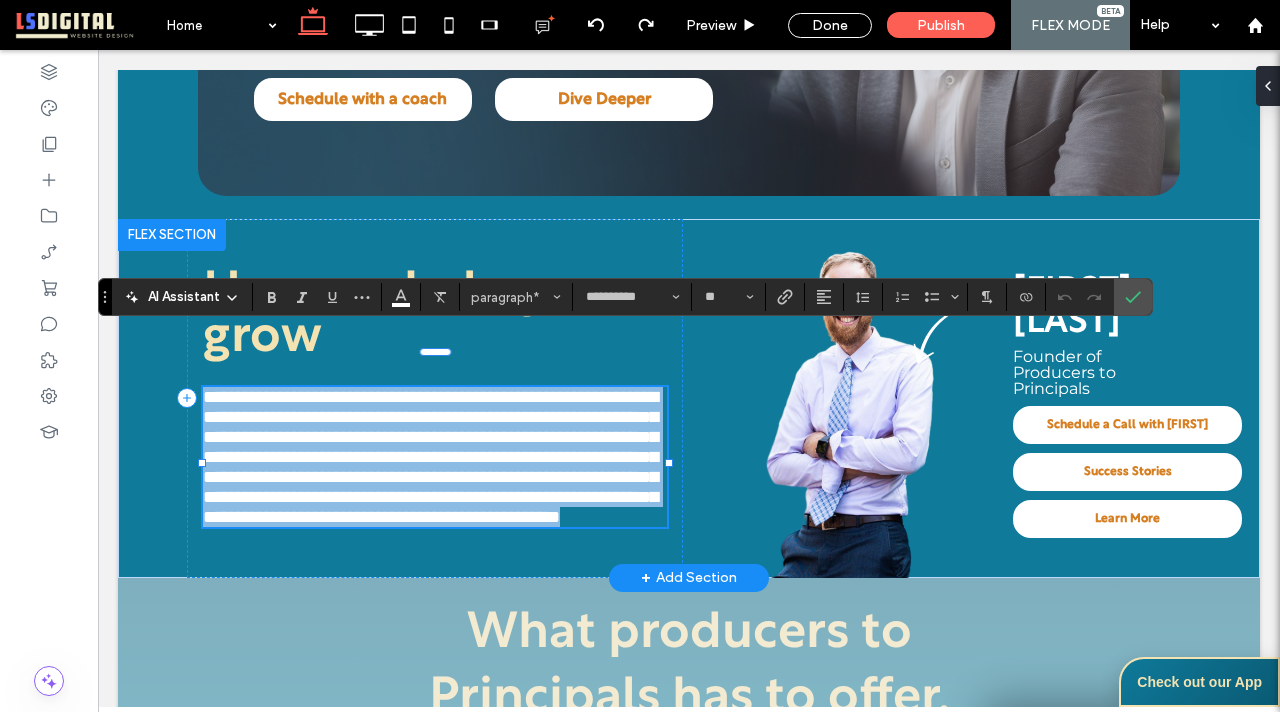click on "**********" at bounding box center [430, 457] 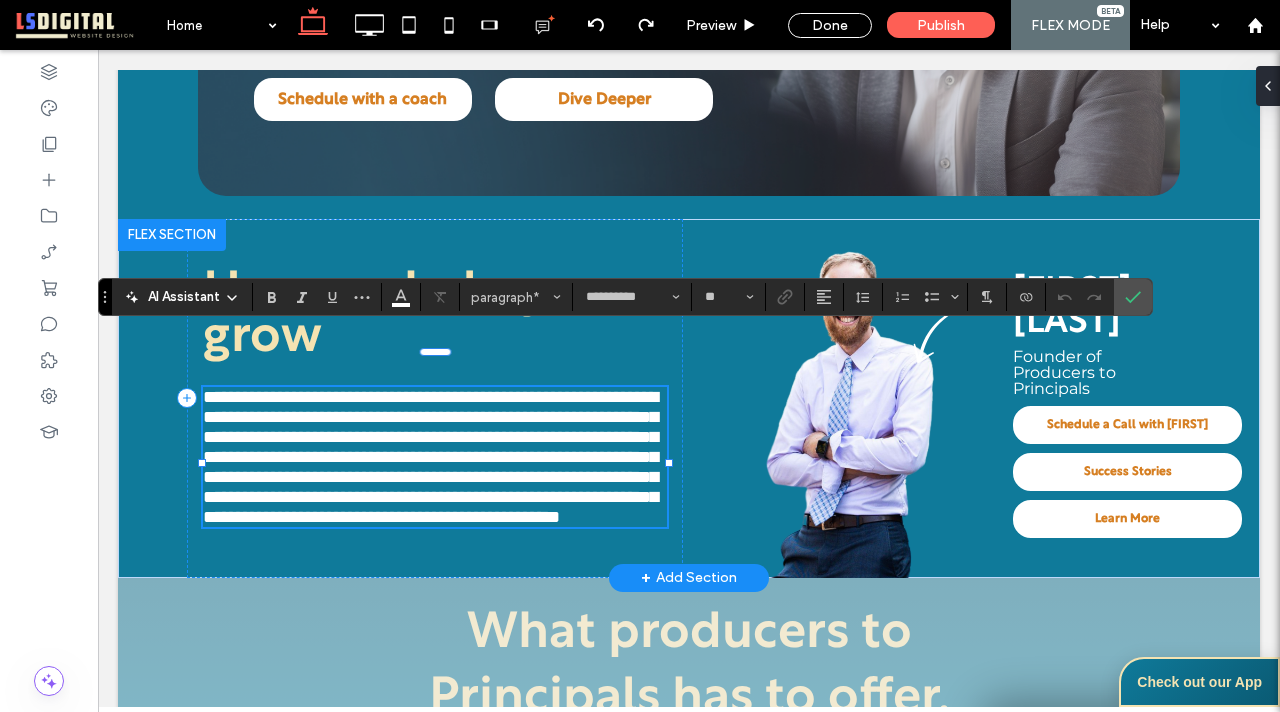 click on "**********" at bounding box center (430, 457) 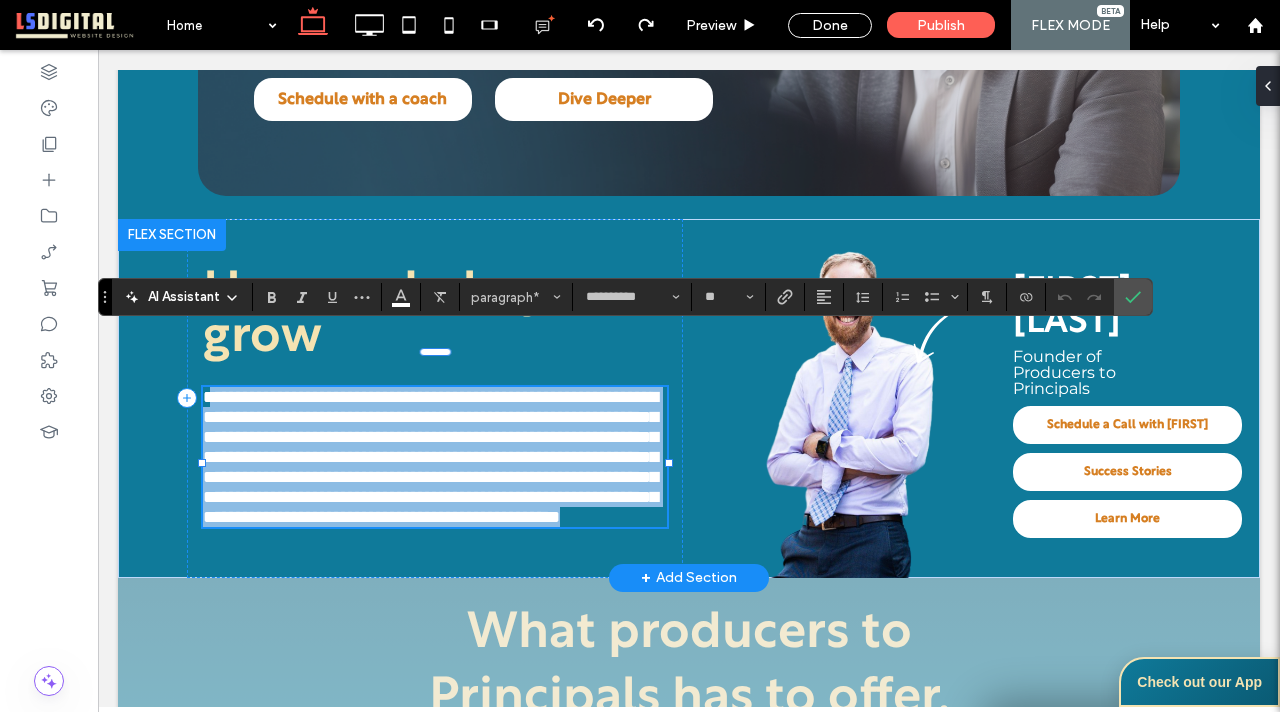 drag, startPoint x: 289, startPoint y: 541, endPoint x: 219, endPoint y: 345, distance: 208.12497 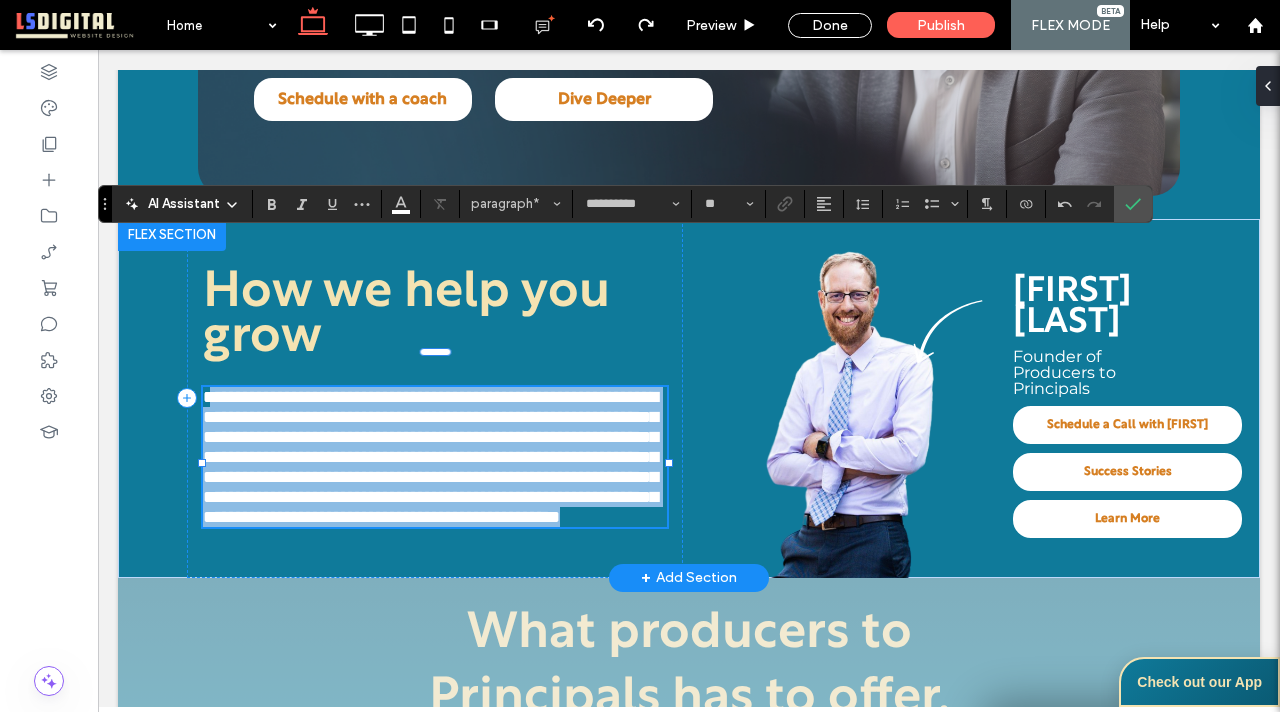 scroll, scrollTop: 698, scrollLeft: 0, axis: vertical 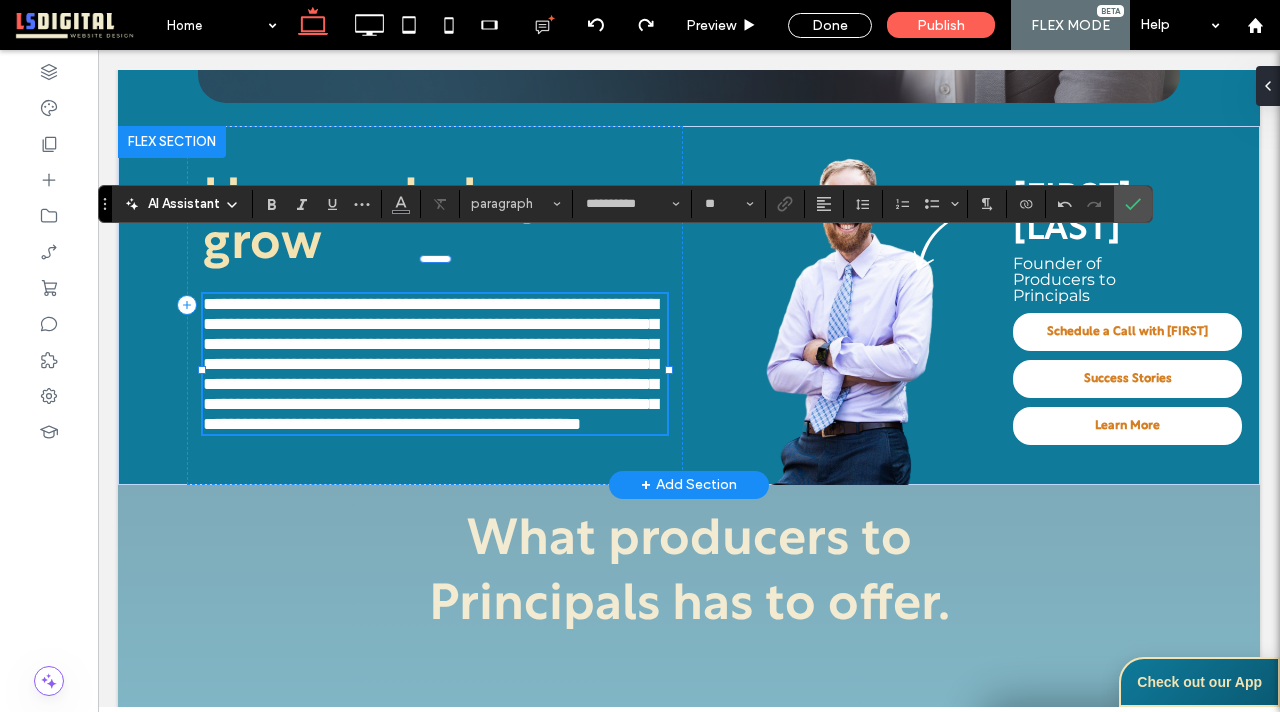 click on "**********" at bounding box center (430, 364) 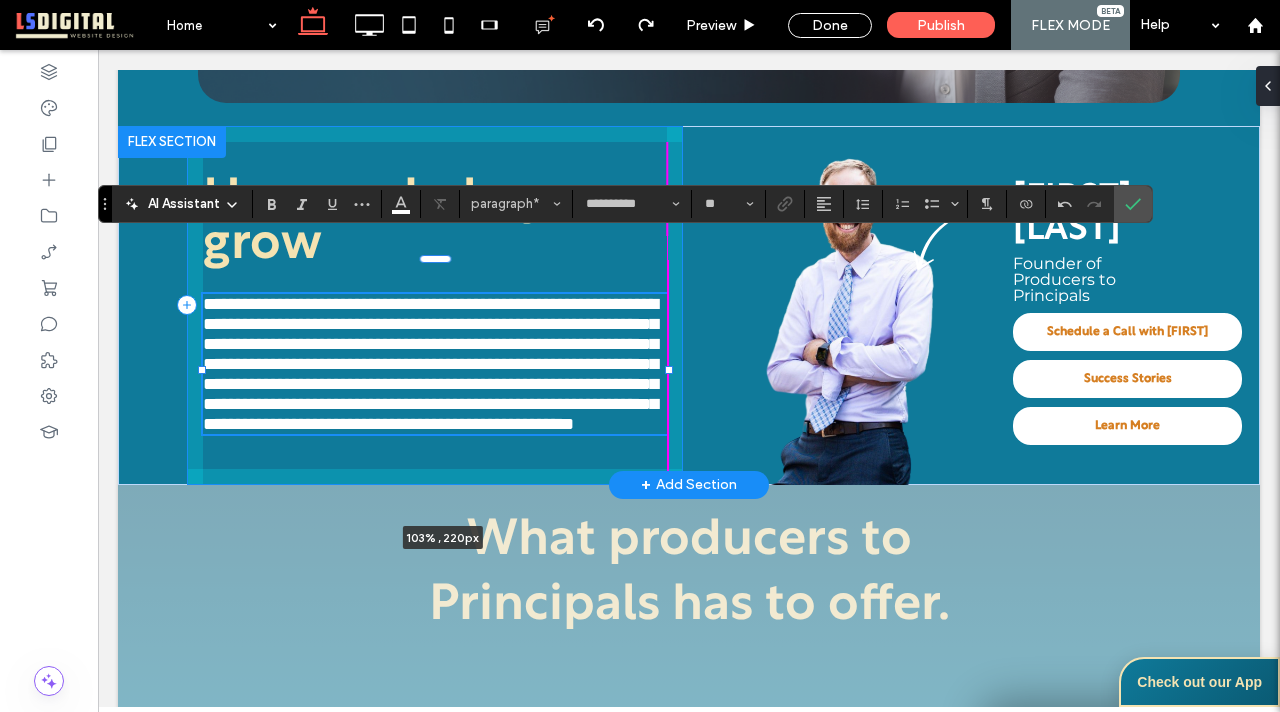 drag, startPoint x: 667, startPoint y: 346, endPoint x: 684, endPoint y: 345, distance: 17.029387 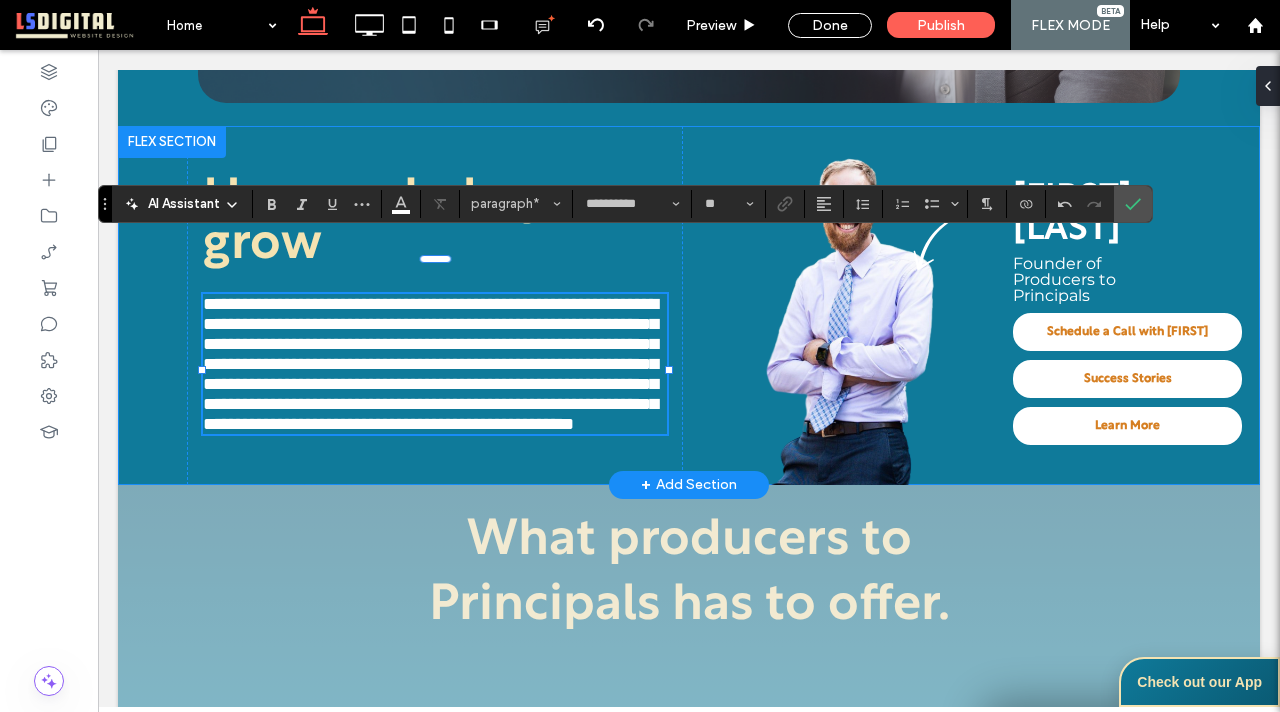 click on "**********" at bounding box center (689, 305) 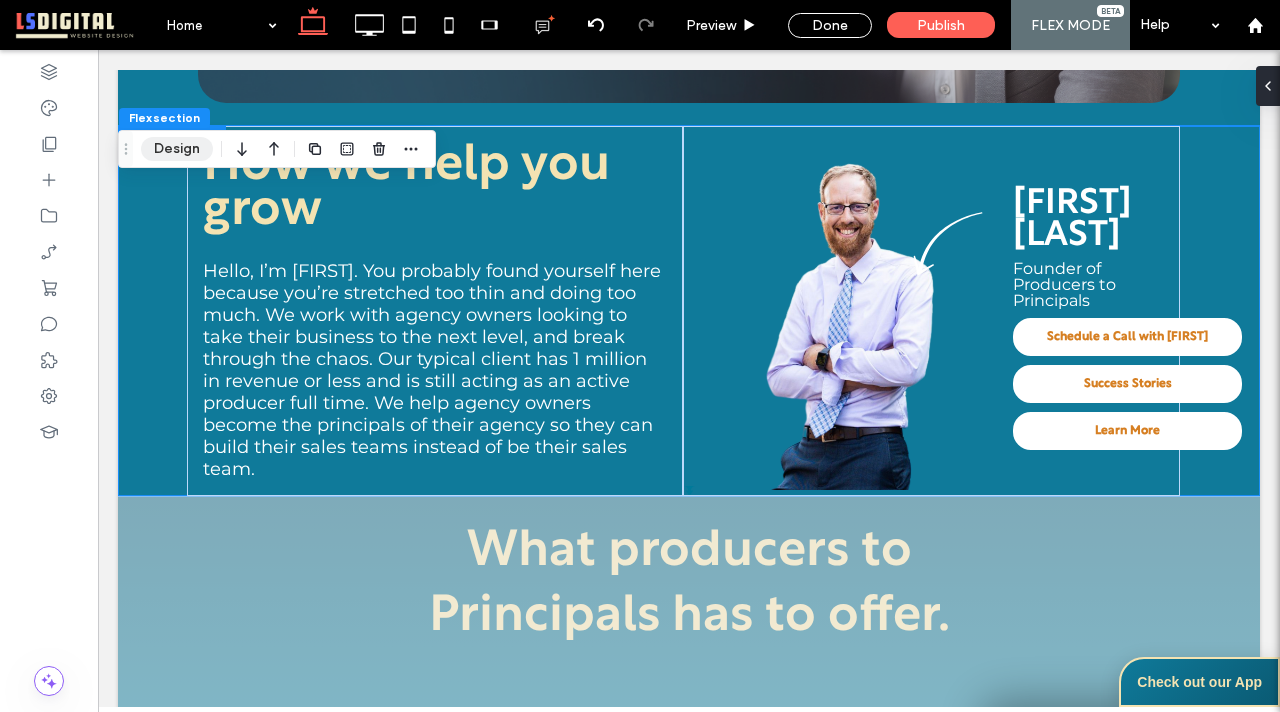 click on "Design" at bounding box center (177, 149) 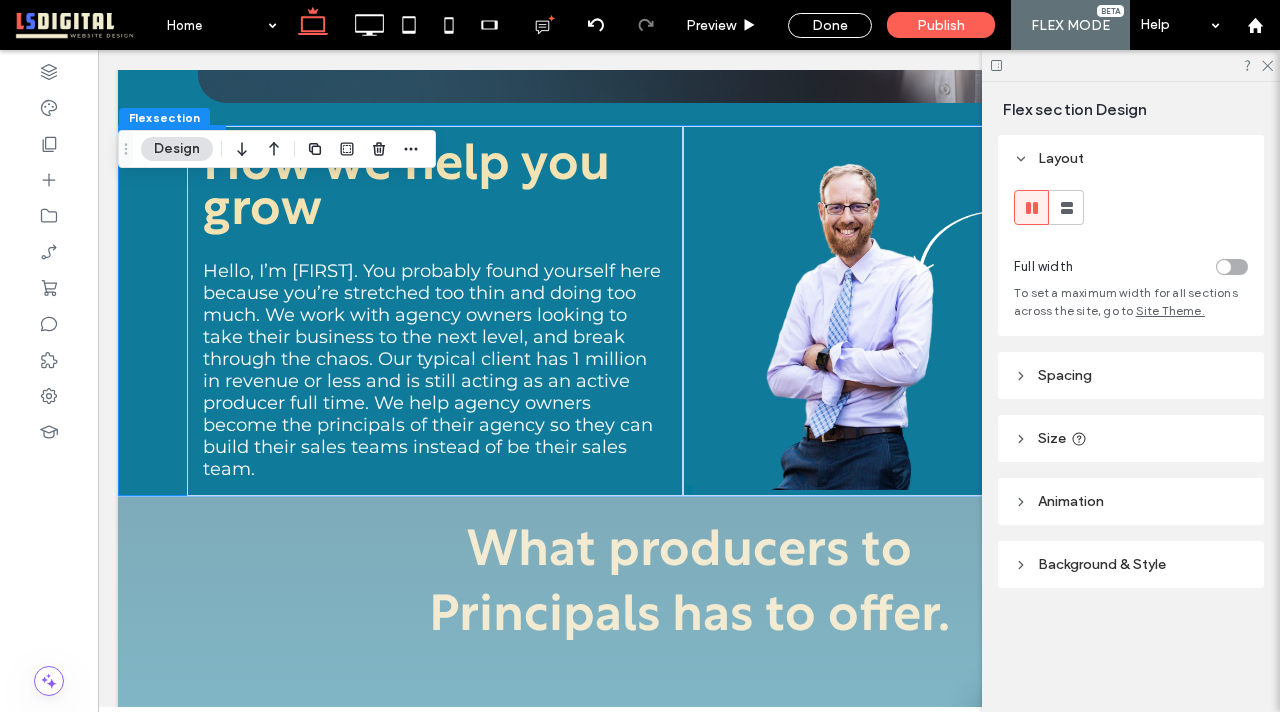 click on "Spacing" at bounding box center (1131, 375) 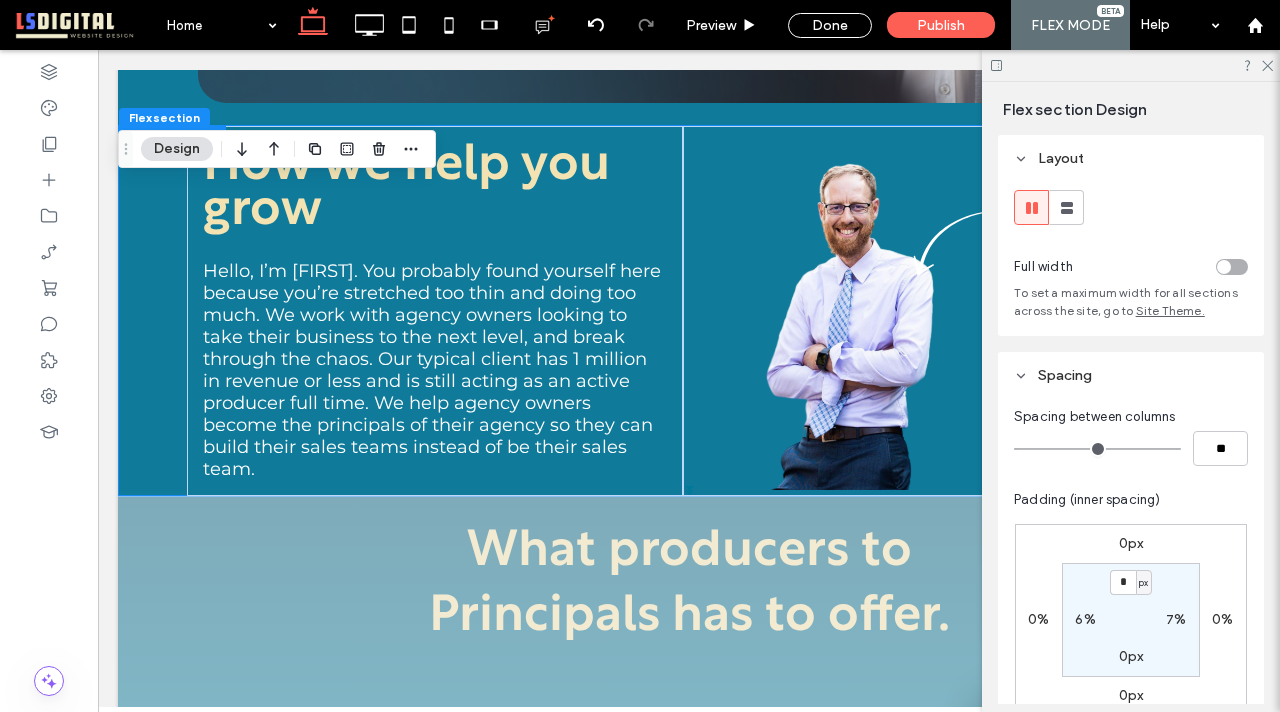 click on "6%" at bounding box center [1085, 619] 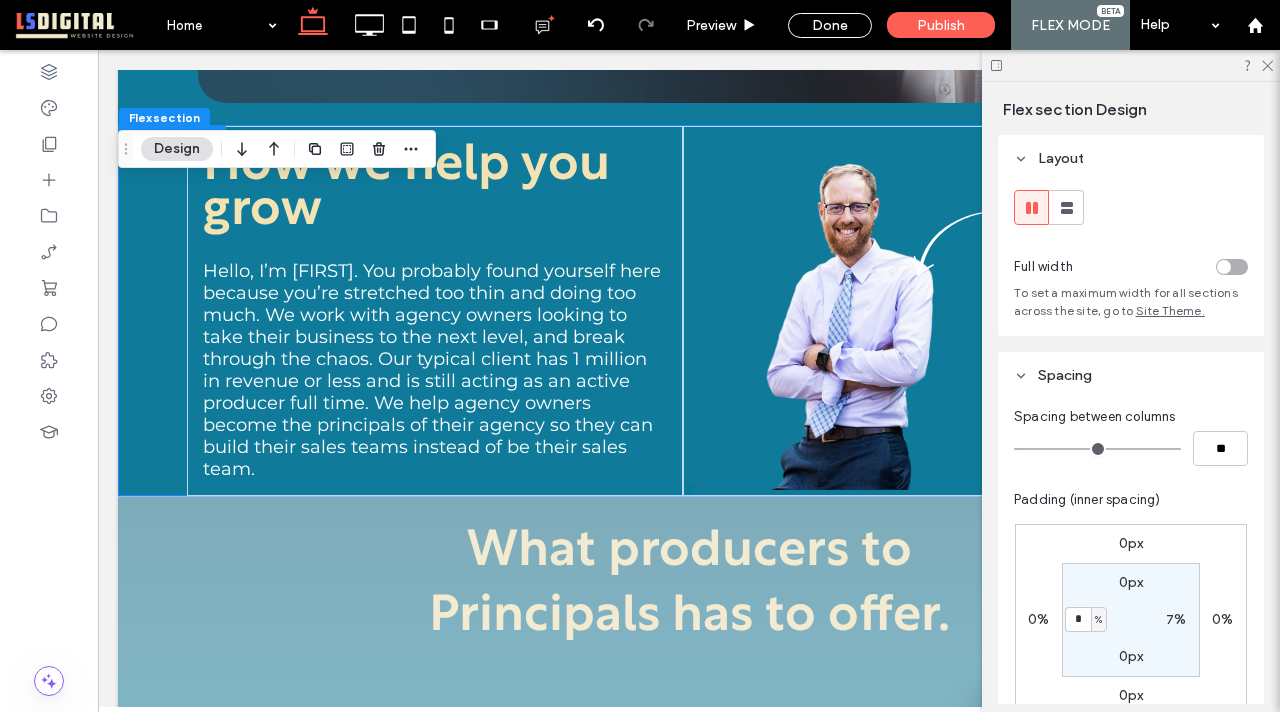 type on "*" 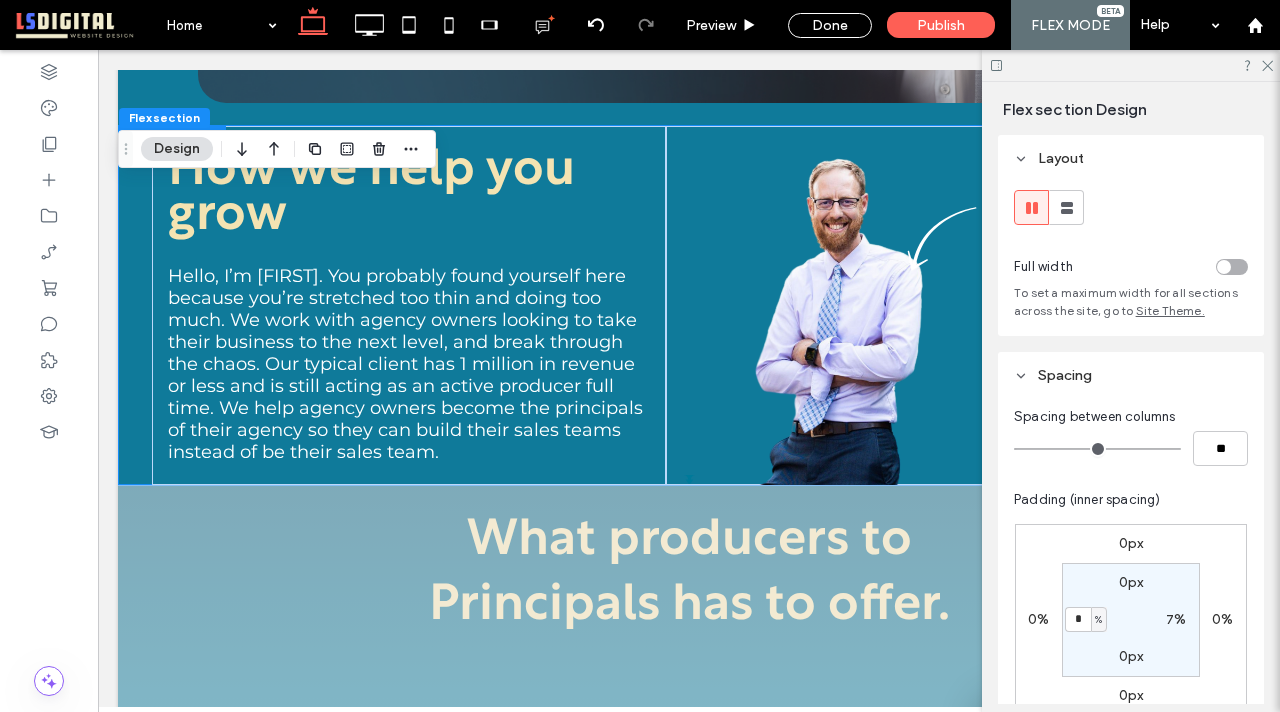 click on "7%" at bounding box center (1176, 619) 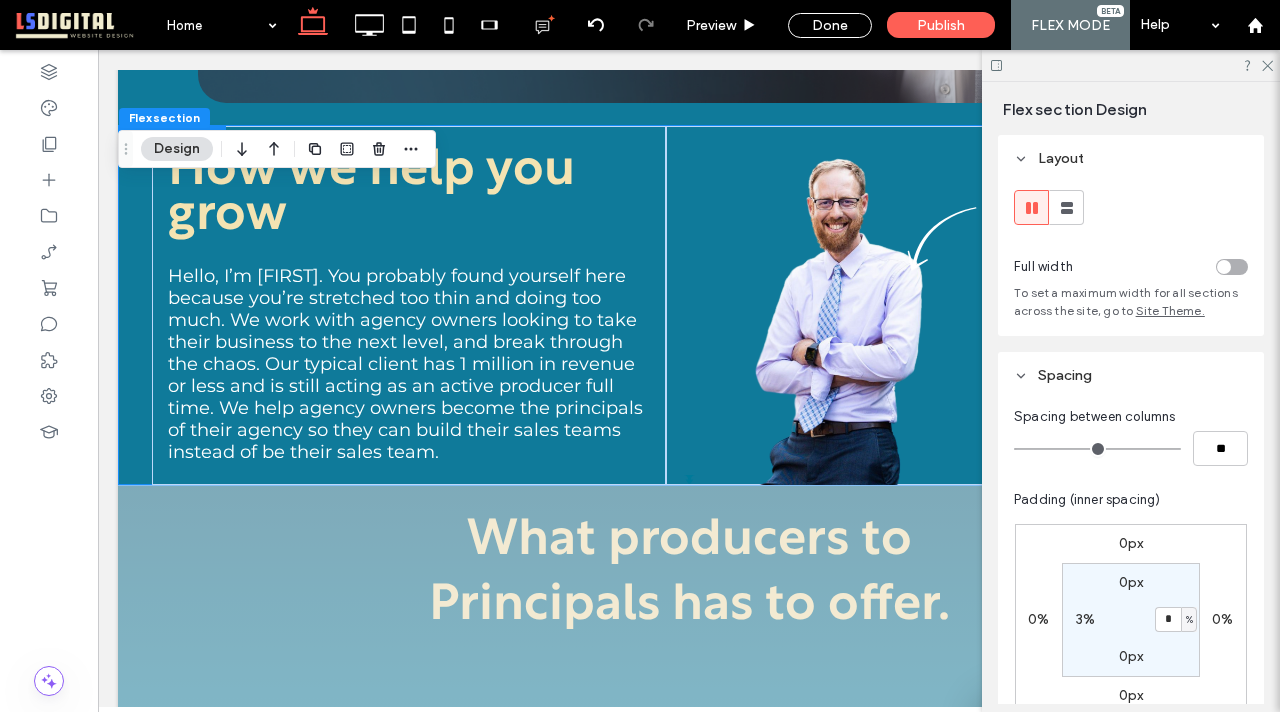type on "*" 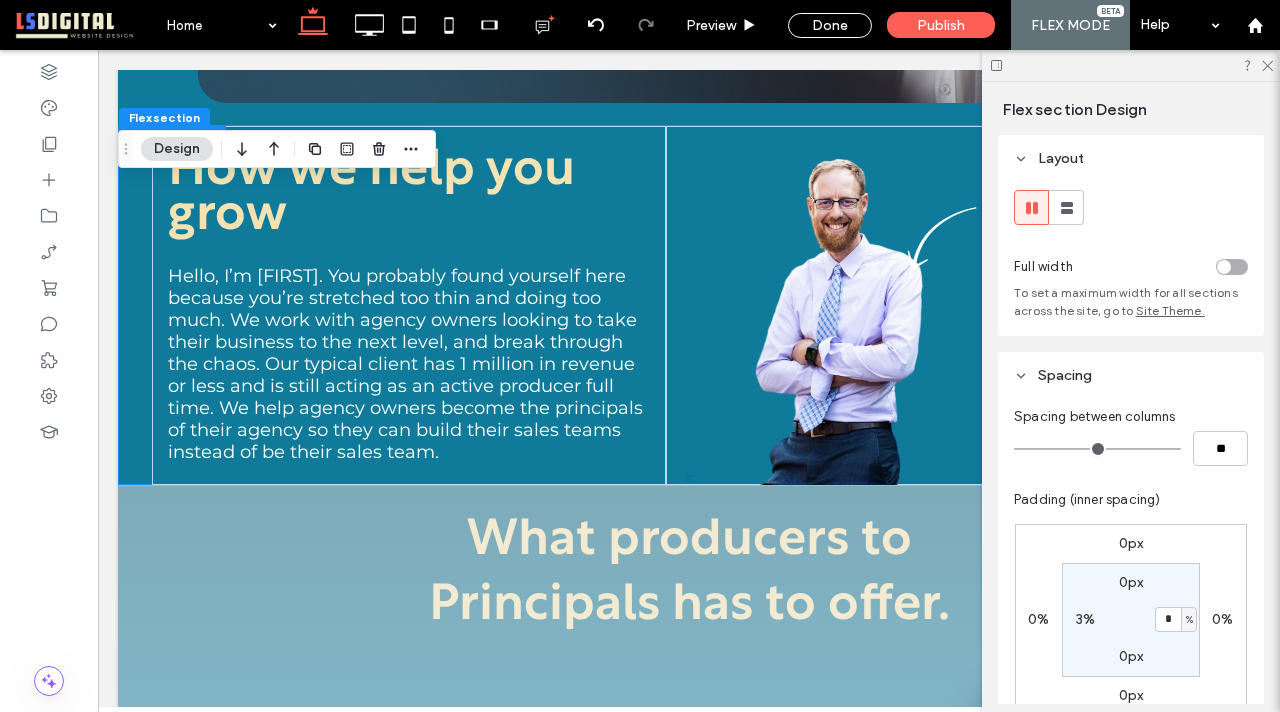 type on "*" 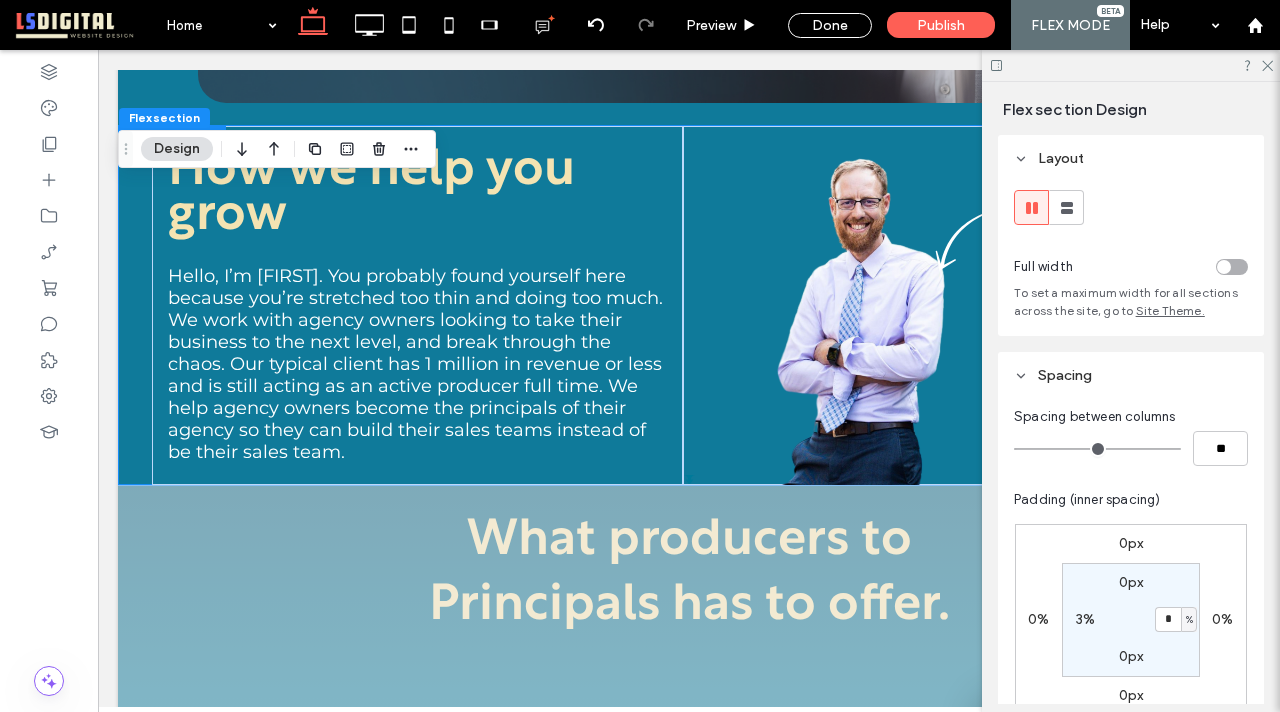 type on "*" 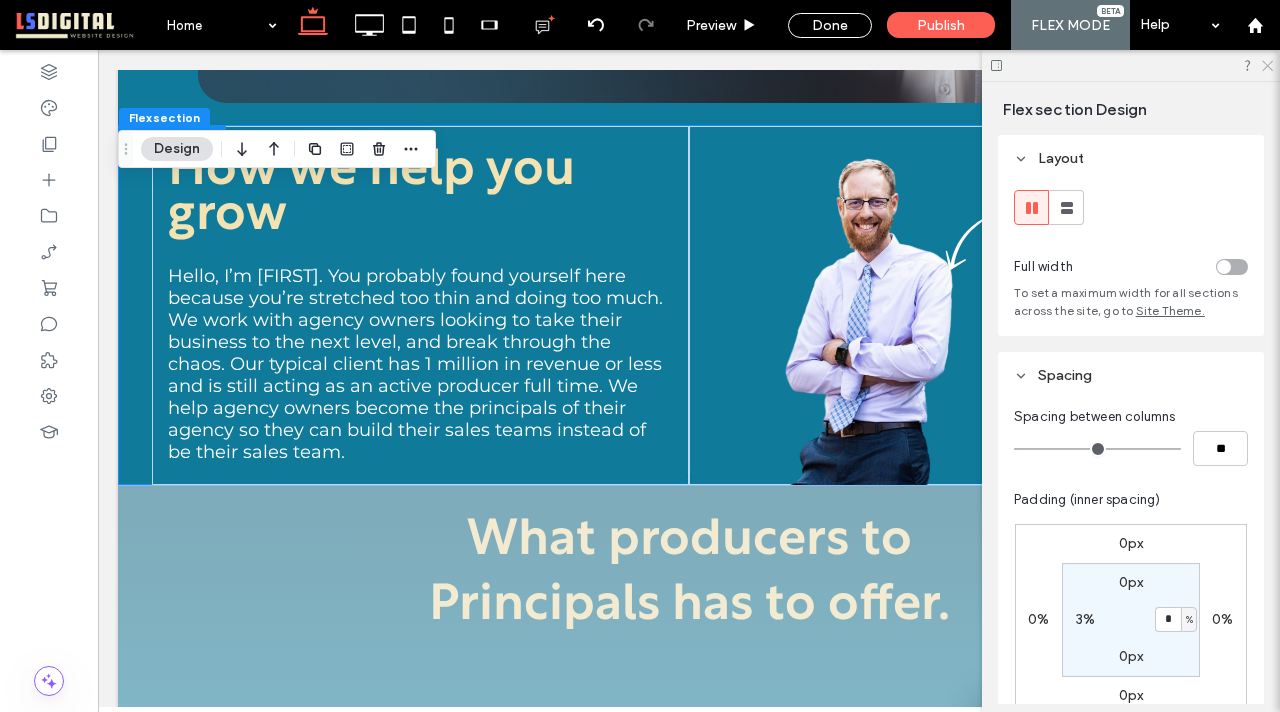 click 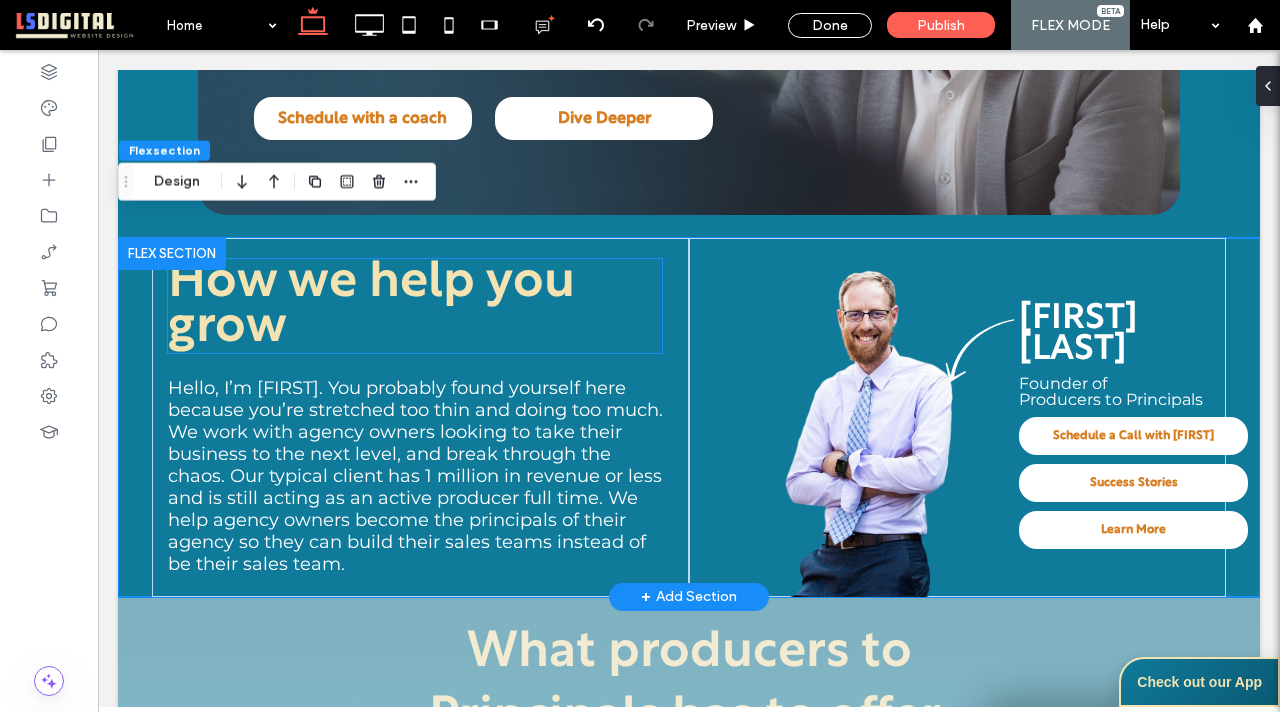 scroll, scrollTop: 585, scrollLeft: 0, axis: vertical 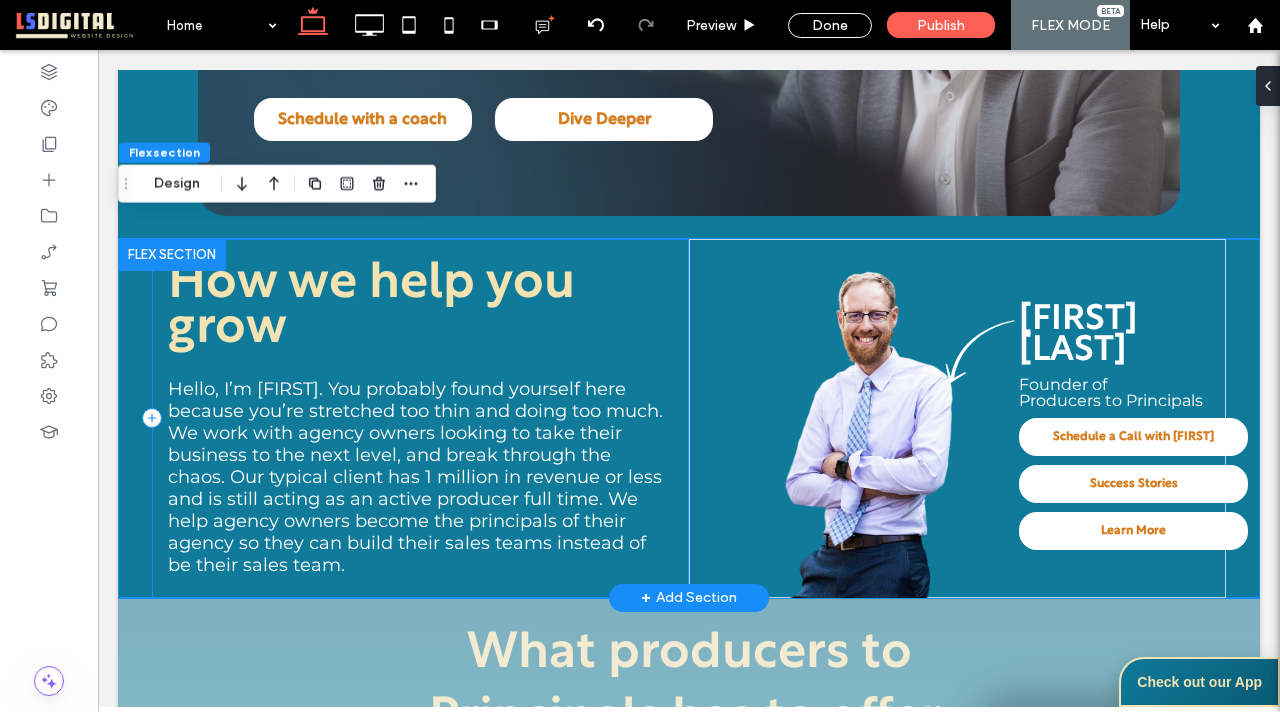 click on "How we help you grow
Hello, I’m Miles. You probably found yourself here because you’re stretched too thin and doing too much. We work with agency owners looking to take their business to the next level, and break through the chaos. Our typical client has 1 million in revenue or less and is still acting as an active producer full time. We help agency owners become the principals of their agency so they can build their sales teams instead of be their sales team." at bounding box center (420, 418) 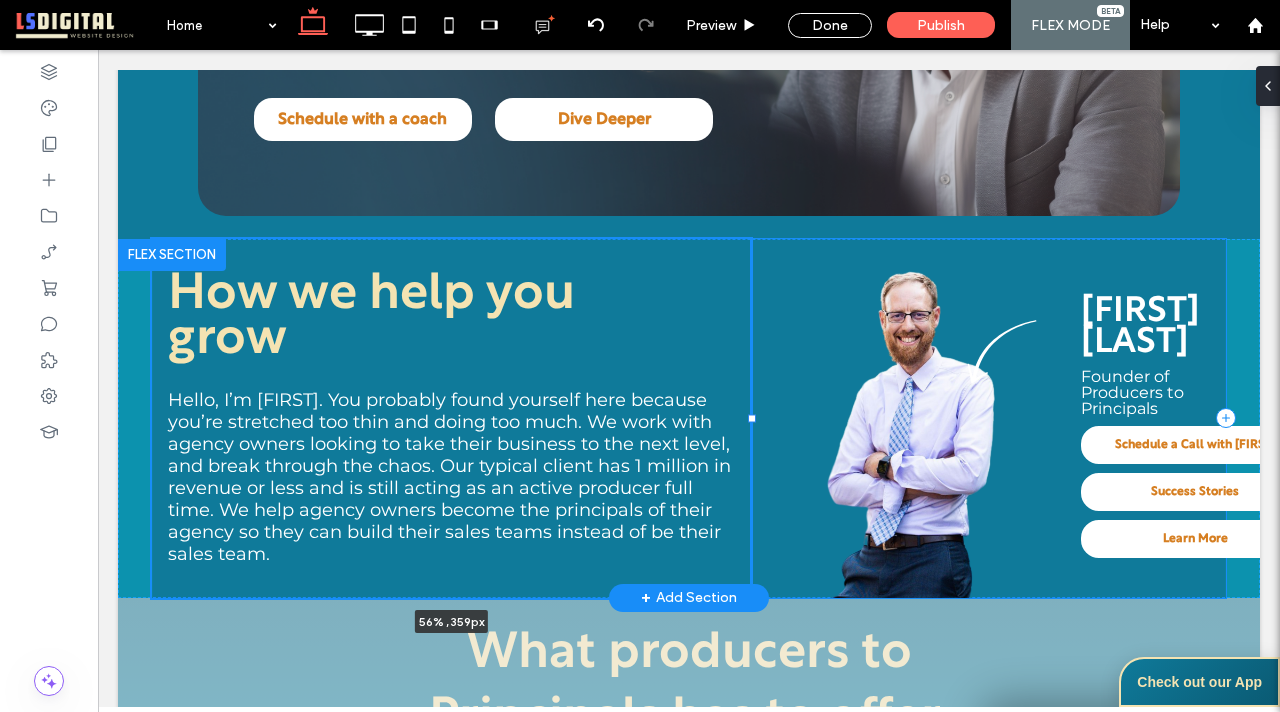 drag, startPoint x: 690, startPoint y: 395, endPoint x: 752, endPoint y: 392, distance: 62.072536 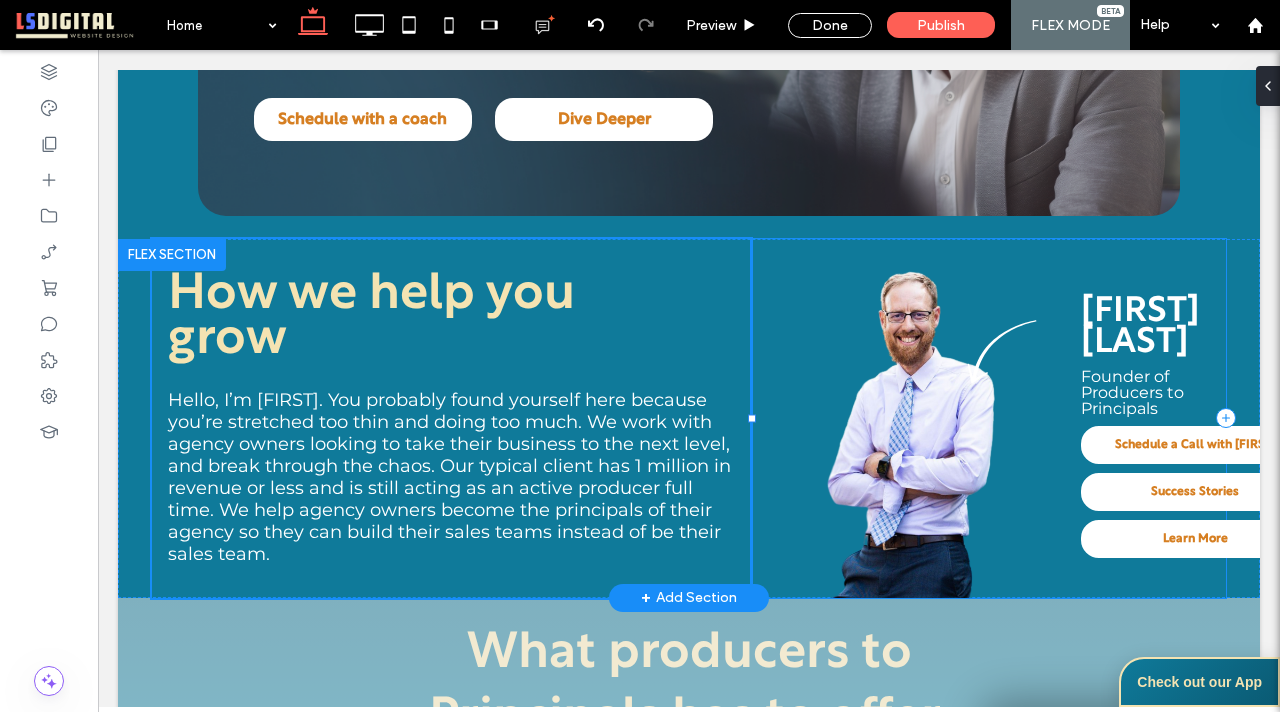 type on "**" 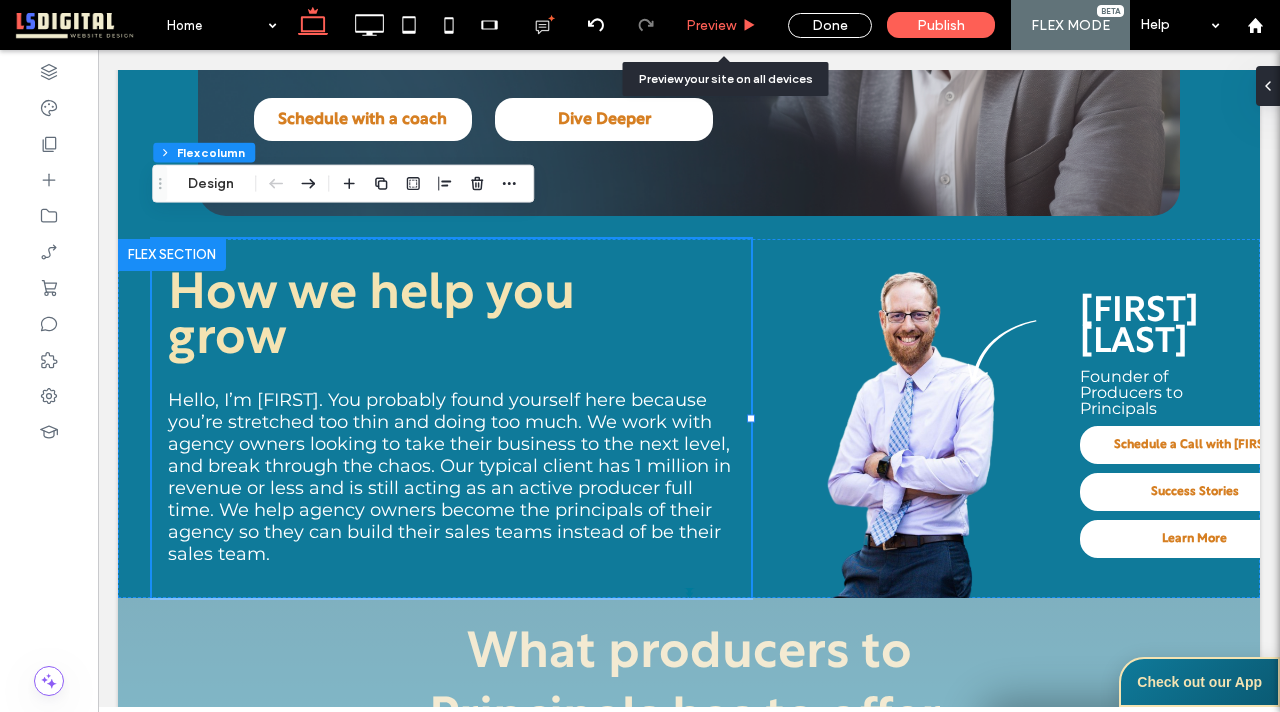 click on "Preview" at bounding box center [711, 25] 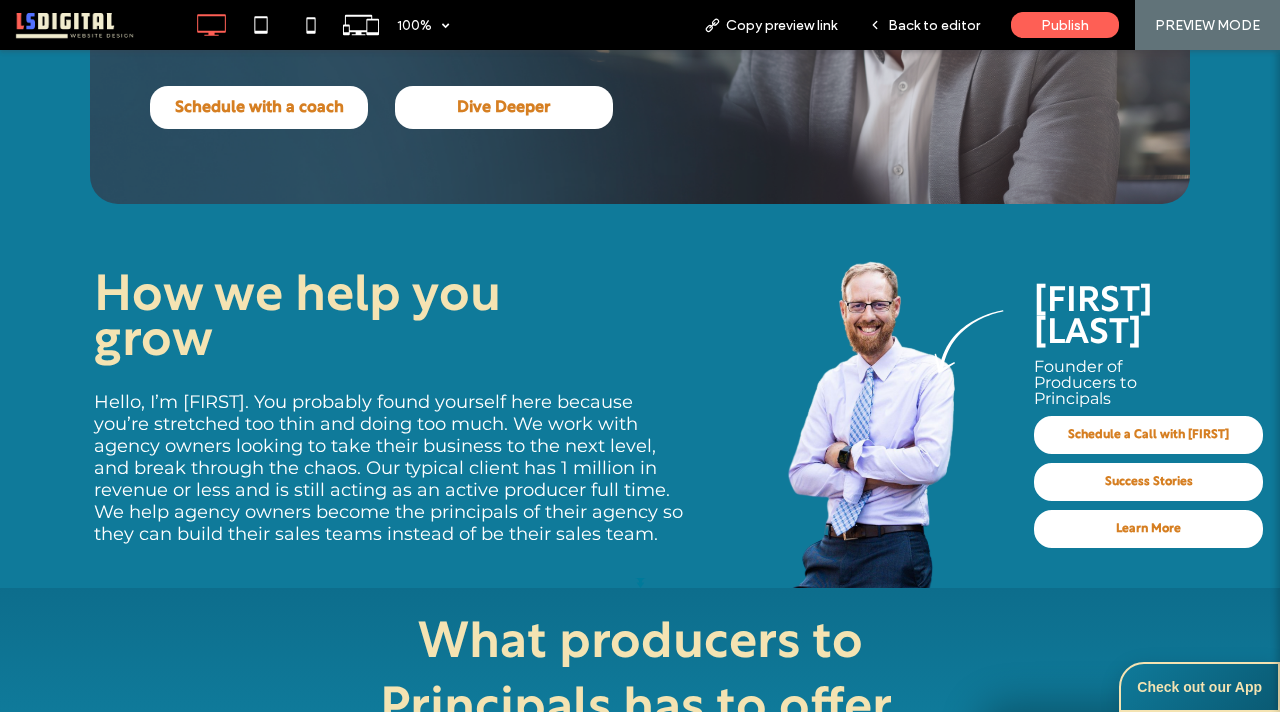 scroll, scrollTop: 590, scrollLeft: 0, axis: vertical 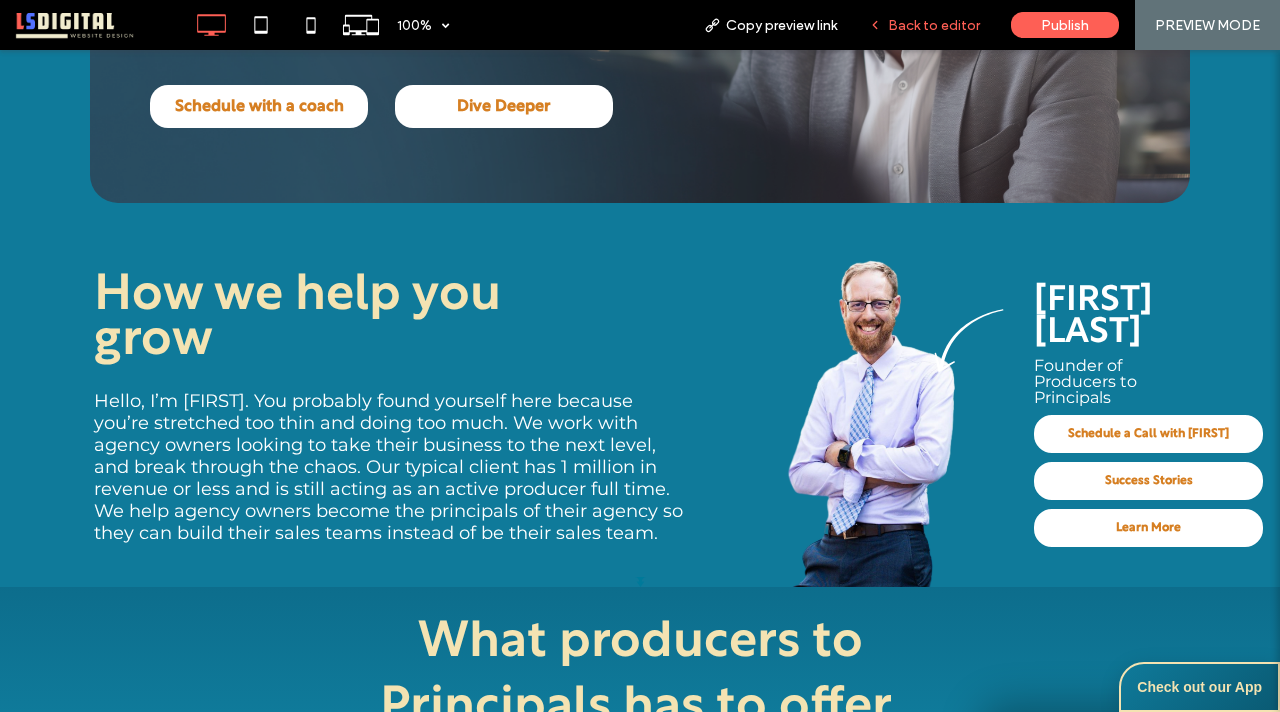 click on "Back to editor" at bounding box center (934, 25) 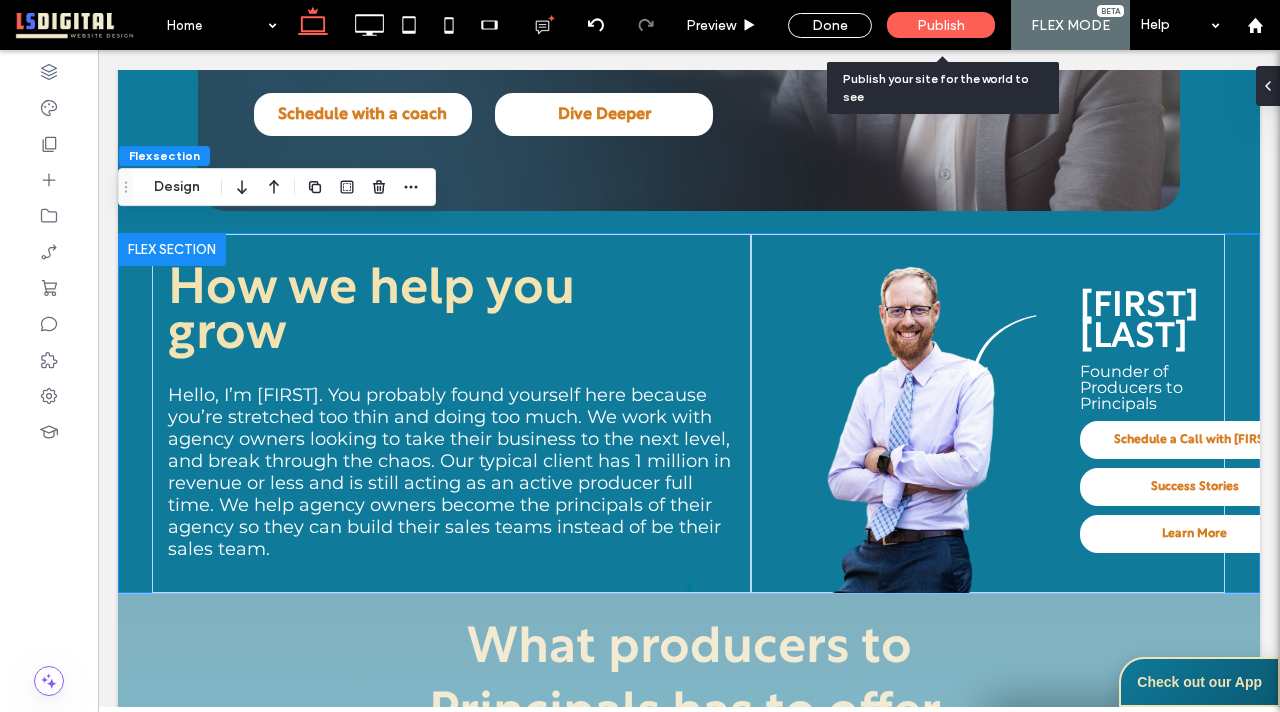 scroll, scrollTop: 582, scrollLeft: 0, axis: vertical 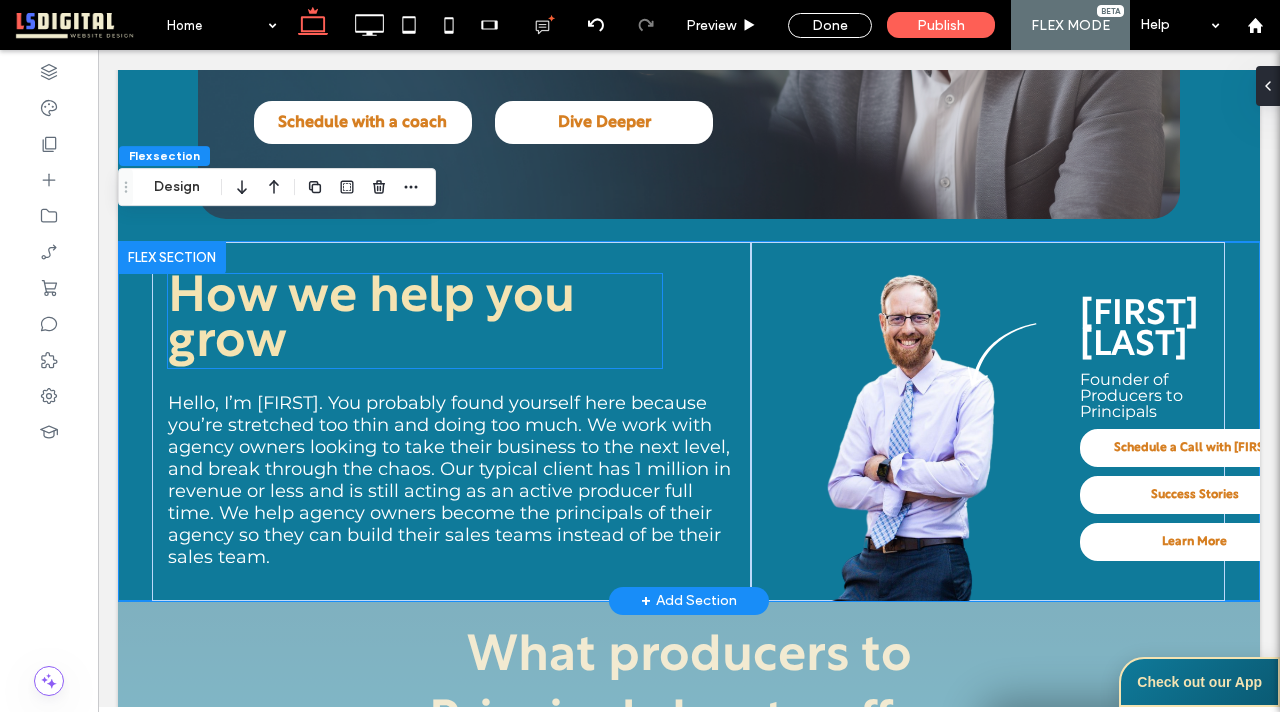 click on "How we help you grow" at bounding box center [371, 321] 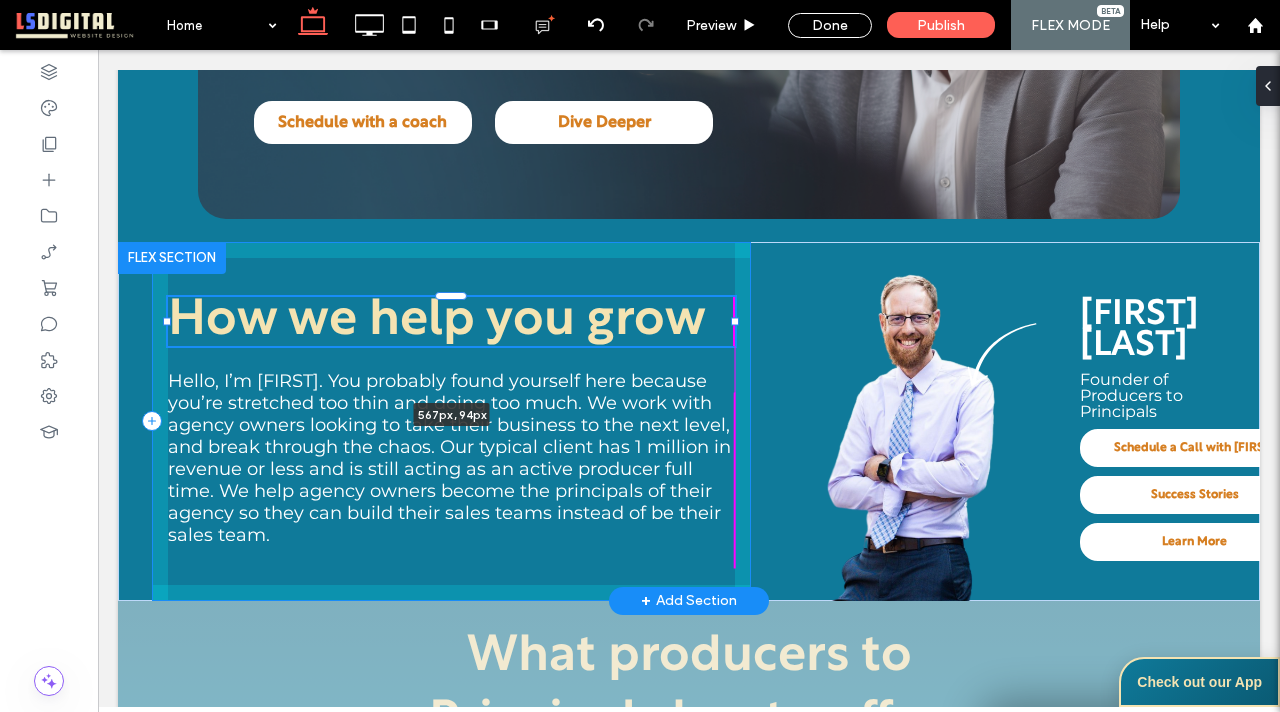 drag, startPoint x: 660, startPoint y: 300, endPoint x: 732, endPoint y: 300, distance: 72 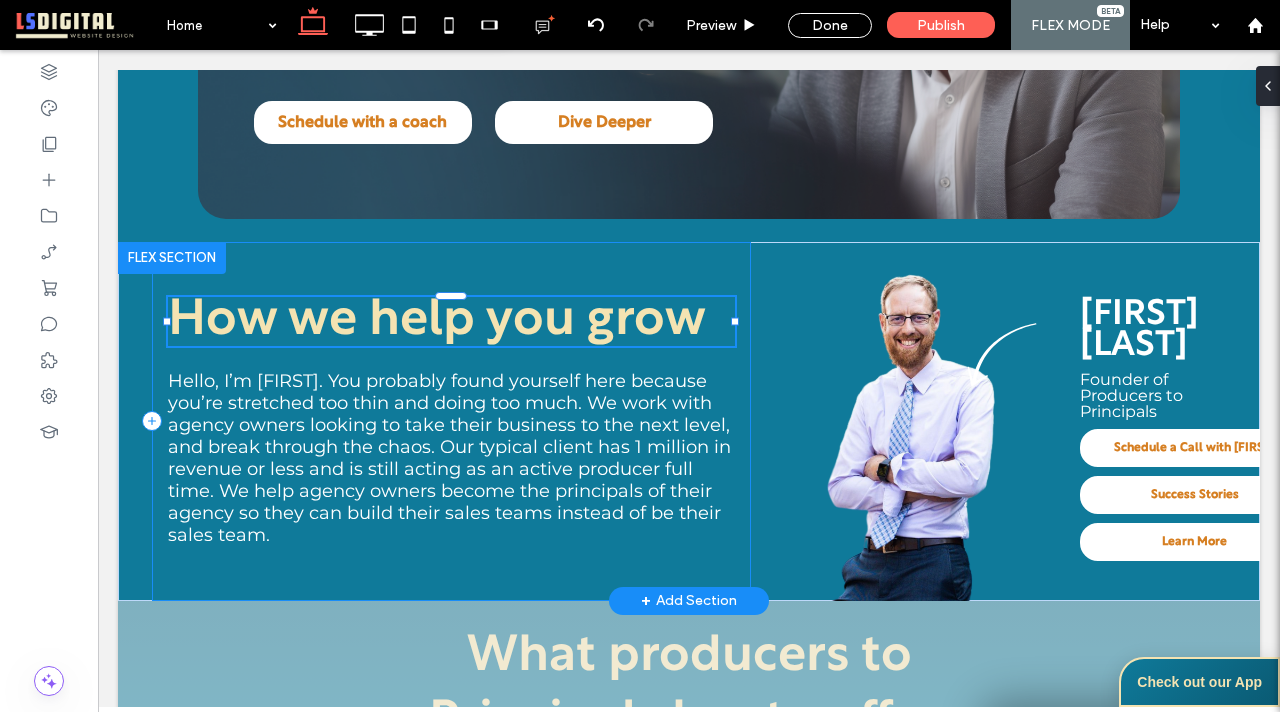 type on "***" 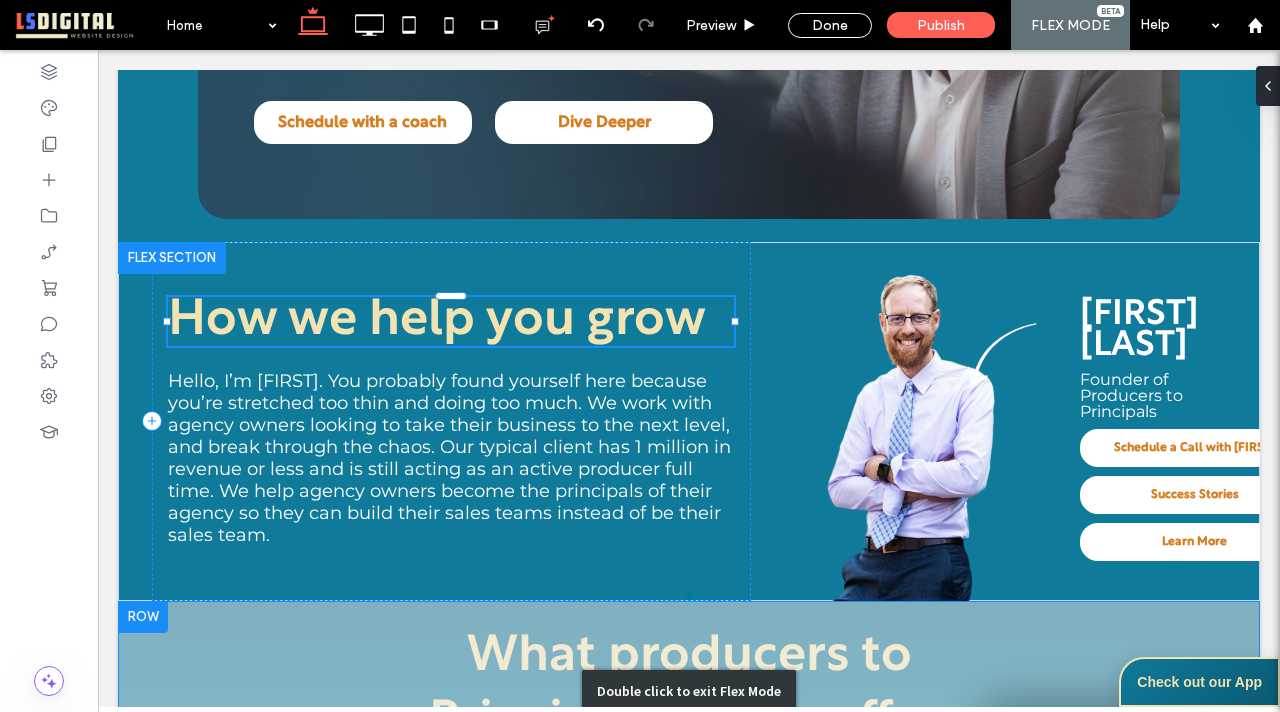 type on "***" 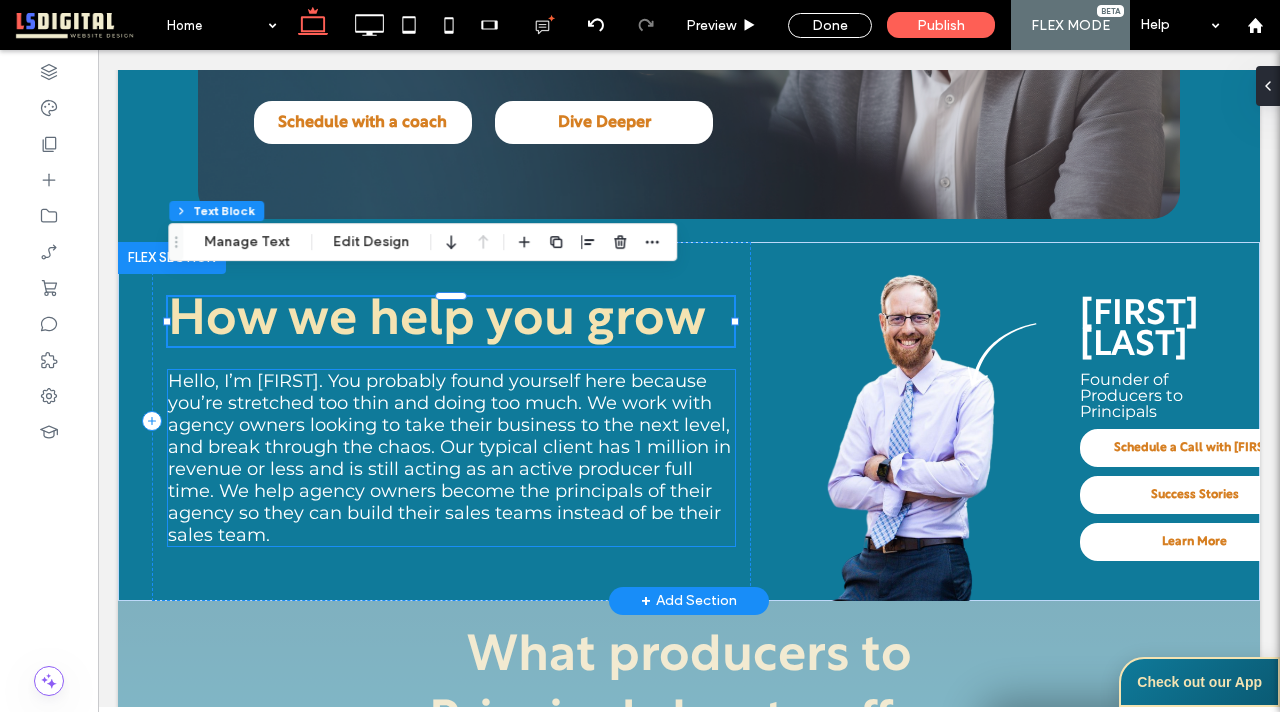 click on "Hello, I’m [PERSON]. You probably found yourself here because you’re stretched too thin and doing too much. We work with agency owners looking to take their business to the next level, and break through the chaos. Our typical client has 1 million in revenue or less and is still acting as an active producer full time. We help agency owners become the principals of their agency so they can build their sales teams instead of be their sales team." at bounding box center (449, 458) 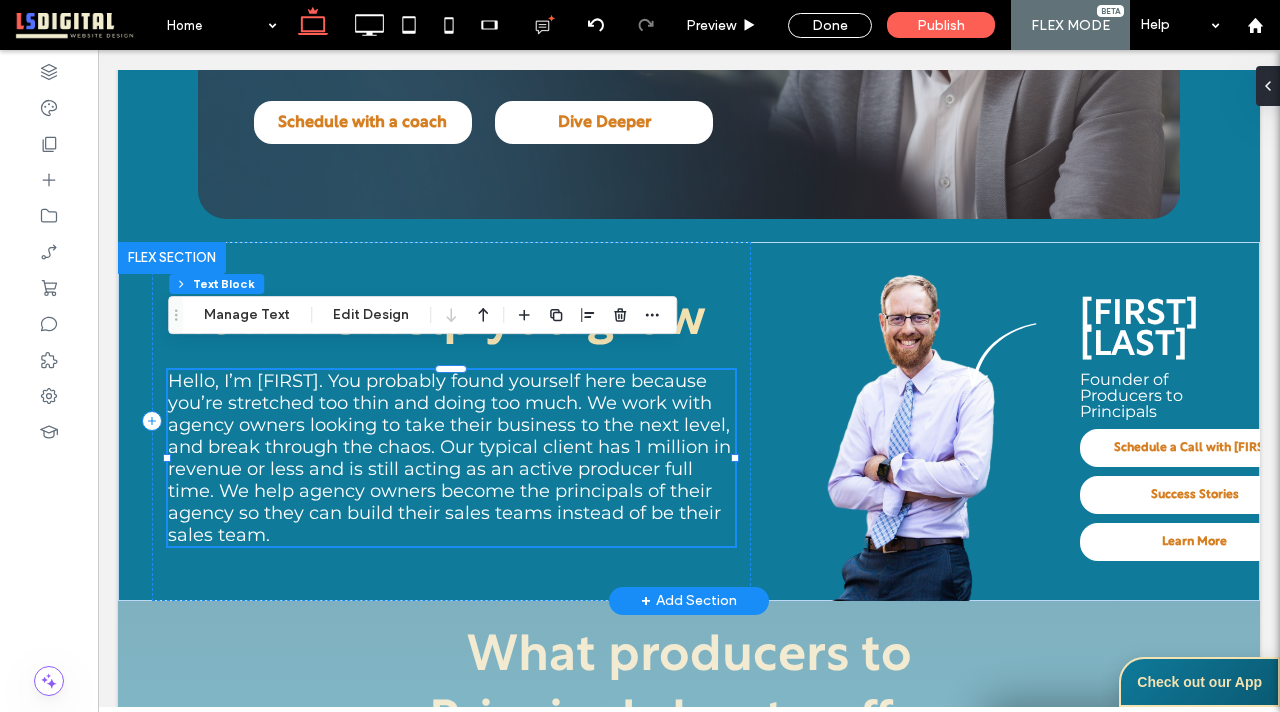 click on "Hello, I’m [PERSON]. You probably found yourself here because you’re stretched too thin and doing too much. We work with agency owners looking to take their business to the next level, and break through the chaos. Our typical client has 1 million in revenue or less and is still acting as an active producer full time. We help agency owners become the principals of their agency so they can build their sales teams instead of be their sales team." at bounding box center [451, 458] 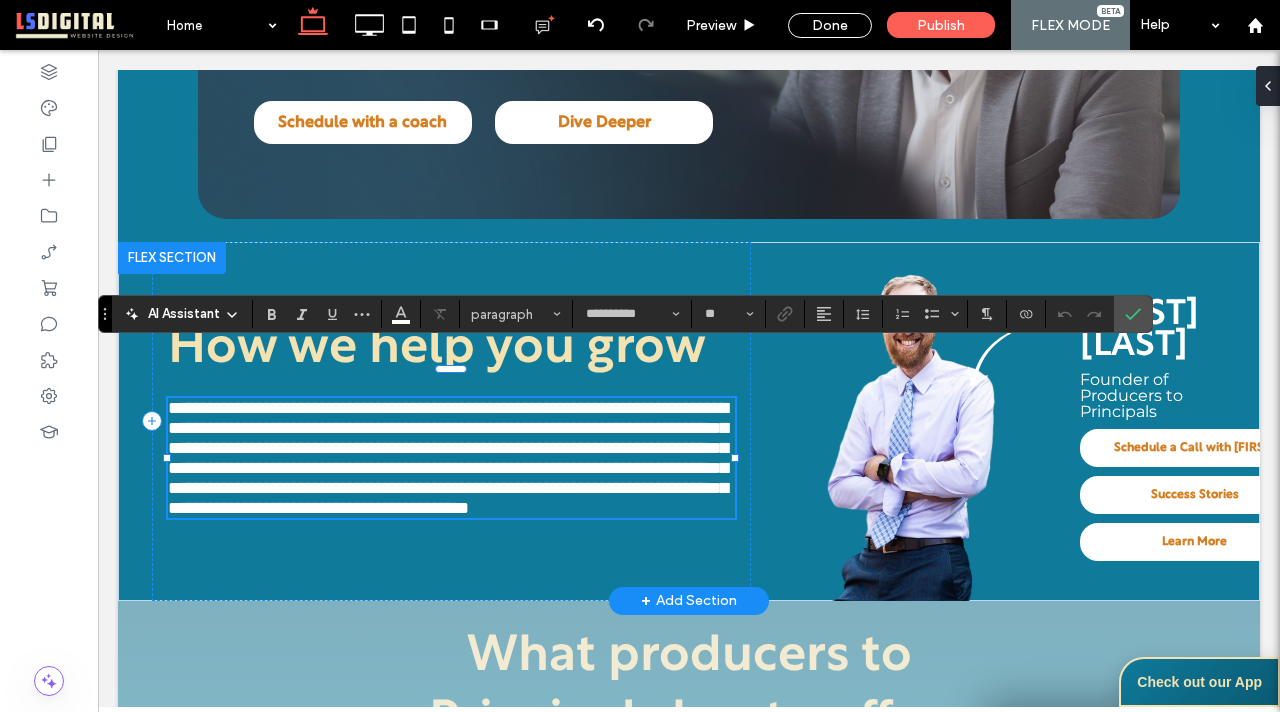 type on "**********" 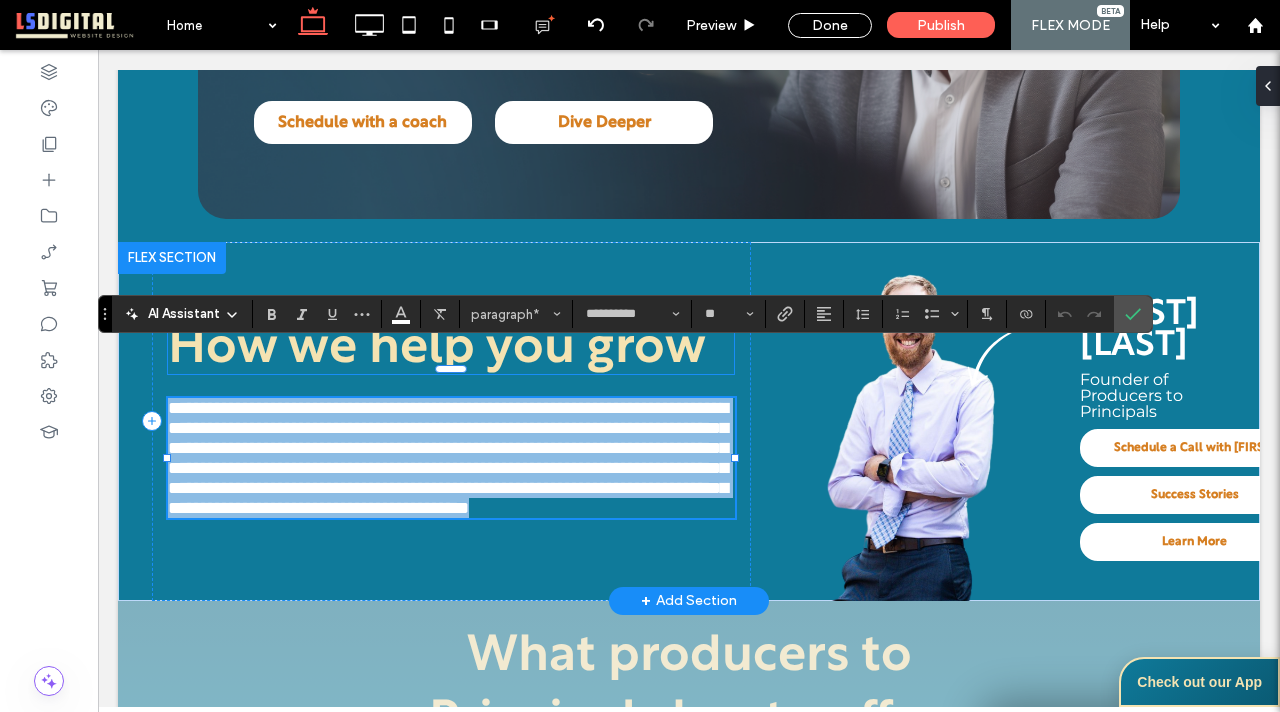 drag, startPoint x: 566, startPoint y: 507, endPoint x: 334, endPoint y: 318, distance: 299.2407 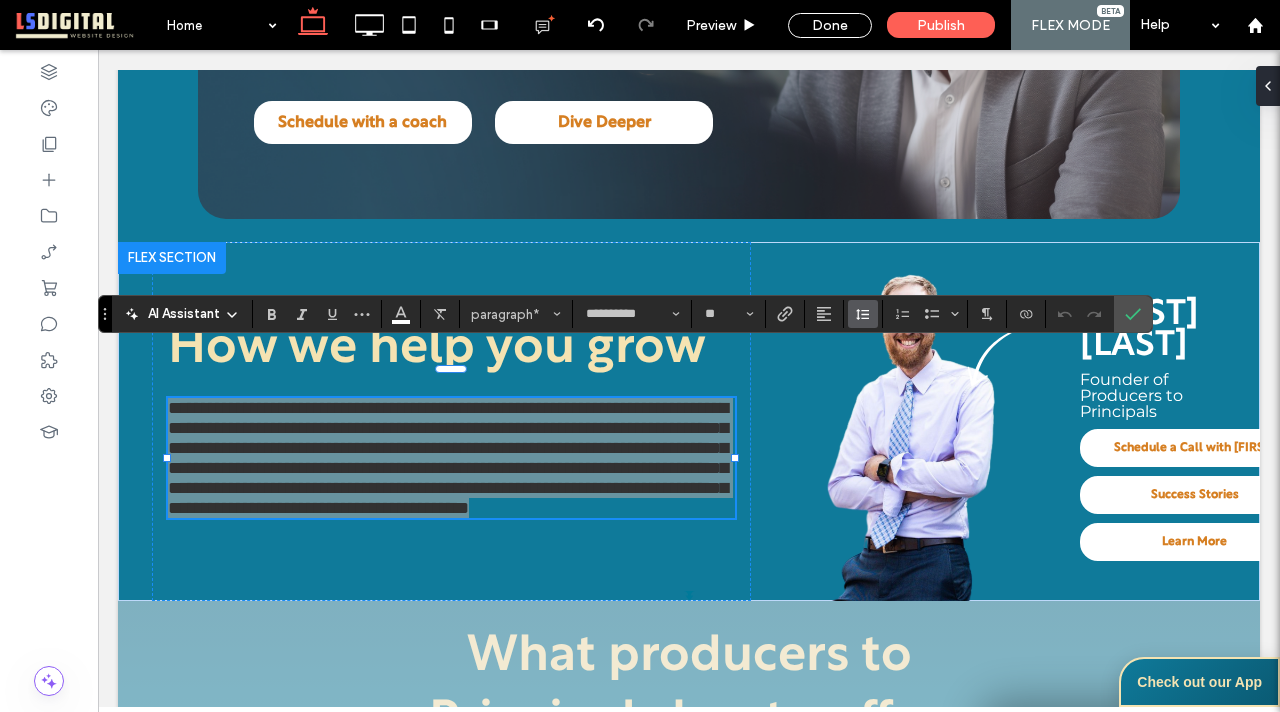 click at bounding box center [863, 314] 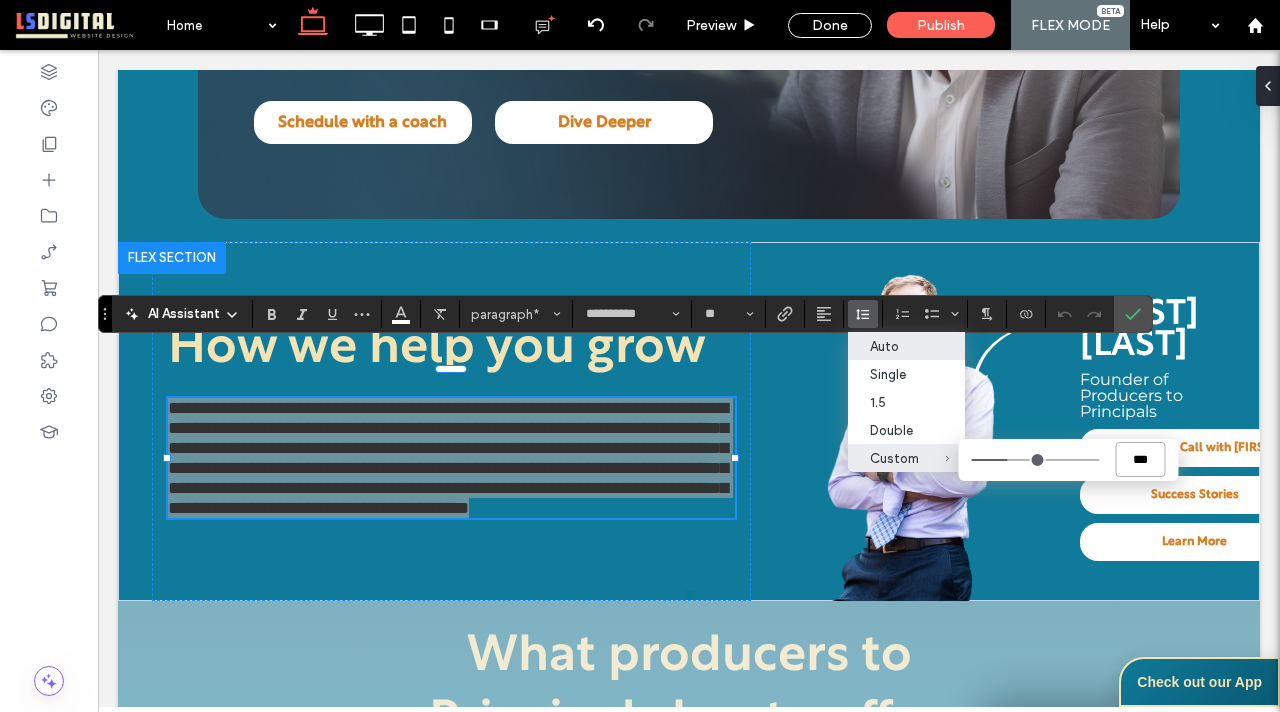 click on "***" at bounding box center [1140, 459] 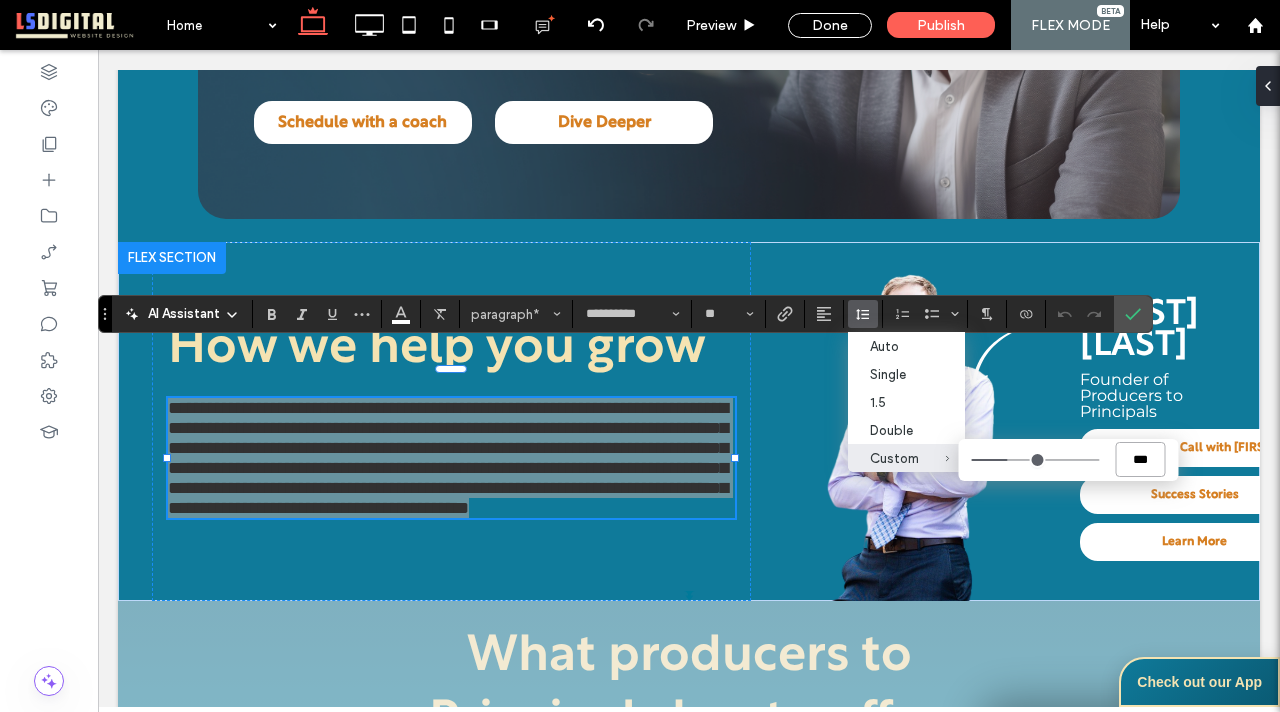type on "*" 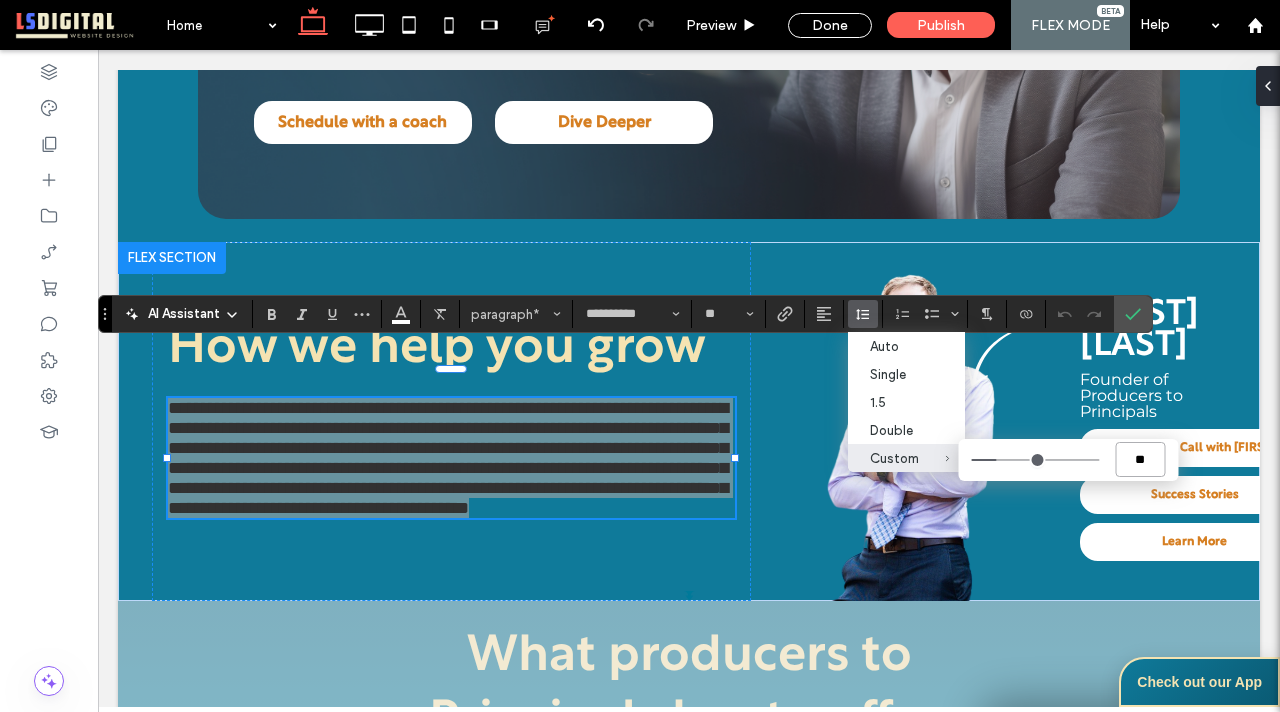 type on "***" 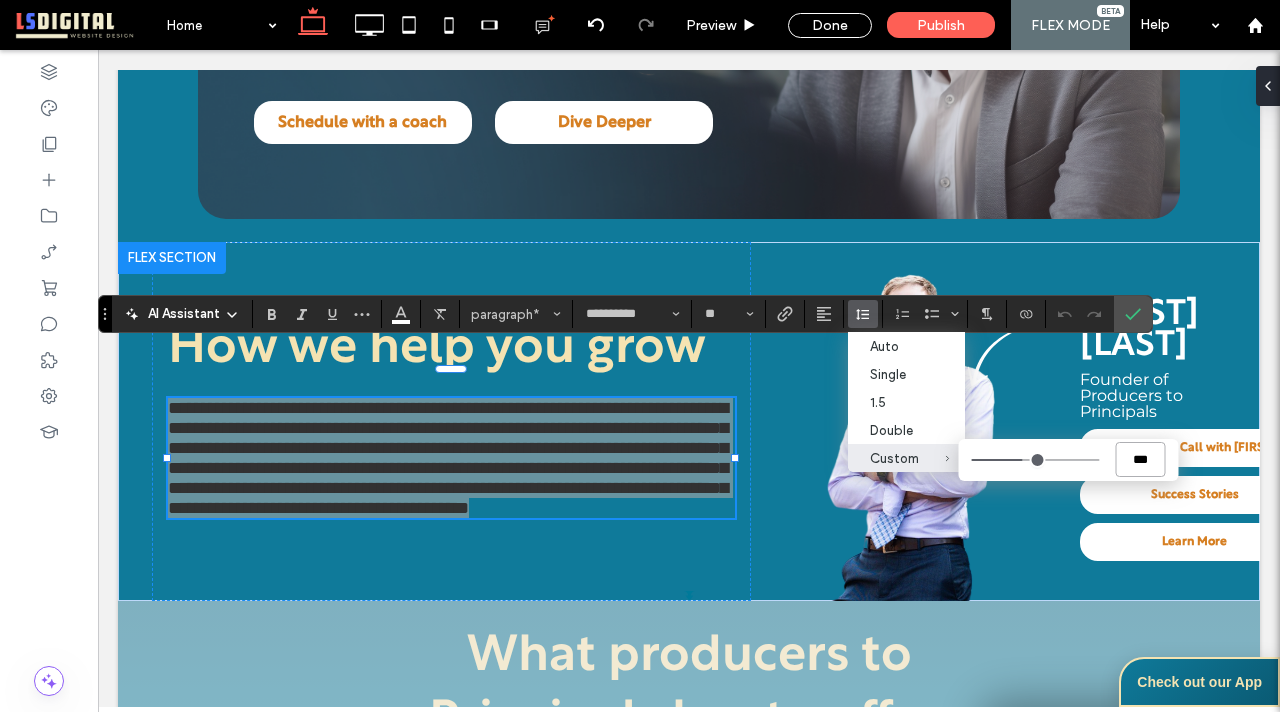 type on "***" 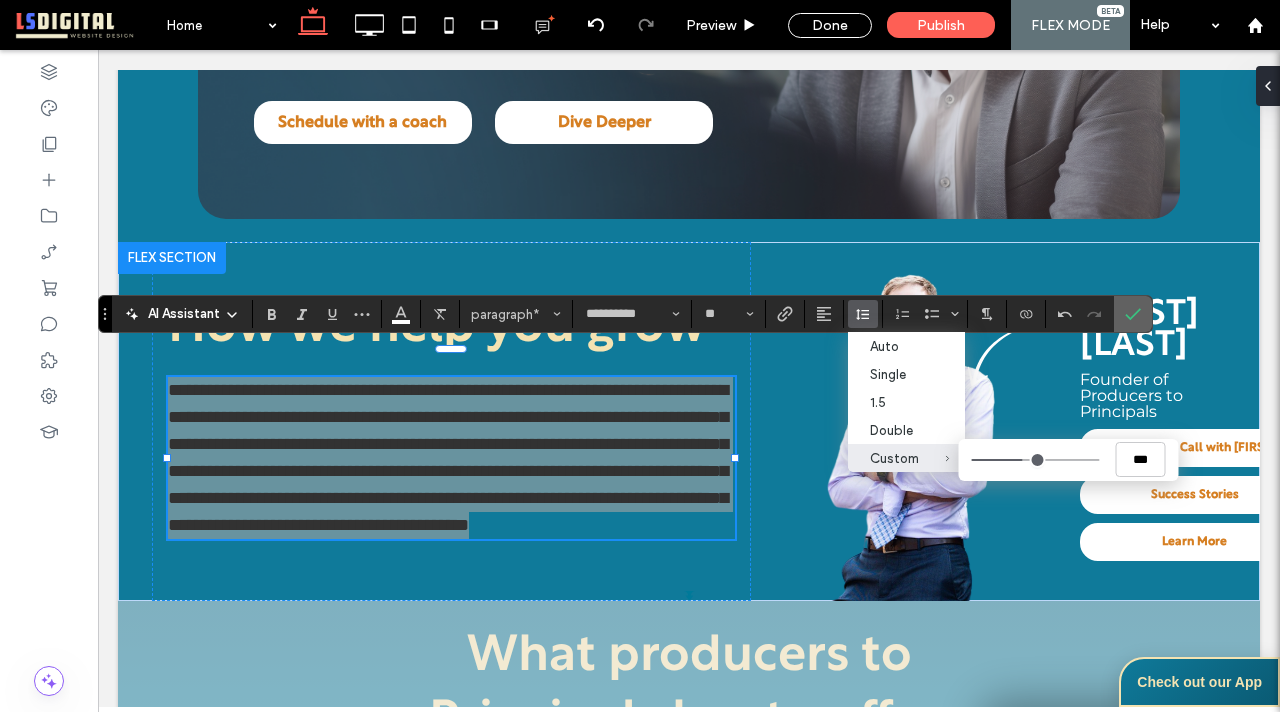 drag, startPoint x: 1129, startPoint y: 322, endPoint x: 1032, endPoint y: 272, distance: 109.128365 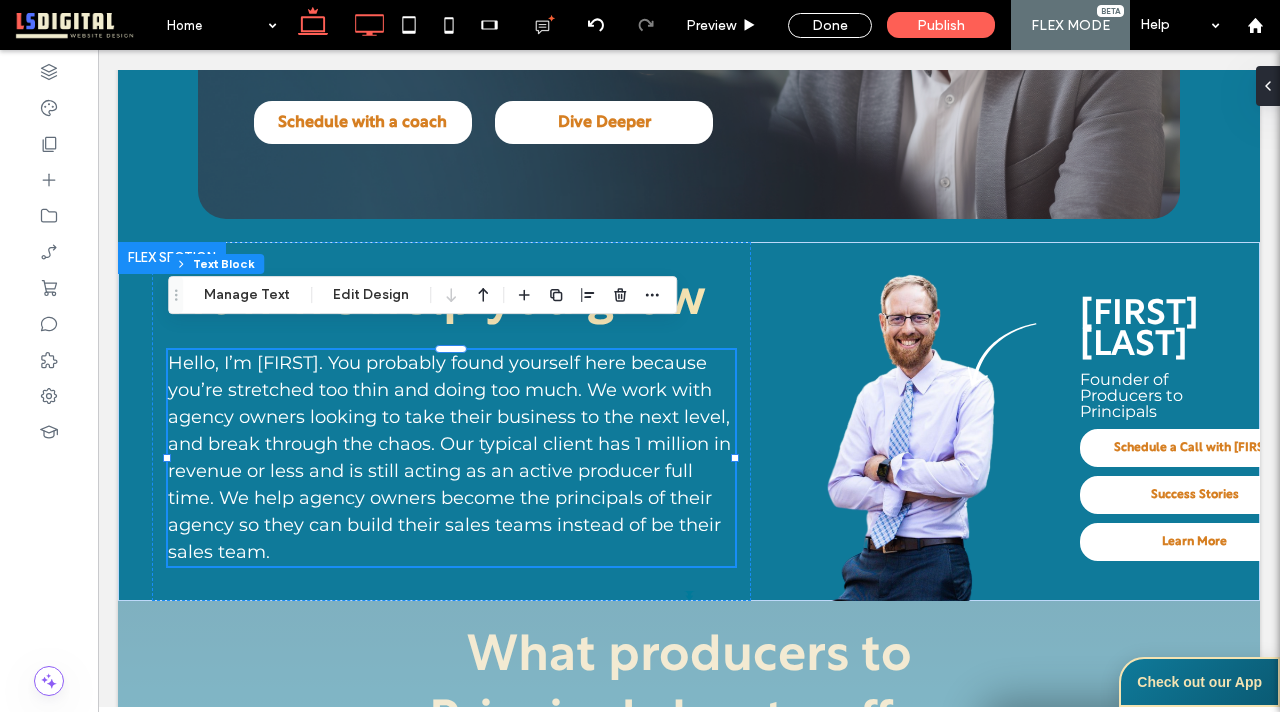 click 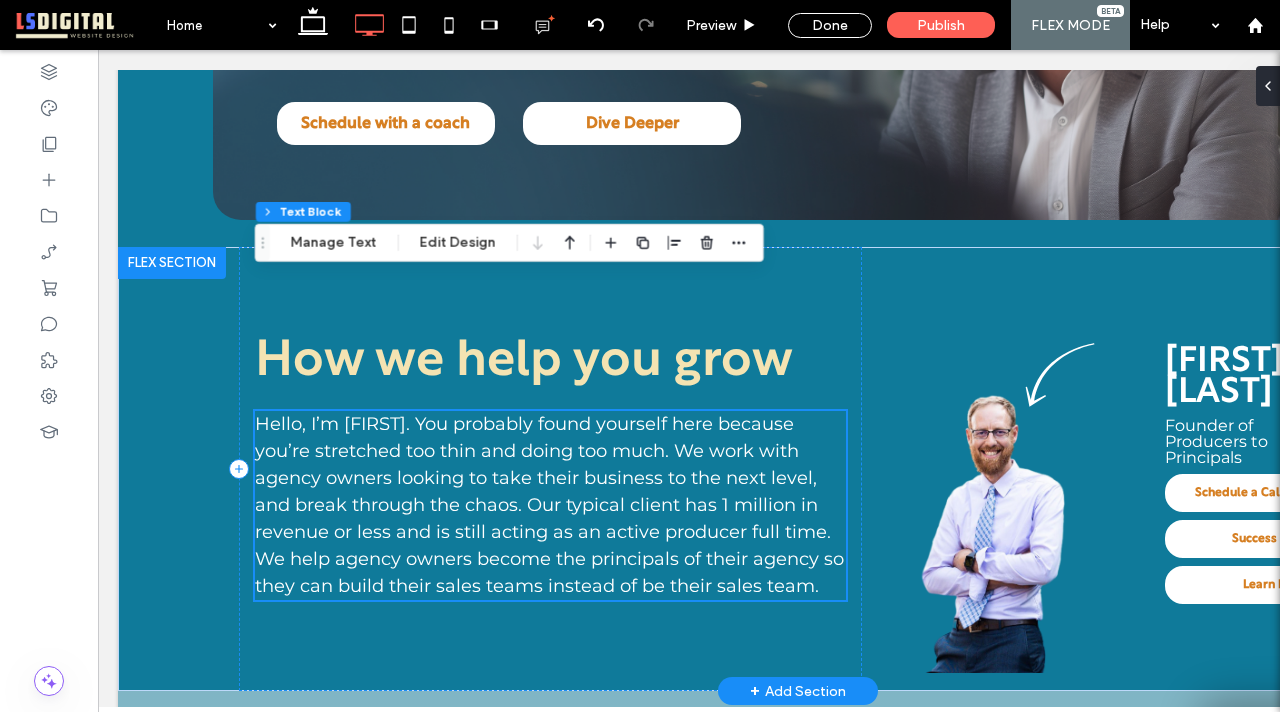 scroll, scrollTop: 713, scrollLeft: 0, axis: vertical 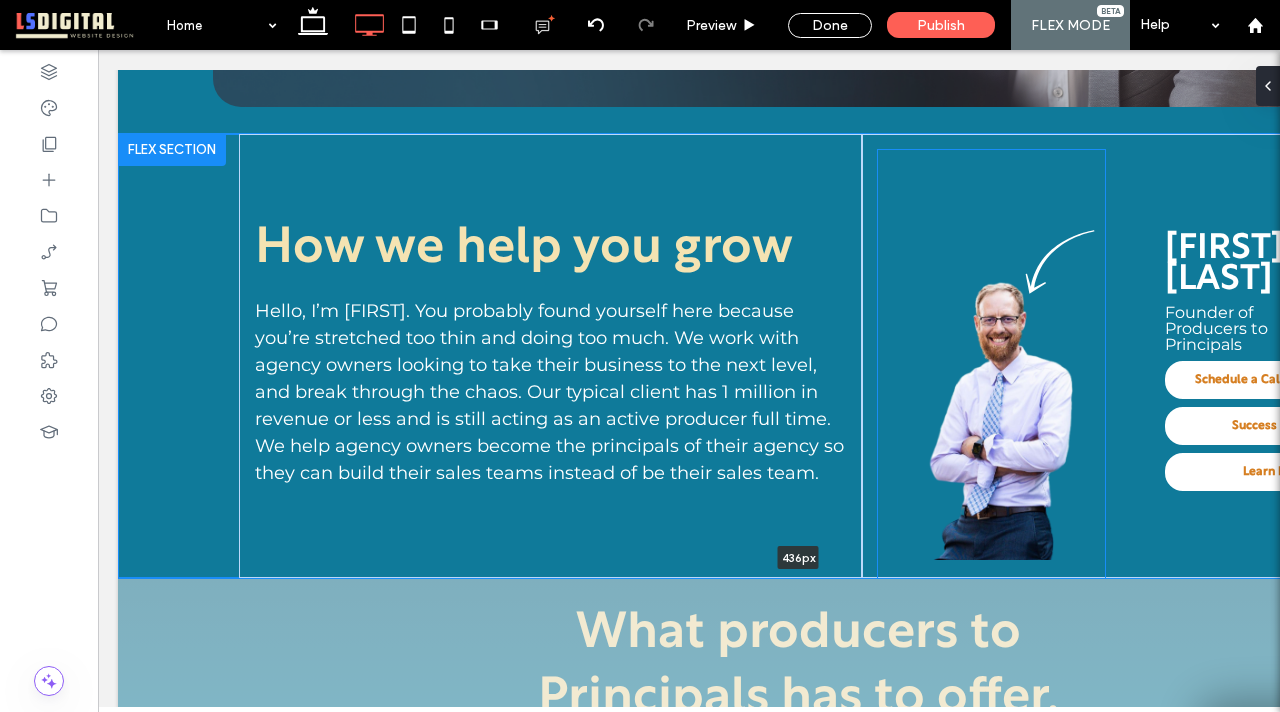 click on "How we help you grow
Hello, I’m Miles. You probably found yourself here because you’re stretched too thin and doing too much. We work with agency owners looking to take their business to the next level, and break through the chaos. Our typical client has 1 million in revenue or less and is still acting as an active producer full time. We help agency owners become the principals of their agency so they can build their sales teams instead of be their sales team.
Miles Merwin
Founder of Producers to Principals
Schedule a Call with Miles
Success Stories
Learn More
436px
Section Click to edit in Flex Mode + Add Section" at bounding box center [798, 356] 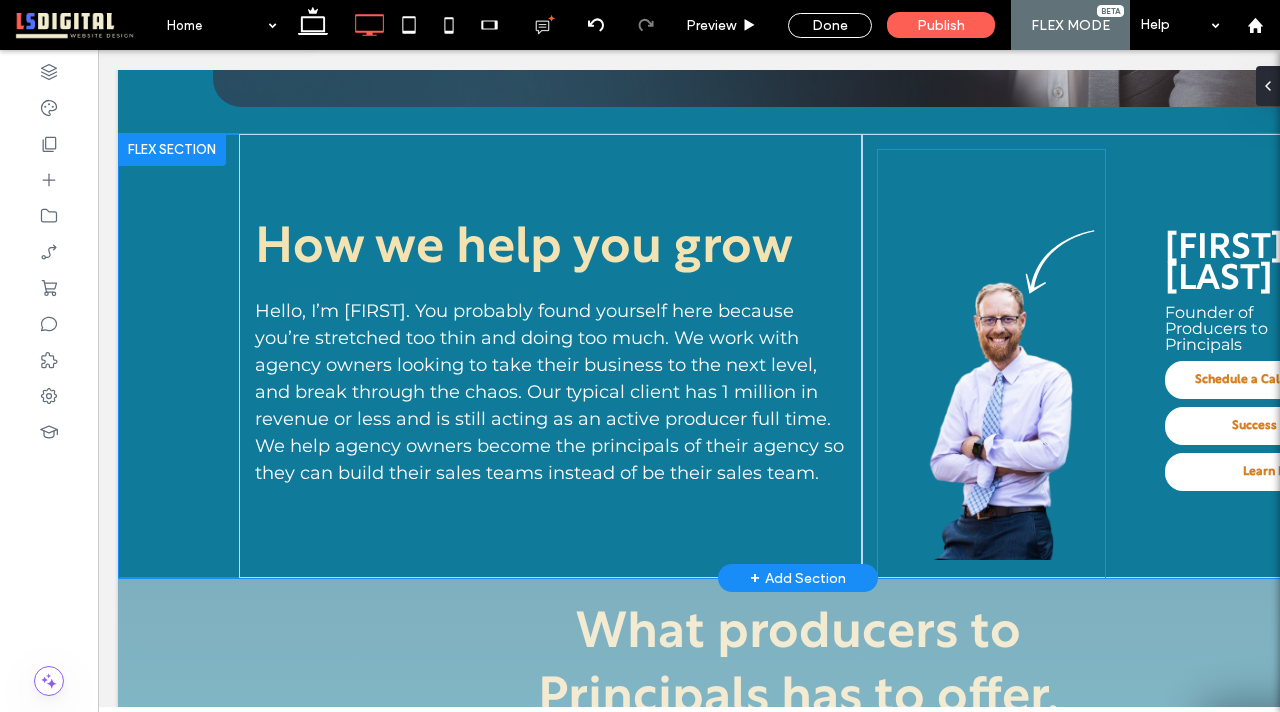 click at bounding box center (999, 415) 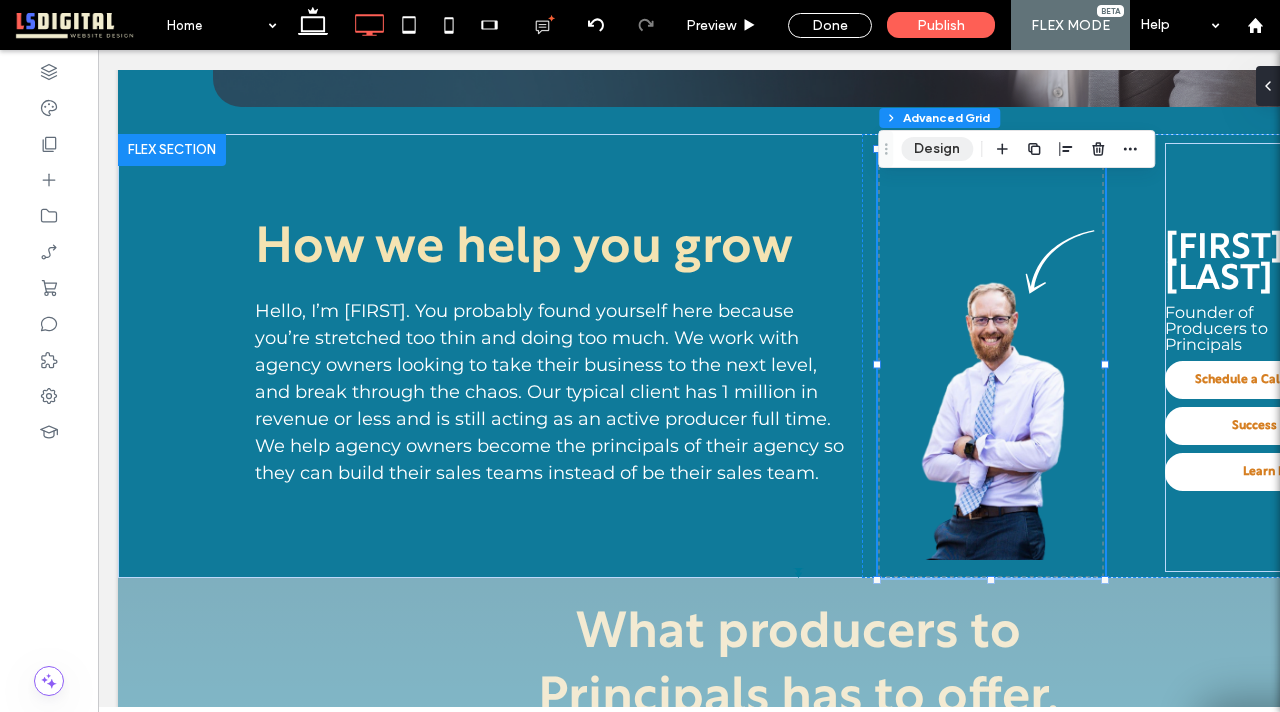 click on "Design" at bounding box center [937, 149] 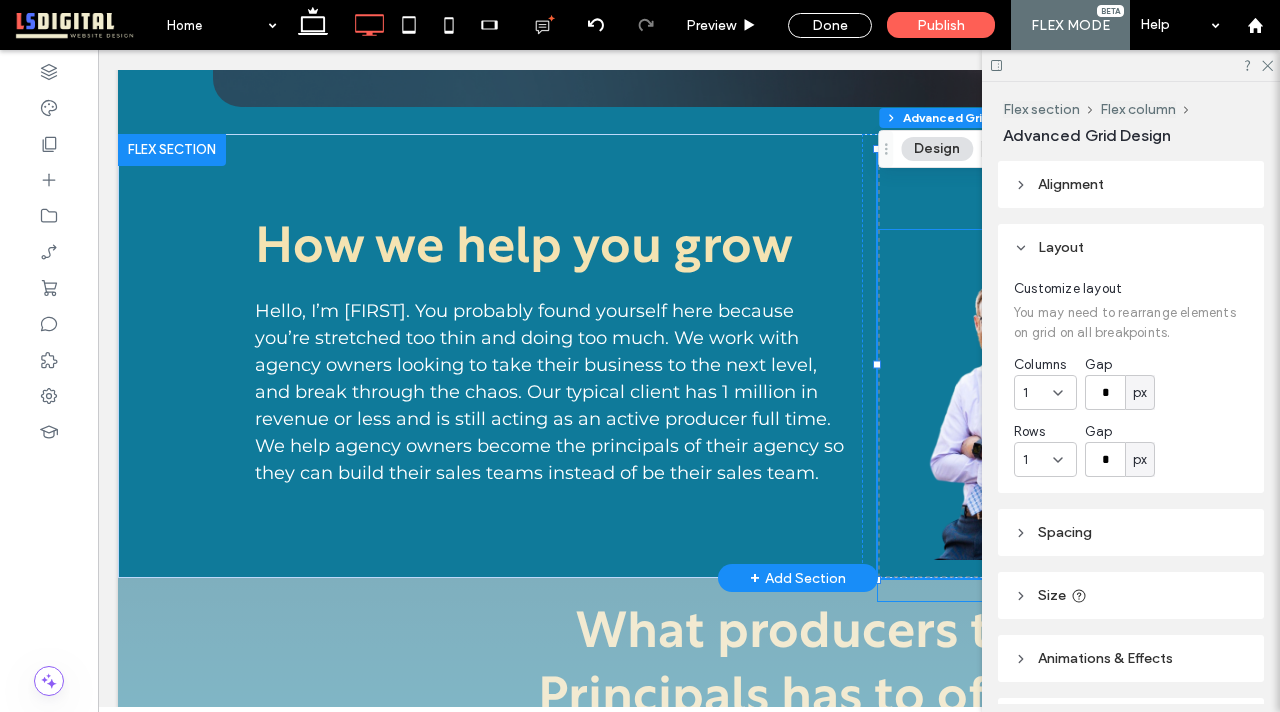 click at bounding box center [999, 415] 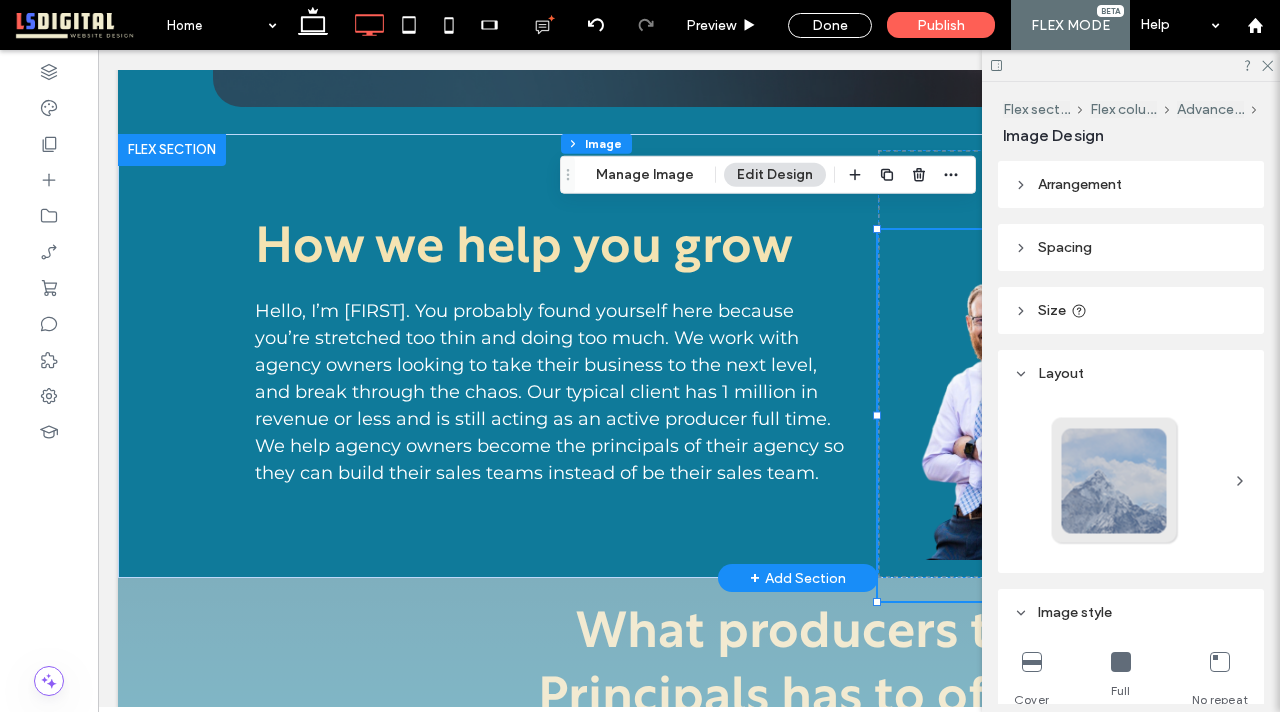 click at bounding box center [991, 415] 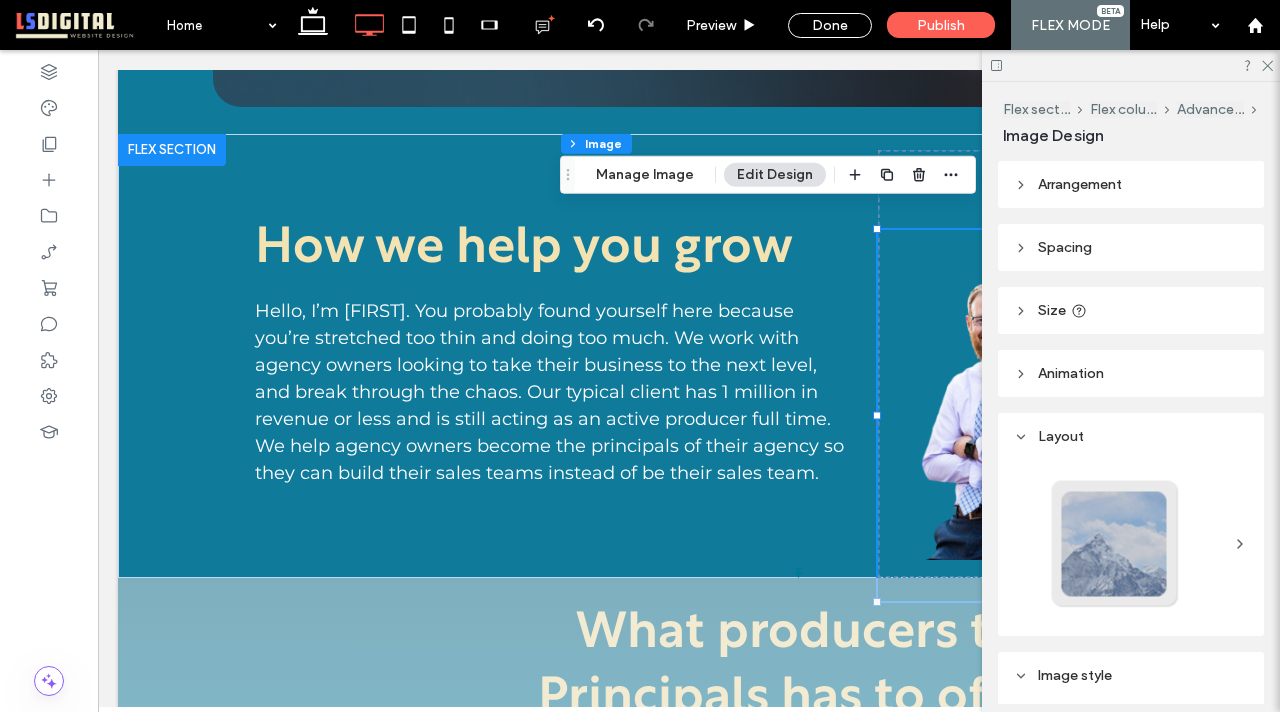 click on "Arrangement" at bounding box center (1080, 184) 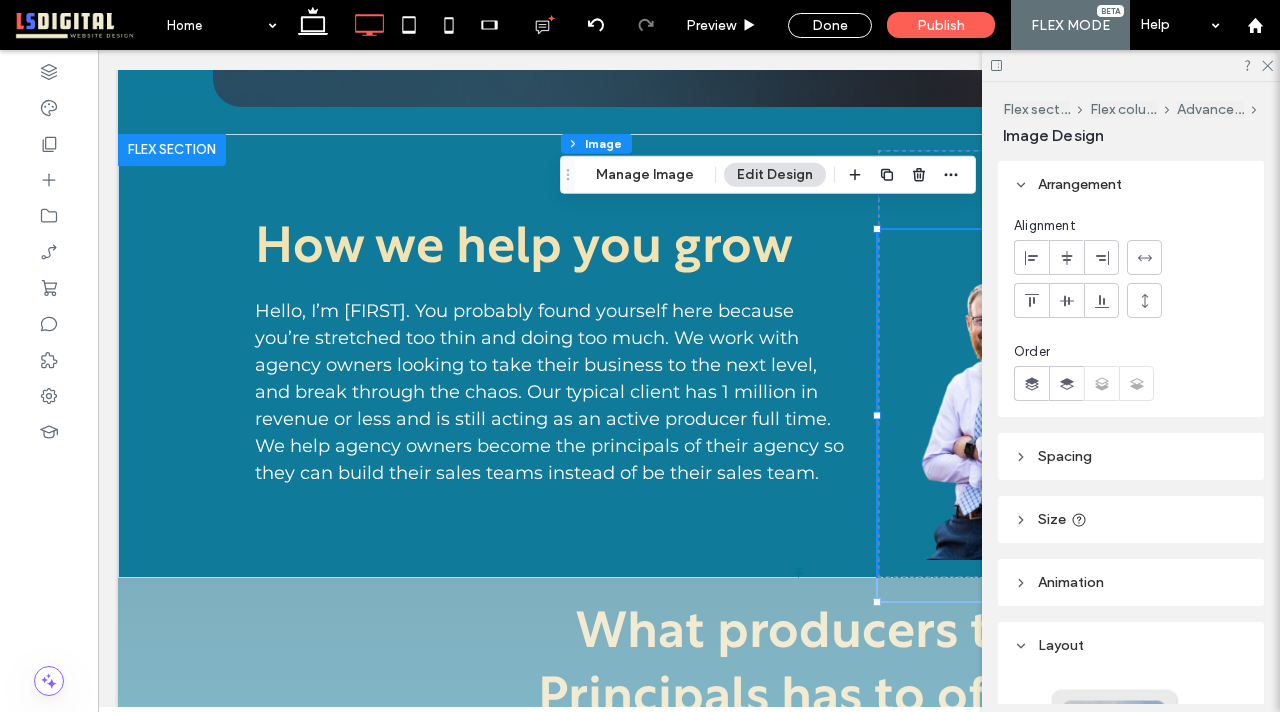 click 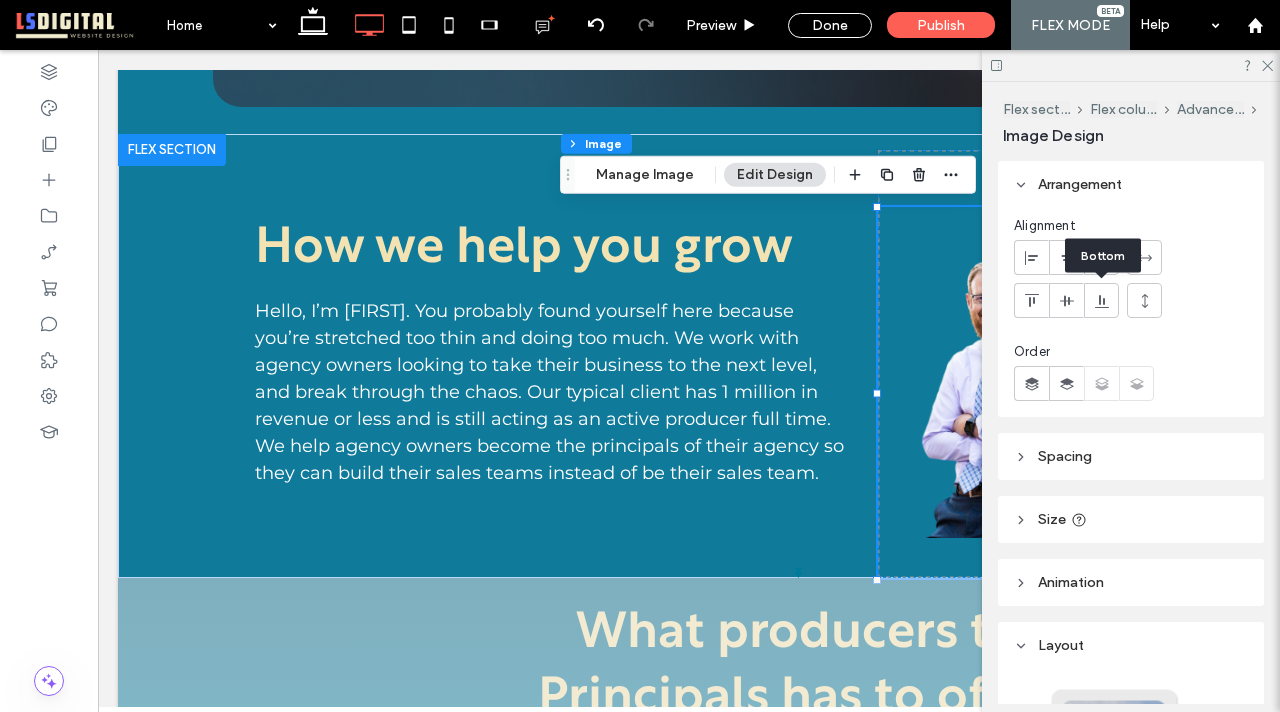 click 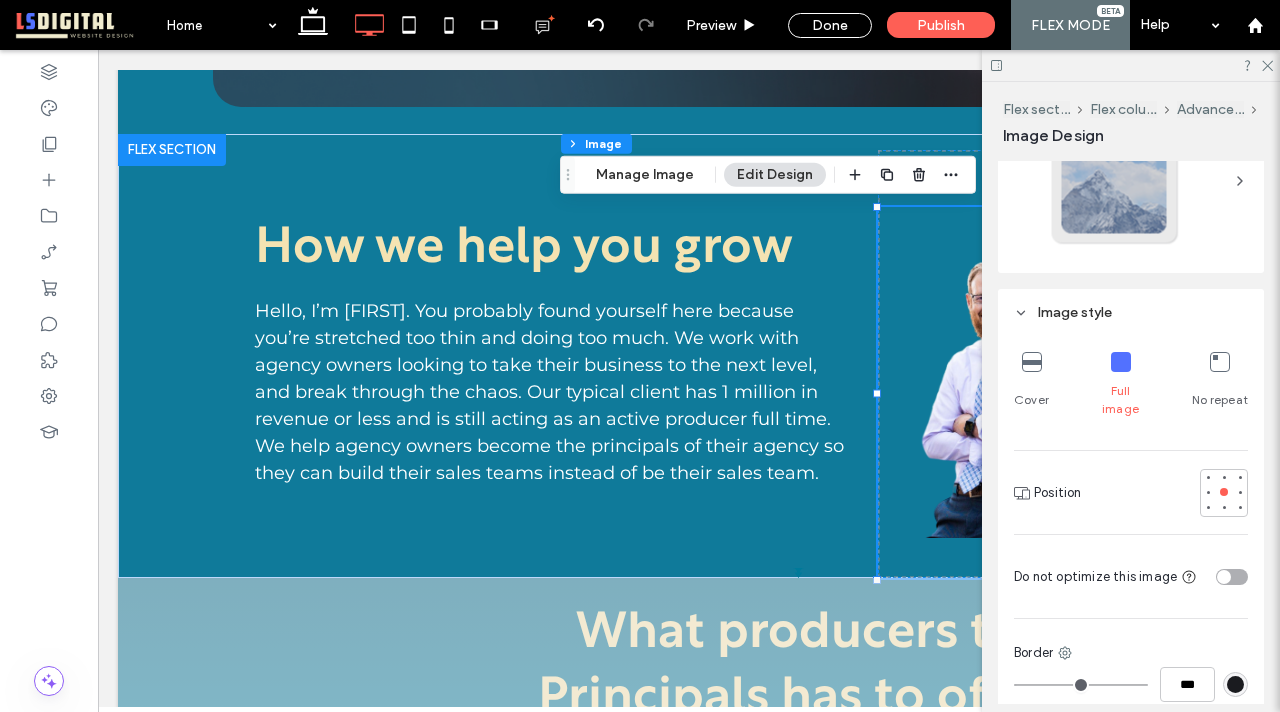 scroll, scrollTop: 575, scrollLeft: 0, axis: vertical 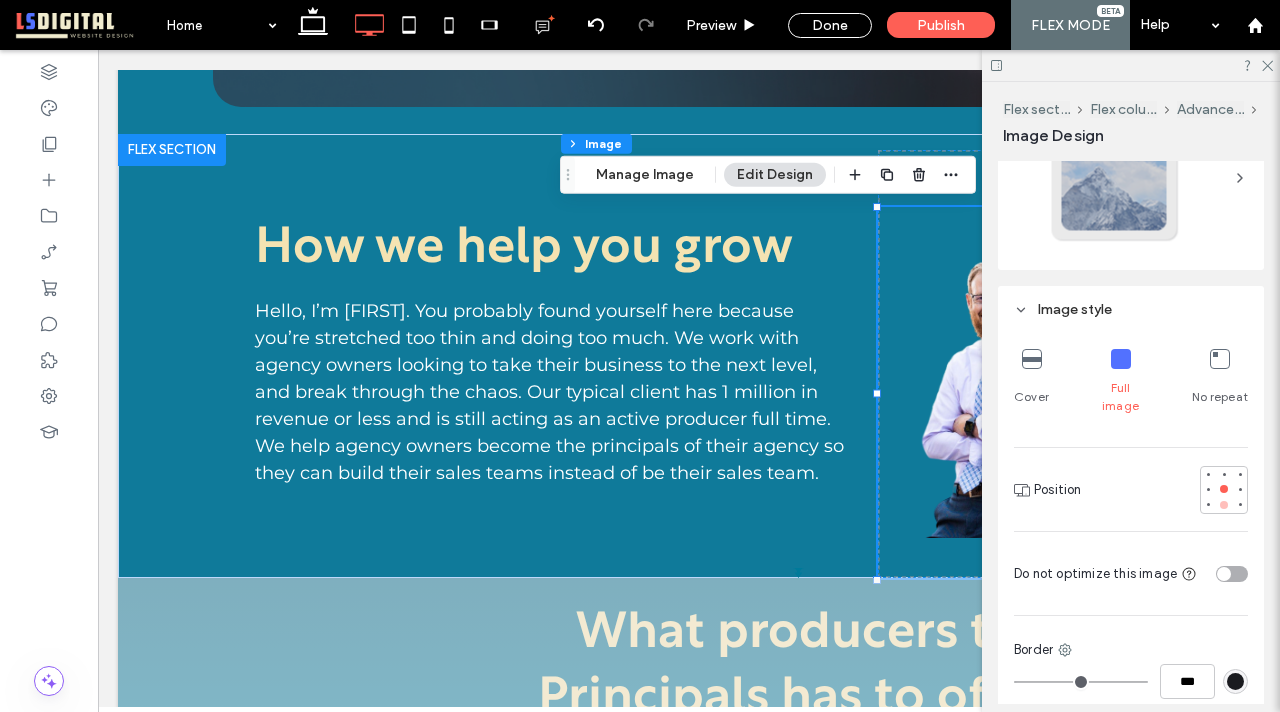 click at bounding box center [1224, 505] 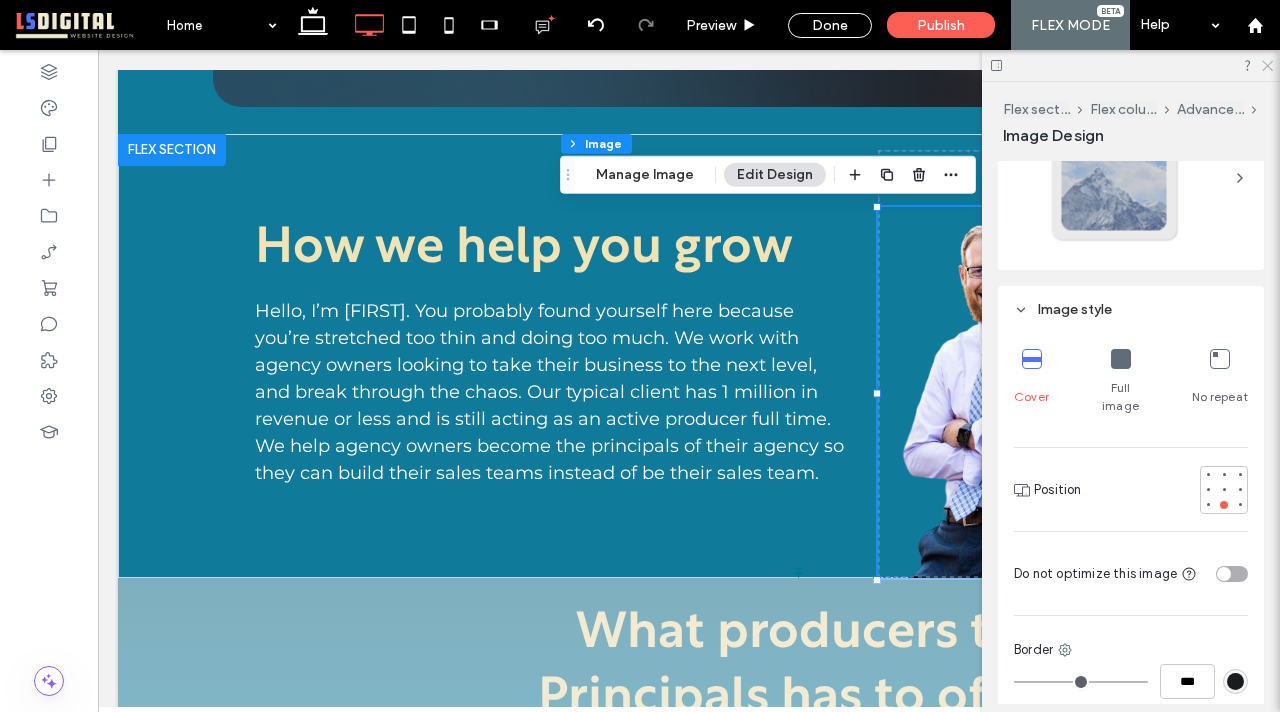 click 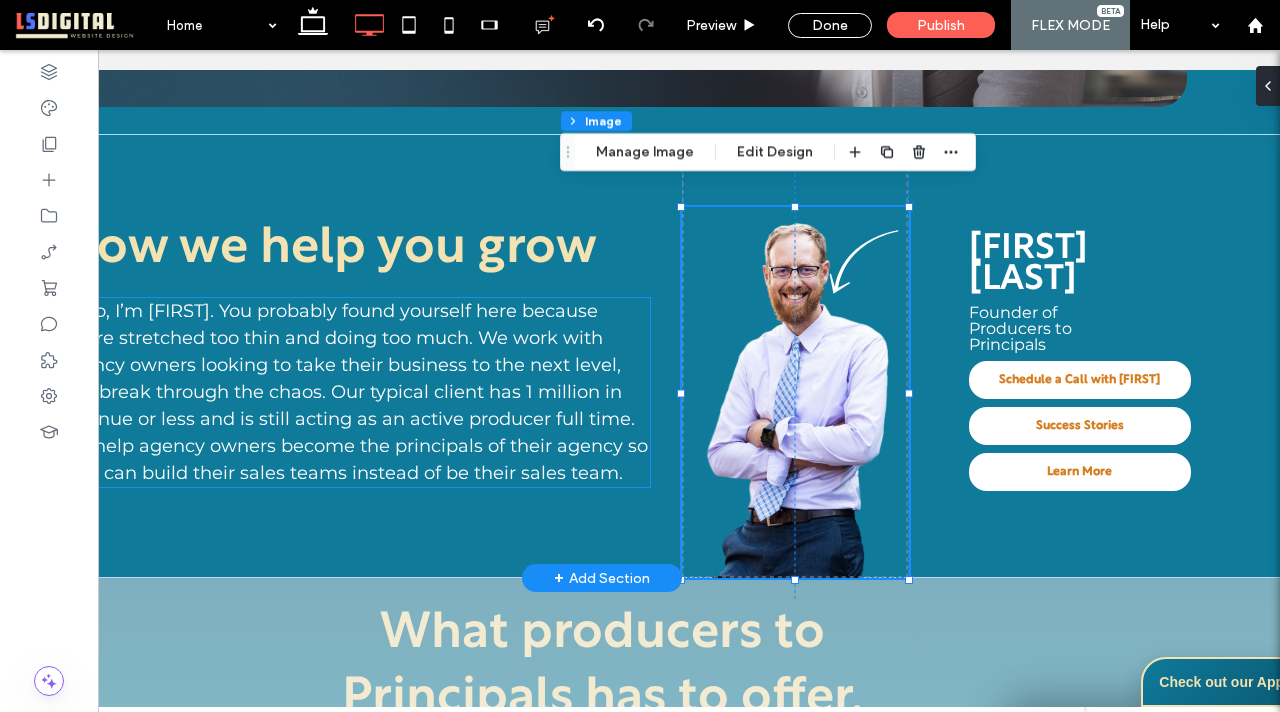 scroll, scrollTop: 0, scrollLeft: 218, axis: horizontal 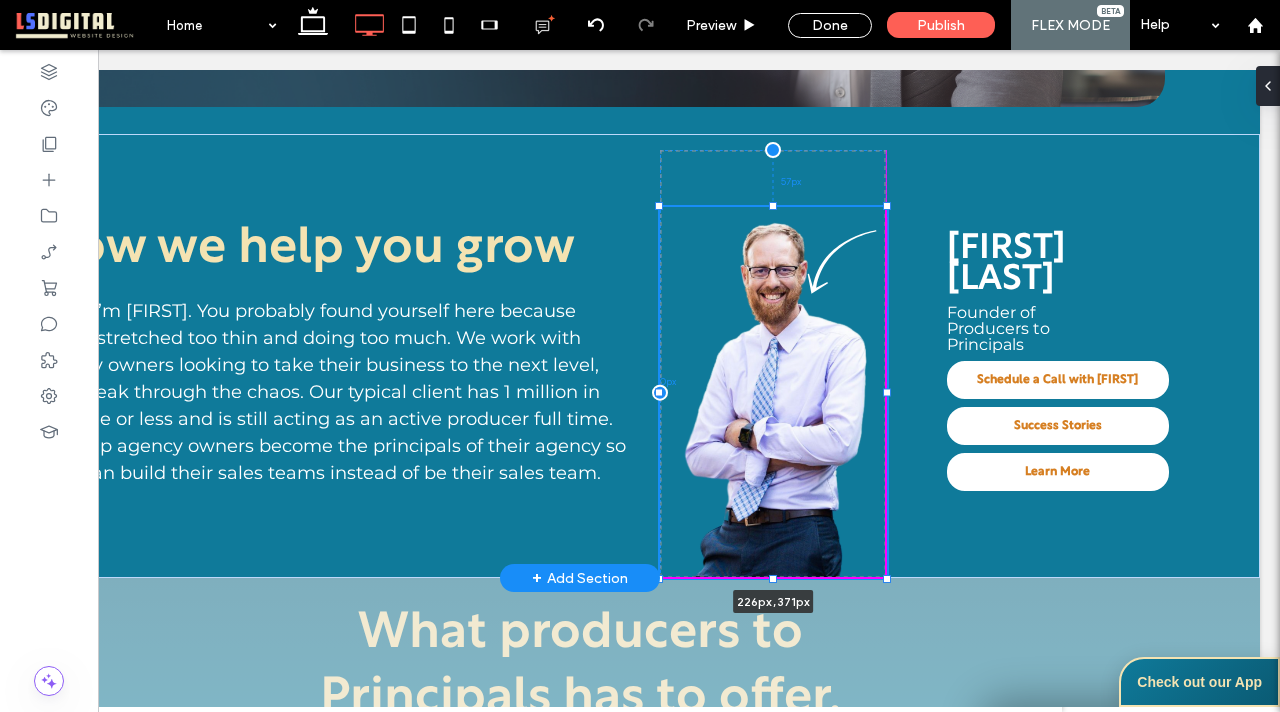 drag, startPoint x: 887, startPoint y: 369, endPoint x: 902, endPoint y: 376, distance: 16.552946 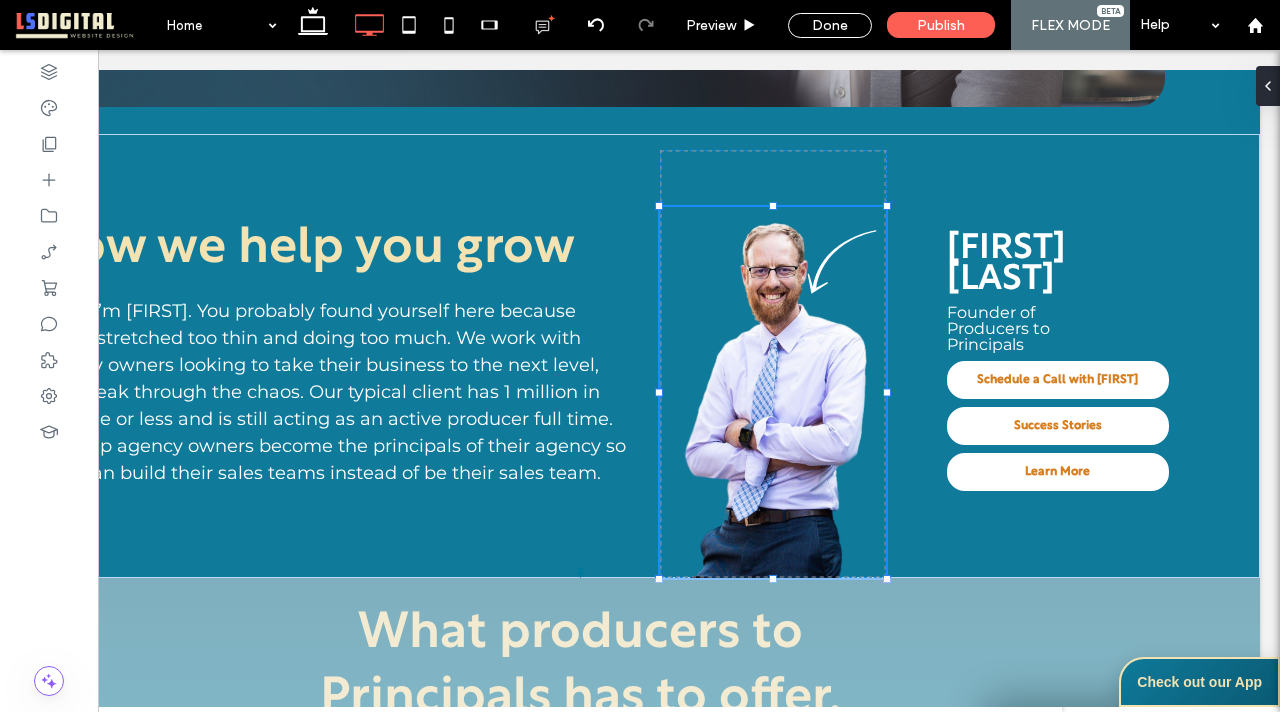 type on "***" 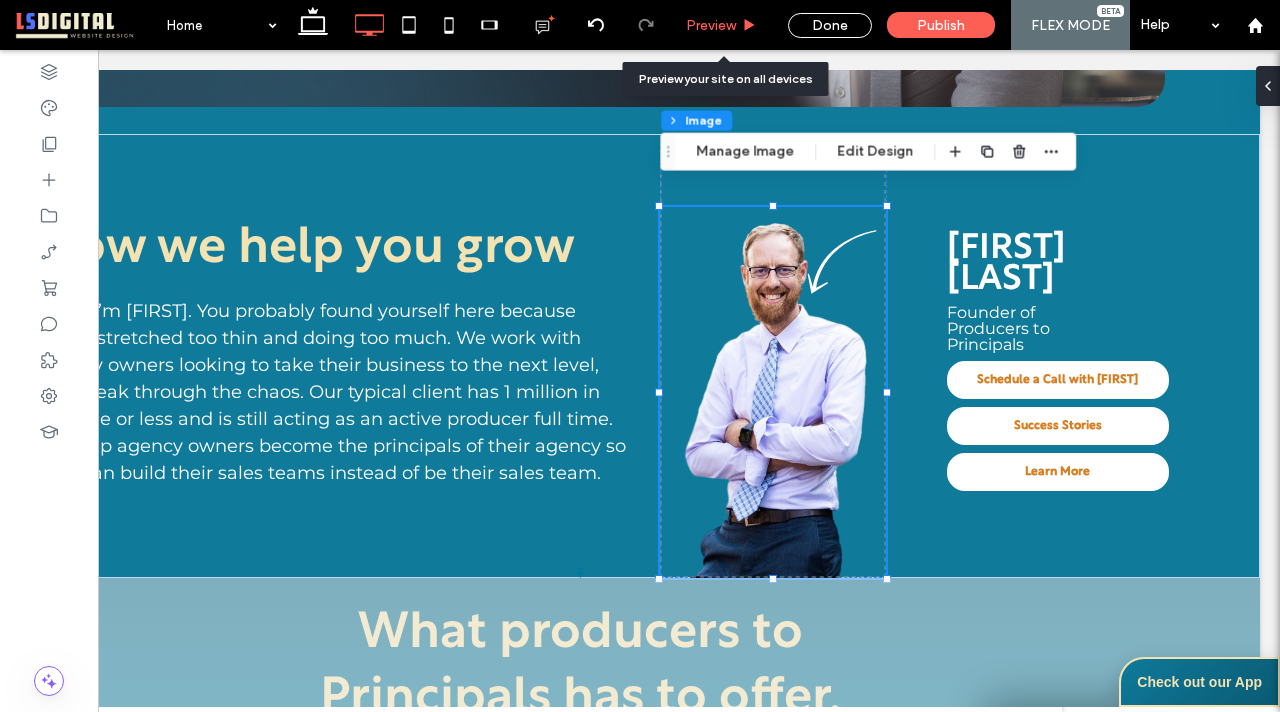 click on "Preview" at bounding box center [711, 25] 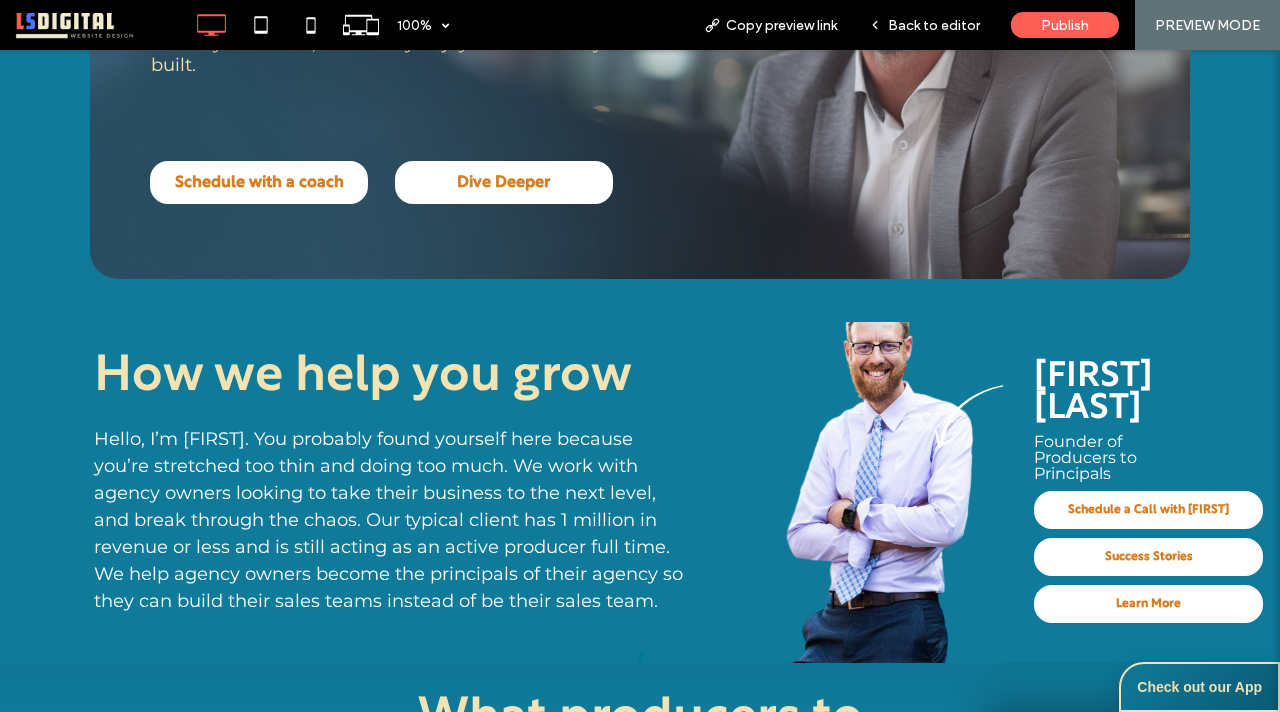 scroll, scrollTop: 510, scrollLeft: 0, axis: vertical 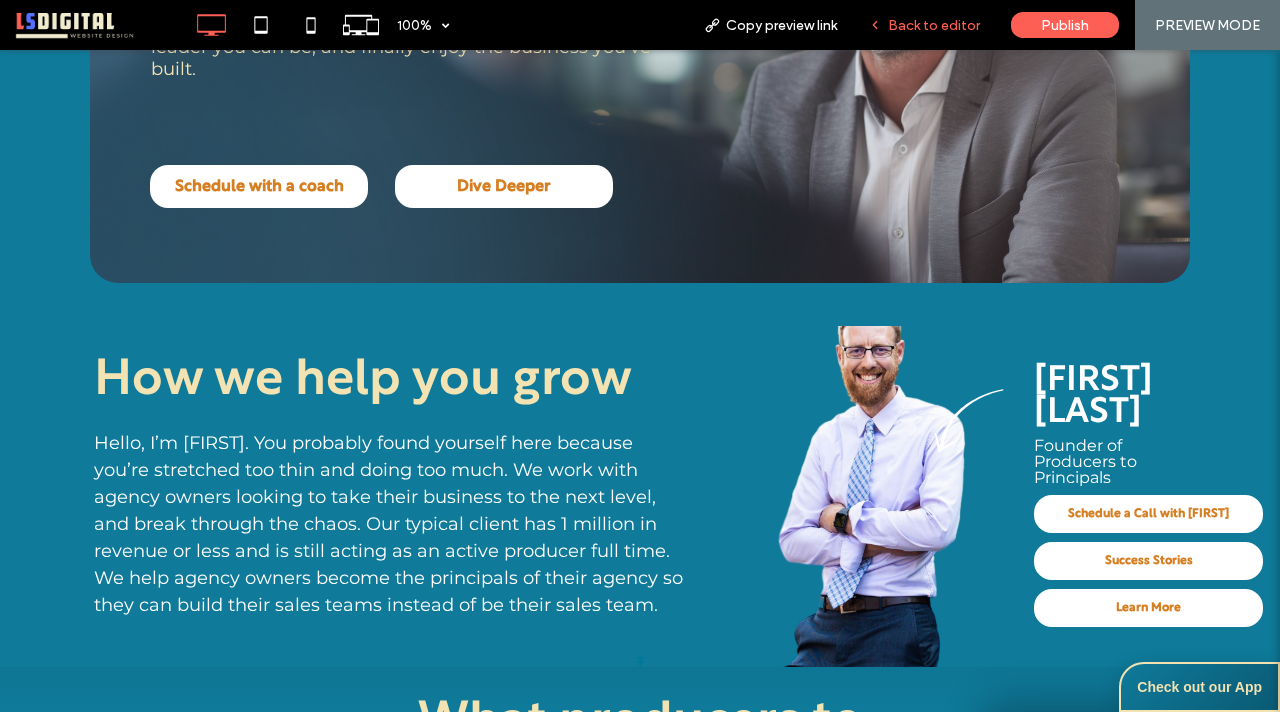 click on "Back to editor" at bounding box center (934, 25) 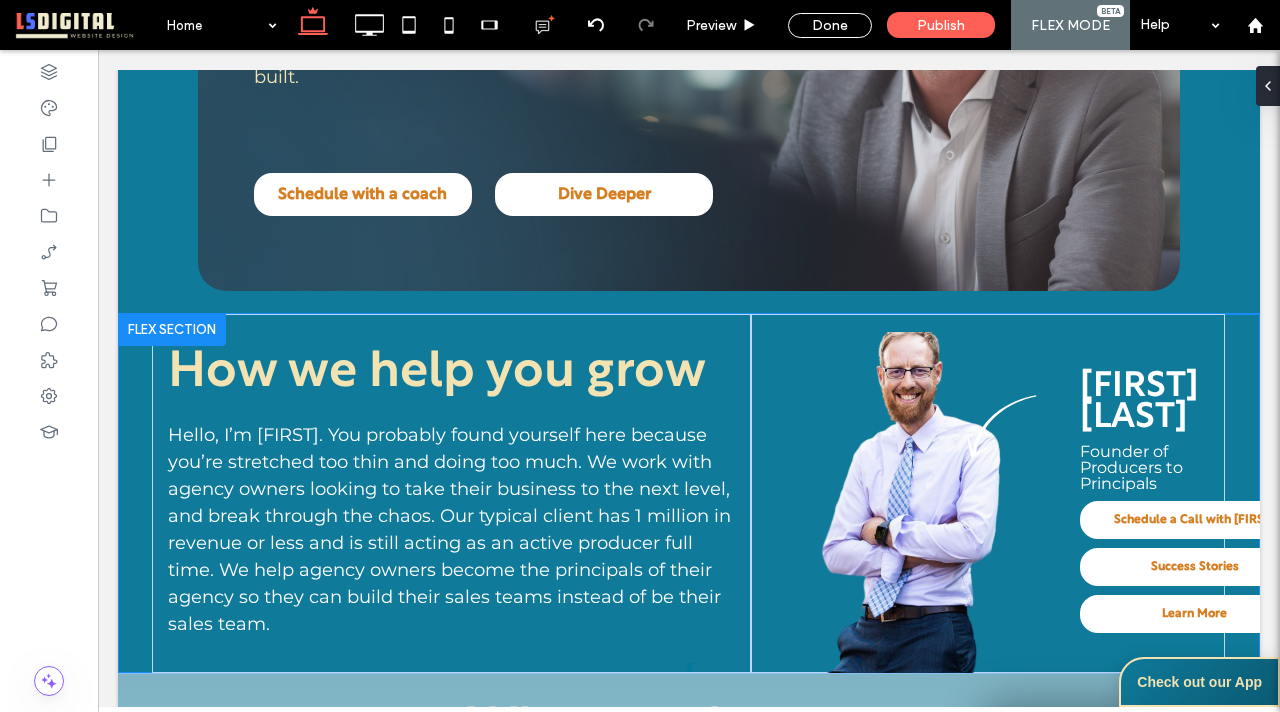 scroll, scrollTop: 0, scrollLeft: 0, axis: both 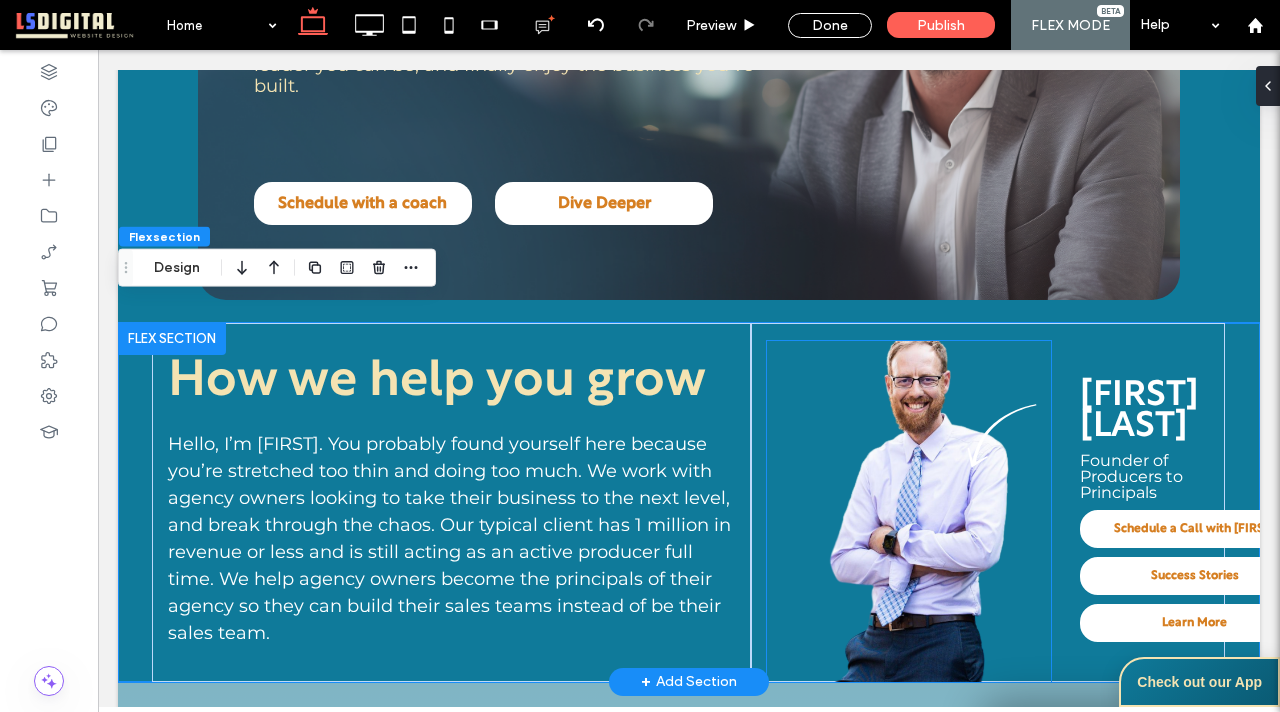 click at bounding box center [917, 511] 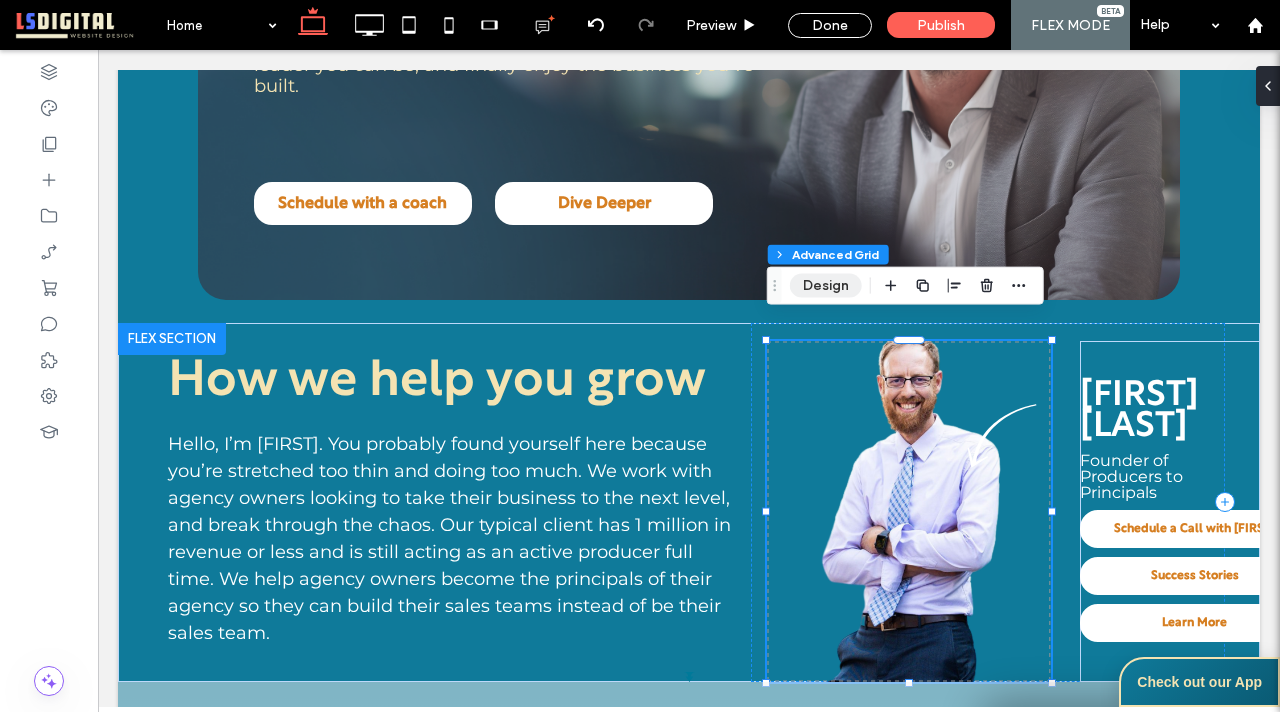 click on "Design" at bounding box center (826, 286) 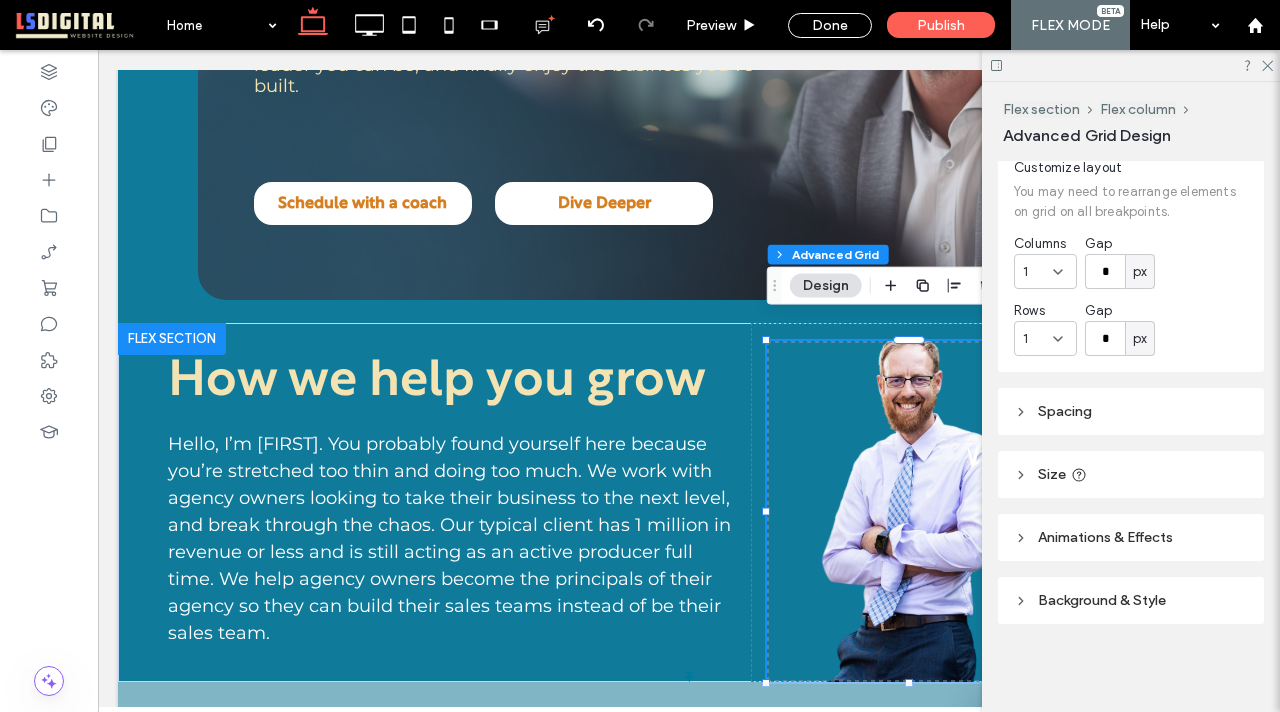 scroll, scrollTop: 33, scrollLeft: 0, axis: vertical 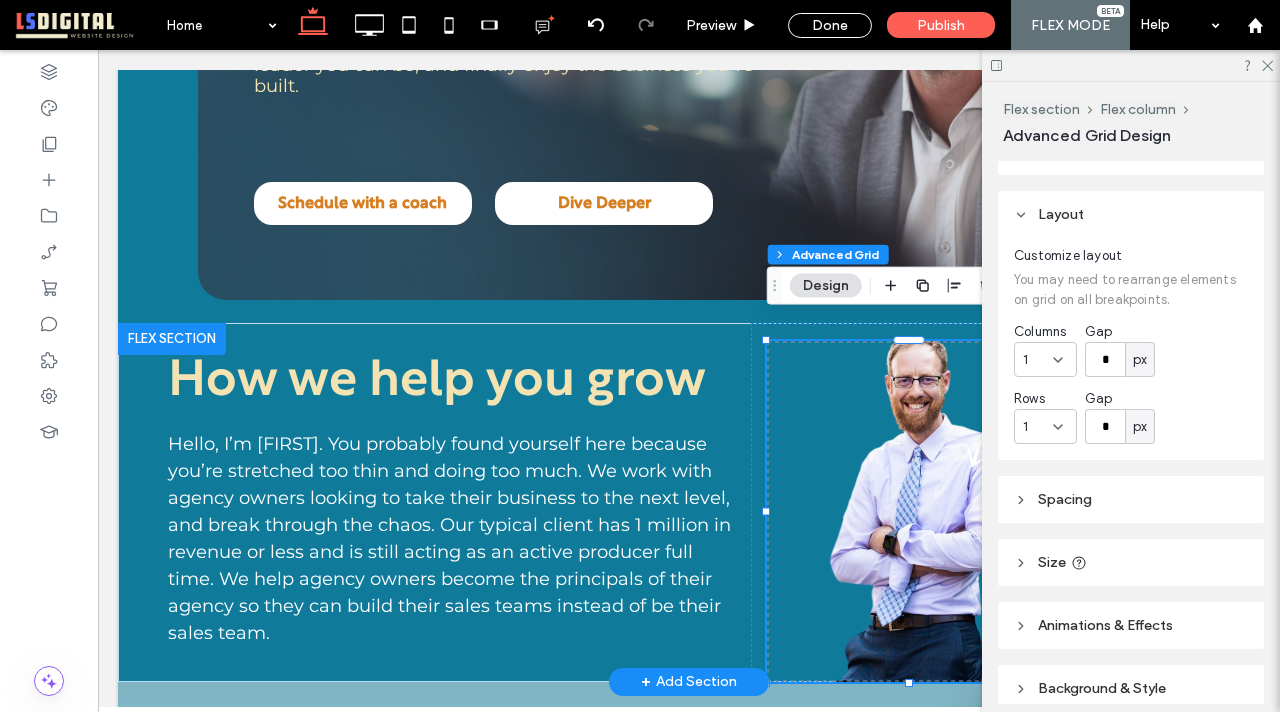 click at bounding box center [917, 511] 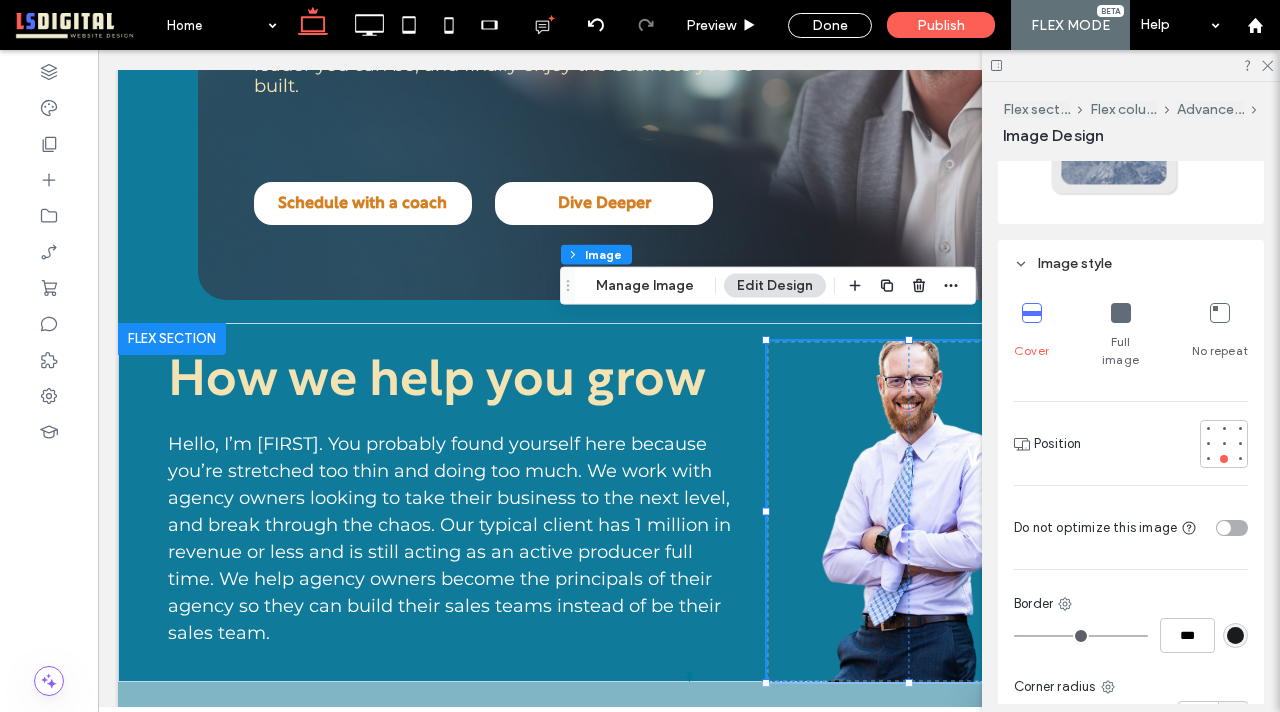 scroll, scrollTop: 677, scrollLeft: 0, axis: vertical 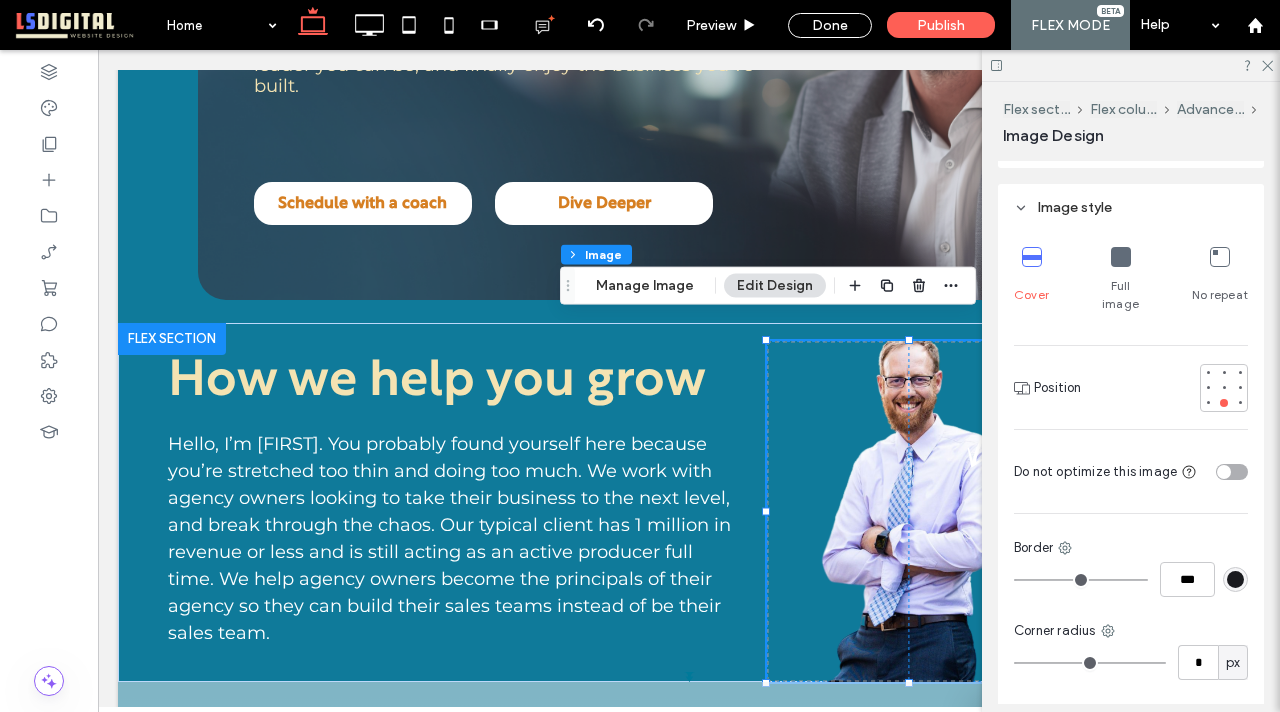 click on "Full image" at bounding box center (1121, 280) 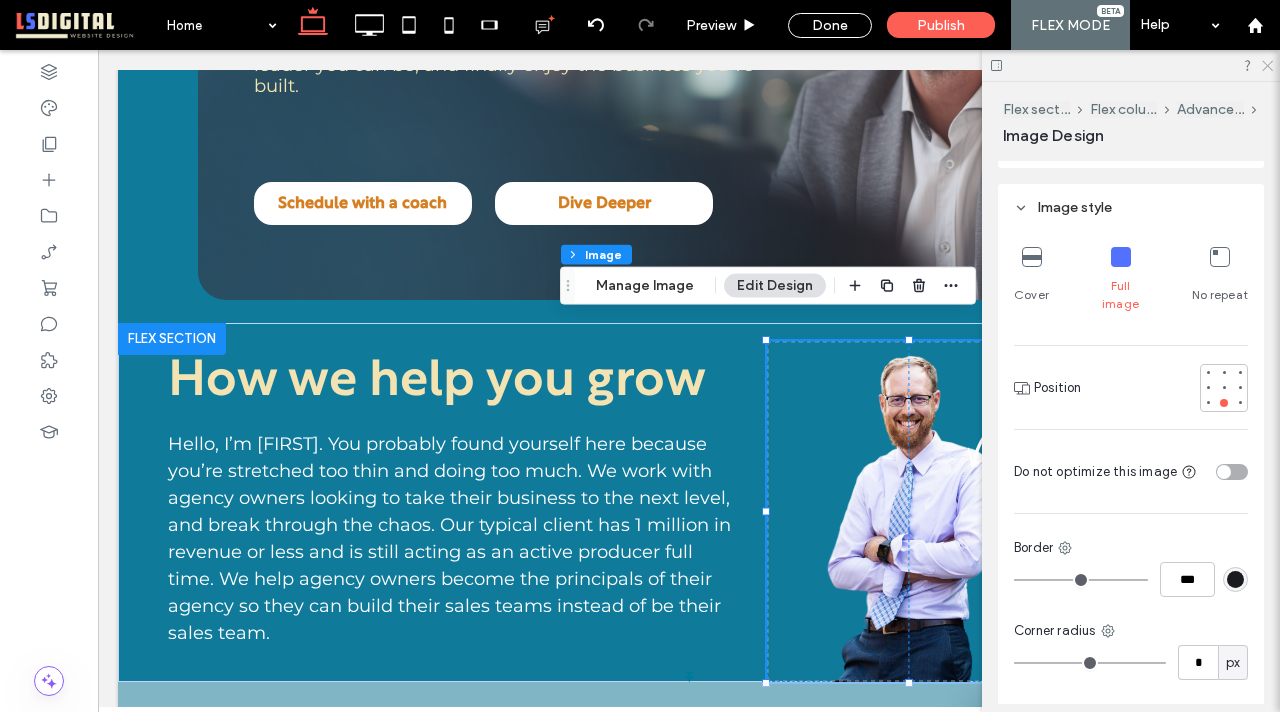 click 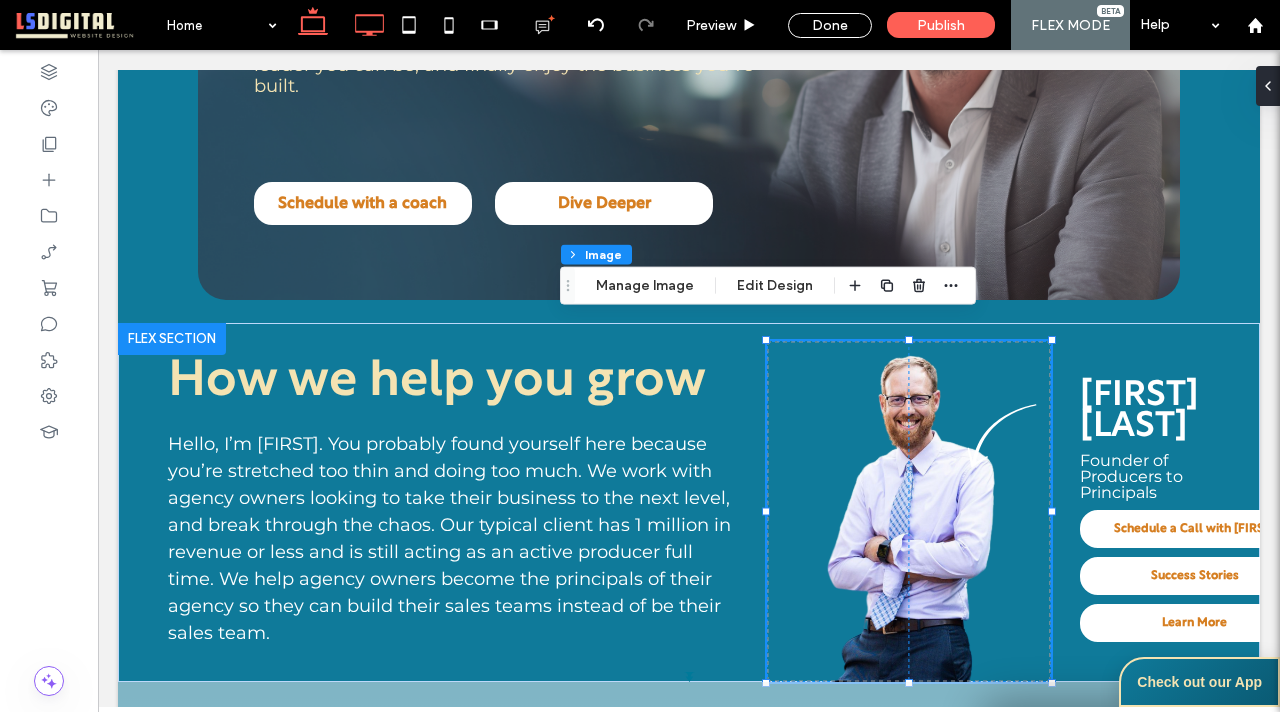 click 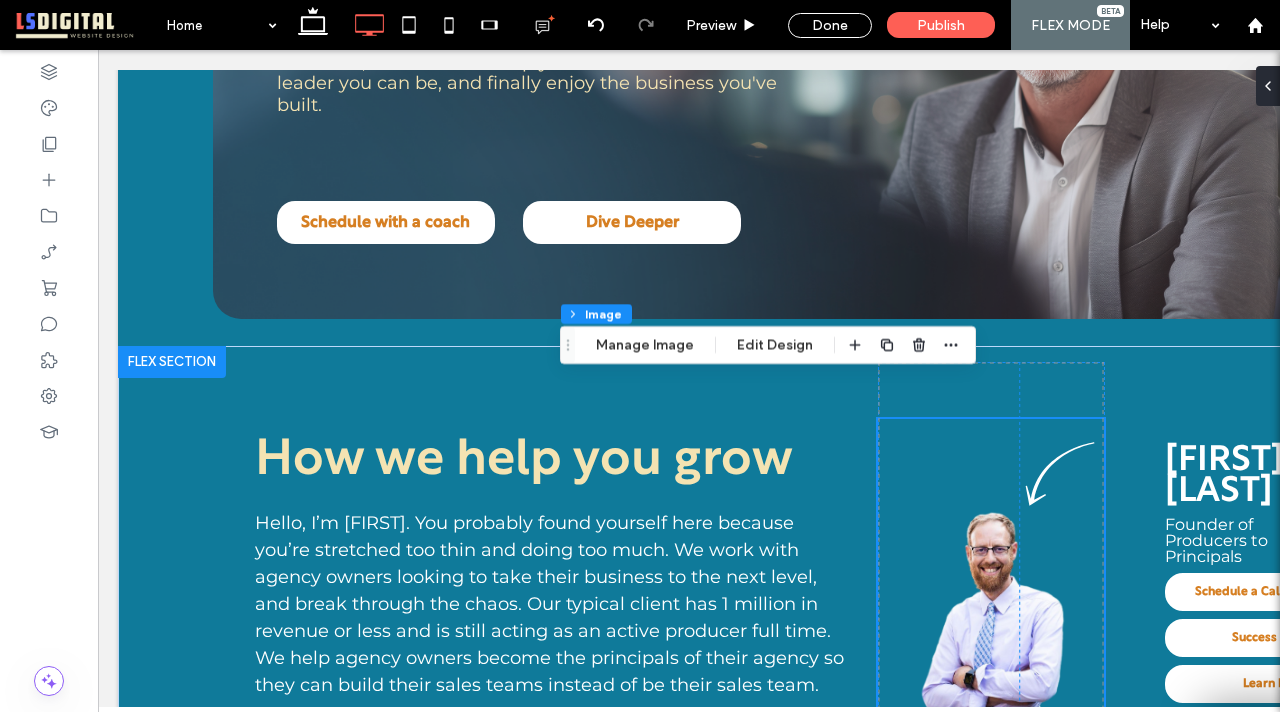 type on "***" 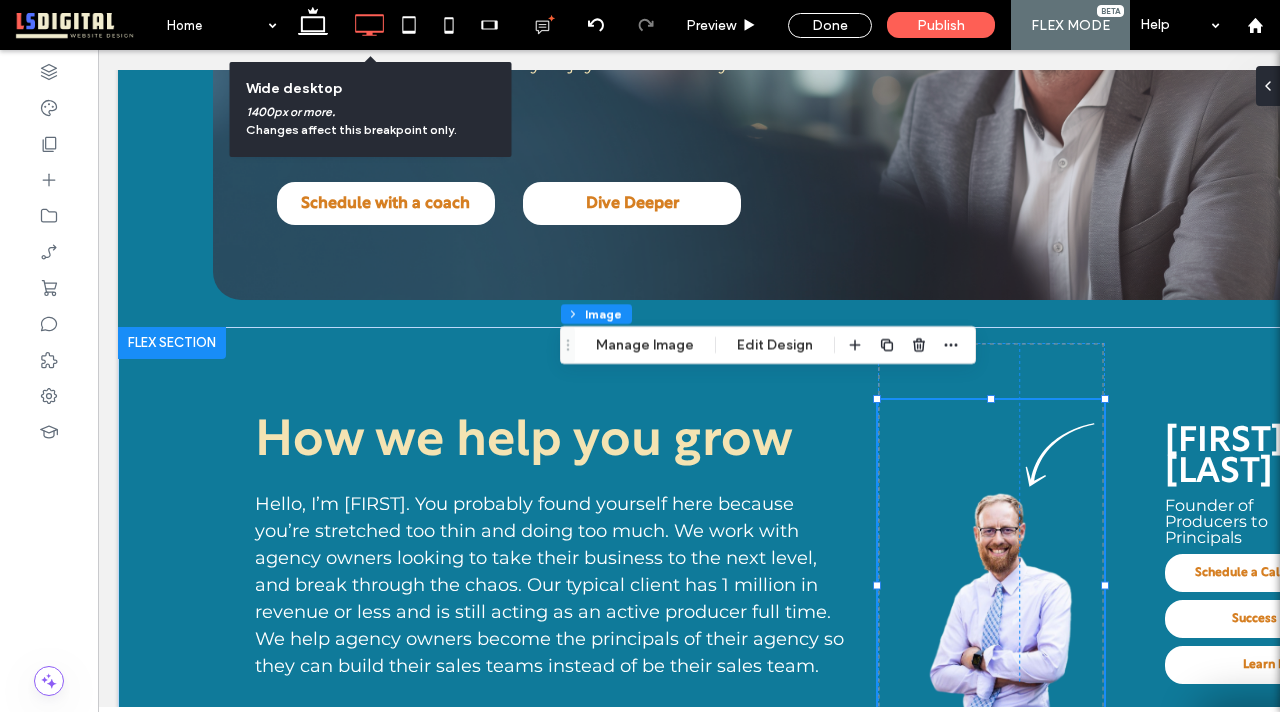 click at bounding box center (999, 585) 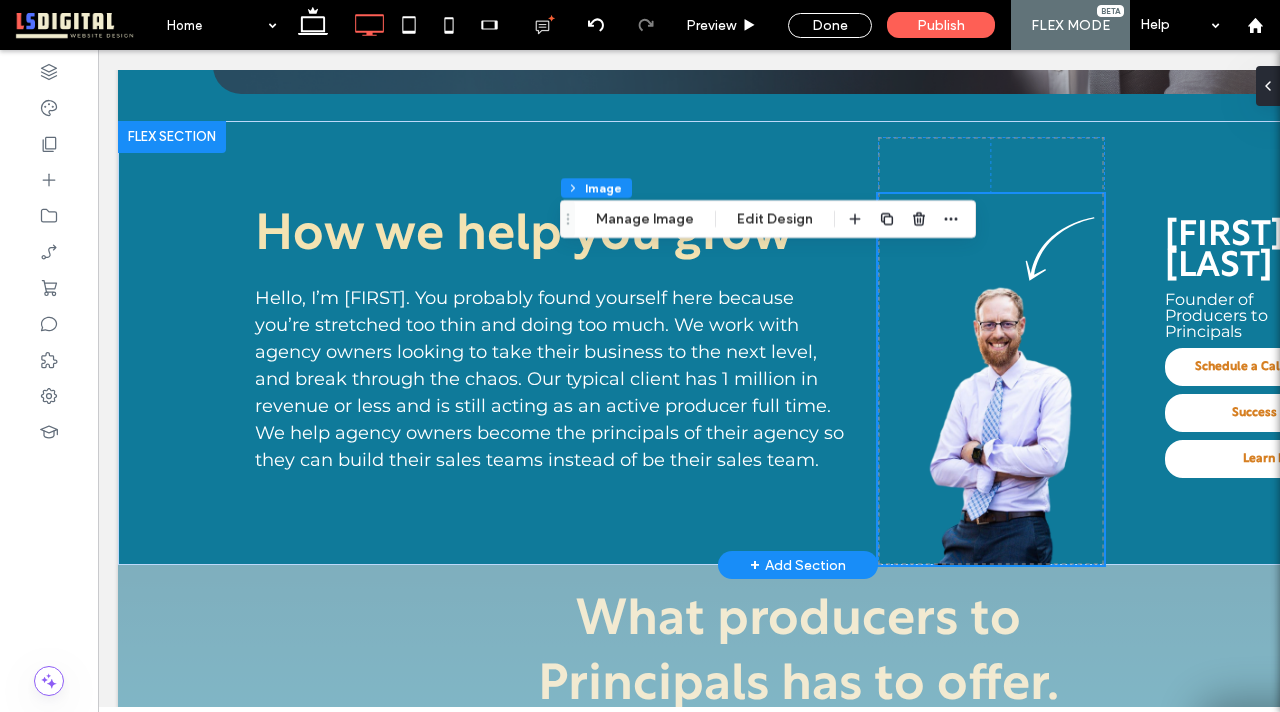 scroll, scrollTop: 646, scrollLeft: 0, axis: vertical 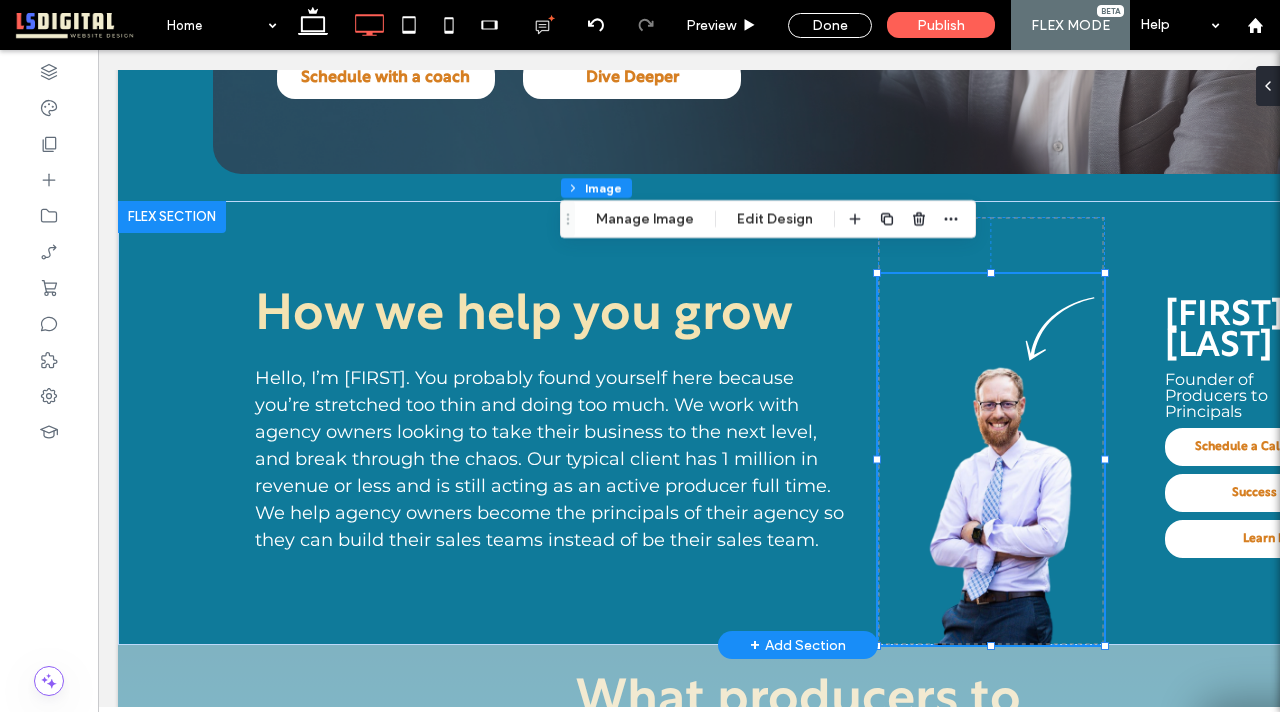 drag, startPoint x: 991, startPoint y: 251, endPoint x: 1023, endPoint y: 486, distance: 237.16872 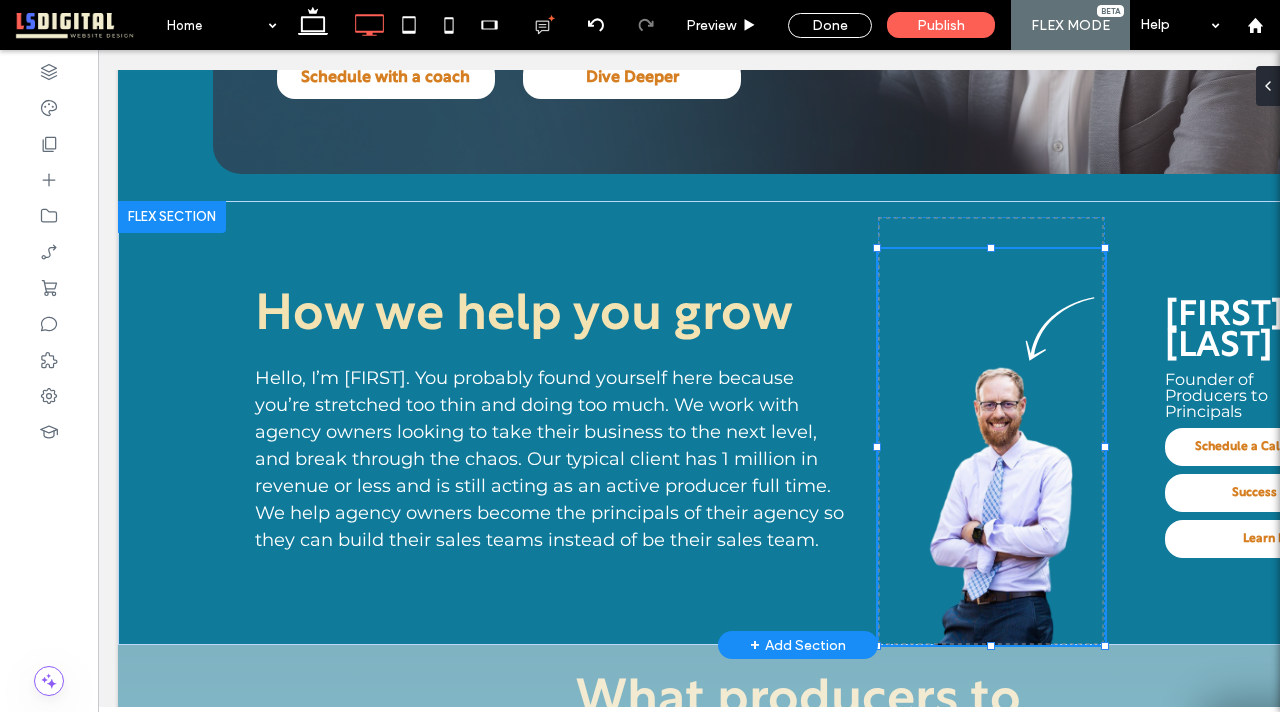 type on "***" 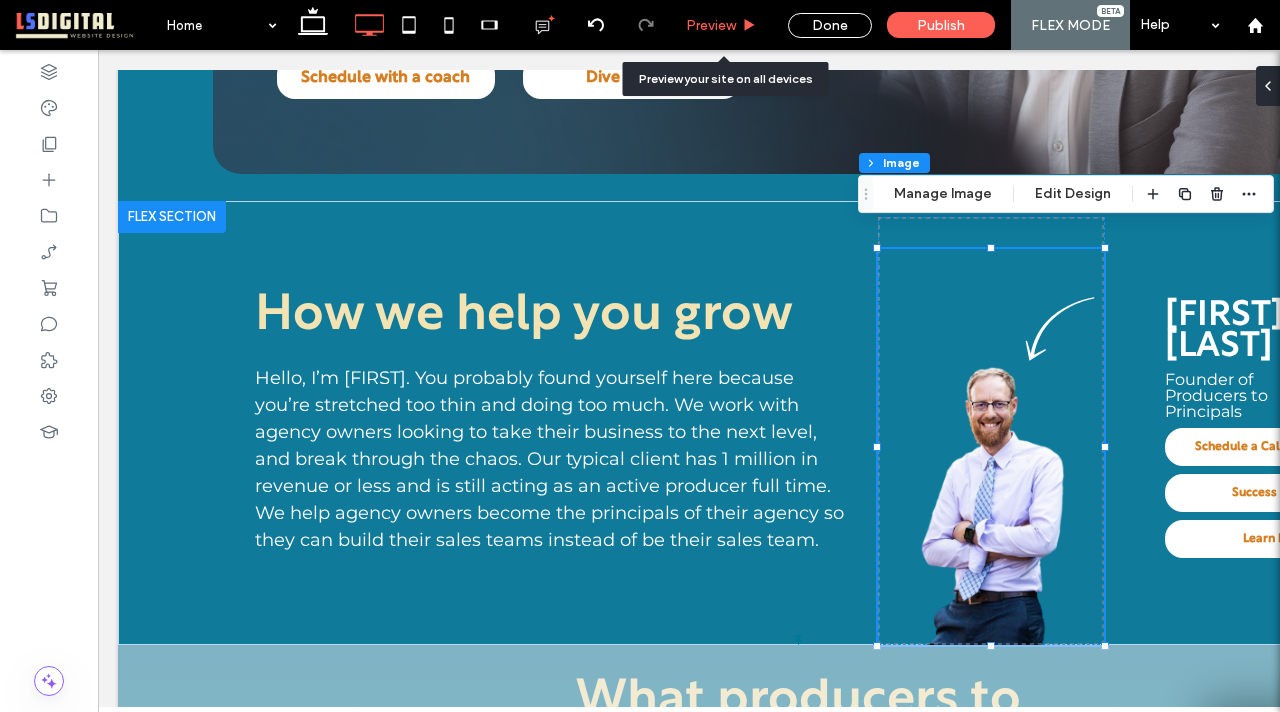 drag, startPoint x: 724, startPoint y: 23, endPoint x: 556, endPoint y: 290, distance: 315.45682 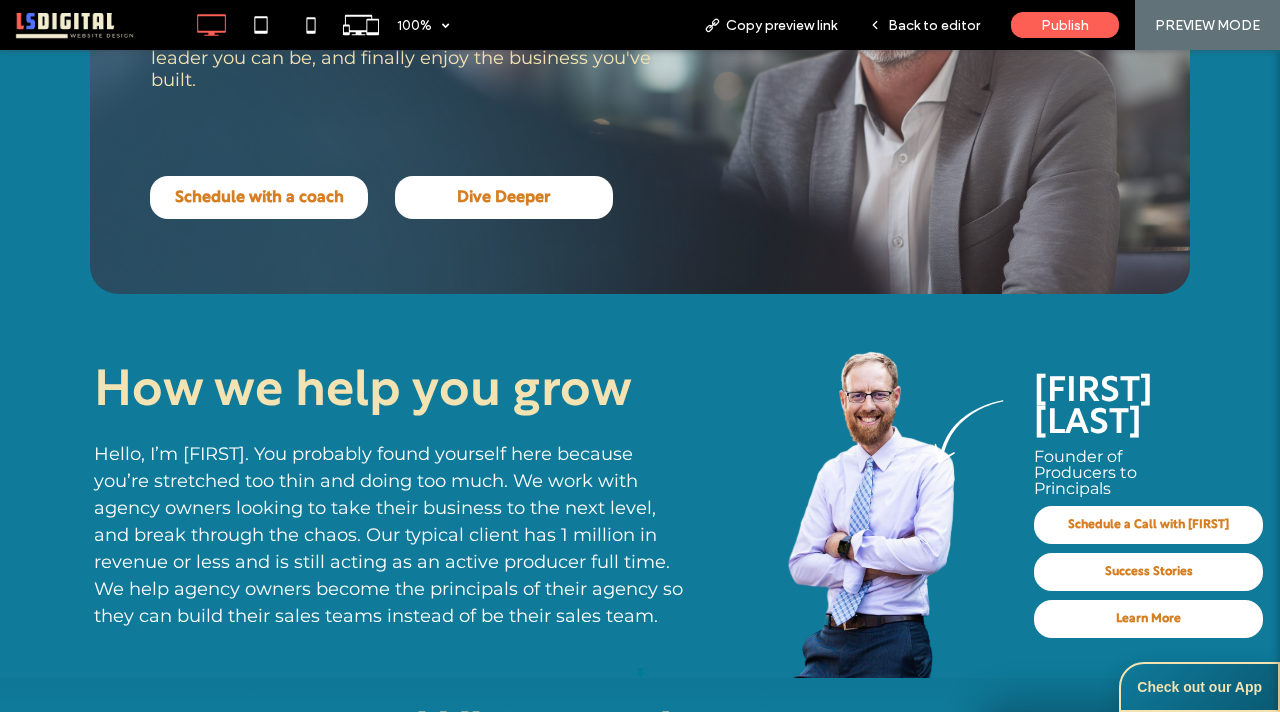 scroll, scrollTop: 495, scrollLeft: 0, axis: vertical 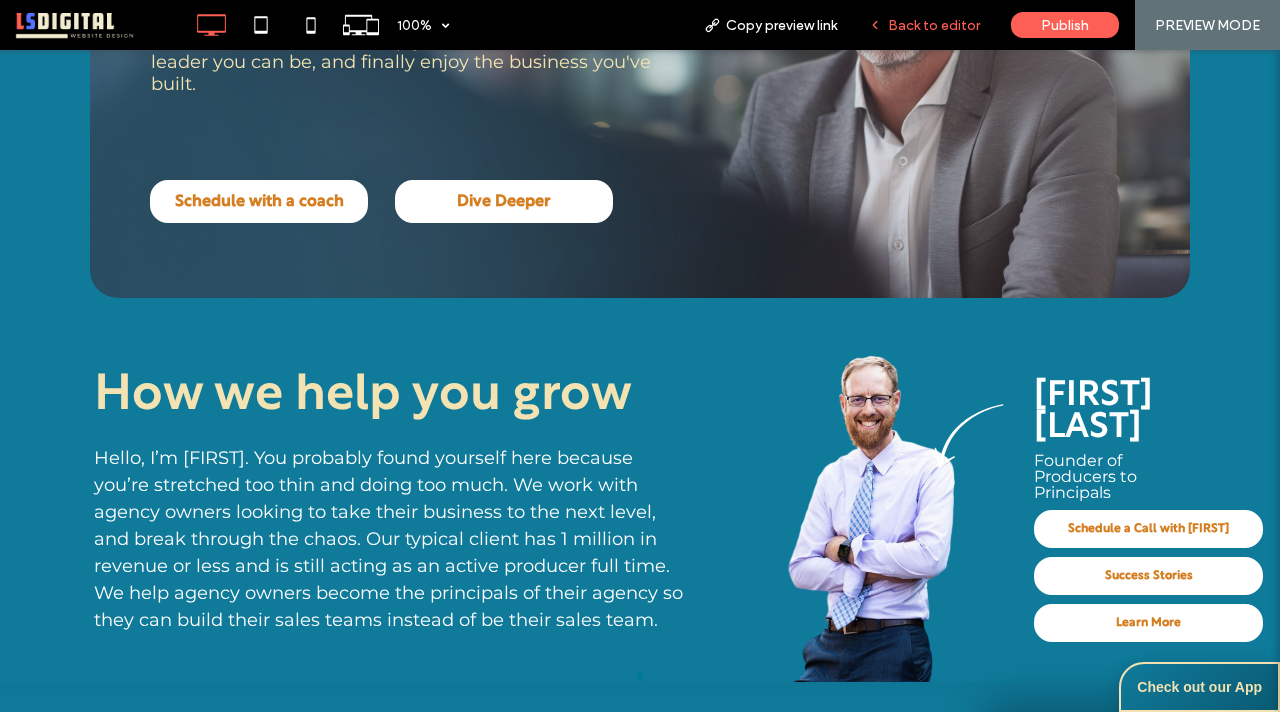 click on "Back to editor" at bounding box center [934, 25] 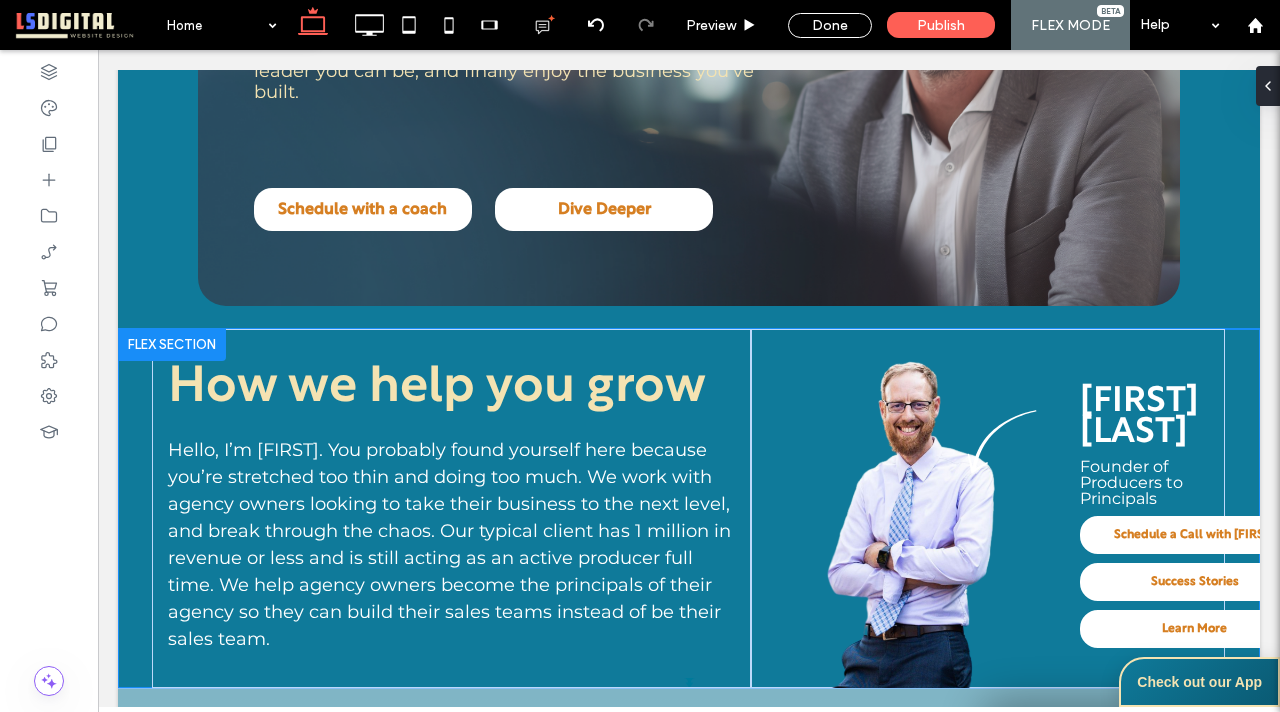 scroll, scrollTop: 487, scrollLeft: 0, axis: vertical 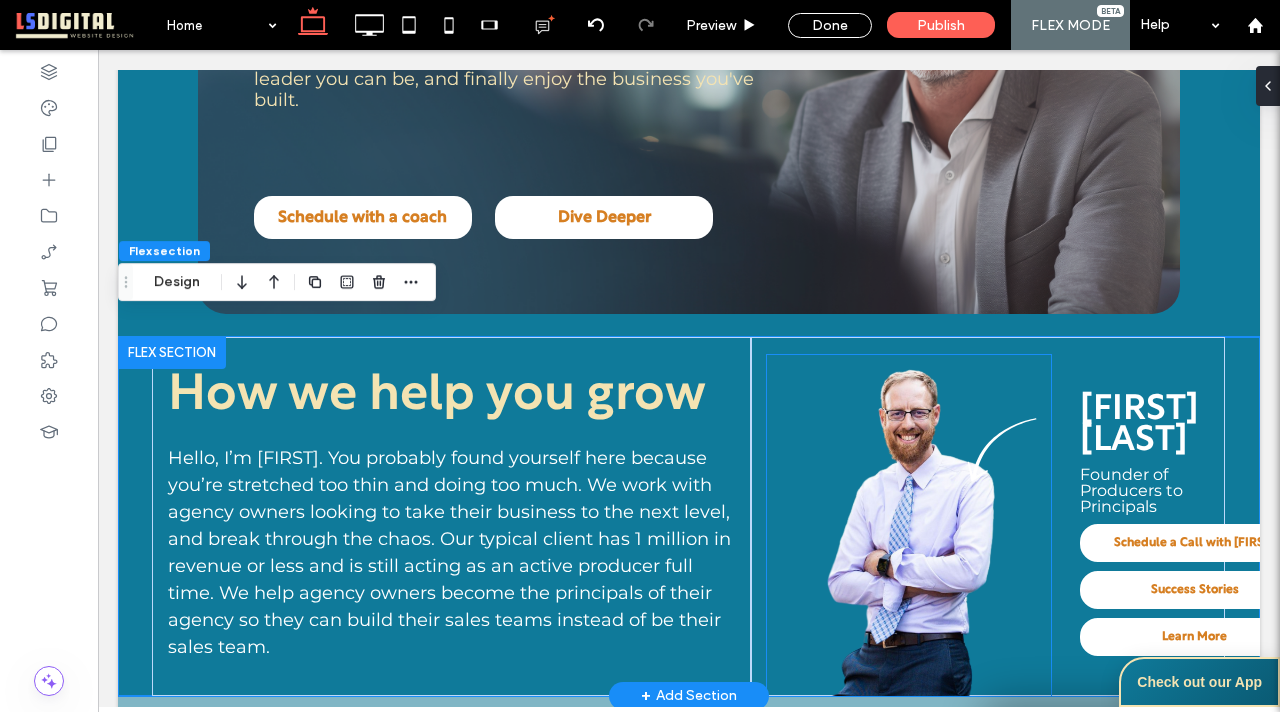 click on "Schedule a Call with [PERSON]" at bounding box center (1194, 543) 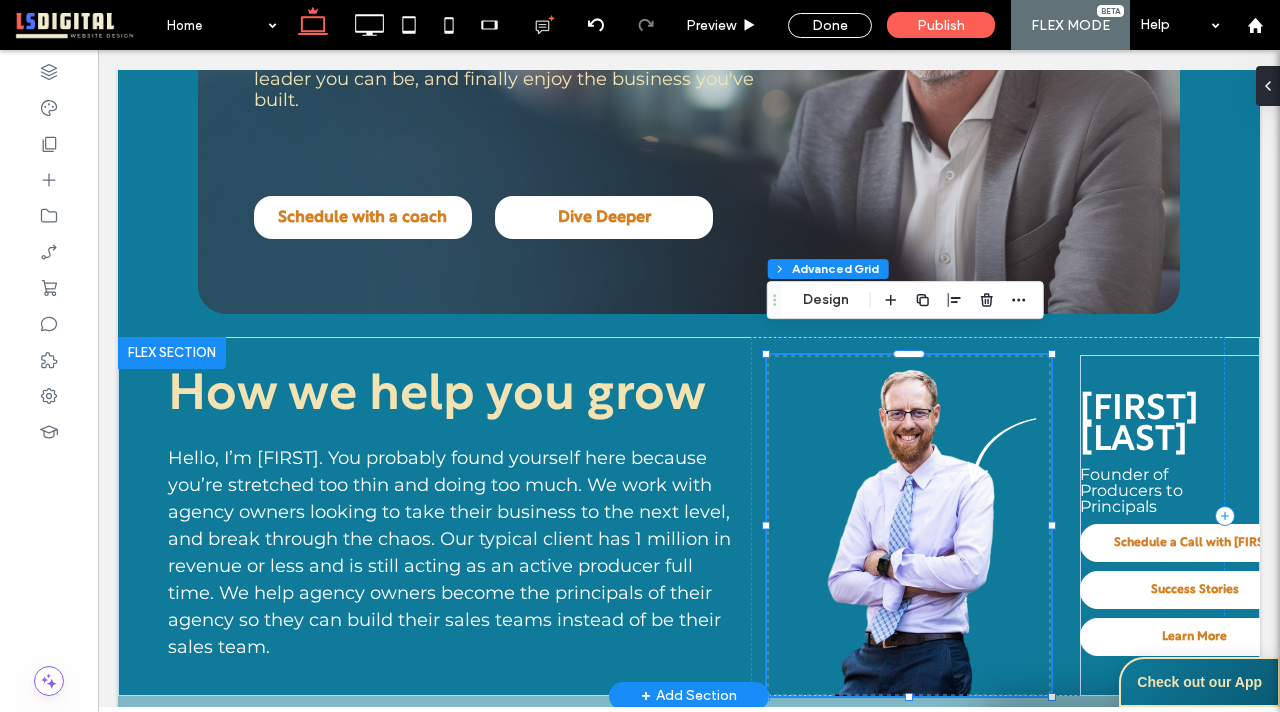 click on "Schedule a Call with [PERSON]" at bounding box center (1194, 543) 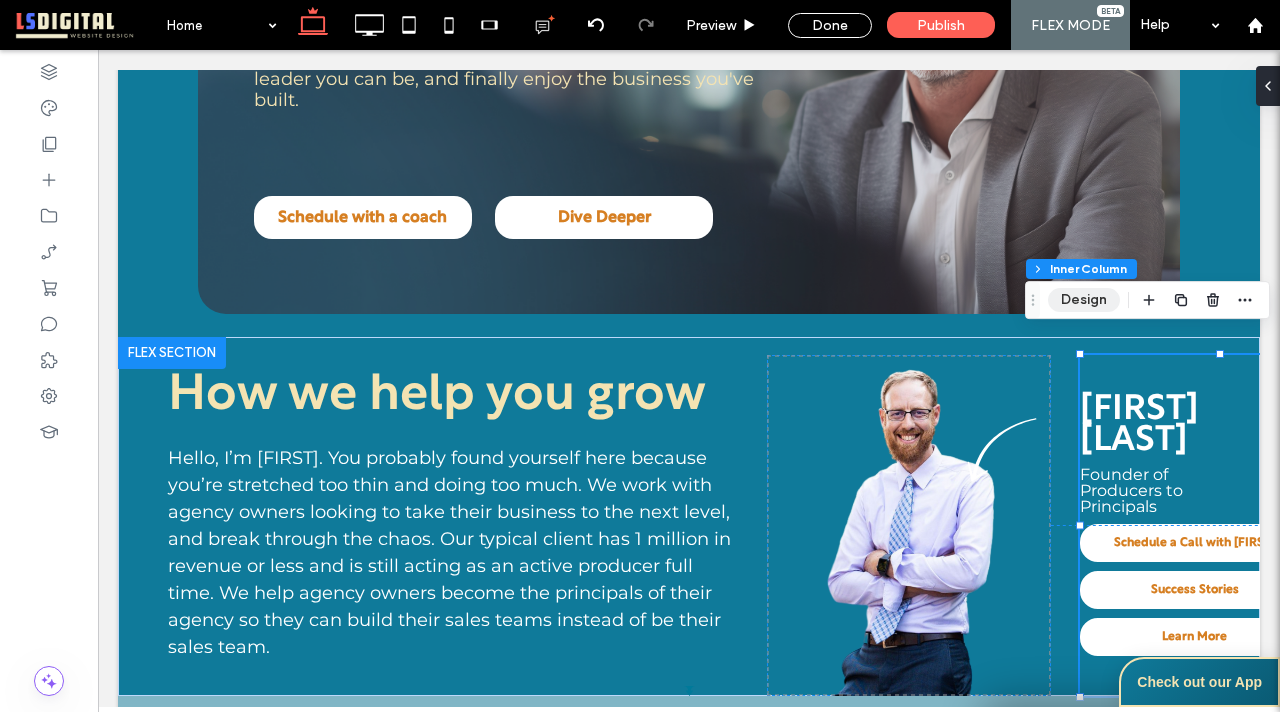 click on "Design" at bounding box center [1084, 300] 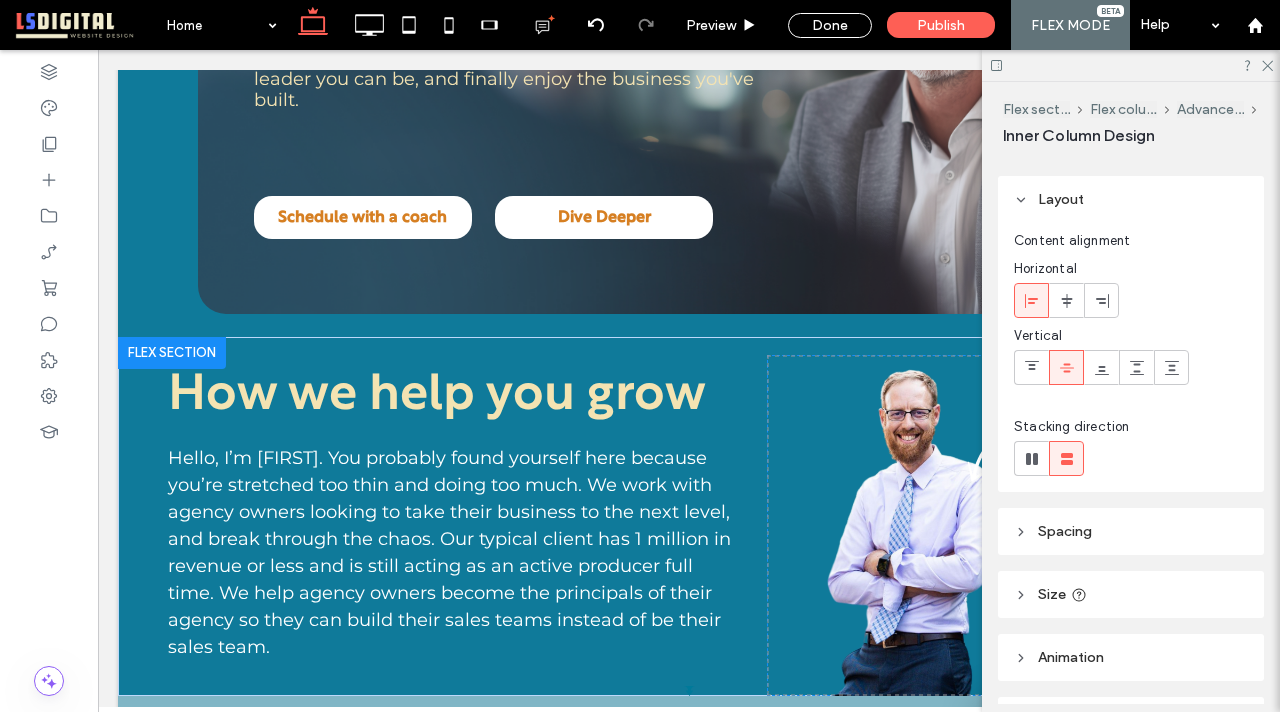 scroll, scrollTop: 0, scrollLeft: 0, axis: both 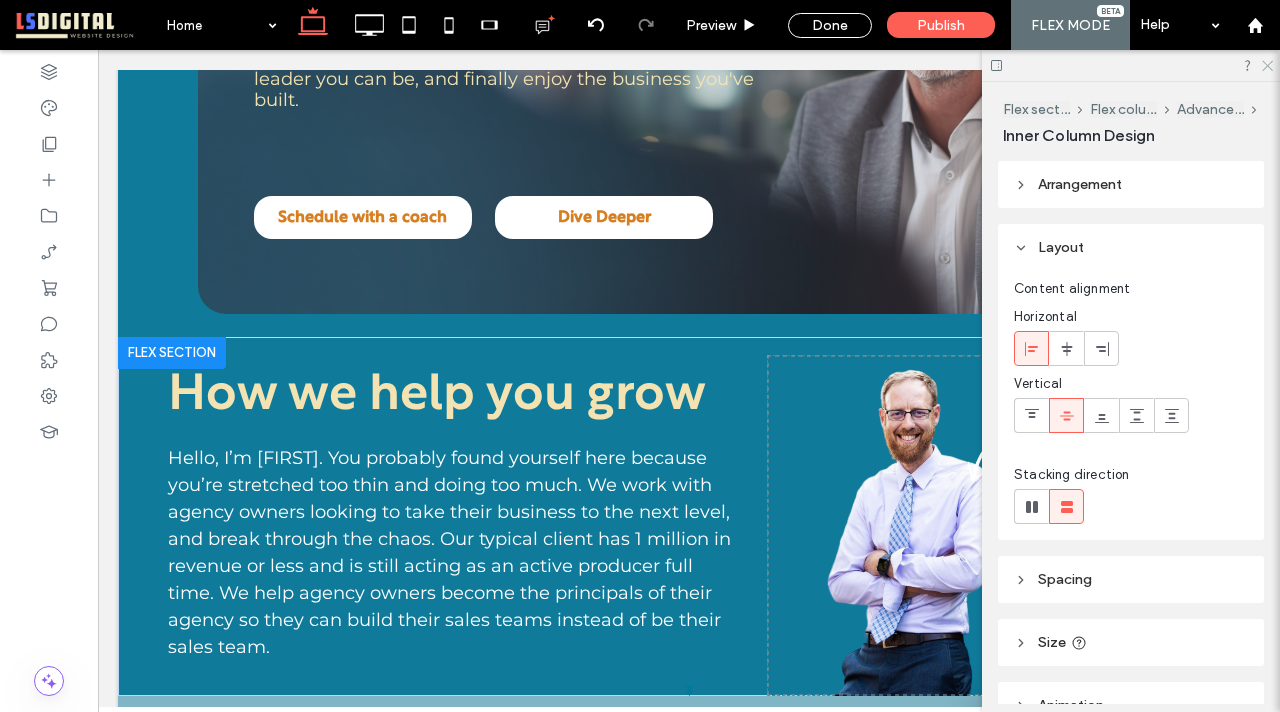 click 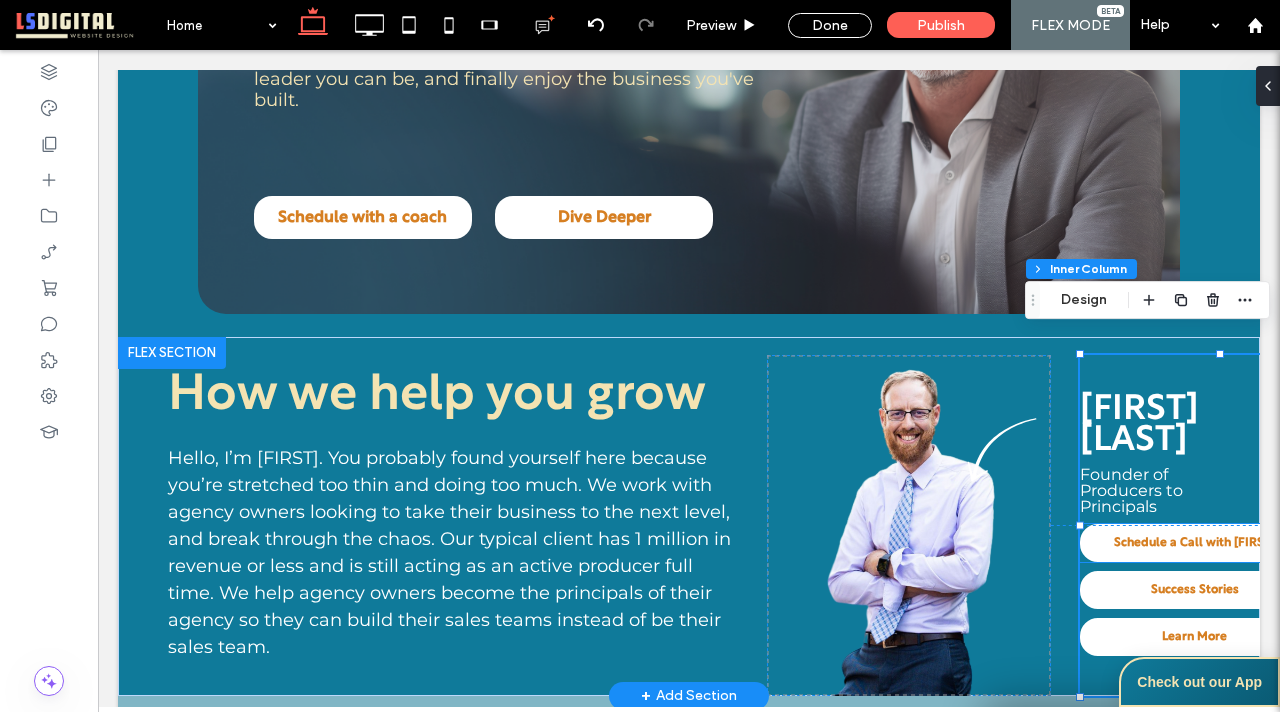 click on "Schedule a Call with [PERSON]" at bounding box center (1194, 543) 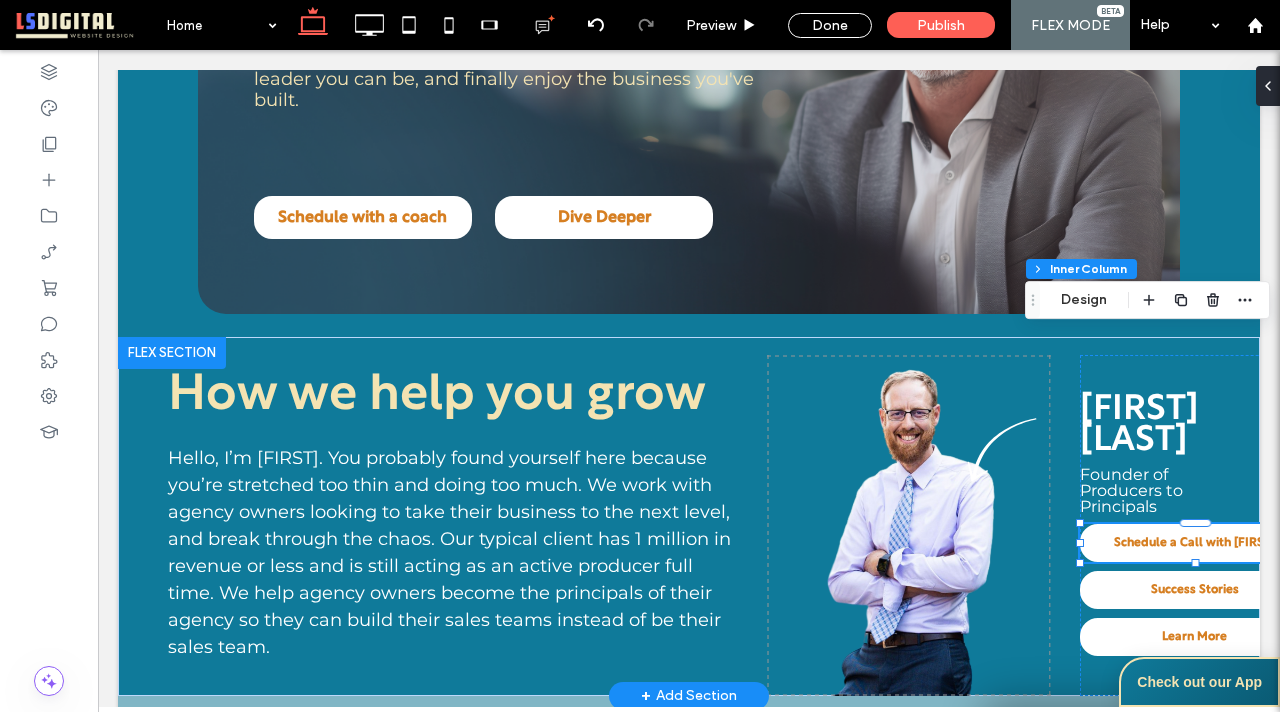 click on "Schedule a Call with [PERSON]" at bounding box center (1194, 543) 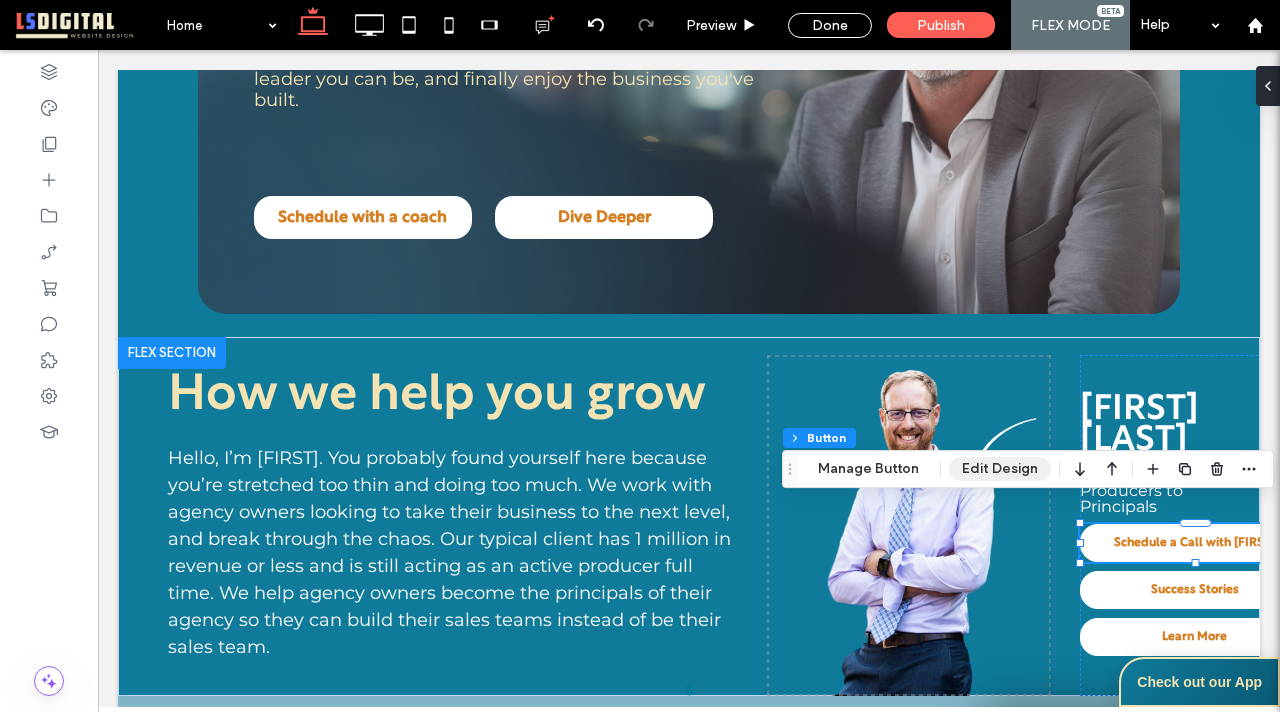 click on "Edit Design" at bounding box center (1000, 469) 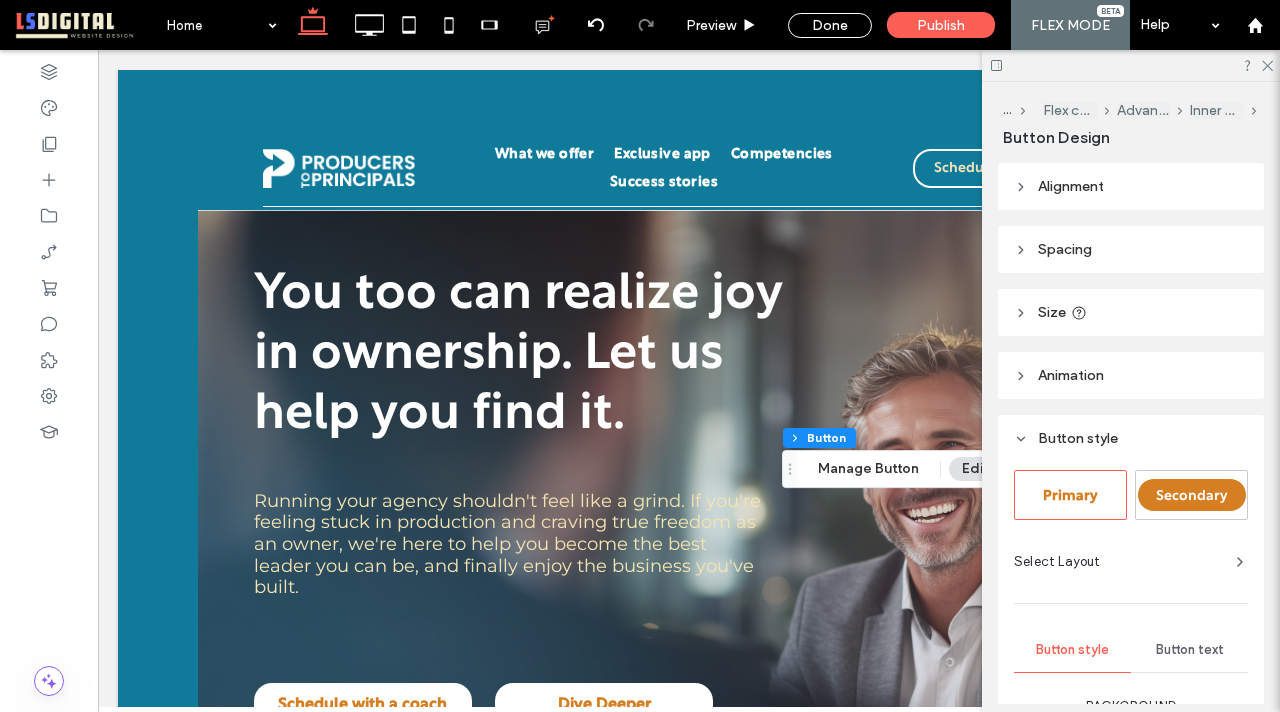 scroll, scrollTop: 487, scrollLeft: 0, axis: vertical 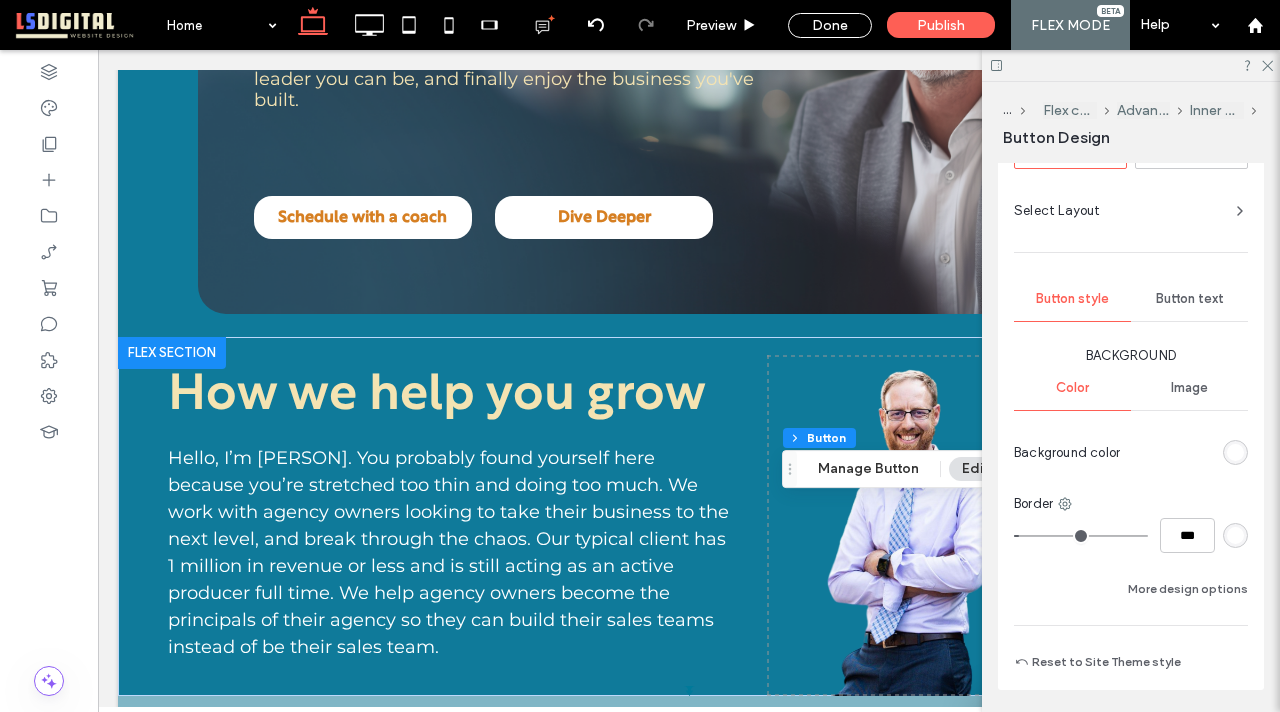 click at bounding box center (1235, 452) 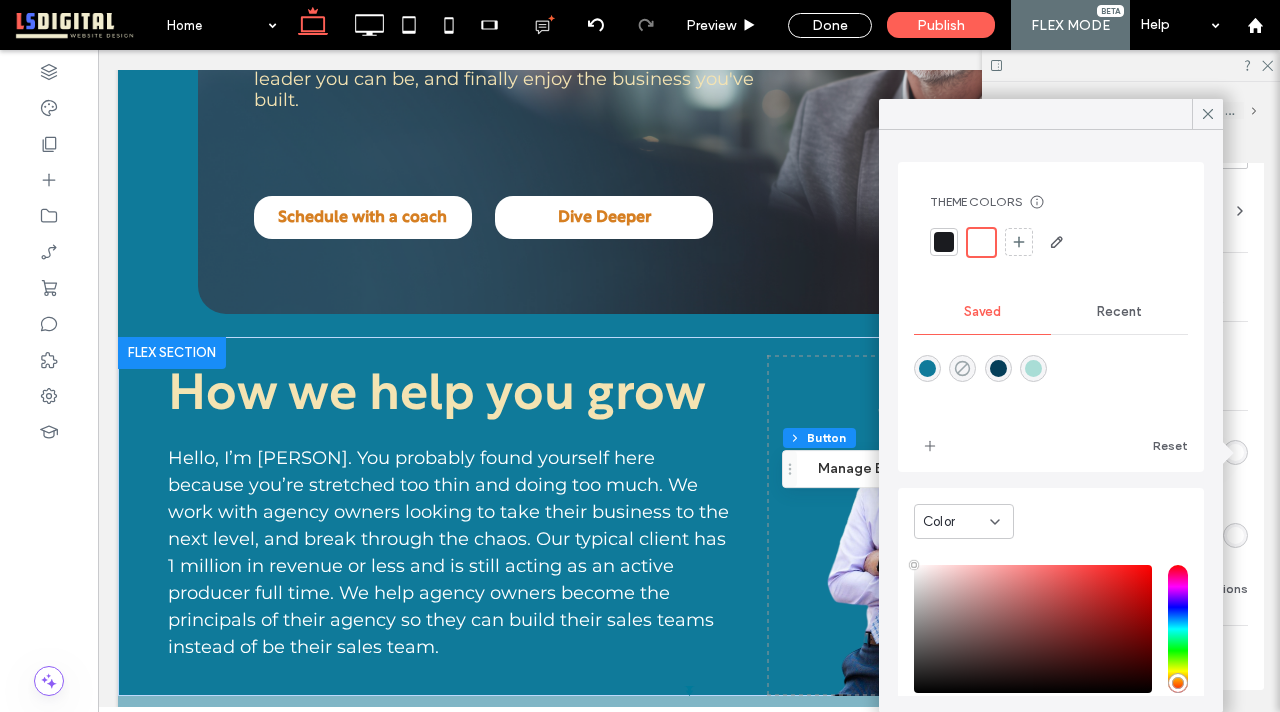 click 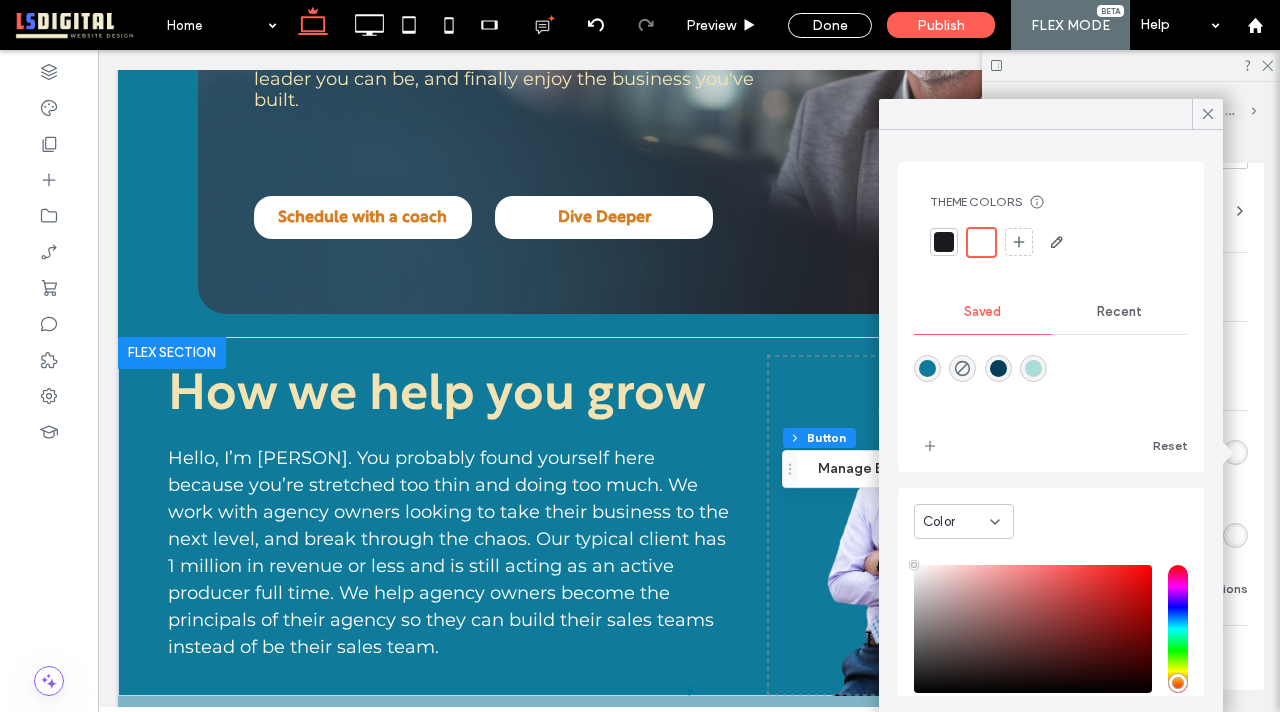 type on "*******" 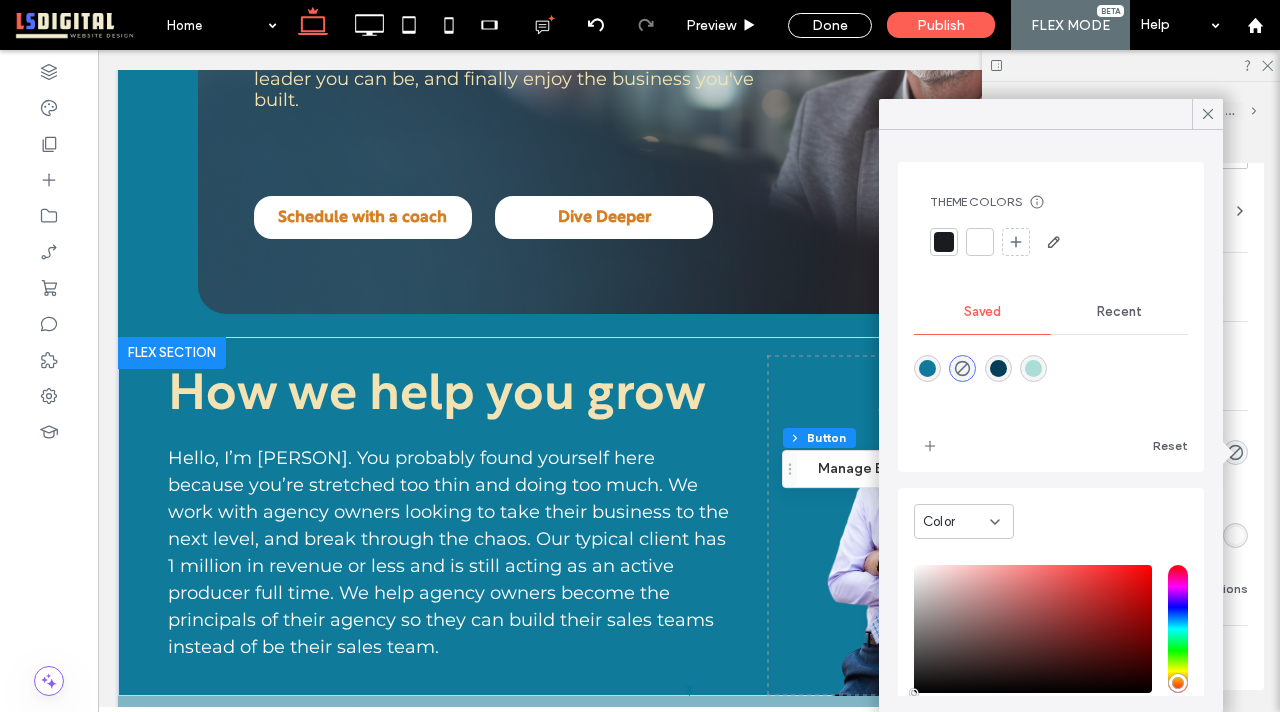 click on "Image" at bounding box center [1189, 388] 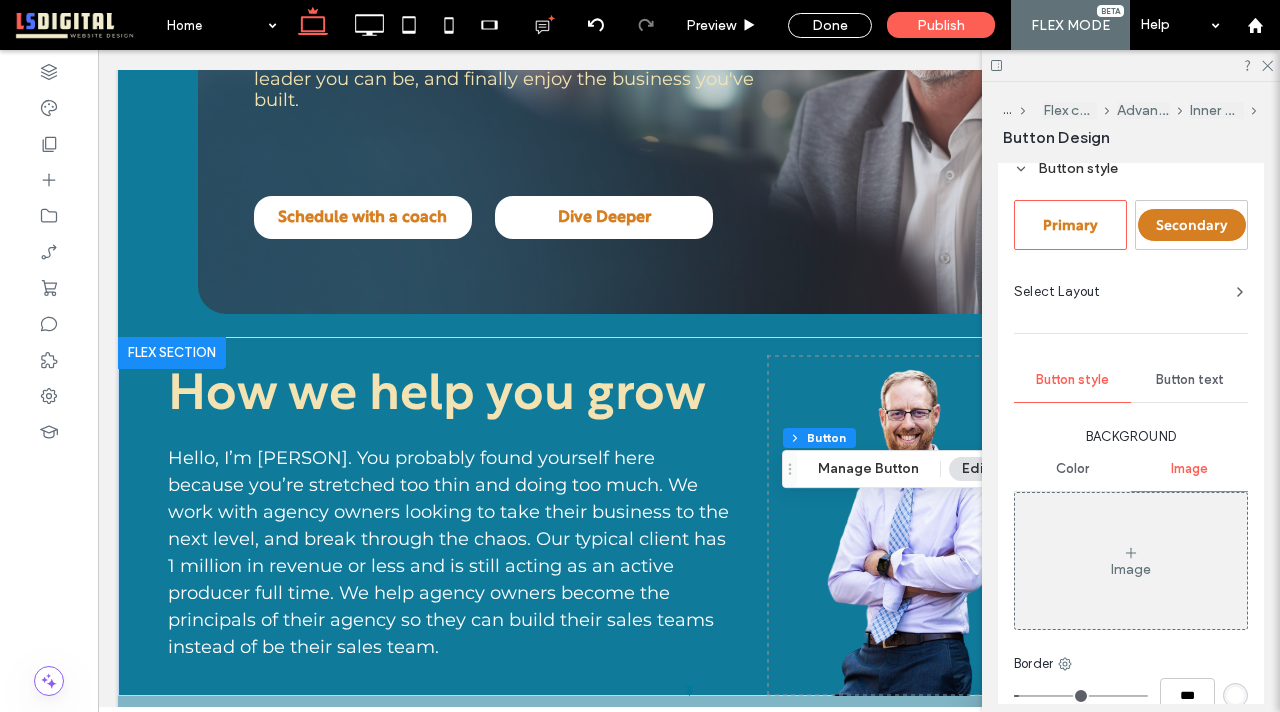 scroll, scrollTop: 260, scrollLeft: 0, axis: vertical 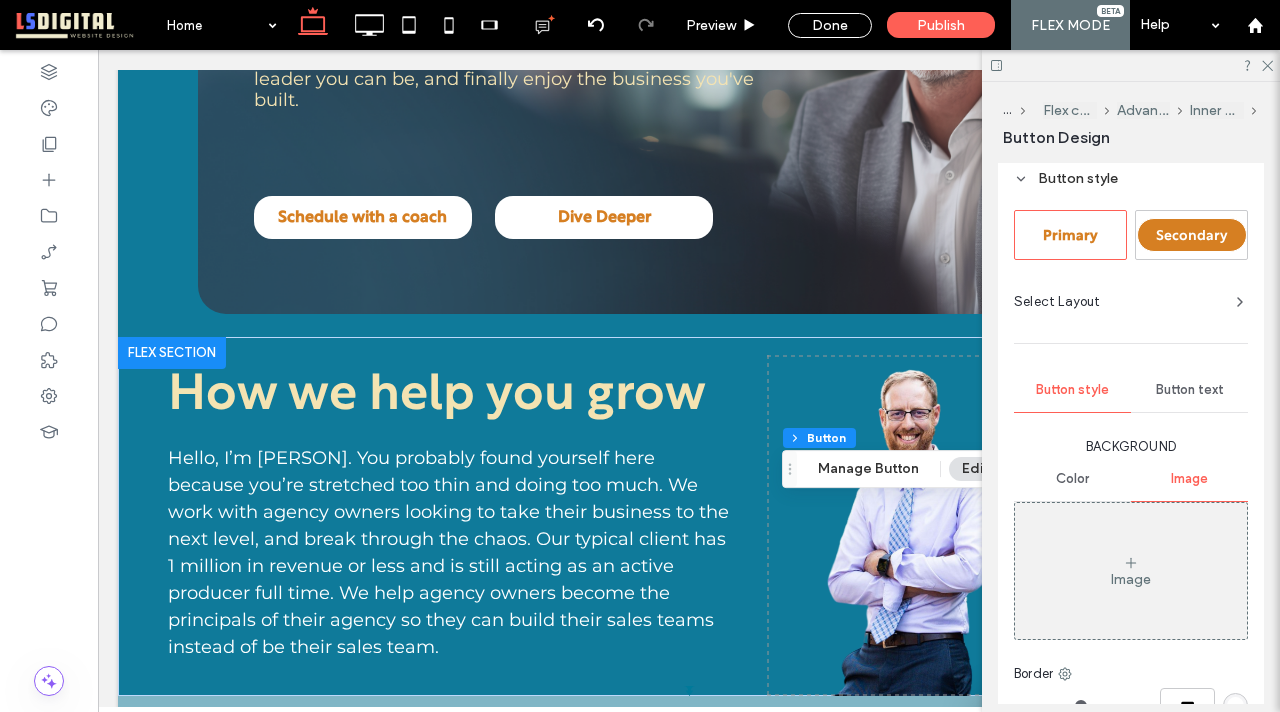 click on "Button text" at bounding box center (1190, 390) 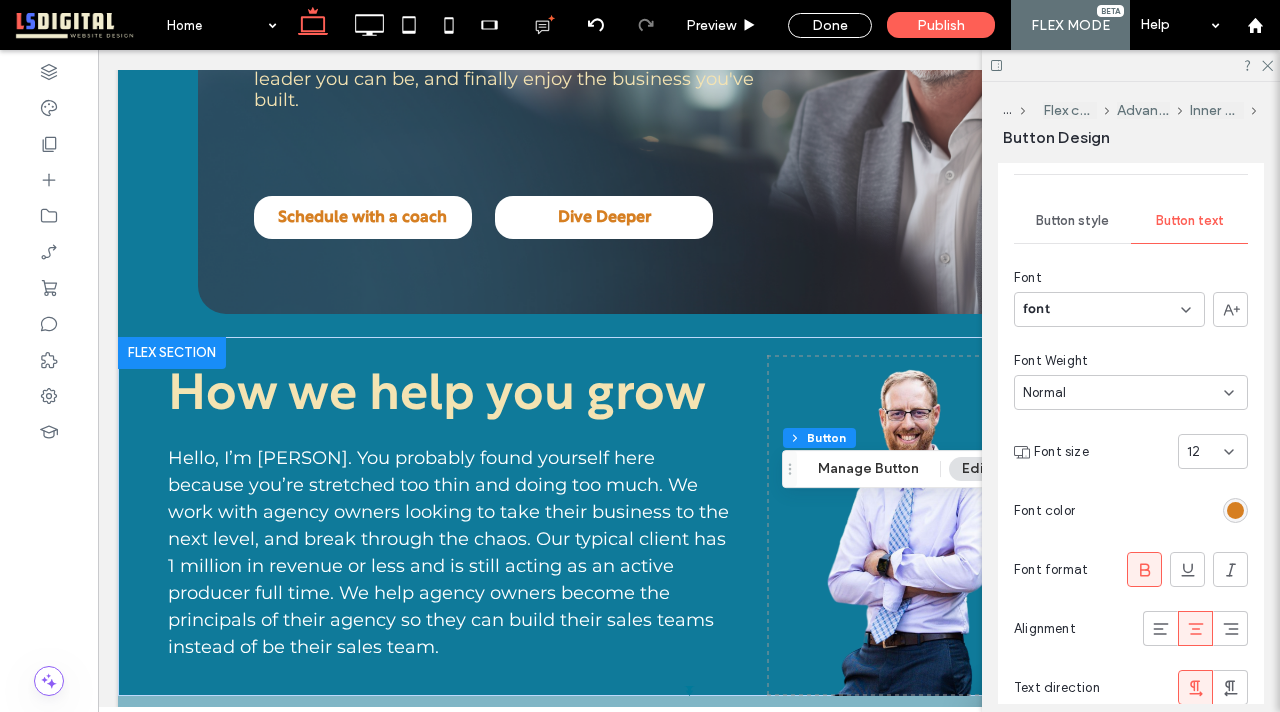 scroll, scrollTop: 431, scrollLeft: 0, axis: vertical 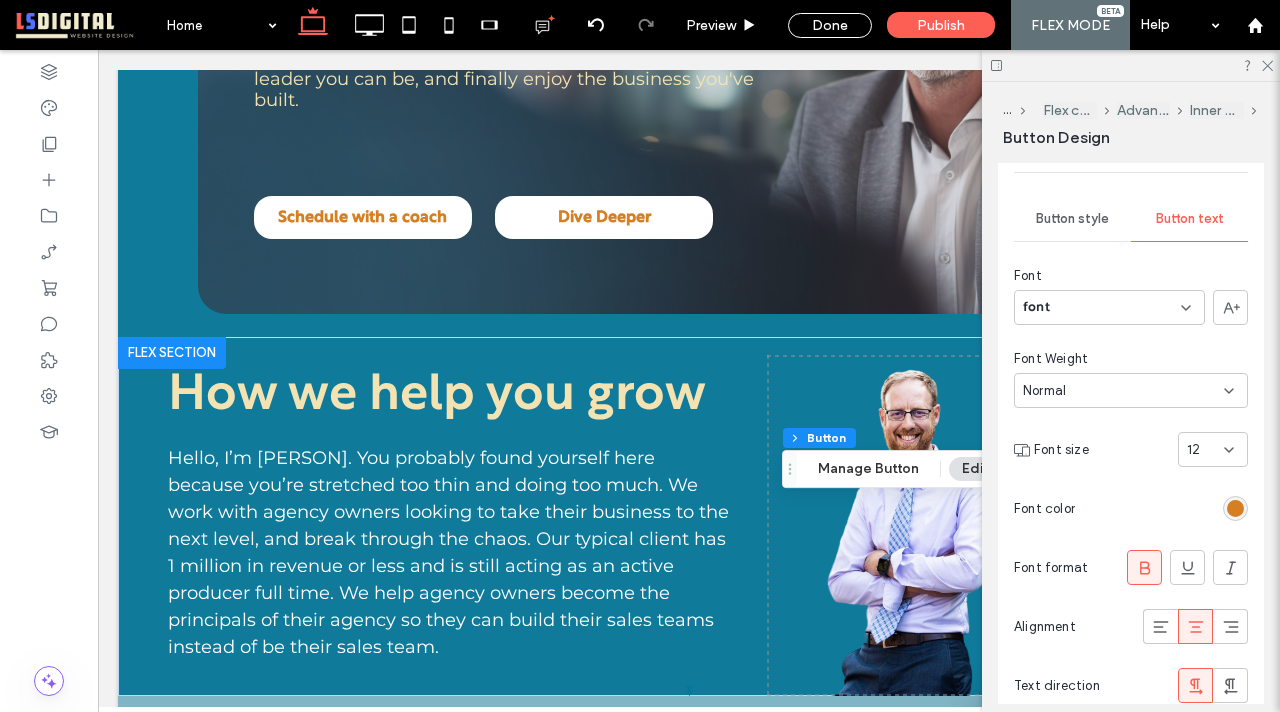 click at bounding box center [1235, 508] 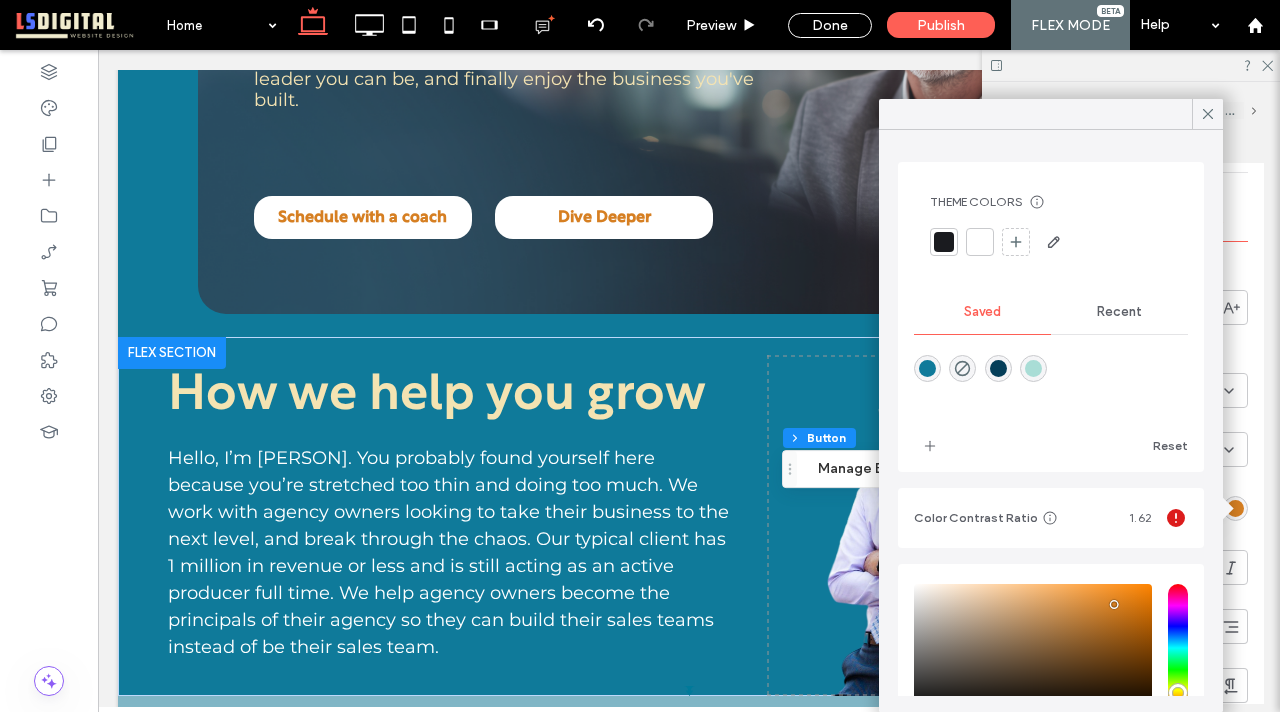 click on "Recent" at bounding box center (1119, 312) 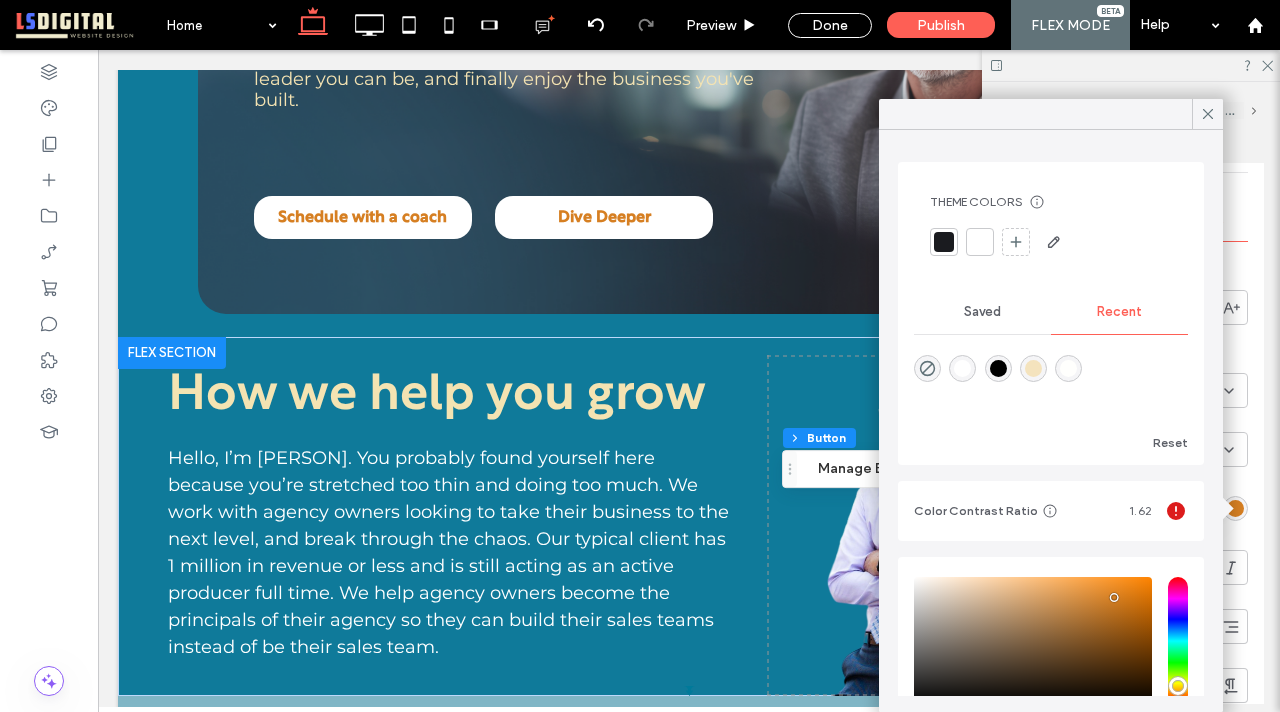 click at bounding box center [1033, 368] 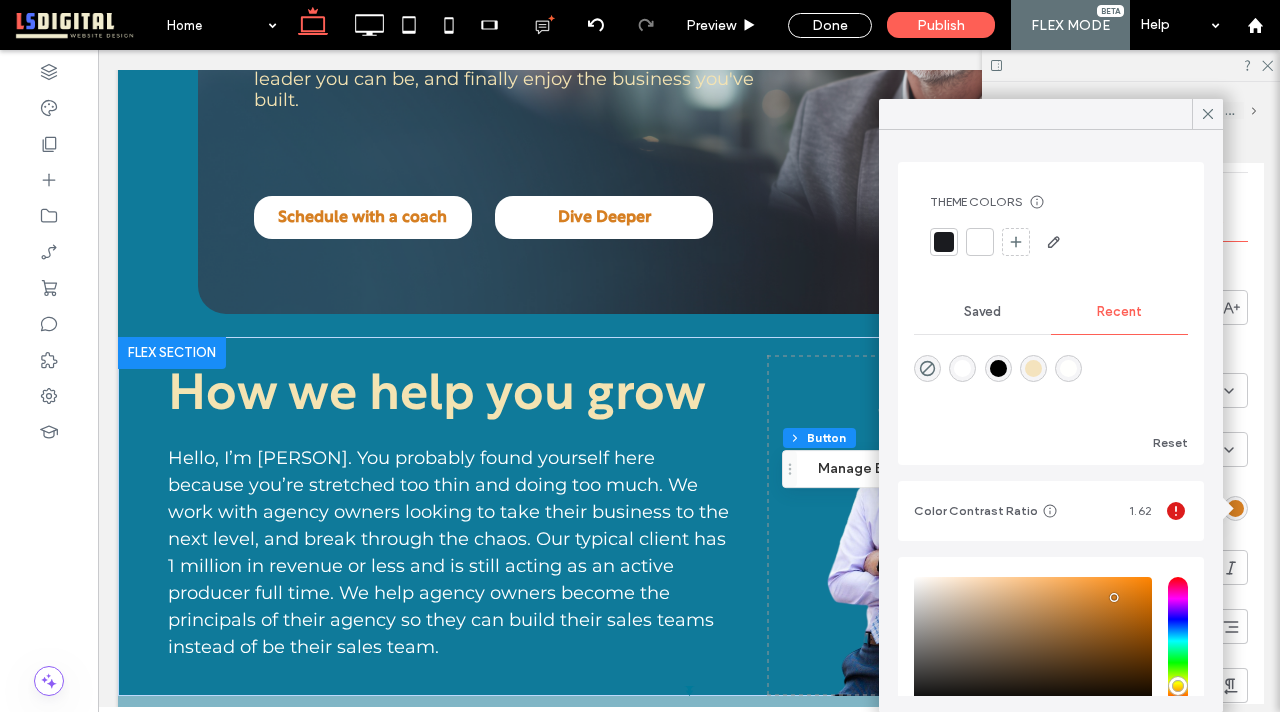 type on "*******" 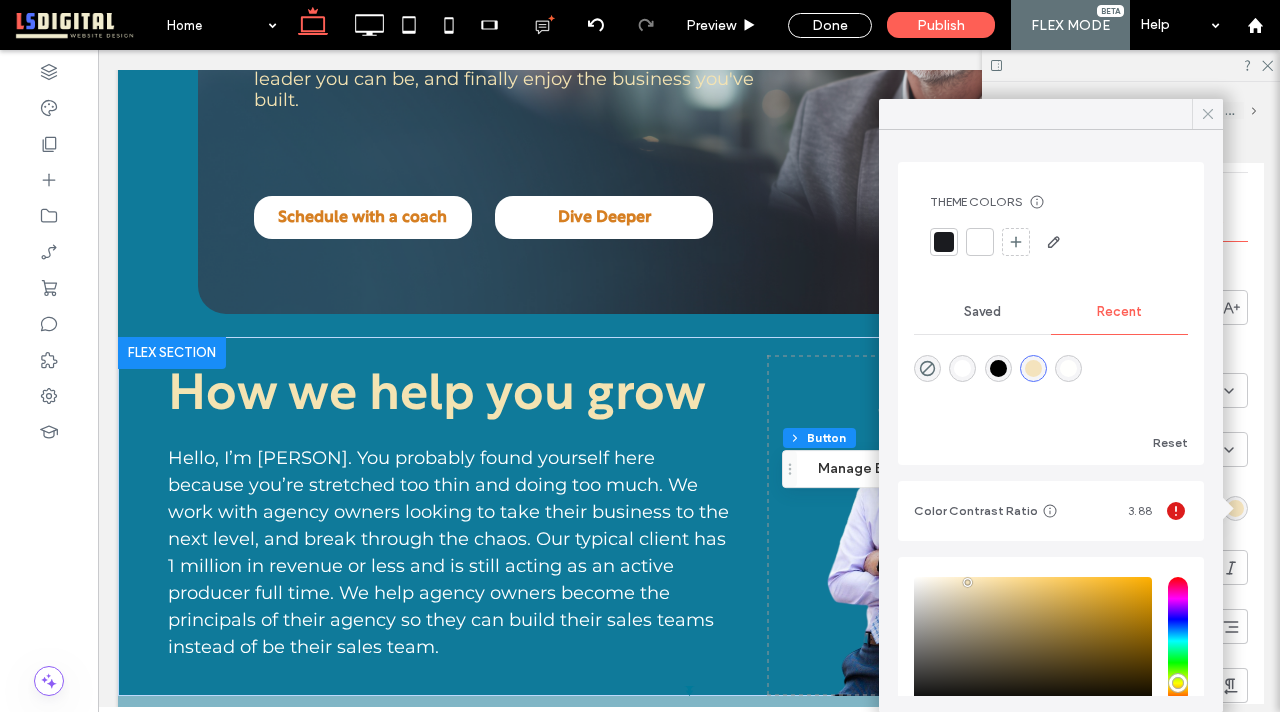 click 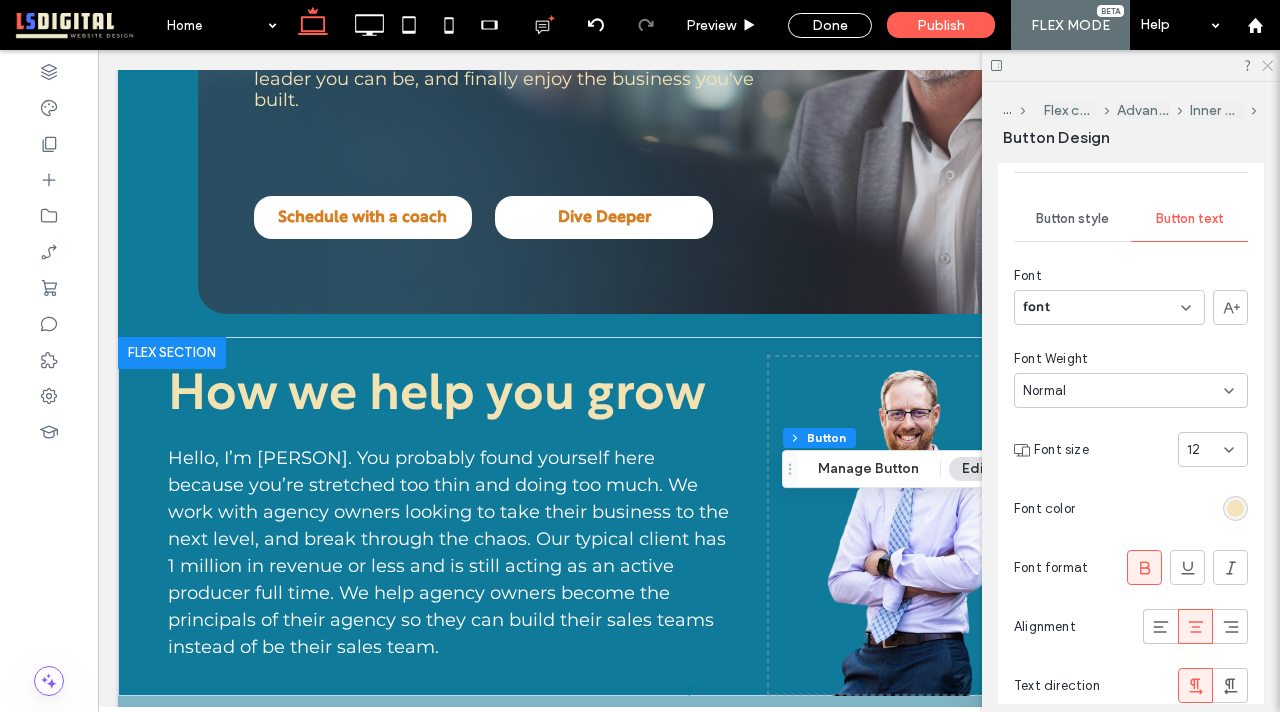 click 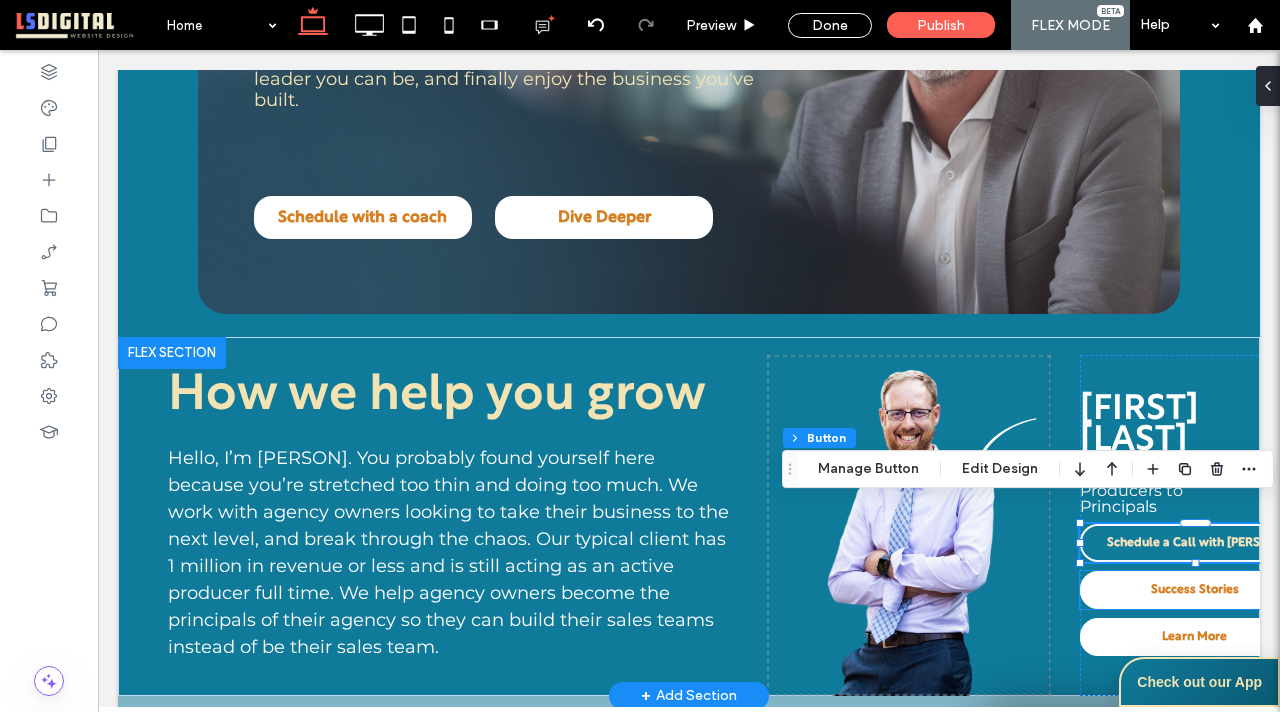click on "Success Stories" at bounding box center (1195, 590) 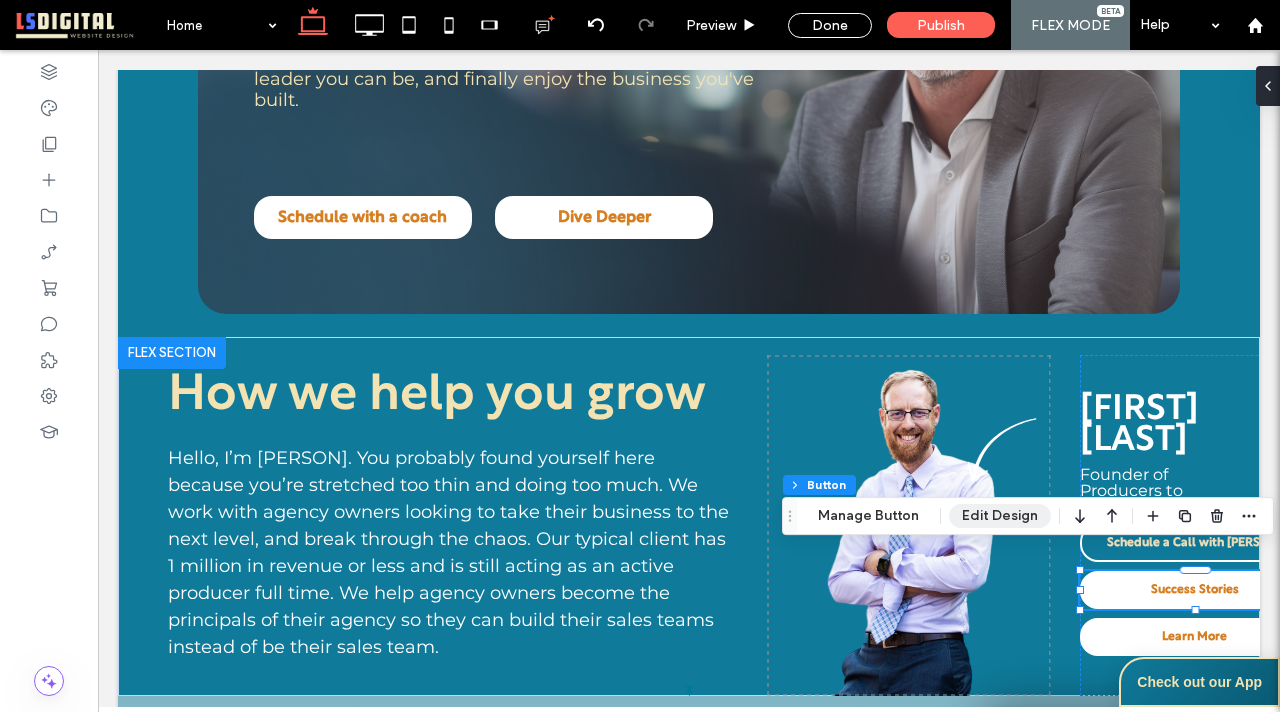 click on "Edit Design" at bounding box center [1000, 516] 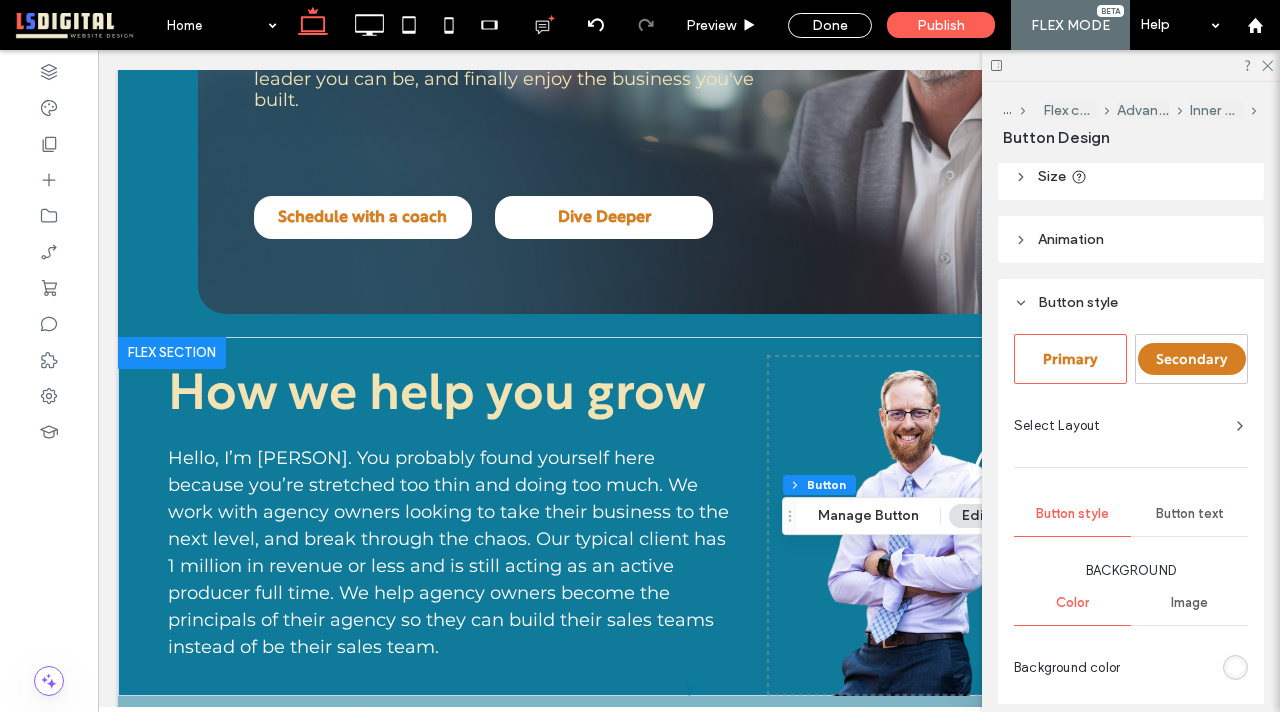 scroll, scrollTop: 135, scrollLeft: 0, axis: vertical 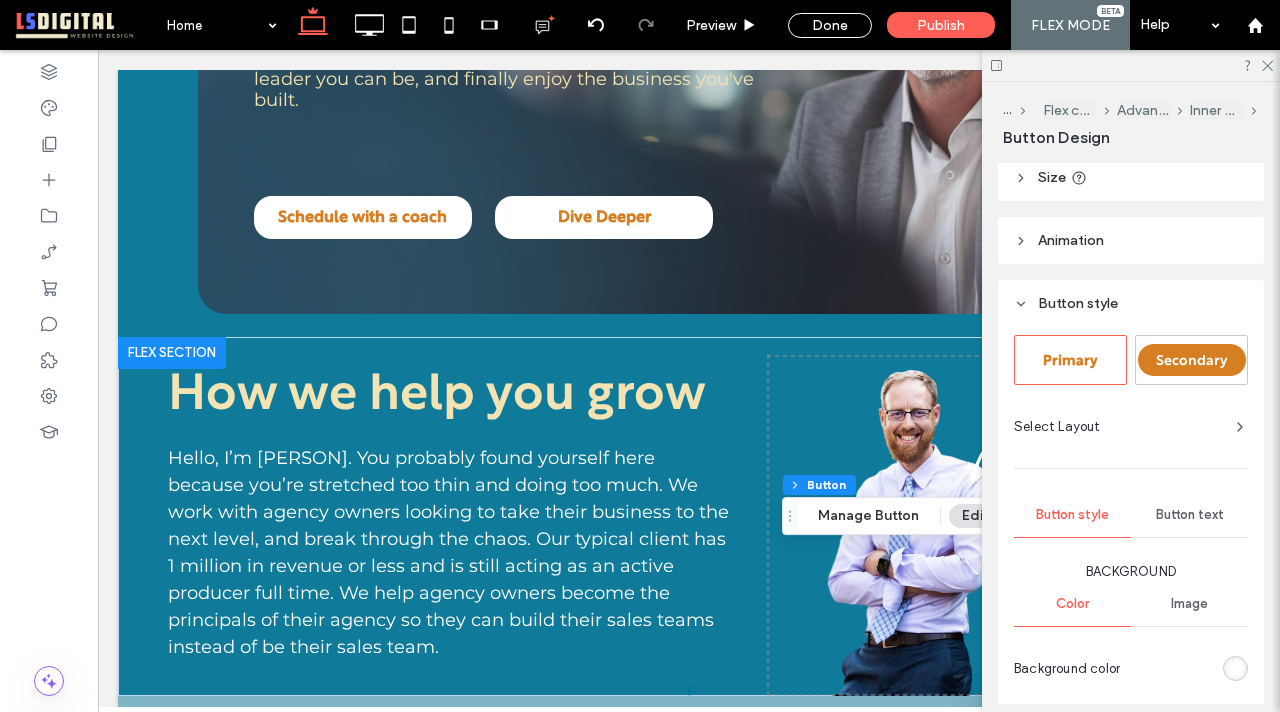 click on "Button text" at bounding box center [1190, 515] 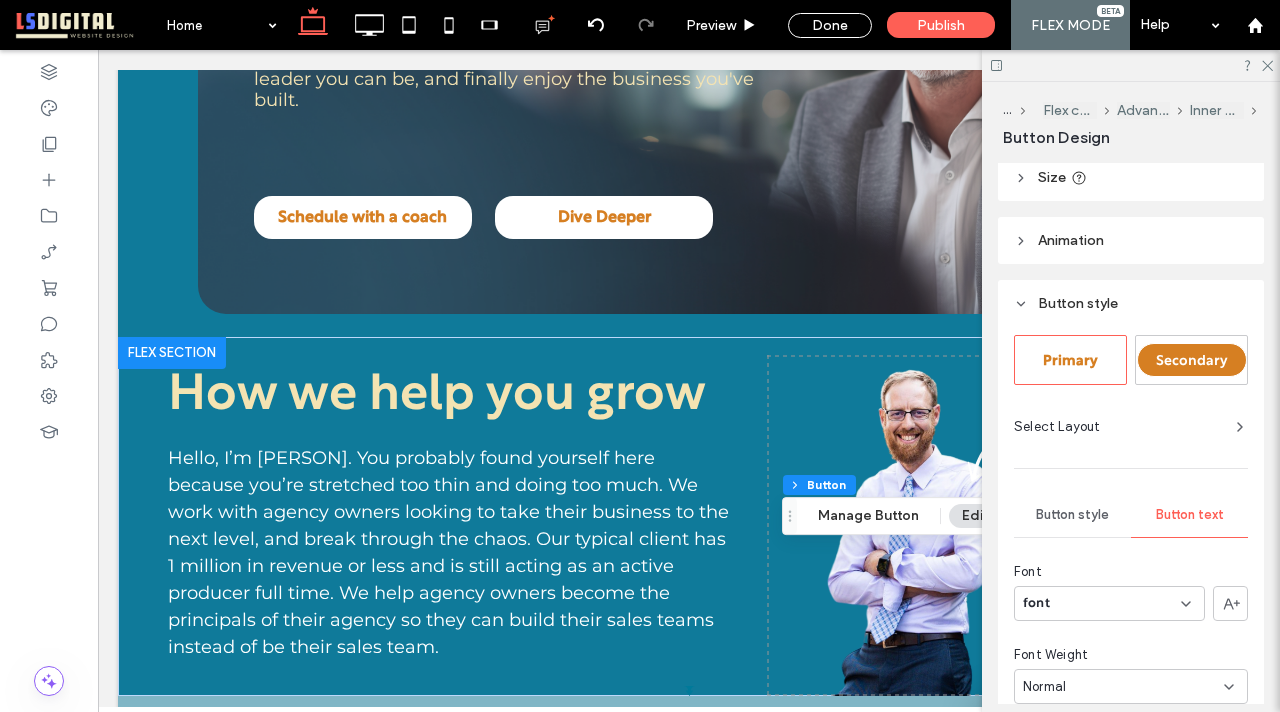 click on "Button style" at bounding box center [1072, 515] 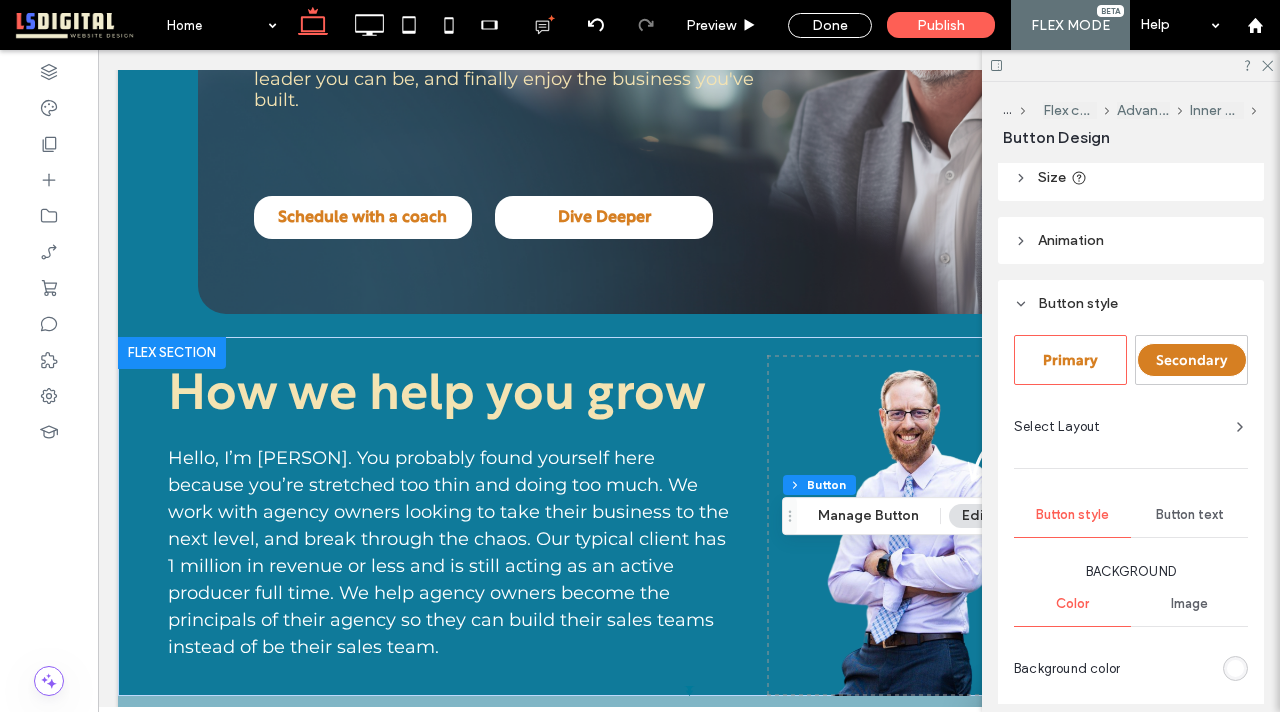 scroll, scrollTop: 262, scrollLeft: 0, axis: vertical 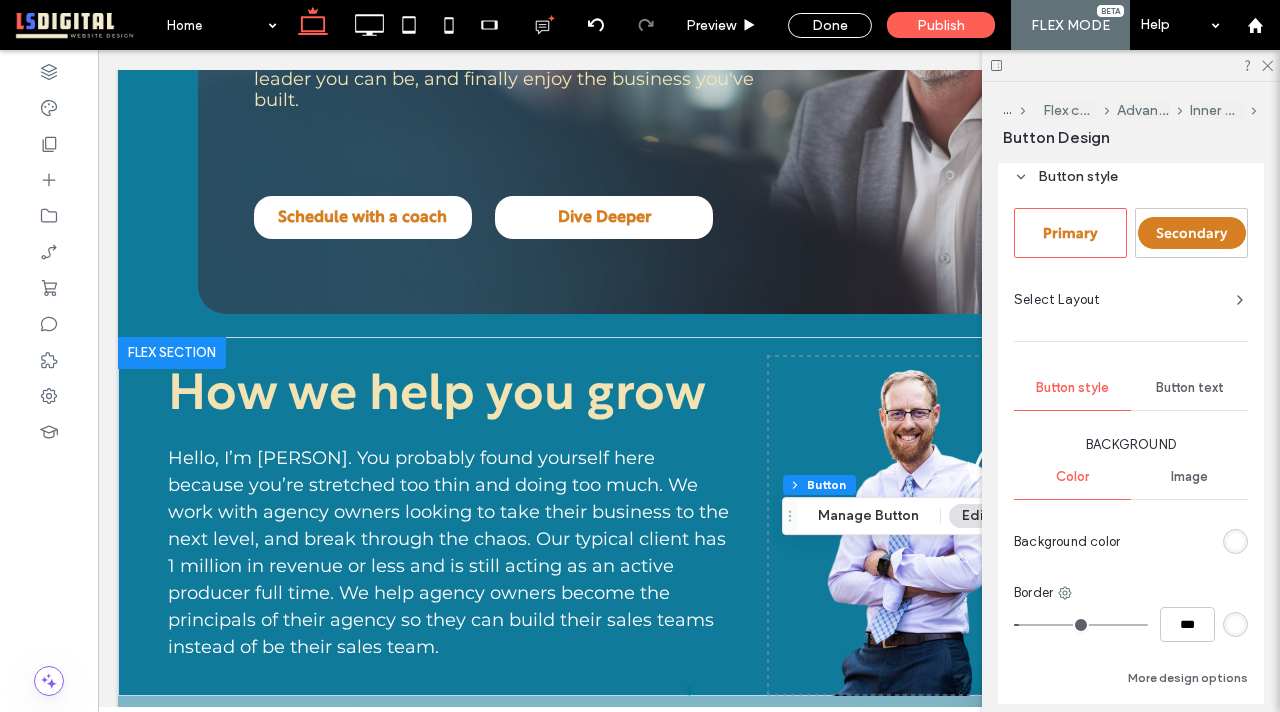 click at bounding box center [1235, 541] 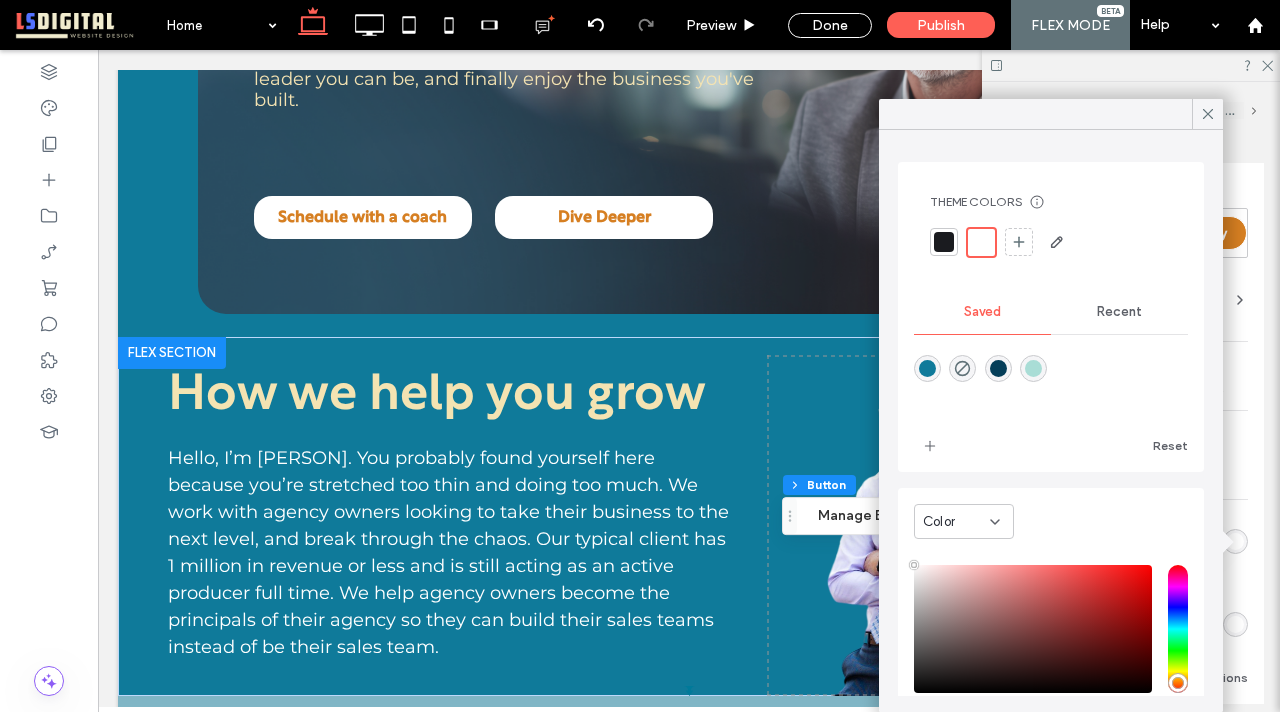 click on "Recent" at bounding box center [1119, 312] 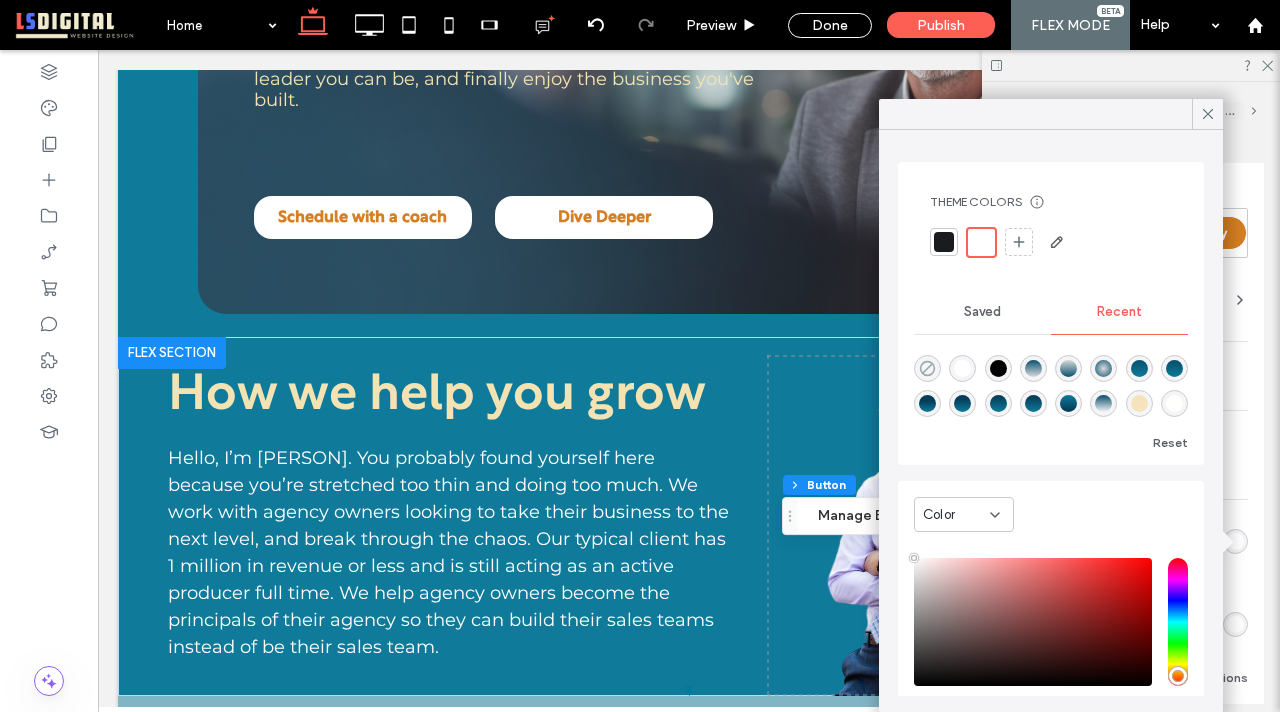click 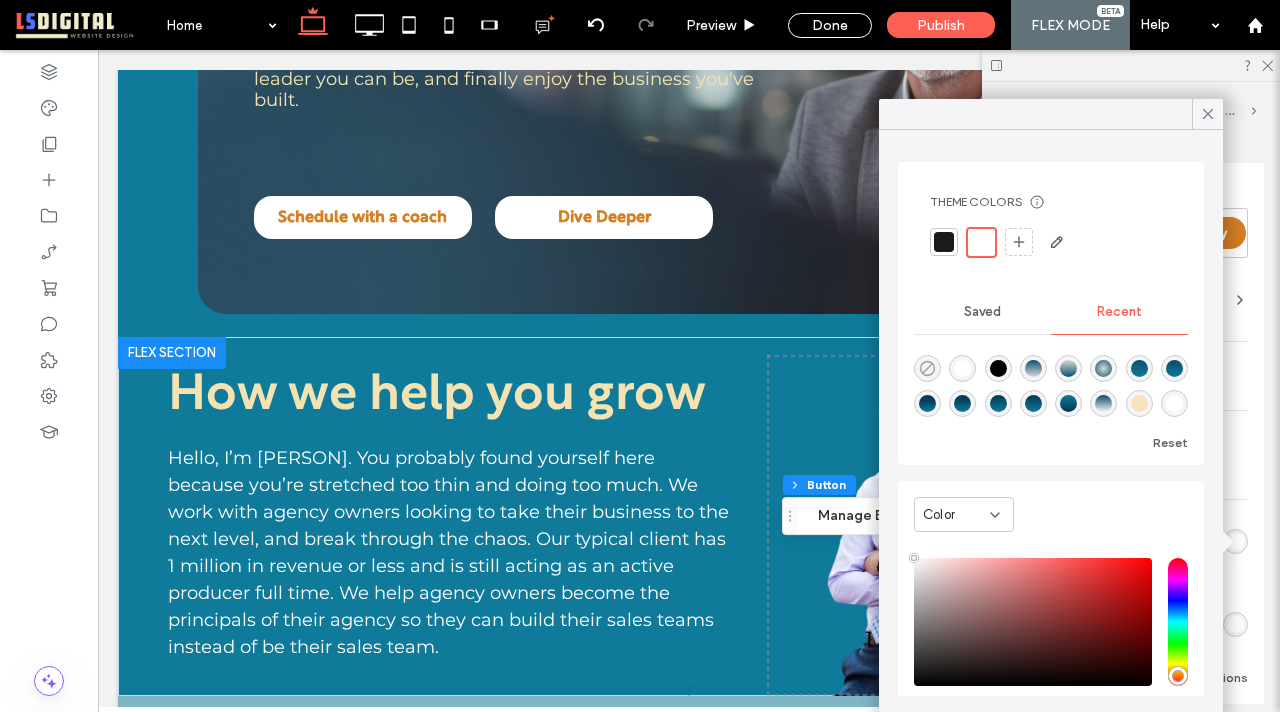 type on "*******" 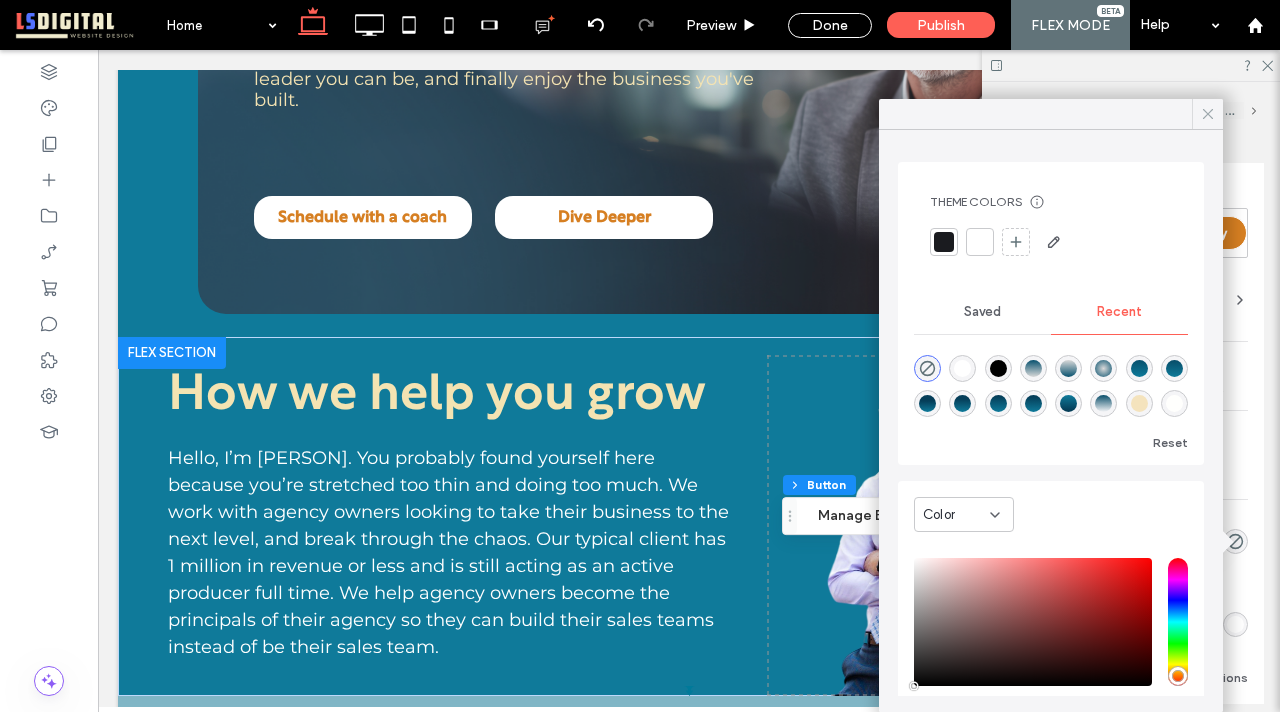 click 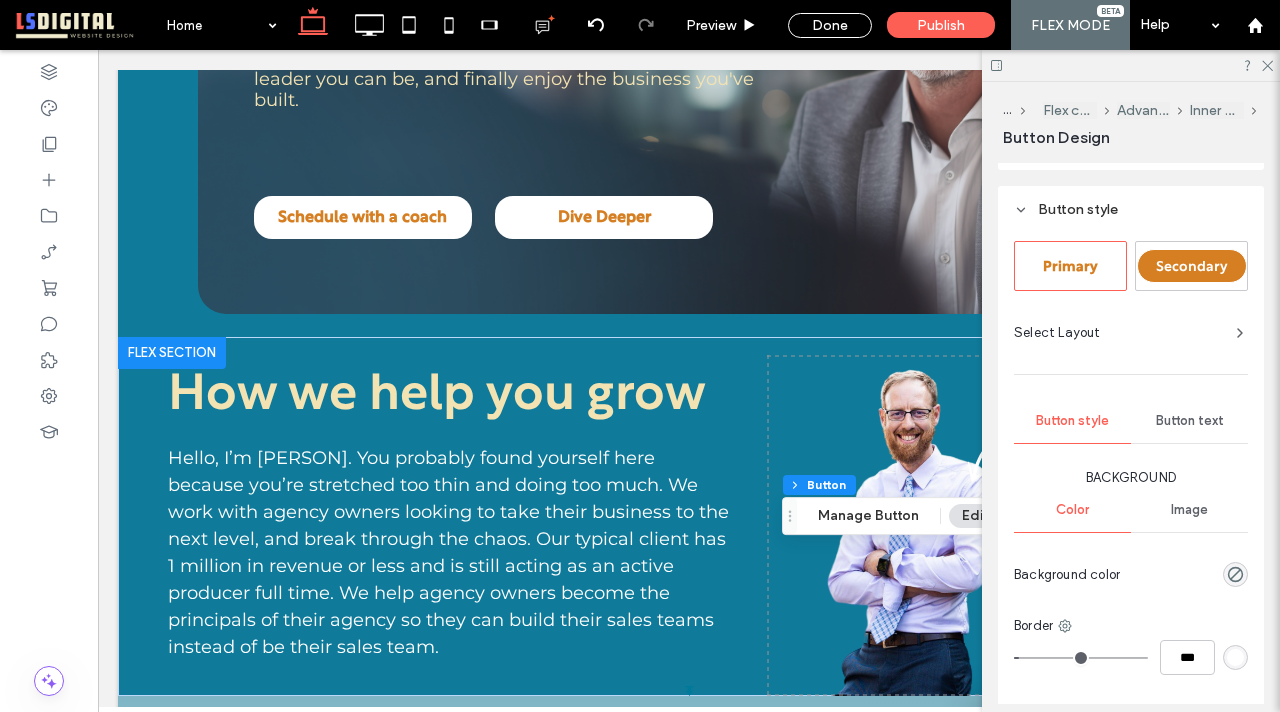 scroll, scrollTop: 223, scrollLeft: 0, axis: vertical 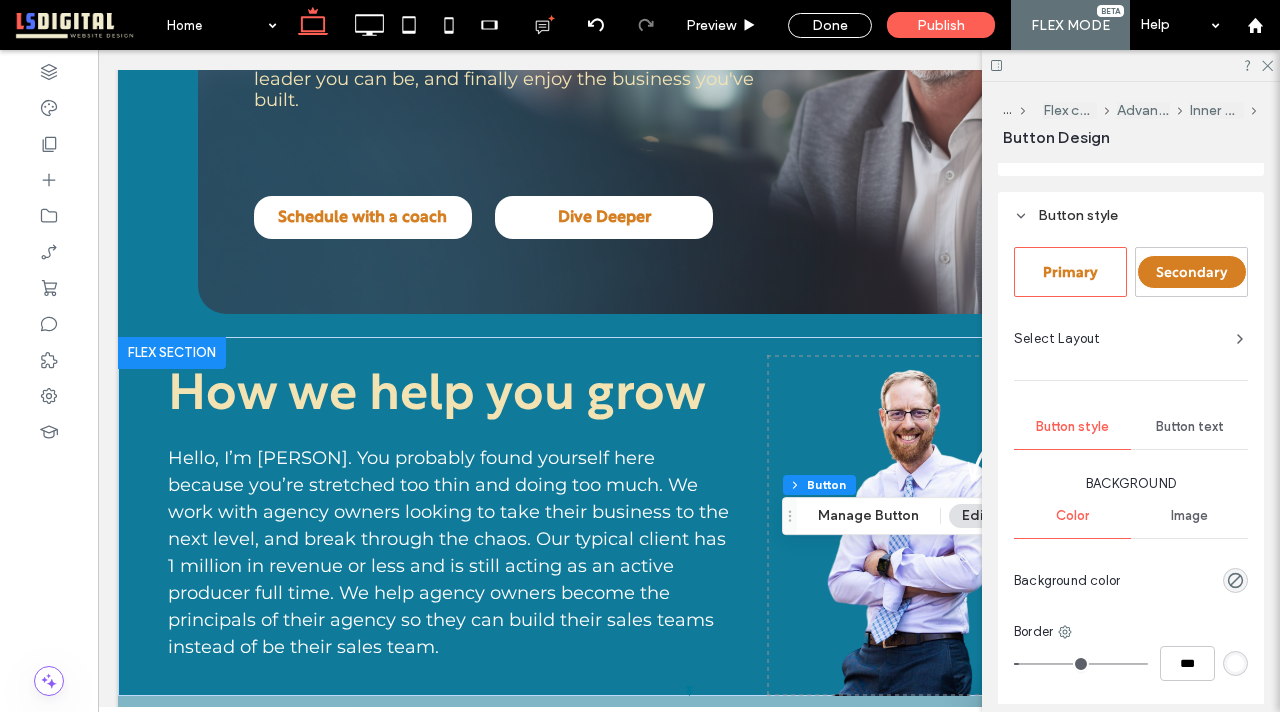 click on "Button text" at bounding box center [1190, 427] 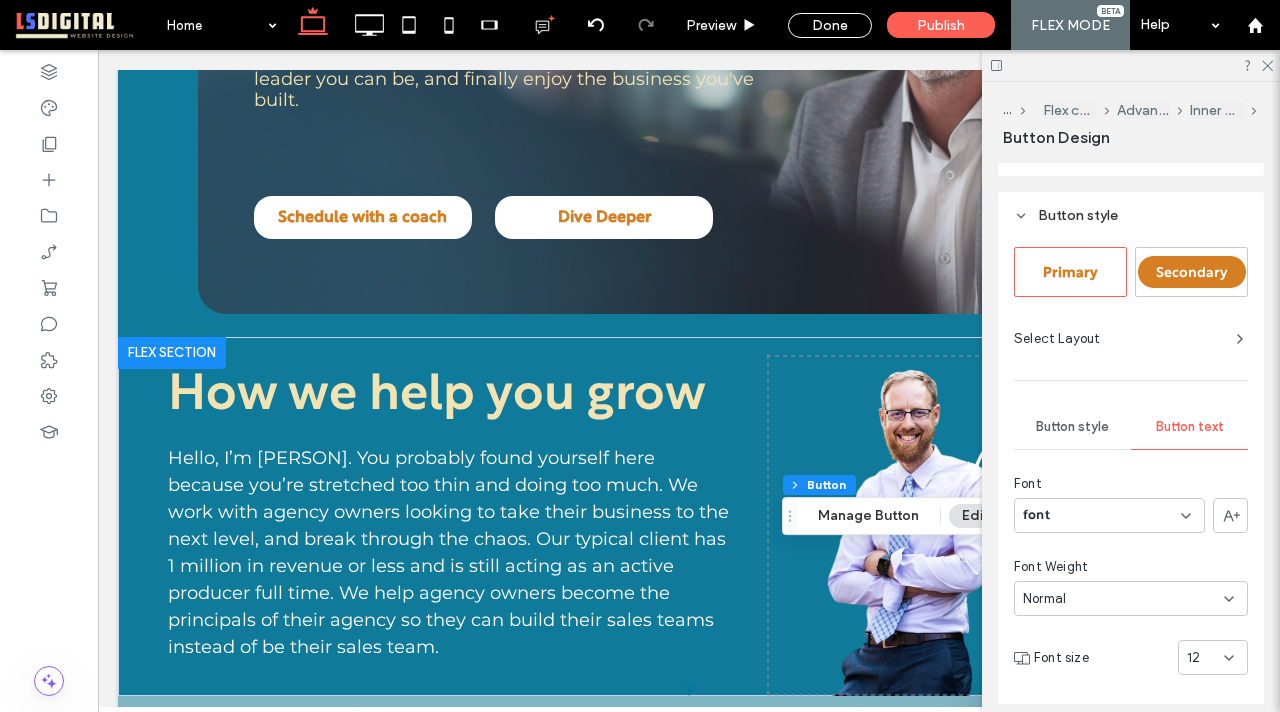 scroll, scrollTop: 377, scrollLeft: 0, axis: vertical 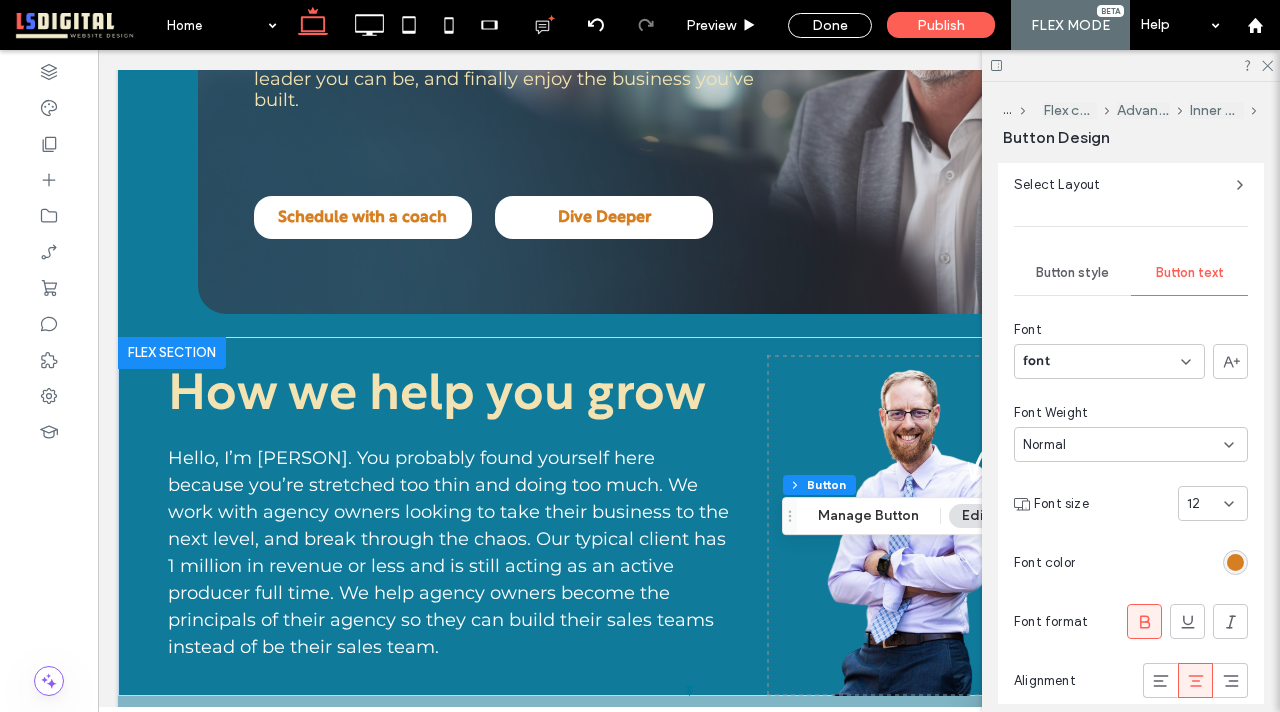 click at bounding box center [1235, 562] 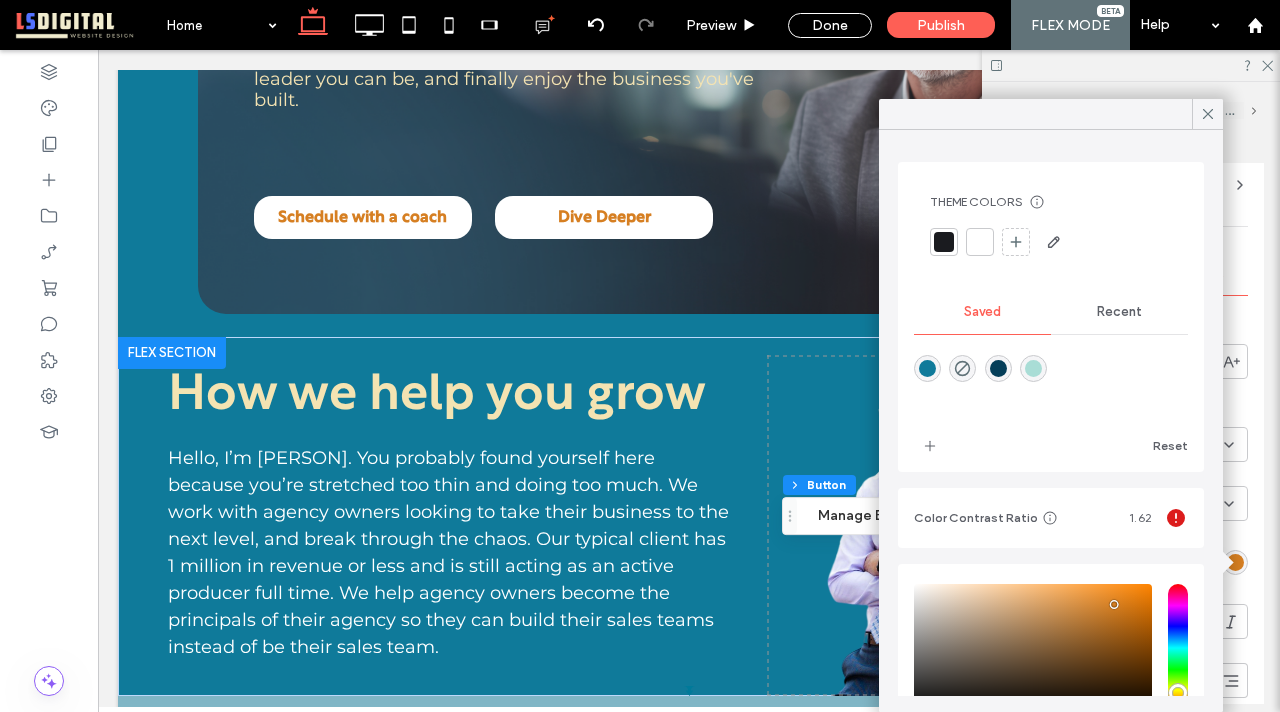 click on "Recent" at bounding box center [1119, 312] 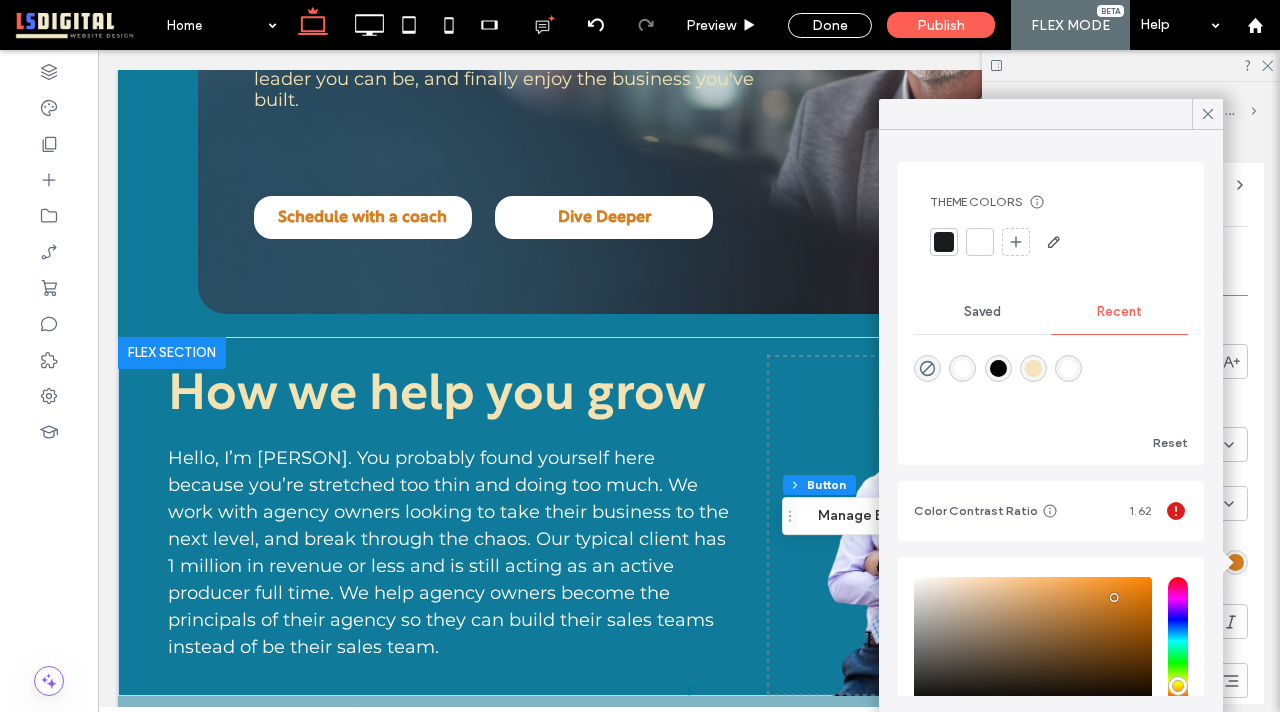 click at bounding box center (1033, 368) 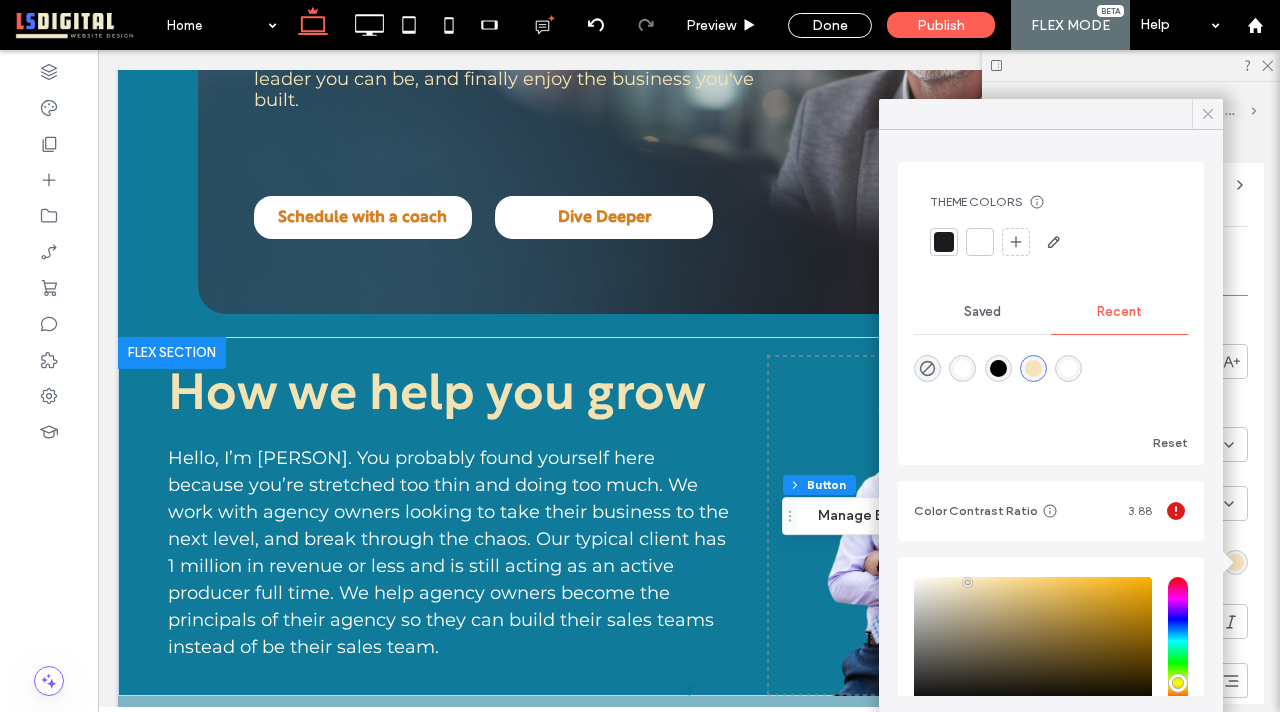 click 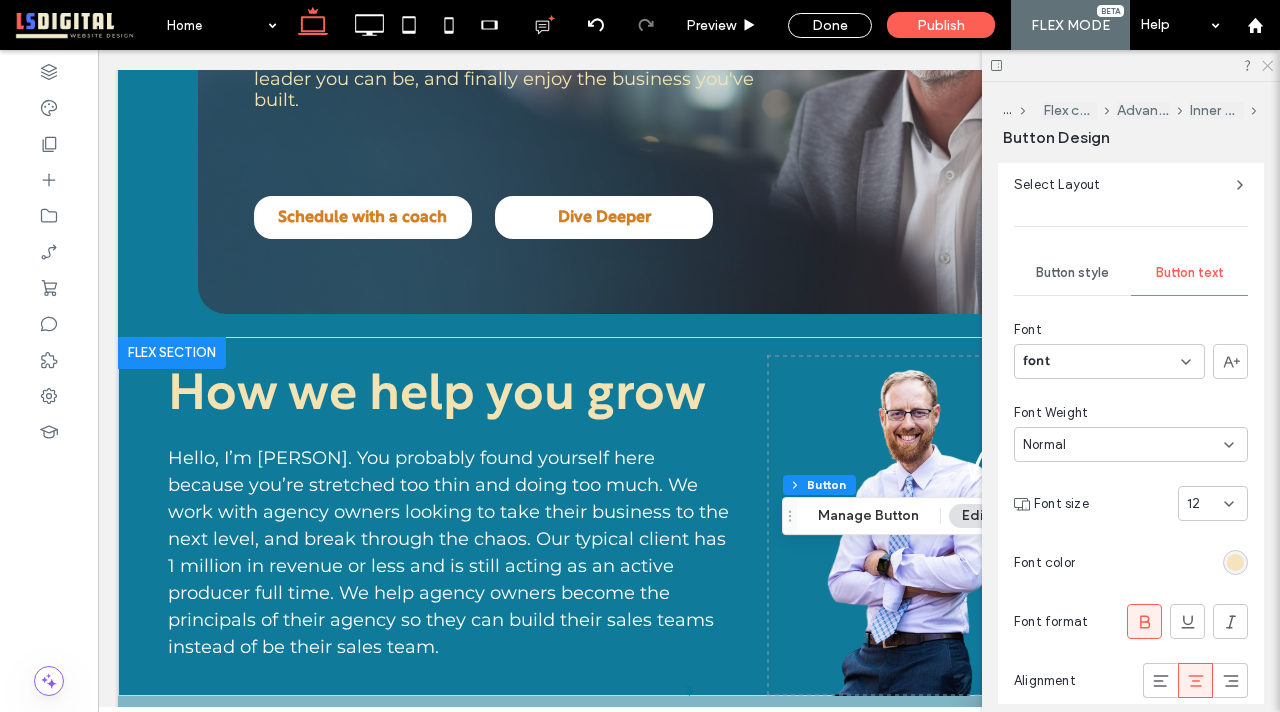 click 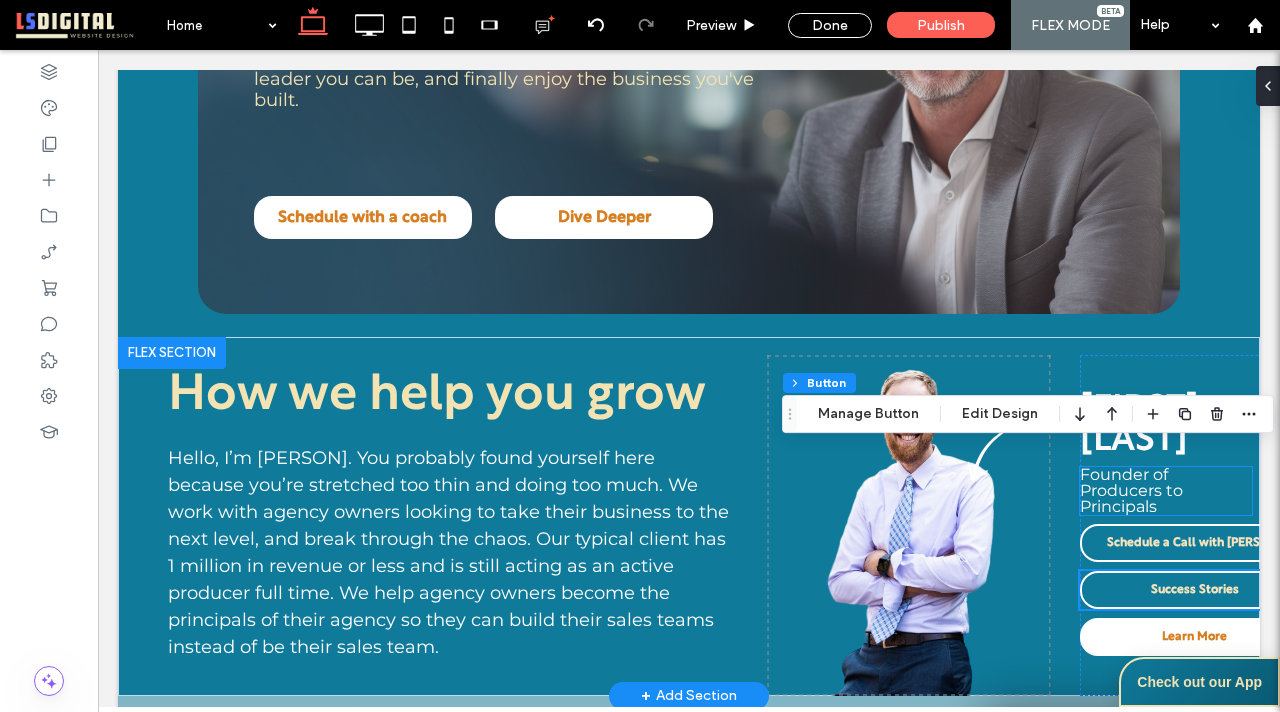 scroll, scrollTop: 589, scrollLeft: 0, axis: vertical 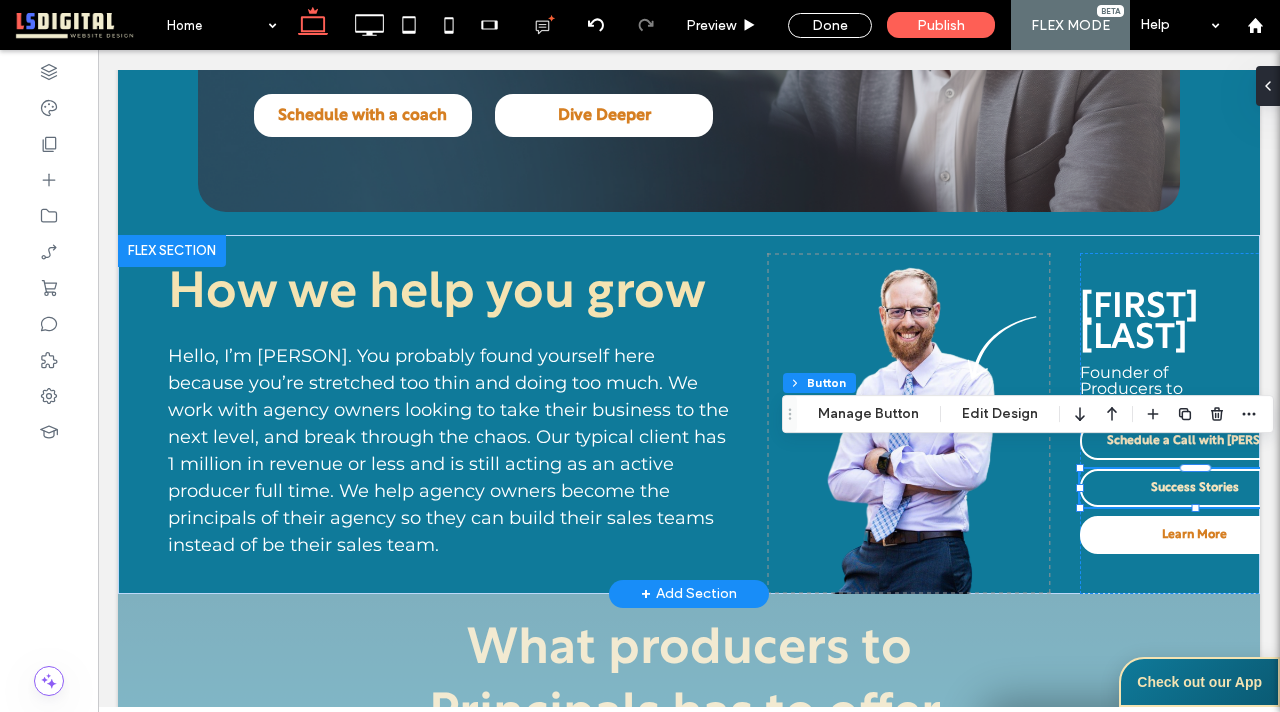 click on "Success Stories" at bounding box center (1194, 488) 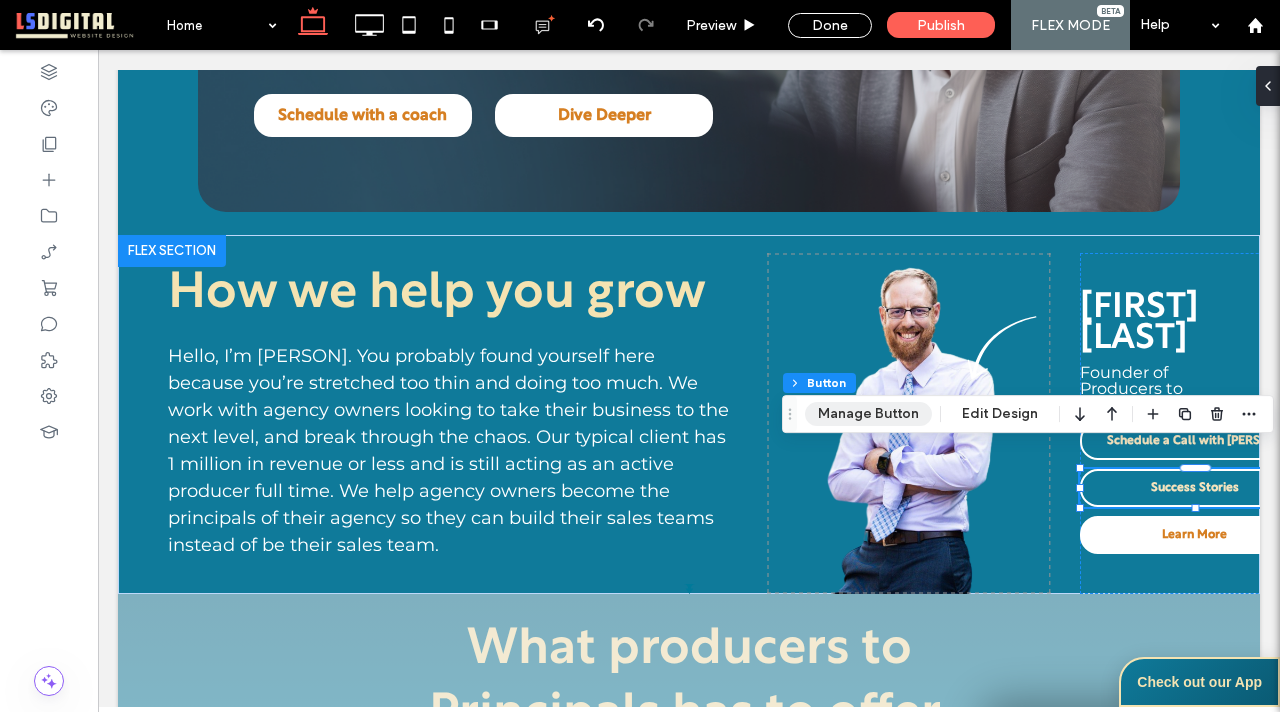 click on "Manage Button" at bounding box center (868, 414) 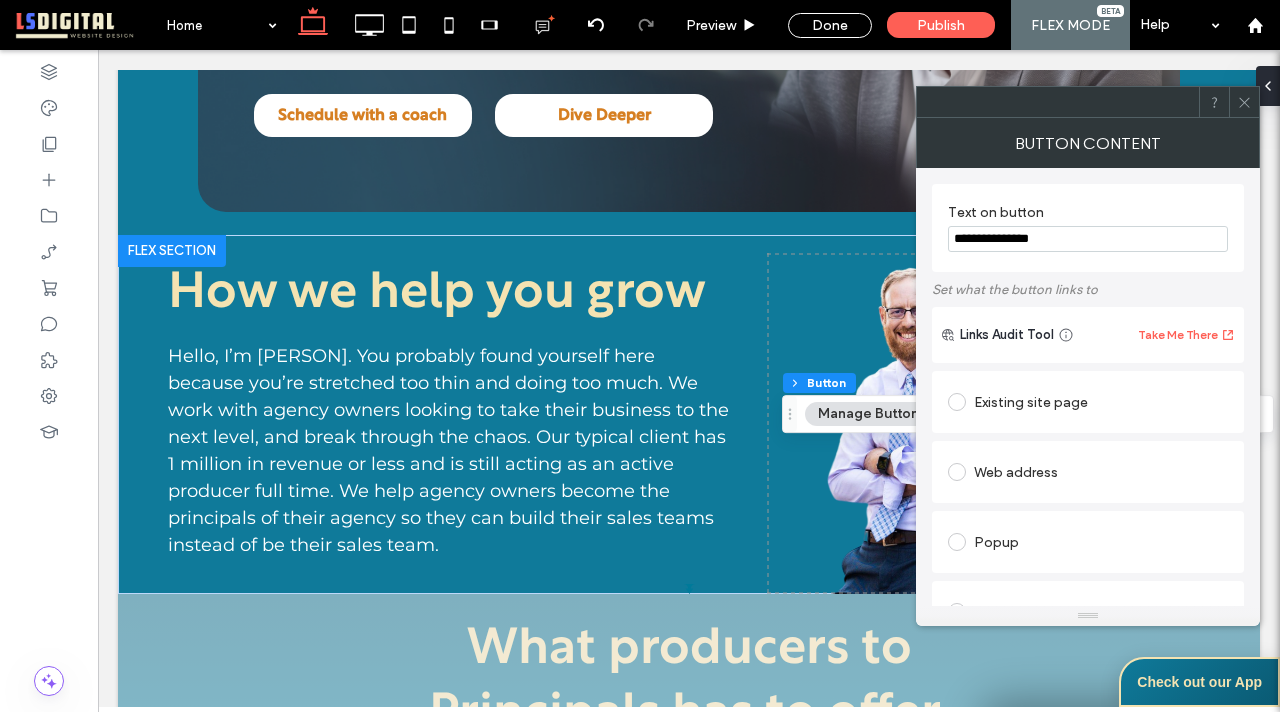 drag, startPoint x: 1078, startPoint y: 241, endPoint x: 964, endPoint y: 195, distance: 122.93088 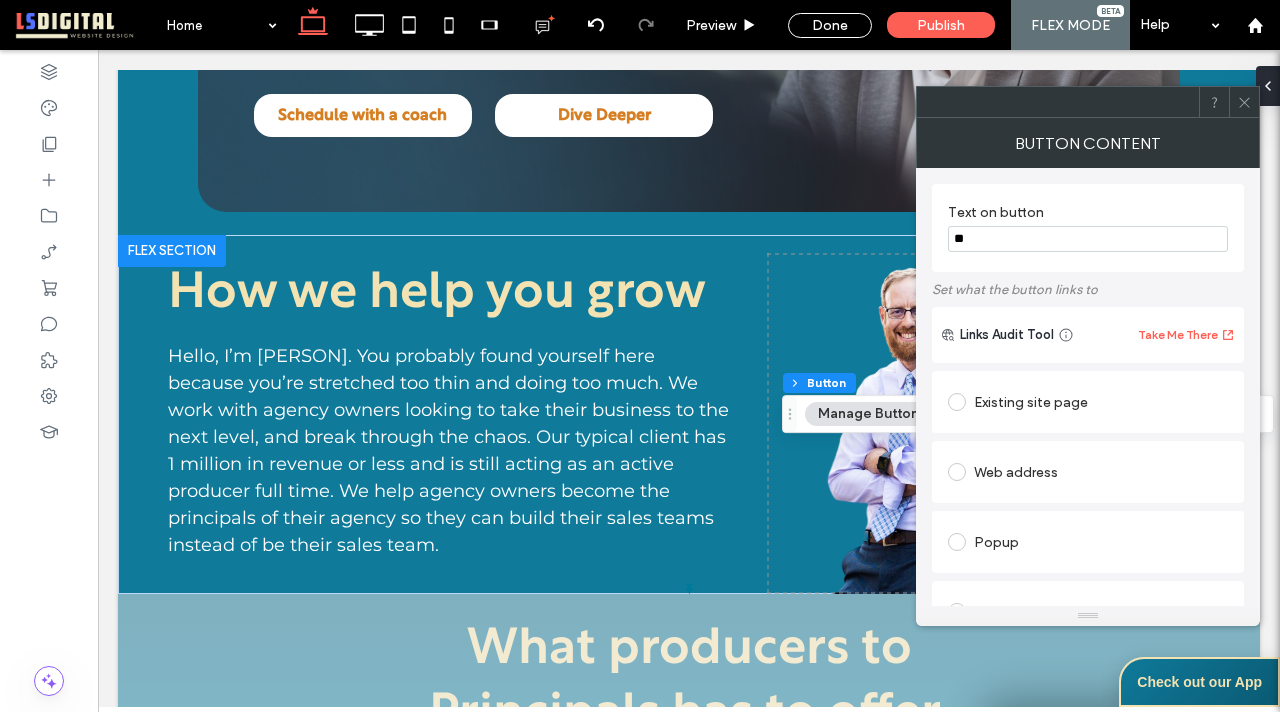 type on "*" 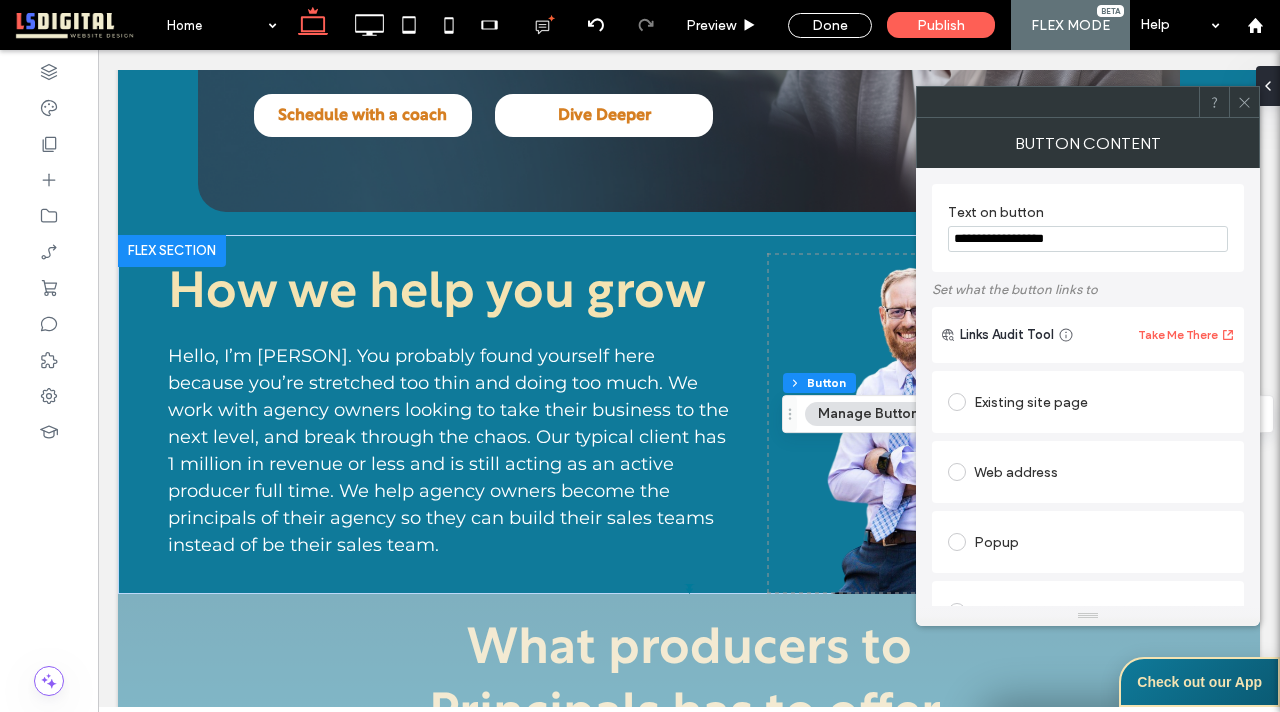 type on "**********" 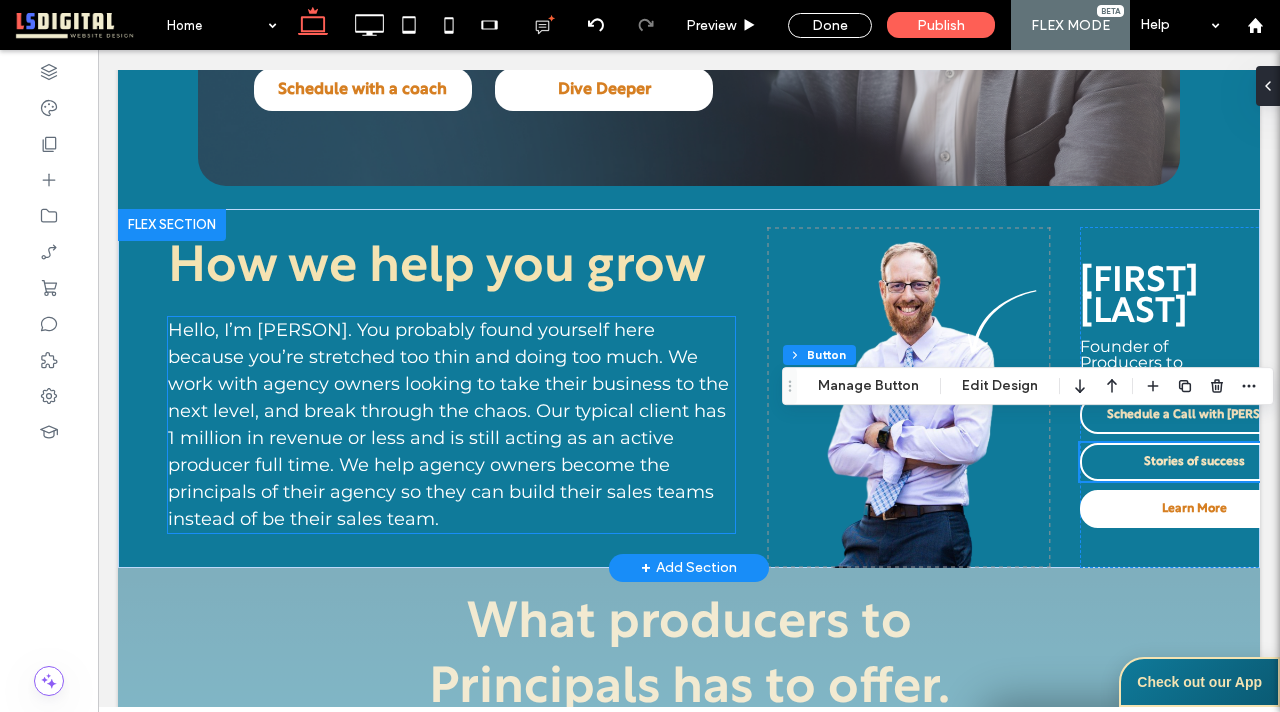 scroll, scrollTop: 619, scrollLeft: 0, axis: vertical 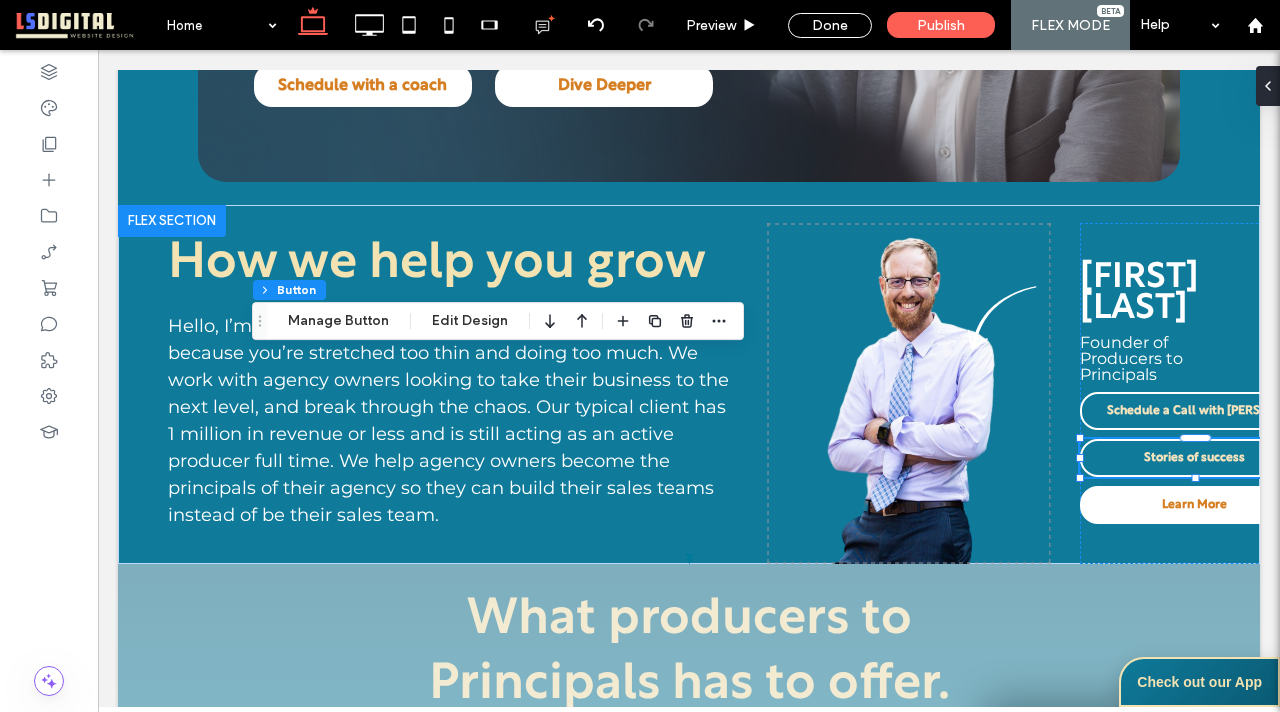 drag, startPoint x: 788, startPoint y: 382, endPoint x: 216, endPoint y: 314, distance: 576.0278 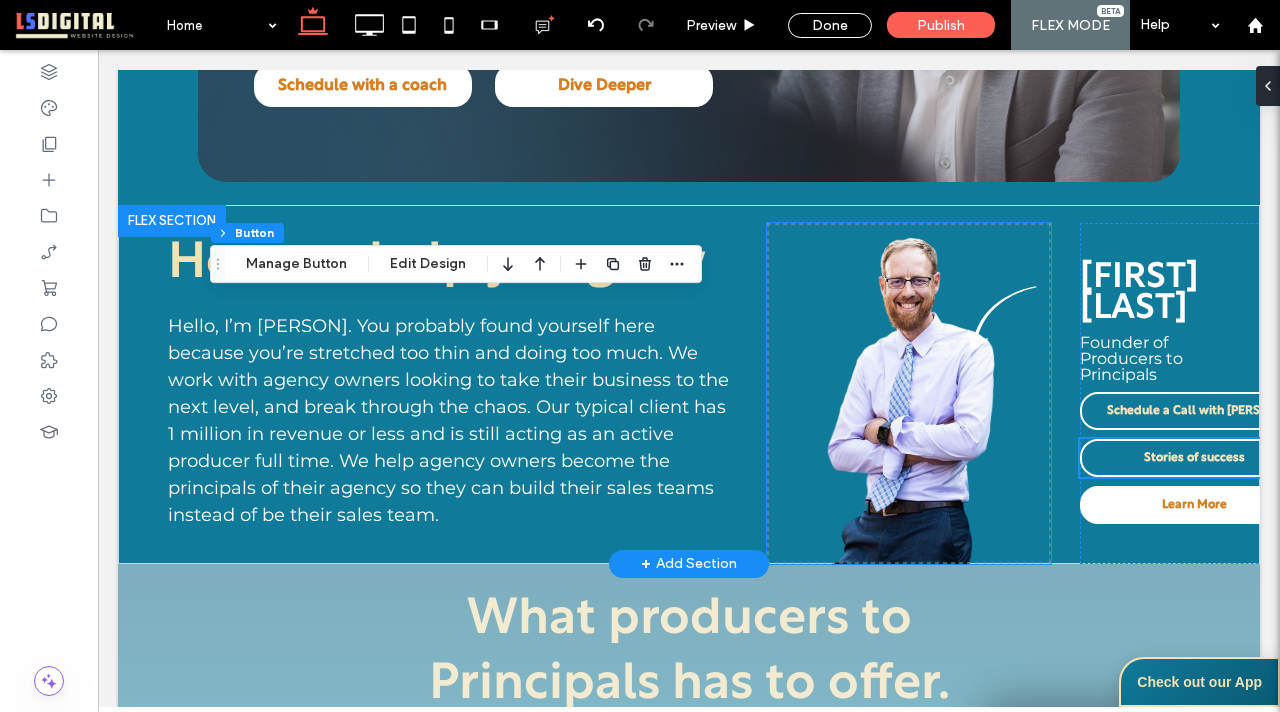 scroll, scrollTop: 671, scrollLeft: 0, axis: vertical 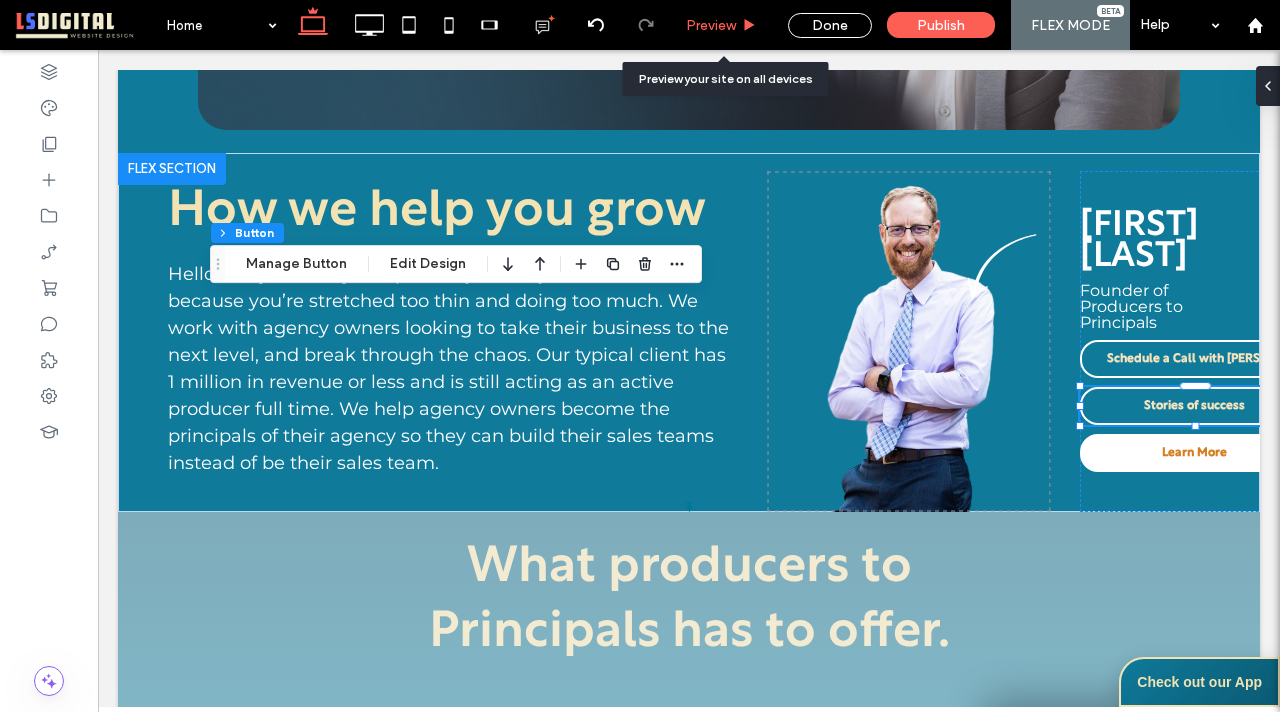 drag, startPoint x: 719, startPoint y: 31, endPoint x: 582, endPoint y: 398, distance: 391.73715 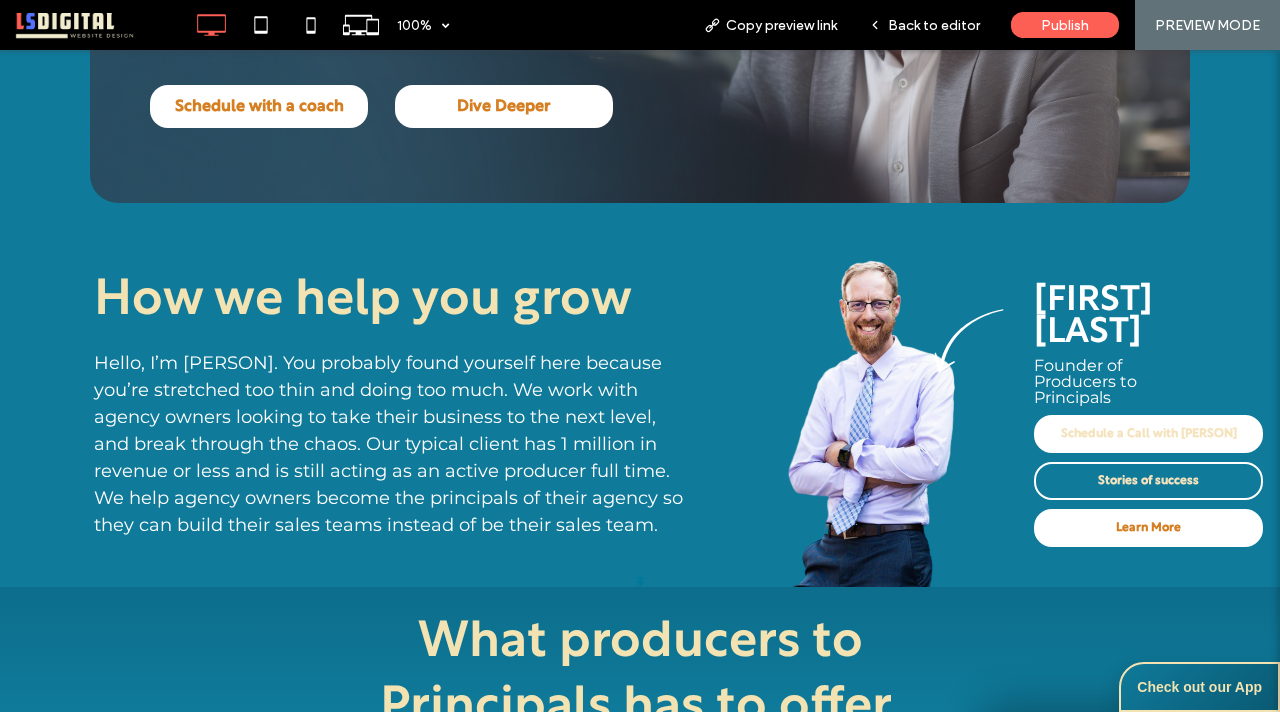 scroll, scrollTop: 580, scrollLeft: 0, axis: vertical 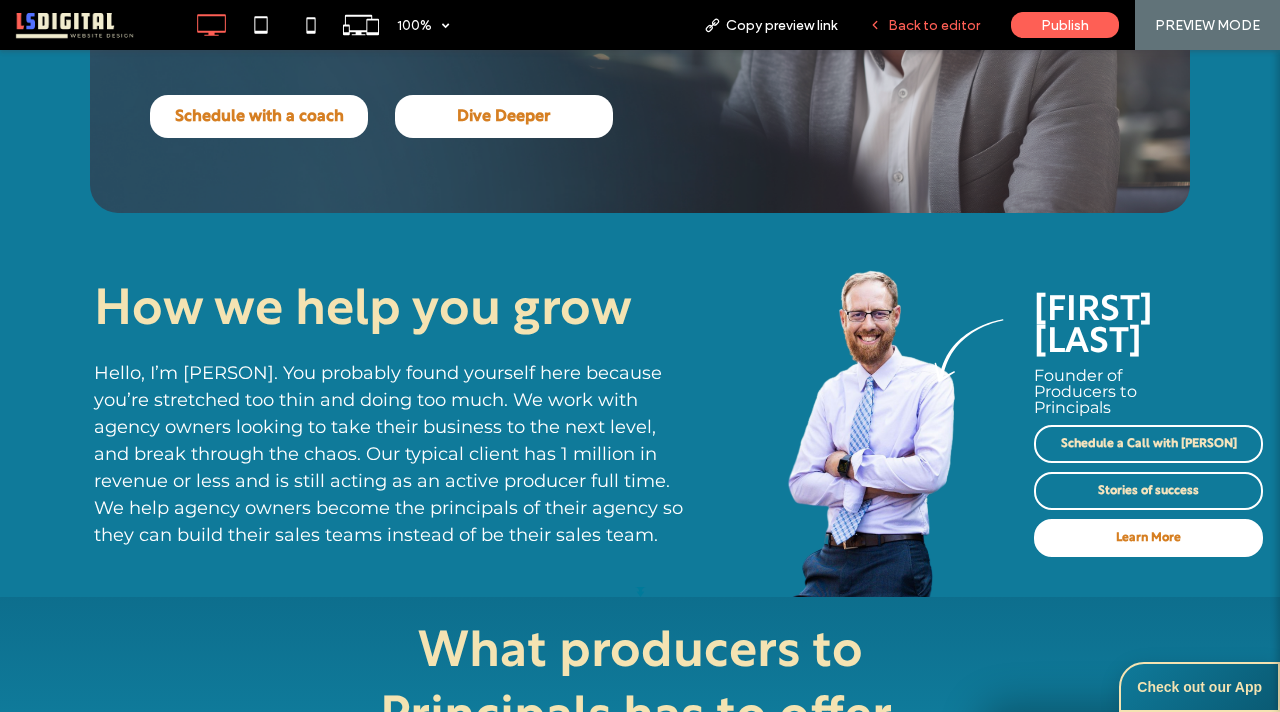 click on "Back to editor" at bounding box center (924, 25) 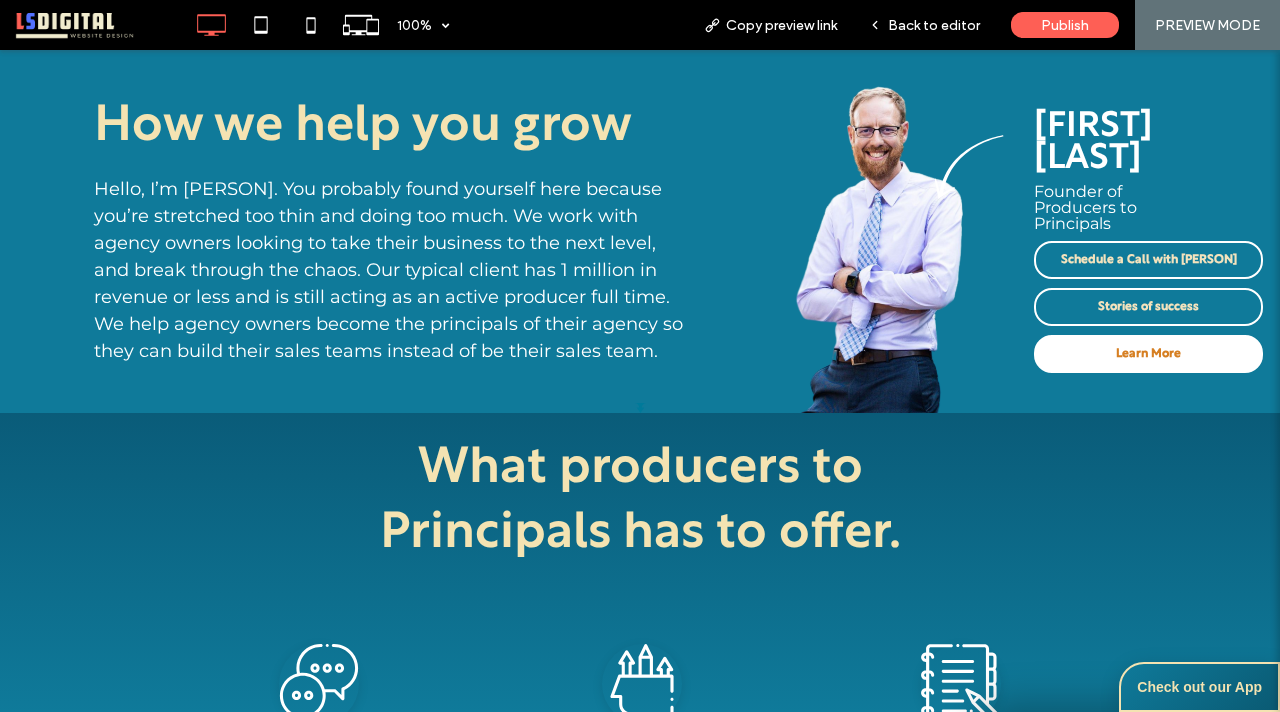 scroll, scrollTop: 802, scrollLeft: 0, axis: vertical 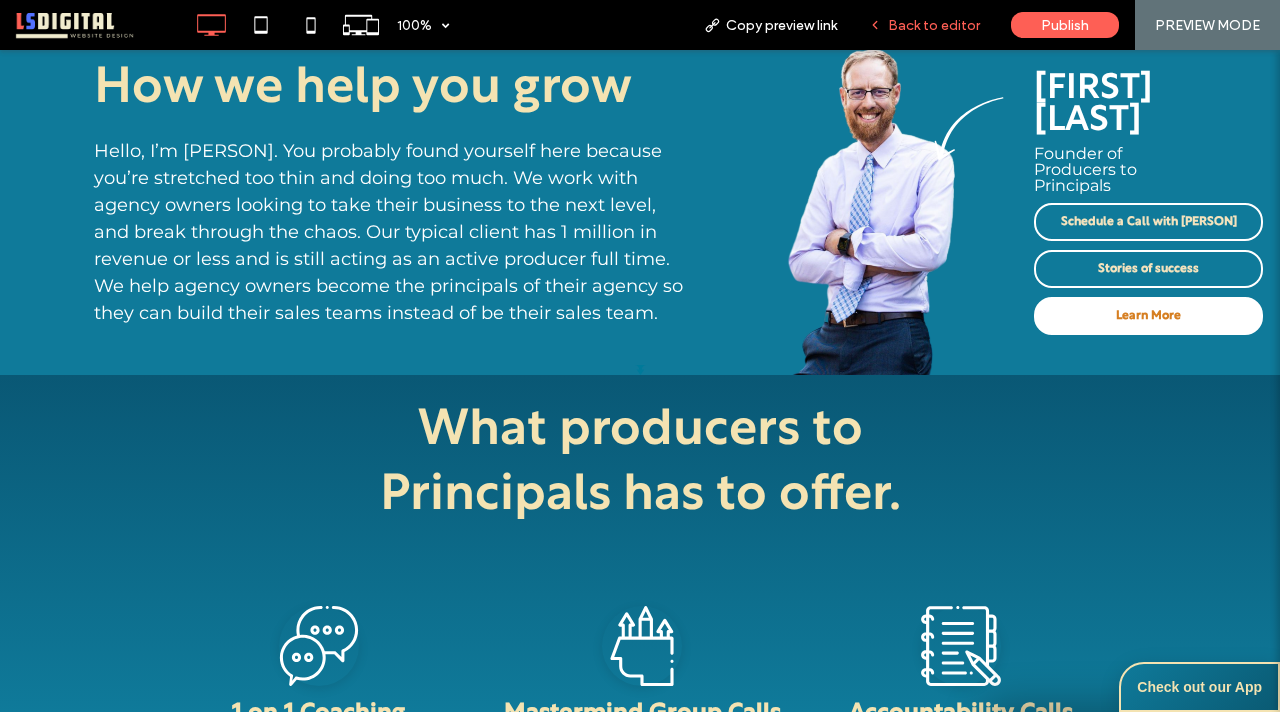 click on "Back to editor" at bounding box center [934, 25] 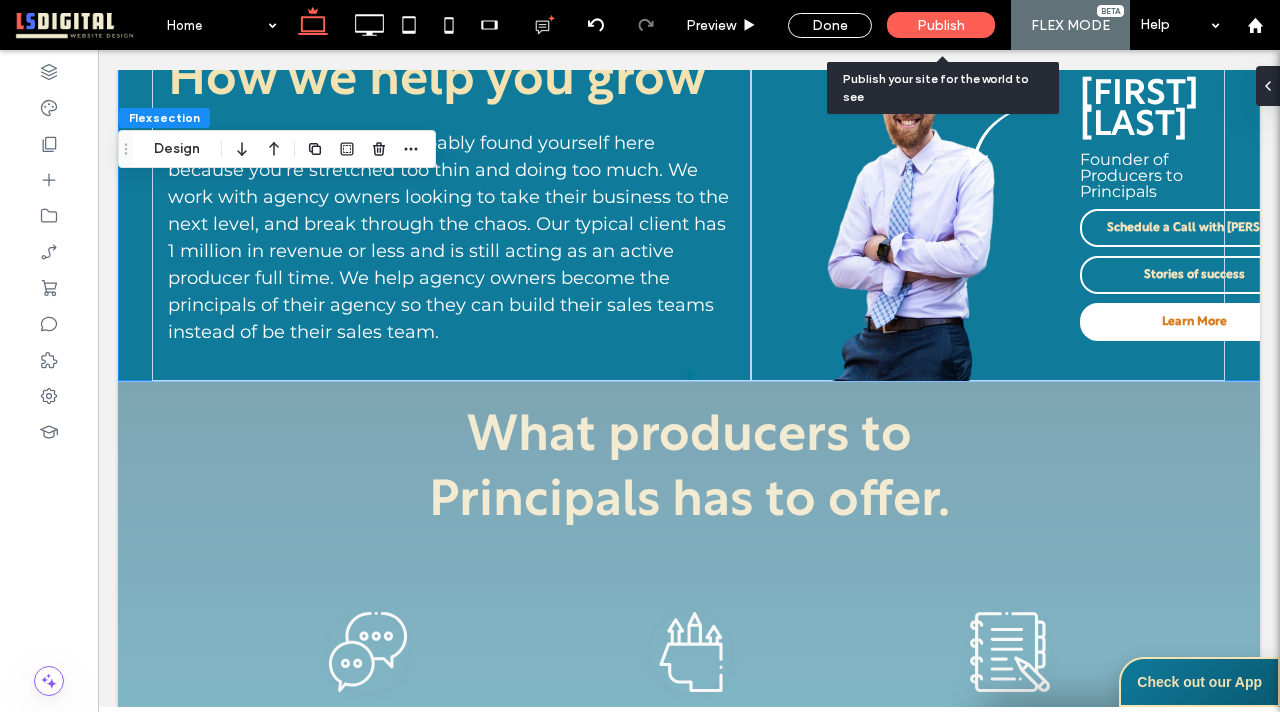 scroll, scrollTop: 778, scrollLeft: 0, axis: vertical 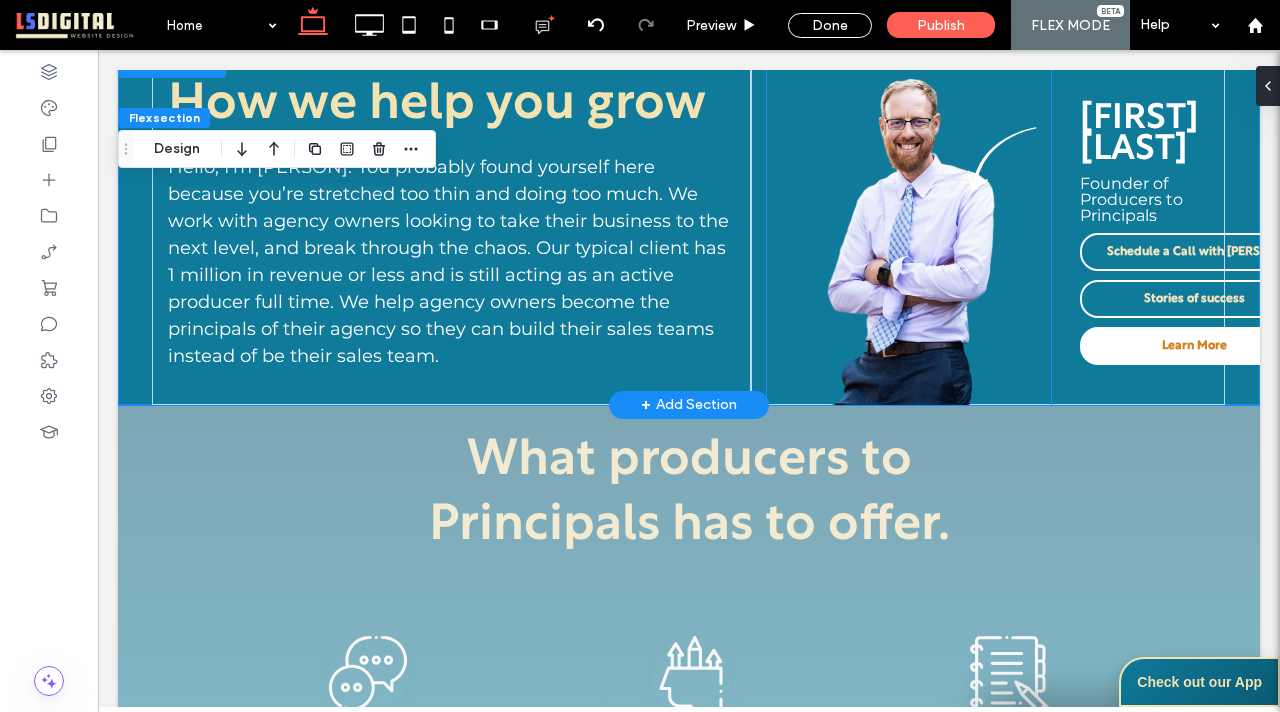 click on "Learn More" at bounding box center (1194, 346) 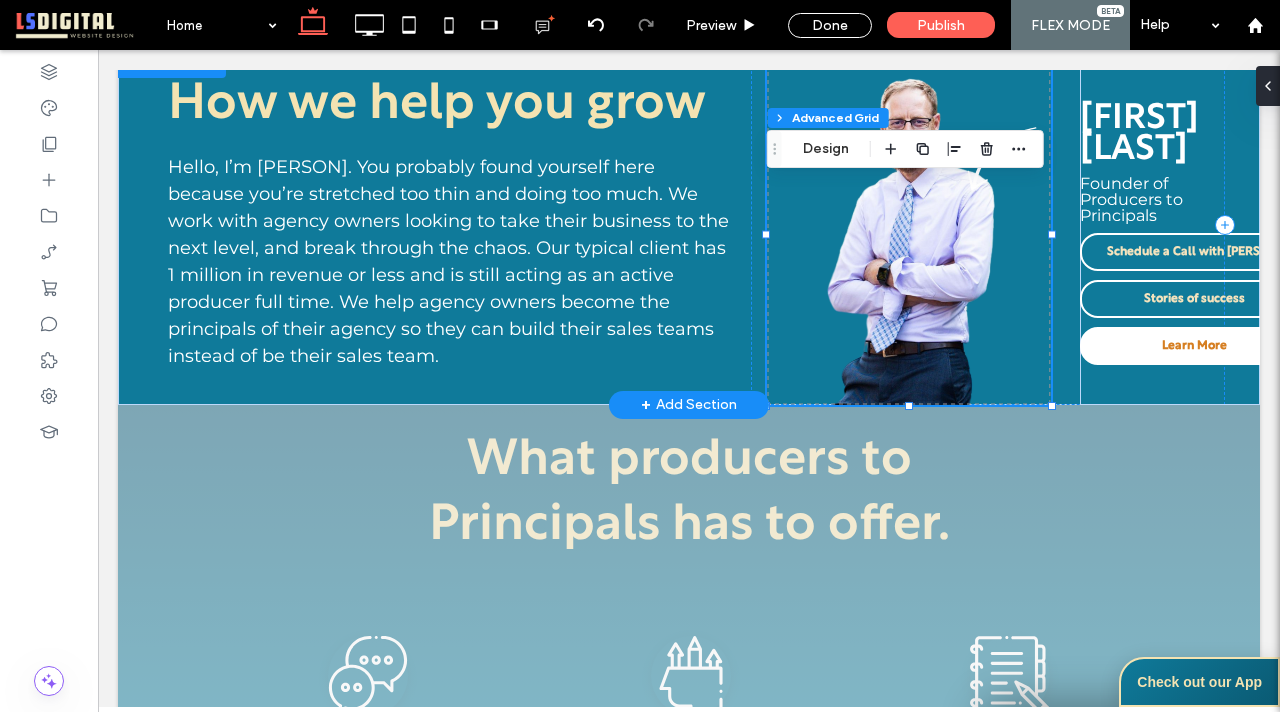 click on "Learn More" at bounding box center [1194, 346] 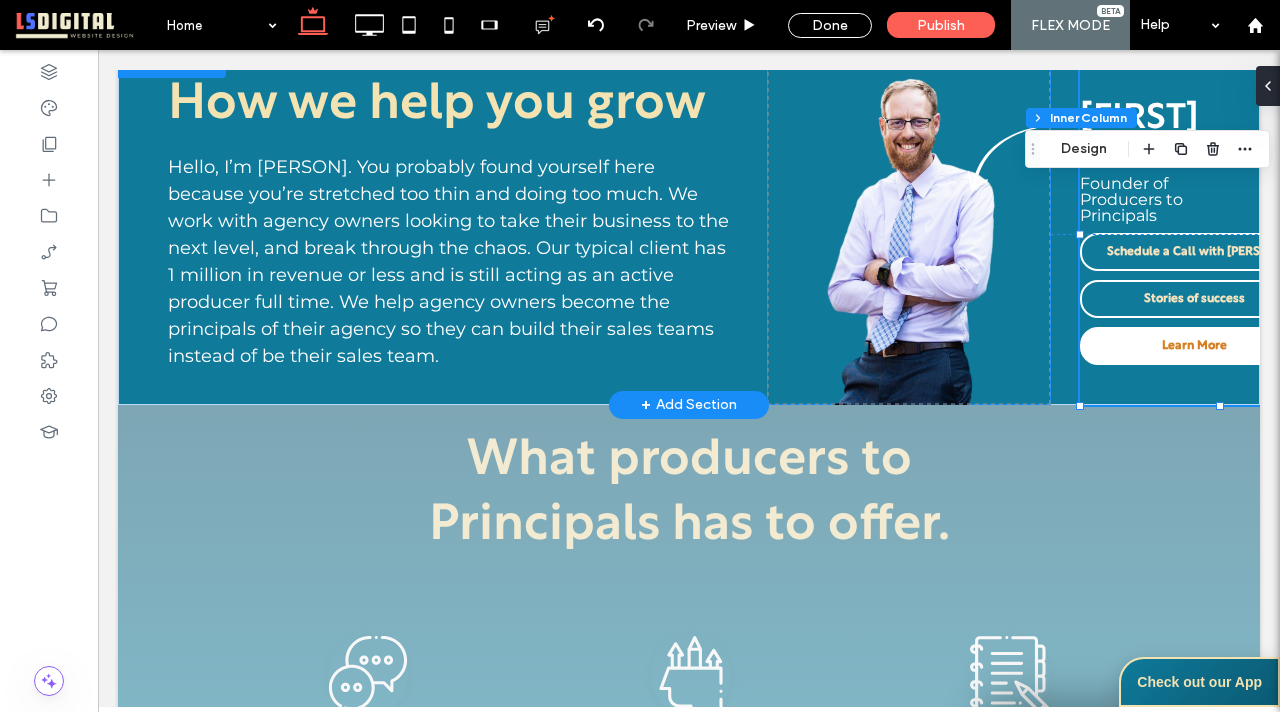 click on "Learn More" at bounding box center (1194, 346) 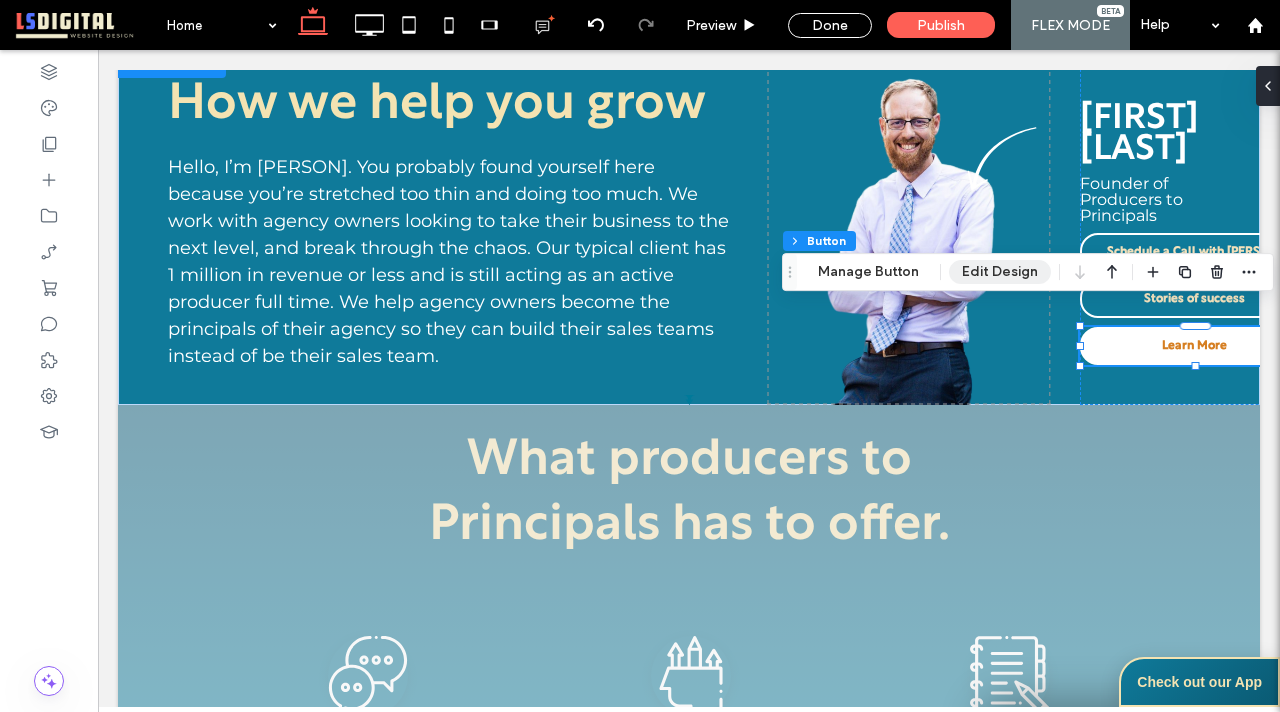 click on "Edit Design" at bounding box center (1000, 272) 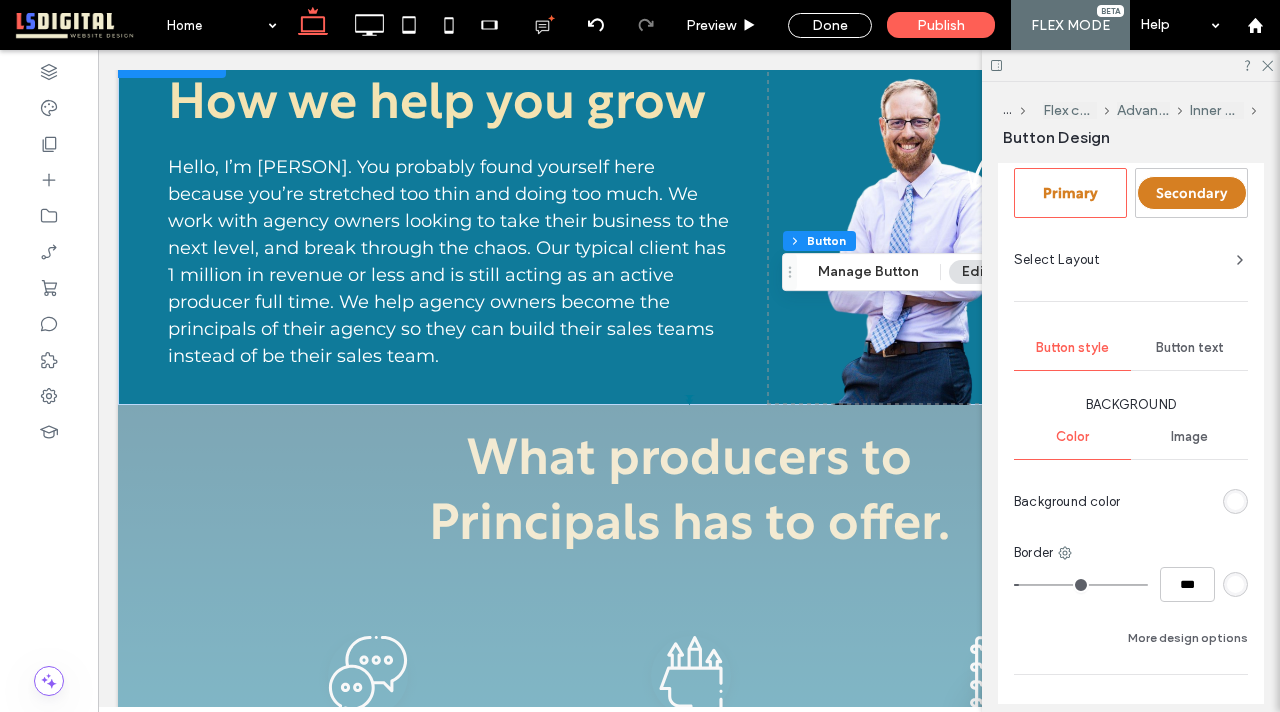 scroll, scrollTop: 303, scrollLeft: 0, axis: vertical 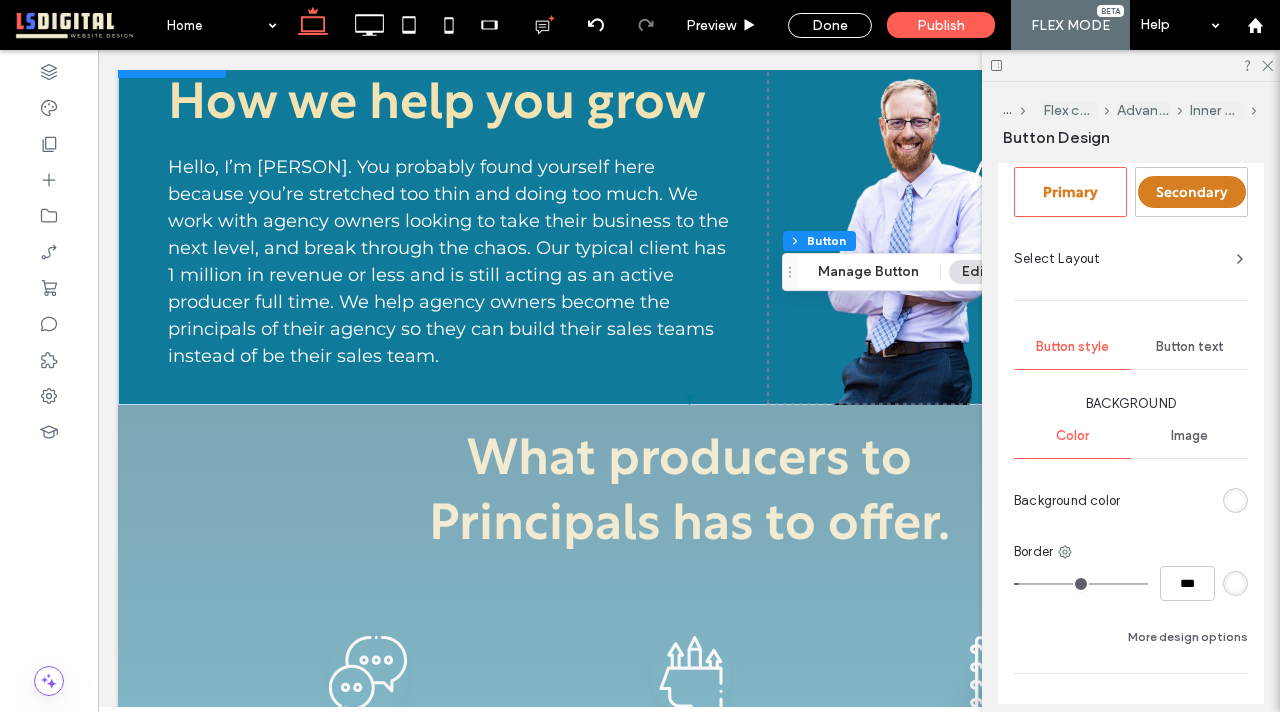 click at bounding box center (1235, 500) 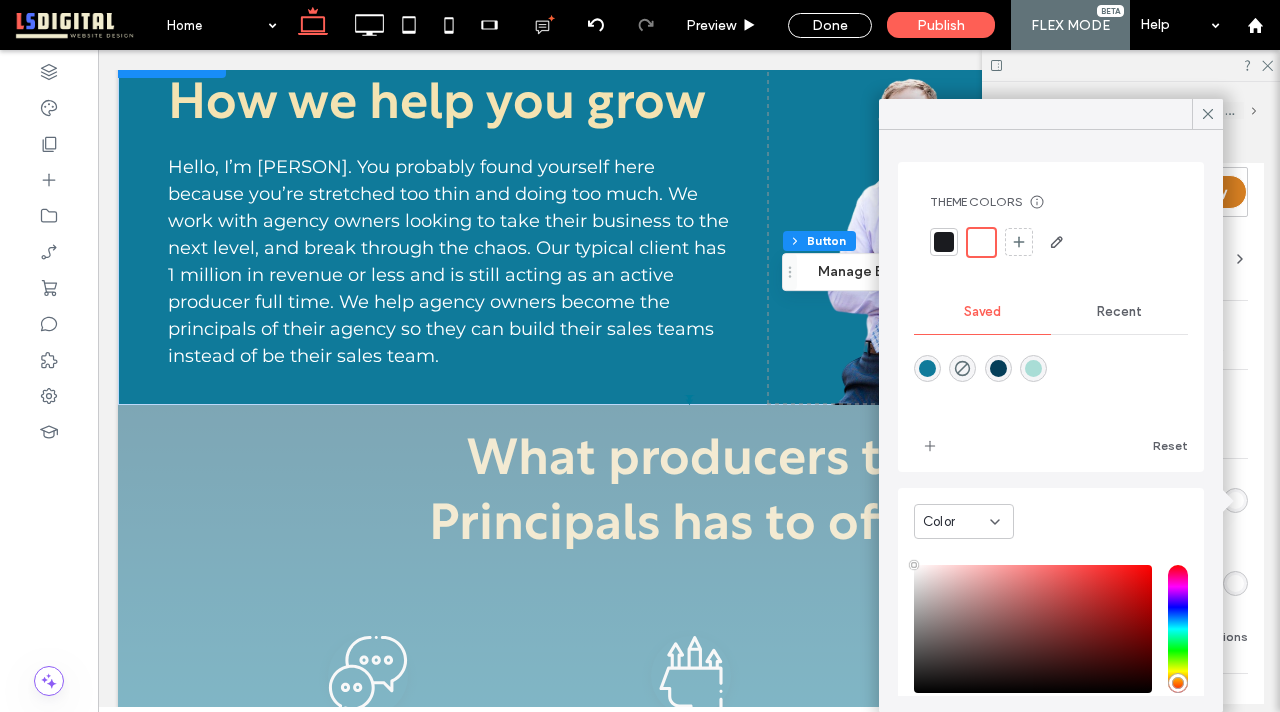 click on "Recent" at bounding box center [1119, 312] 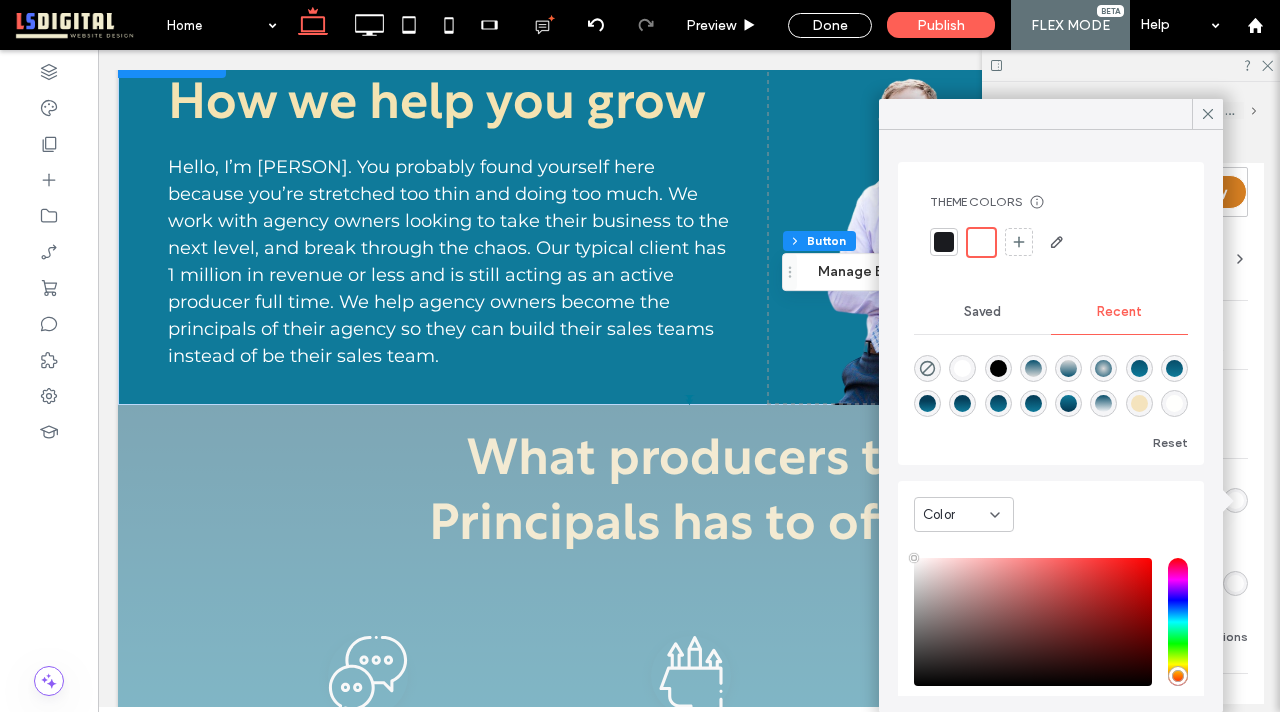 click at bounding box center [927, 368] 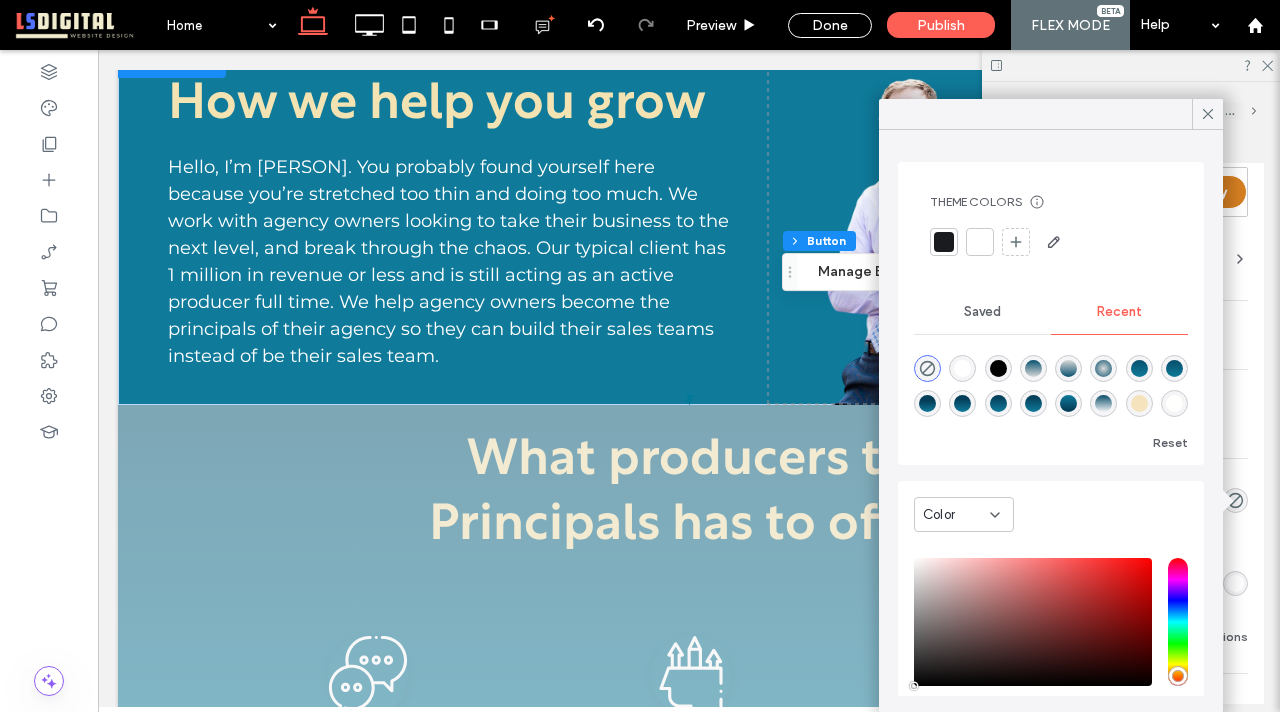 type on "*******" 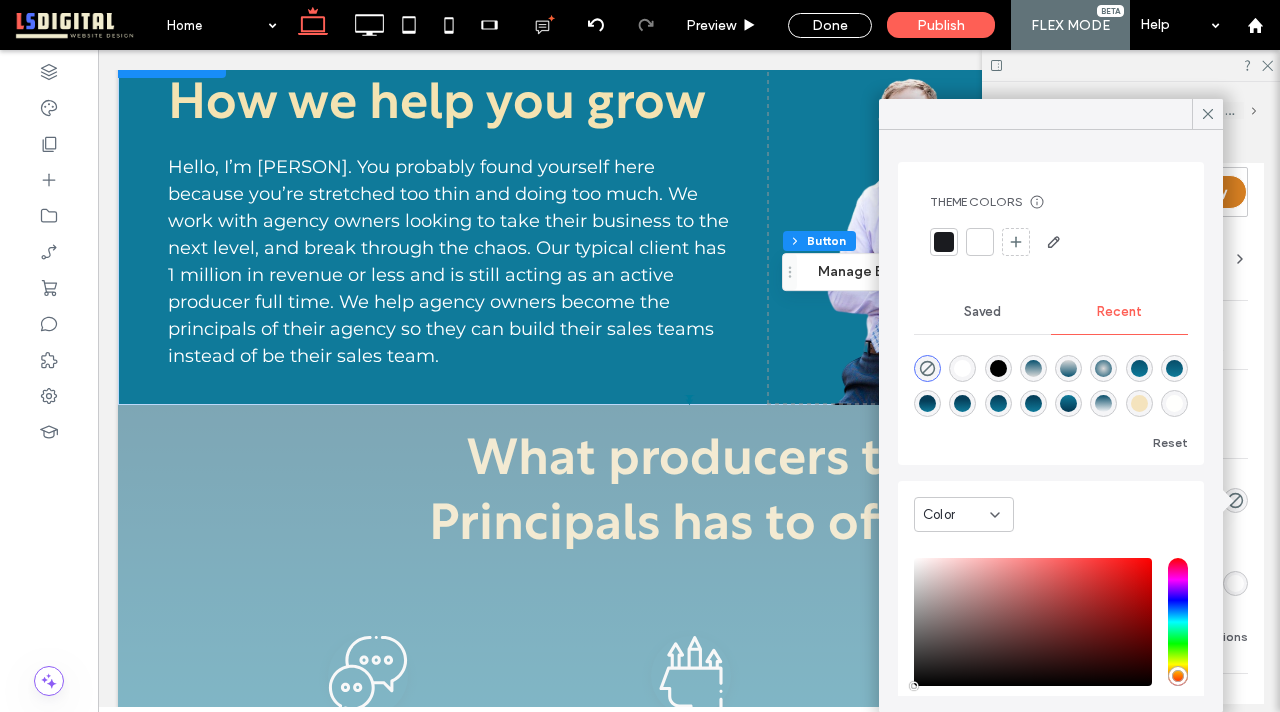 type on "**" 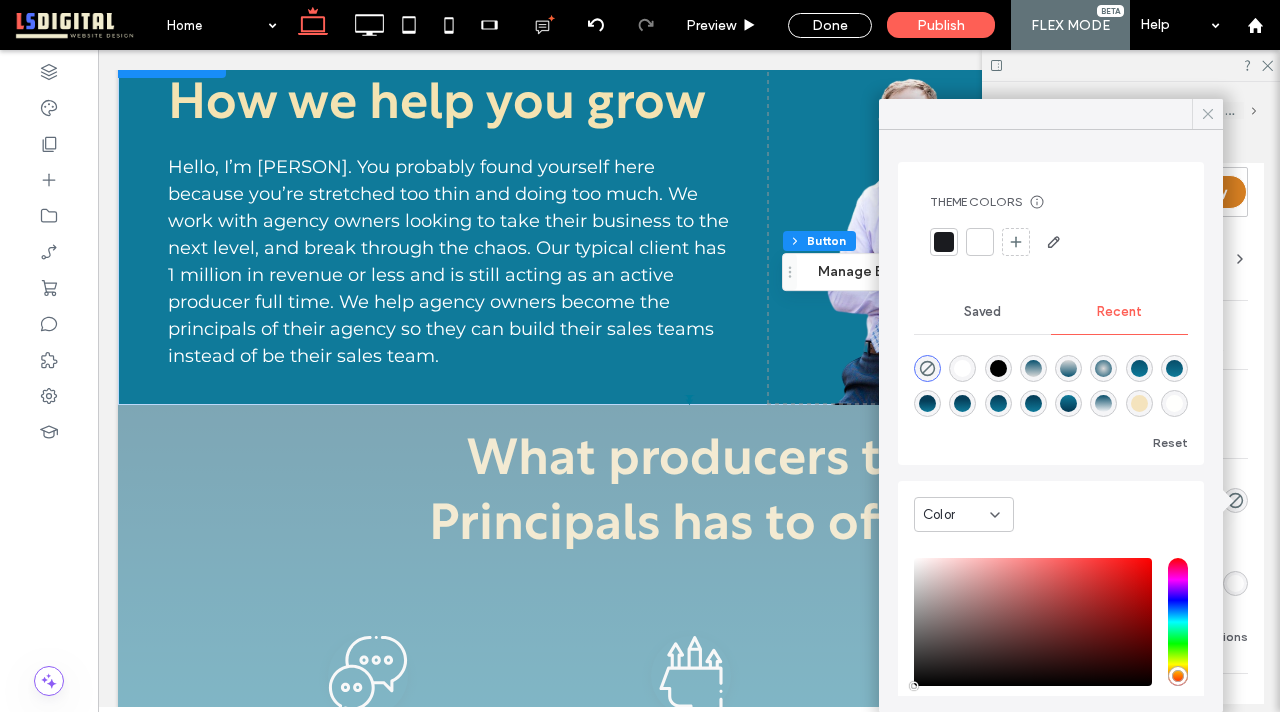 click 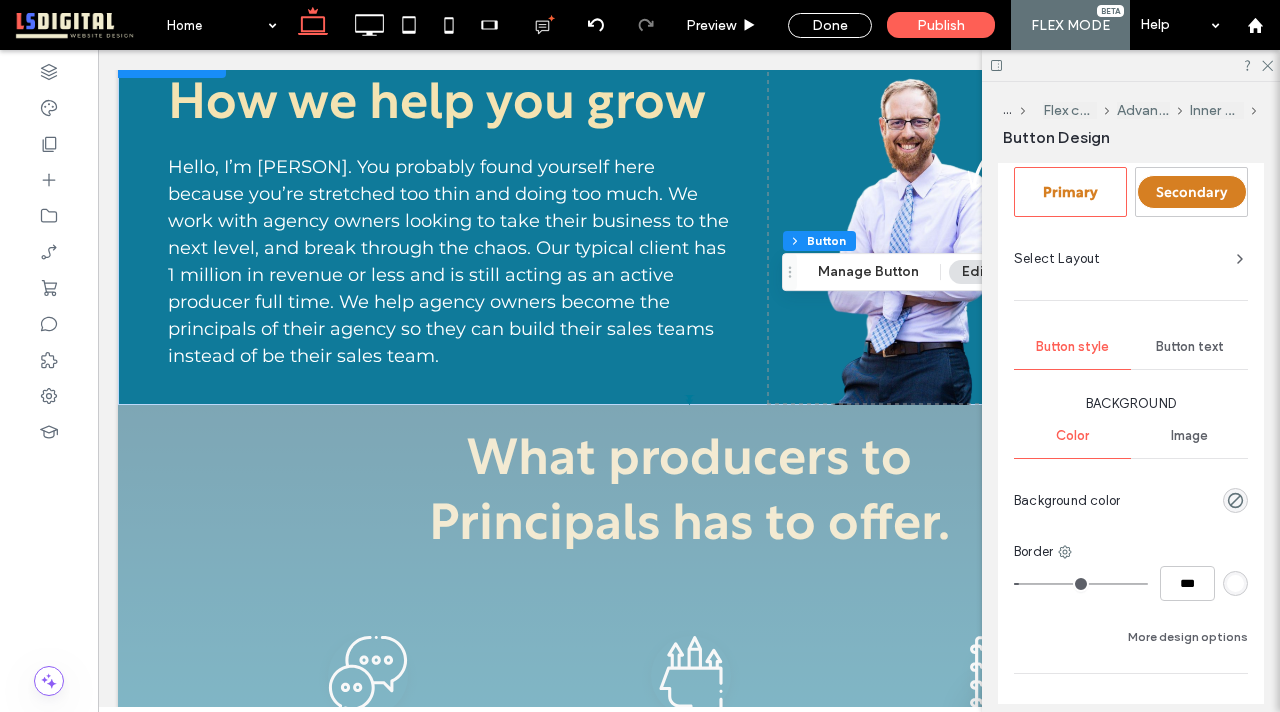 scroll, scrollTop: 403, scrollLeft: 0, axis: vertical 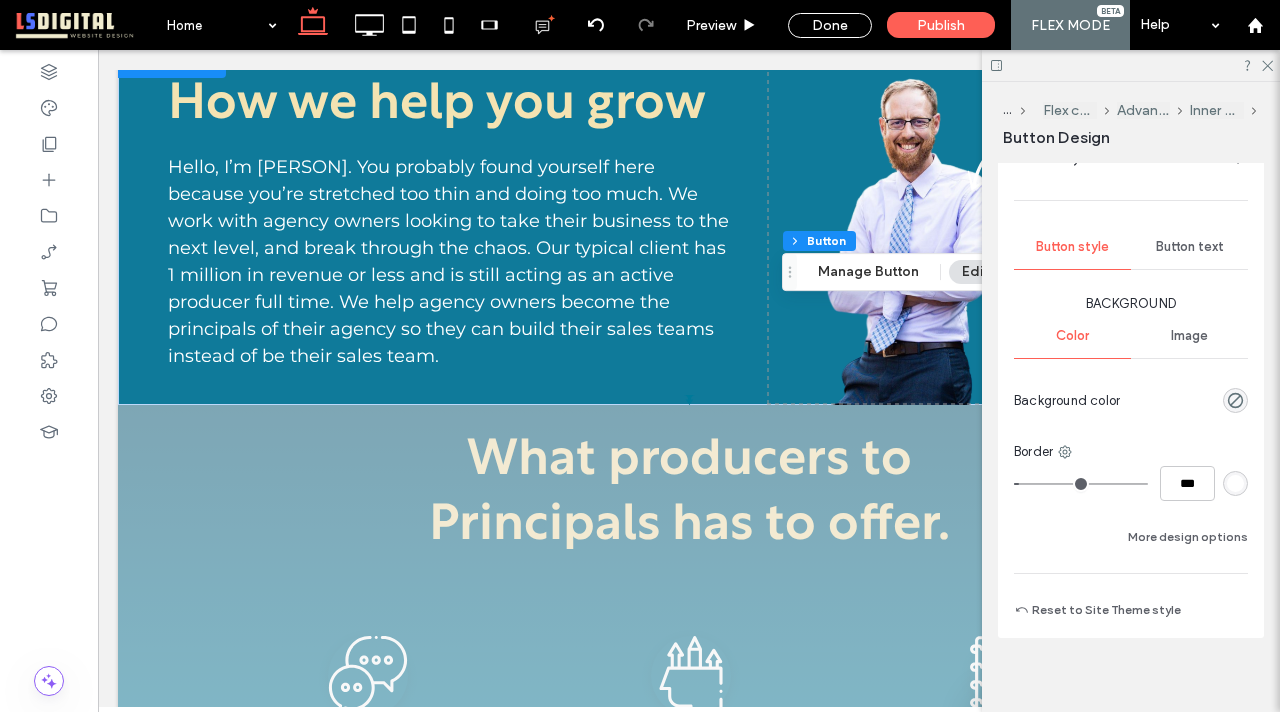 click on "Button text" at bounding box center (1190, 247) 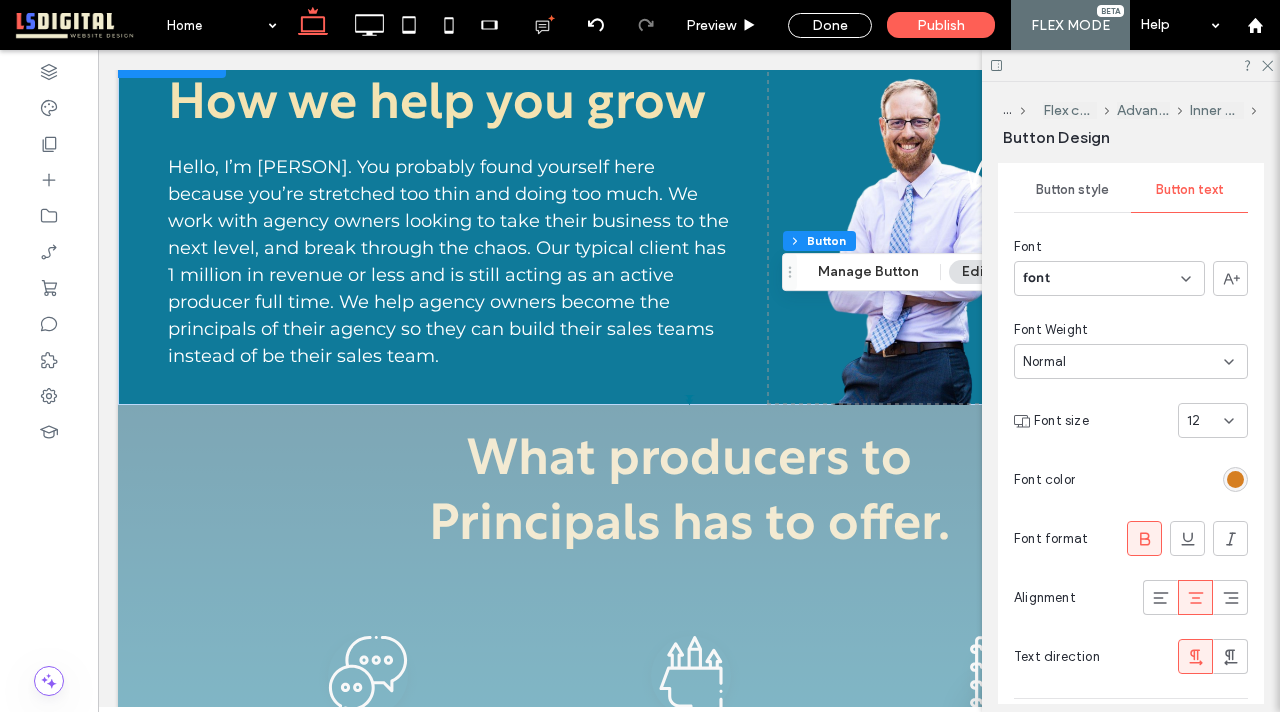 scroll, scrollTop: 461, scrollLeft: 0, axis: vertical 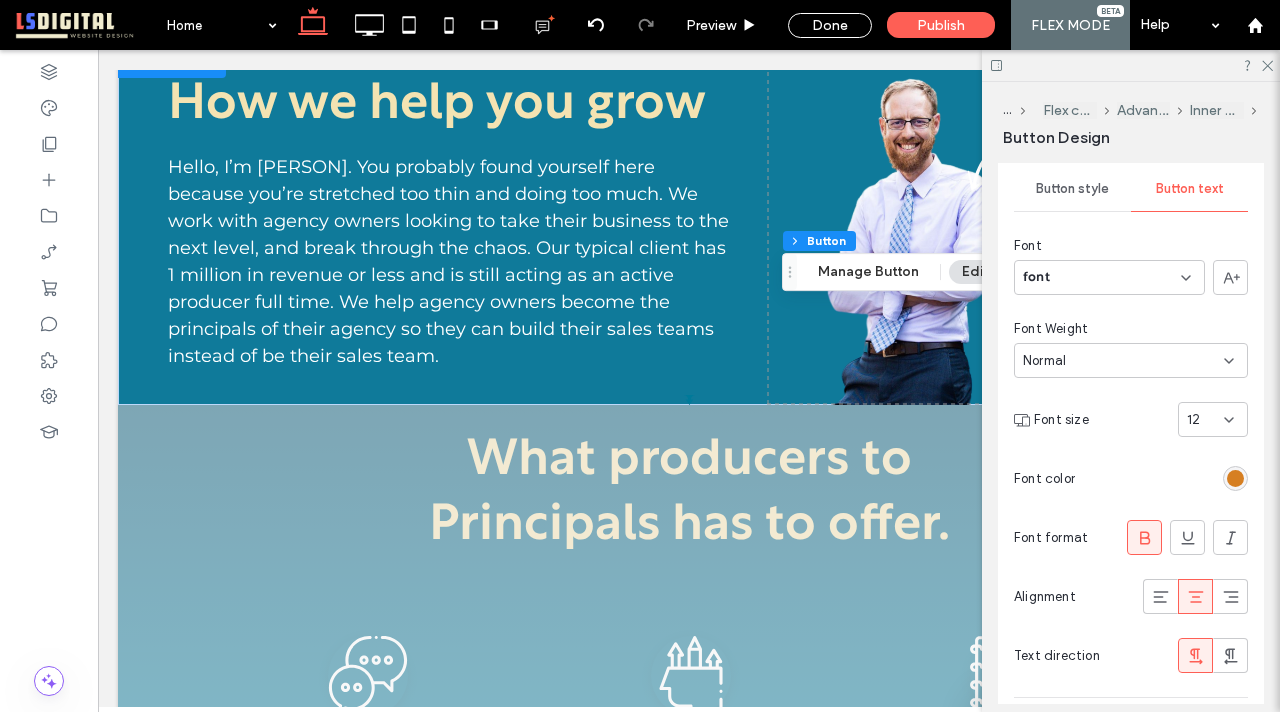 click at bounding box center (1235, 478) 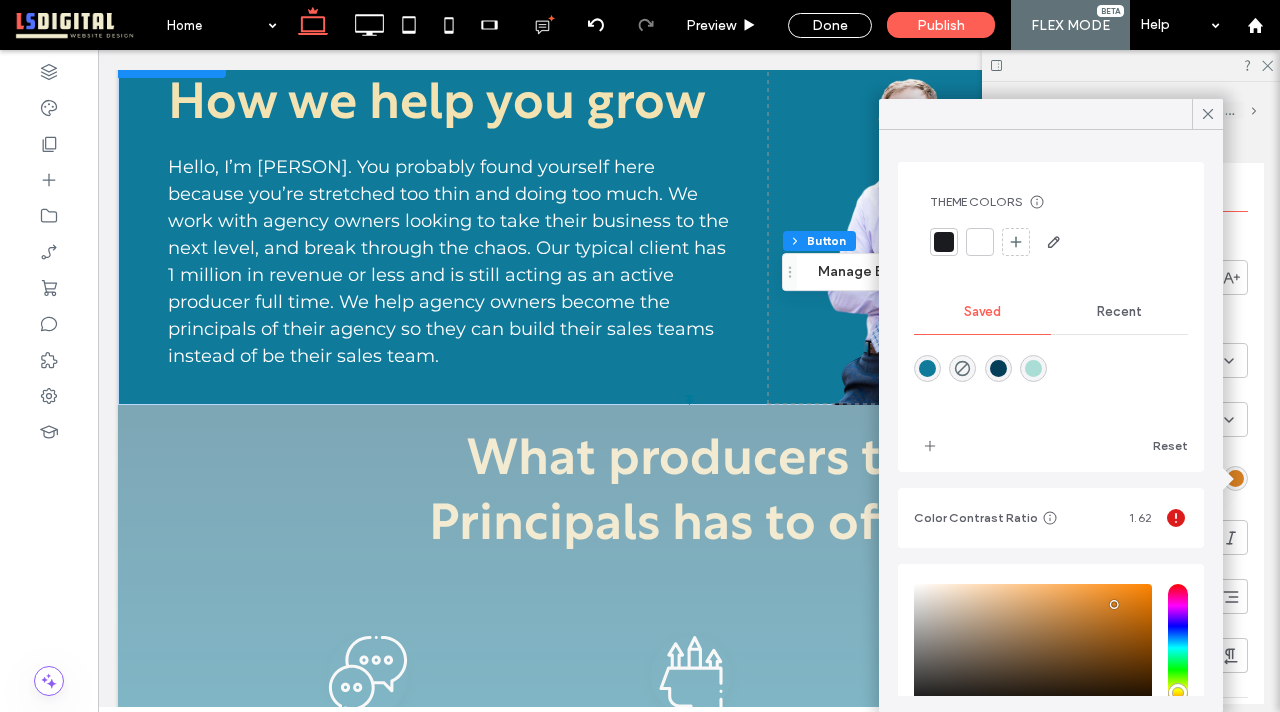 click on "Recent" at bounding box center (1119, 312) 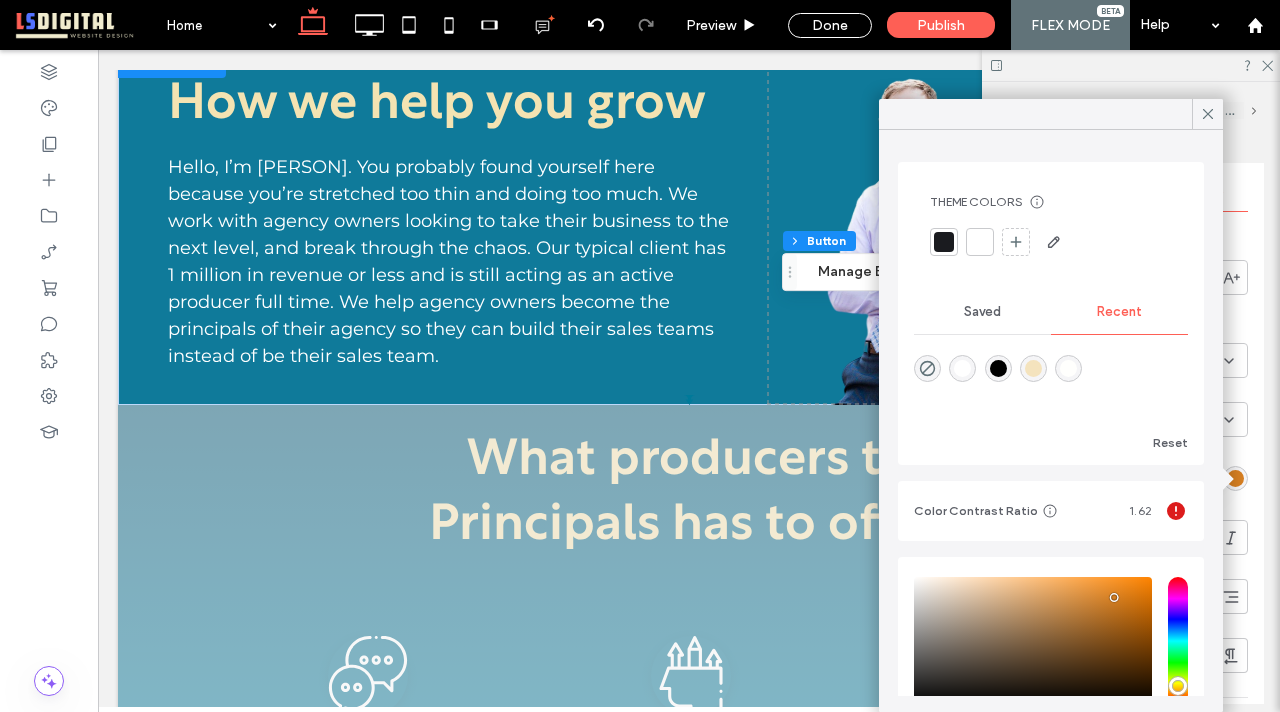 click at bounding box center [1033, 368] 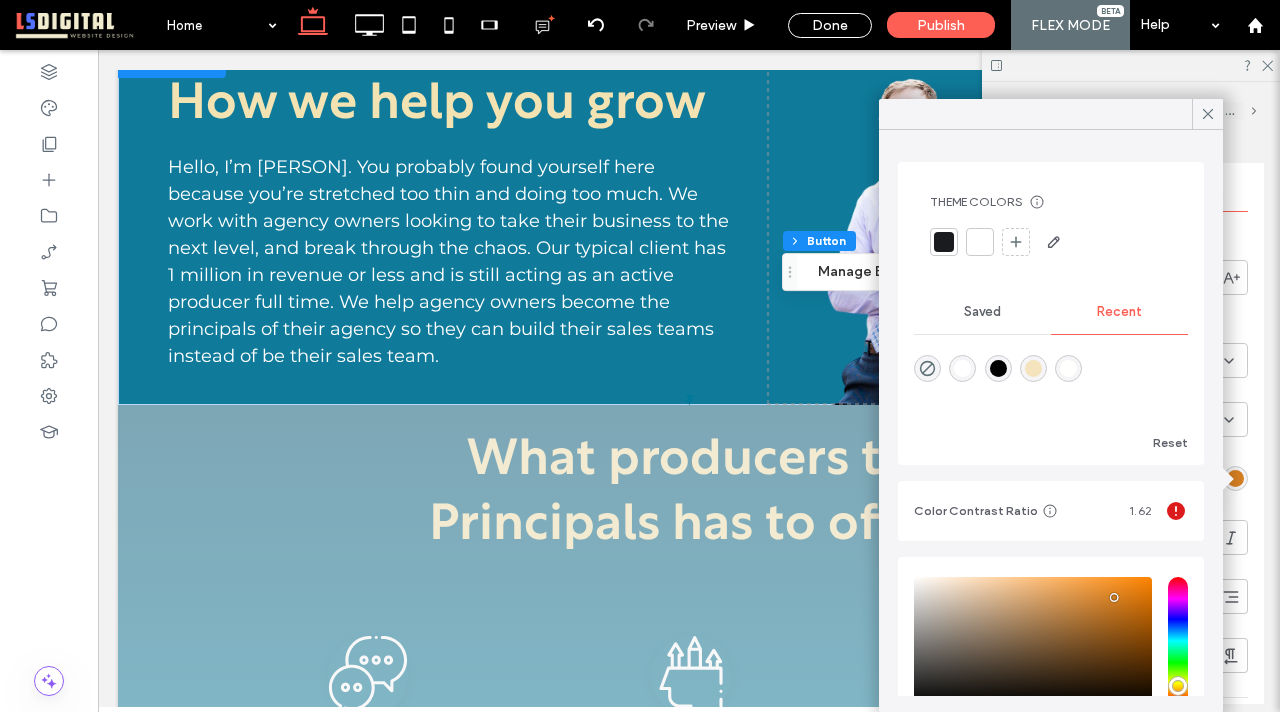type on "*******" 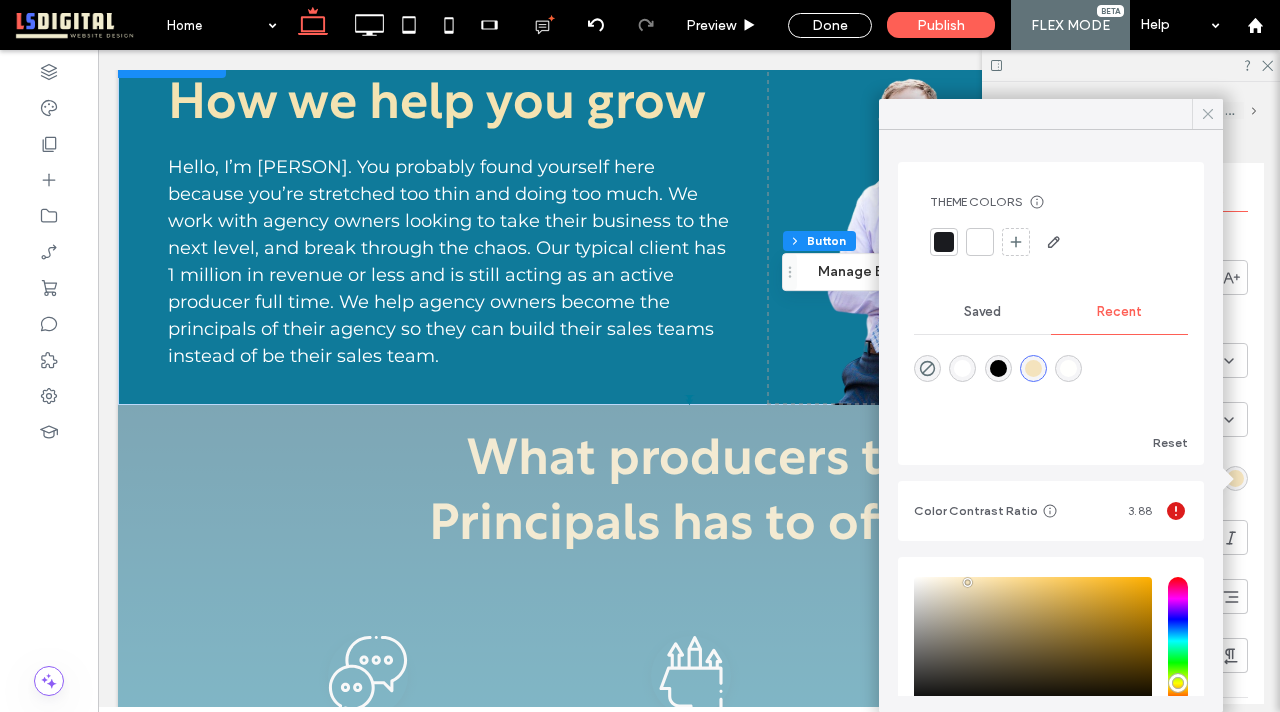 click 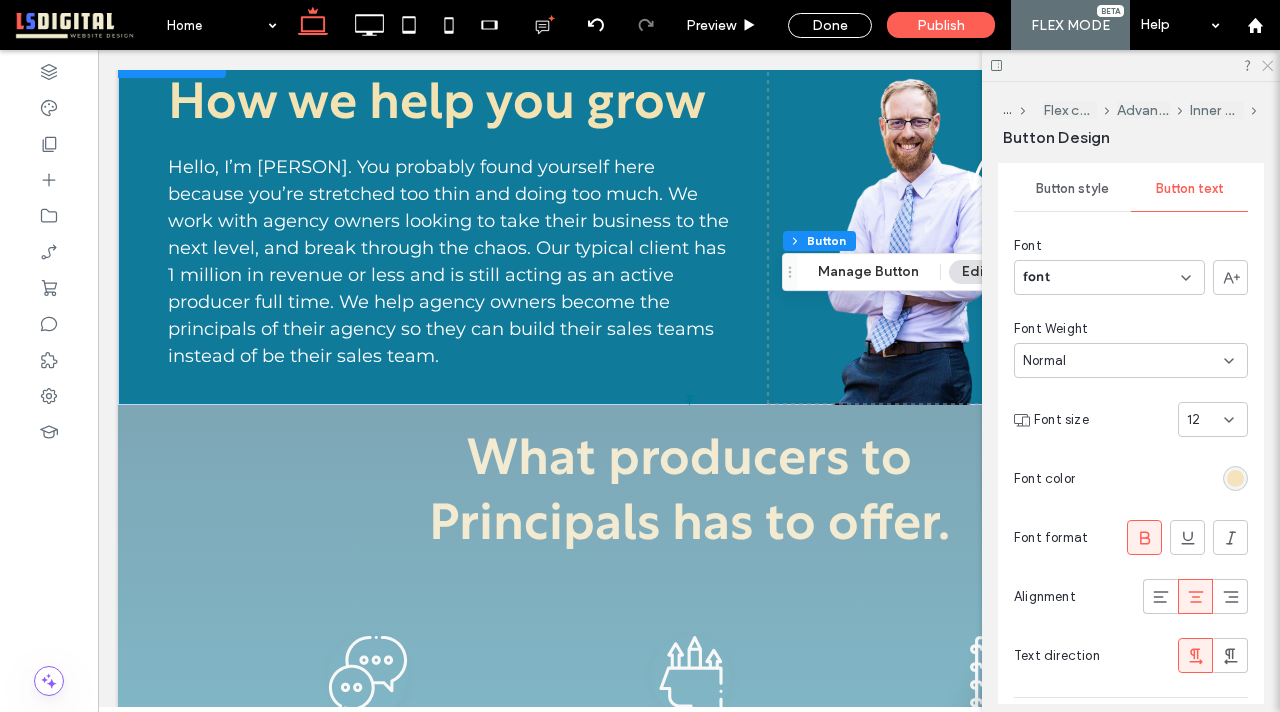 click 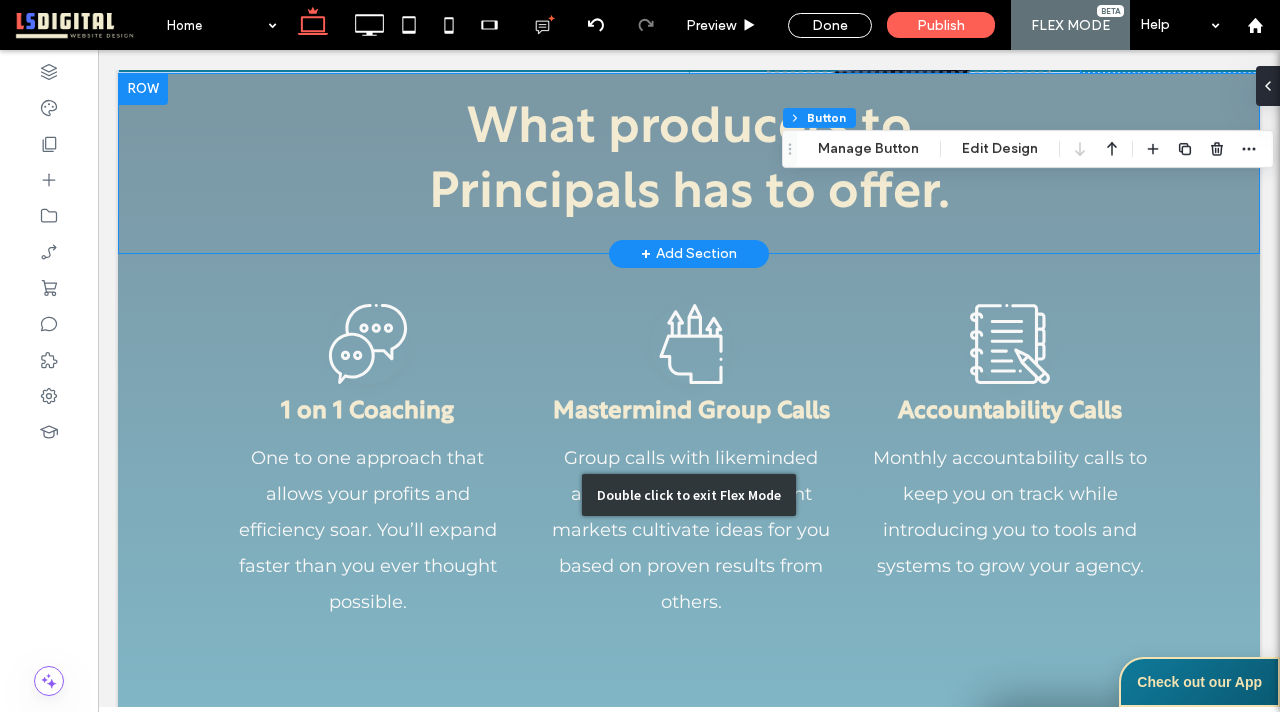 scroll, scrollTop: 1030, scrollLeft: 0, axis: vertical 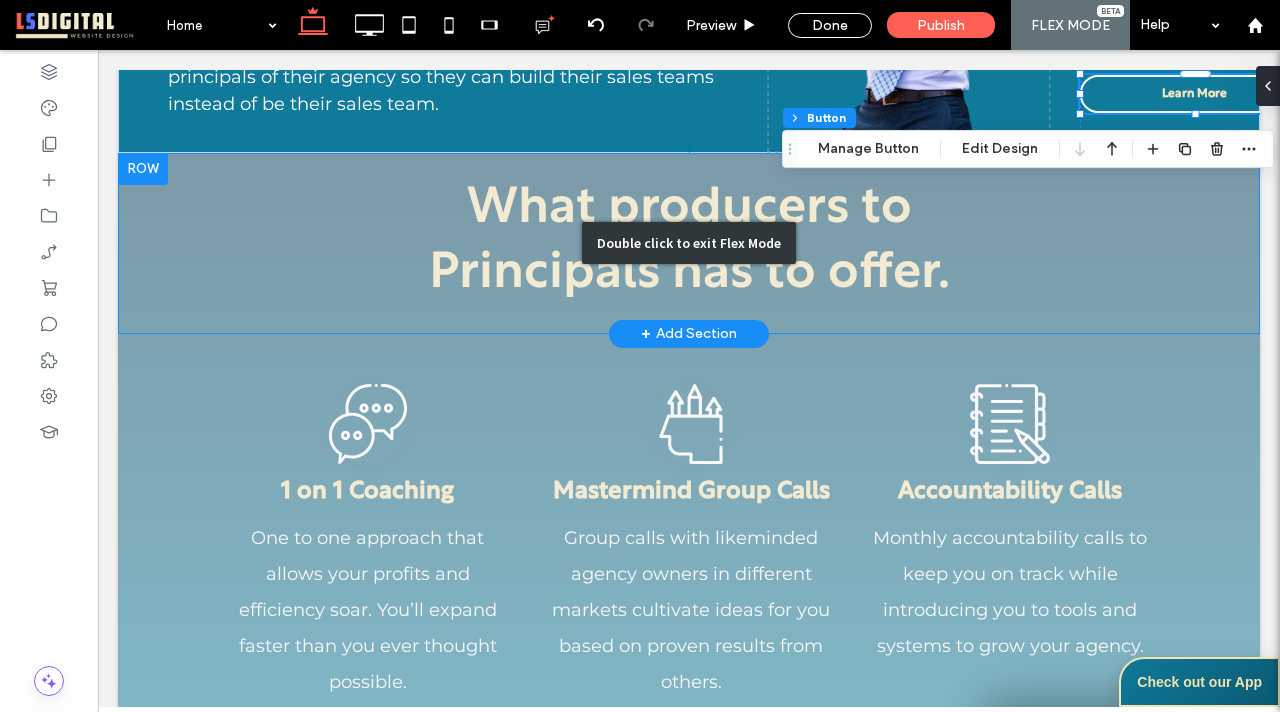 click on "Double click to exit Flex Mode" at bounding box center [689, 243] 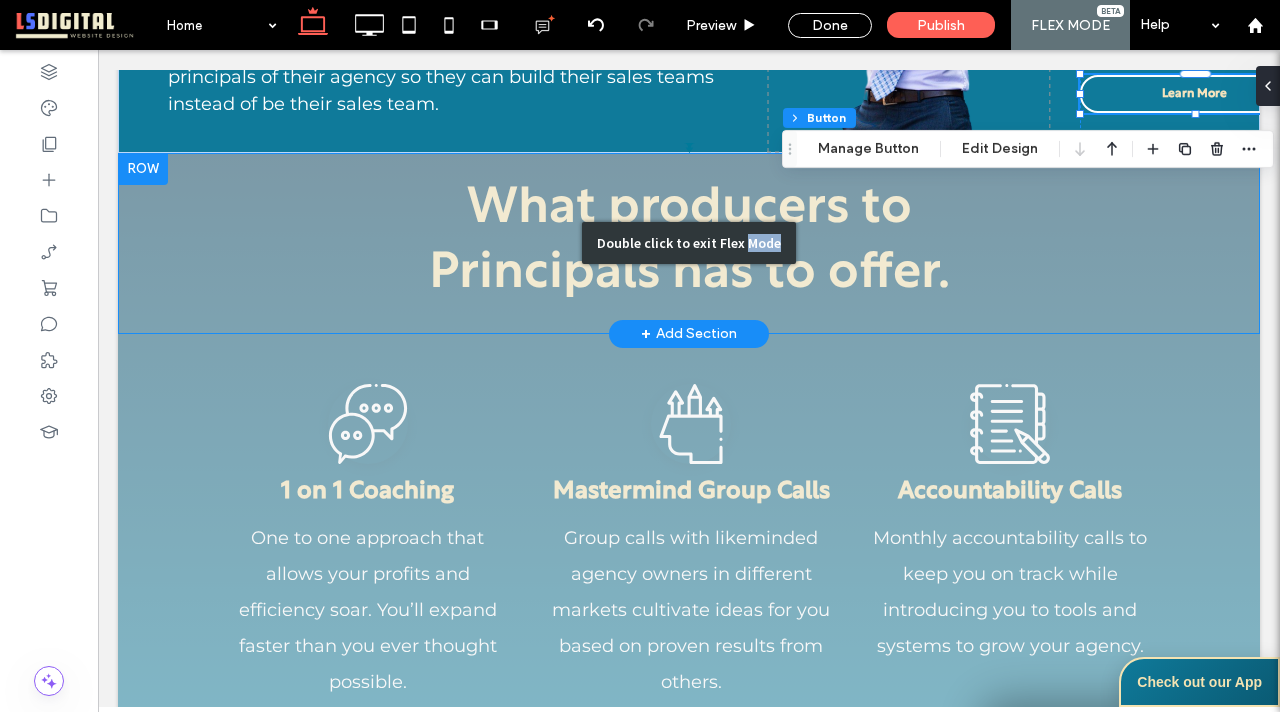 click on "Double click to exit Flex Mode" at bounding box center (689, 243) 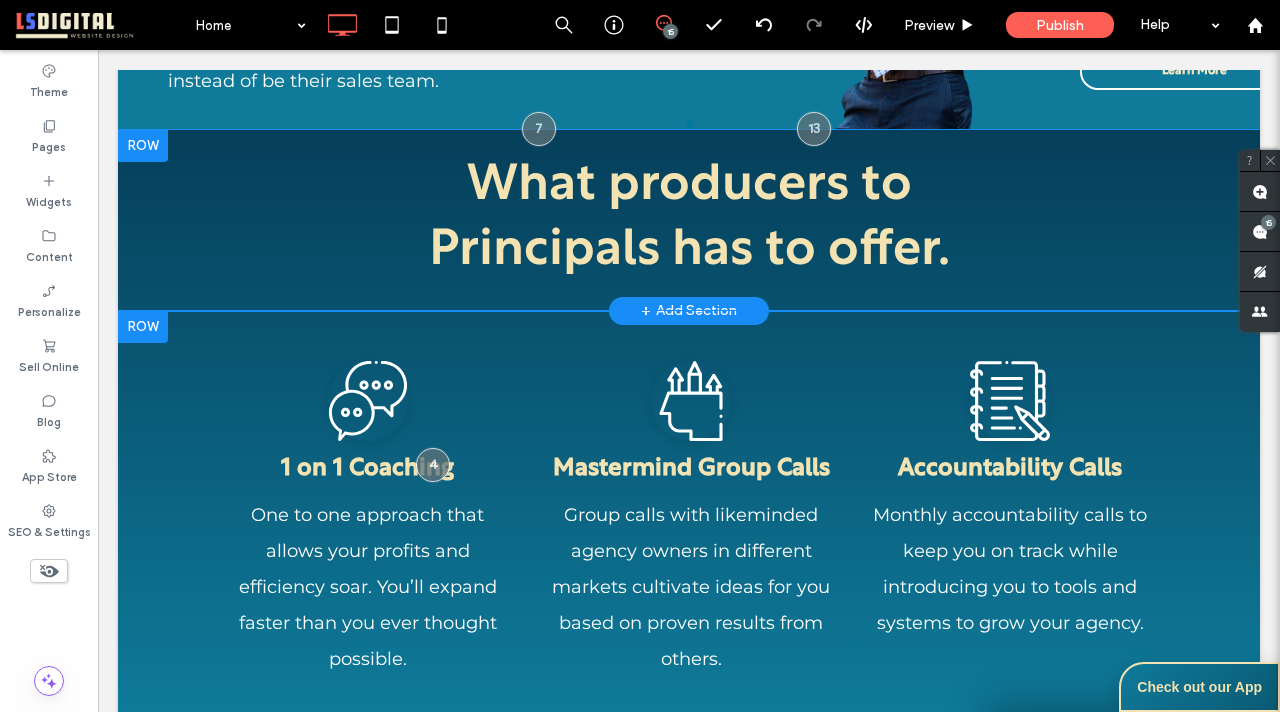 scroll, scrollTop: 1002, scrollLeft: 0, axis: vertical 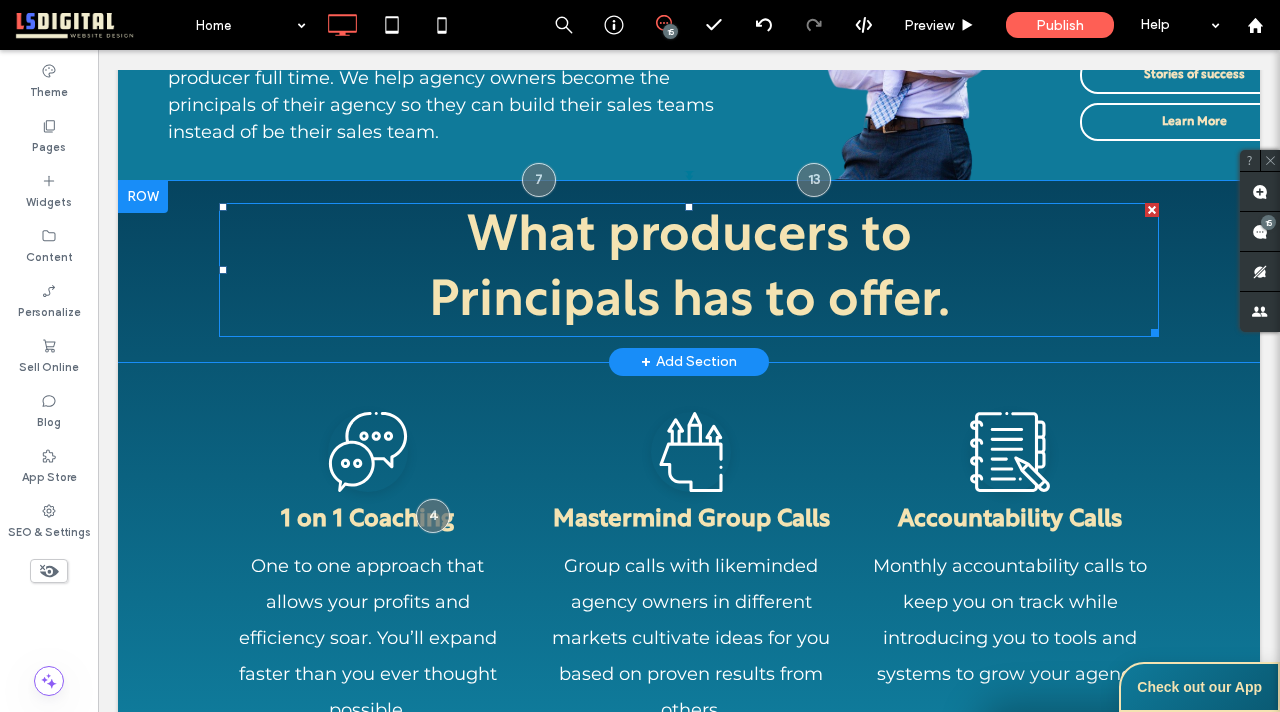 click on "Principals has to offer." at bounding box center [689, 302] 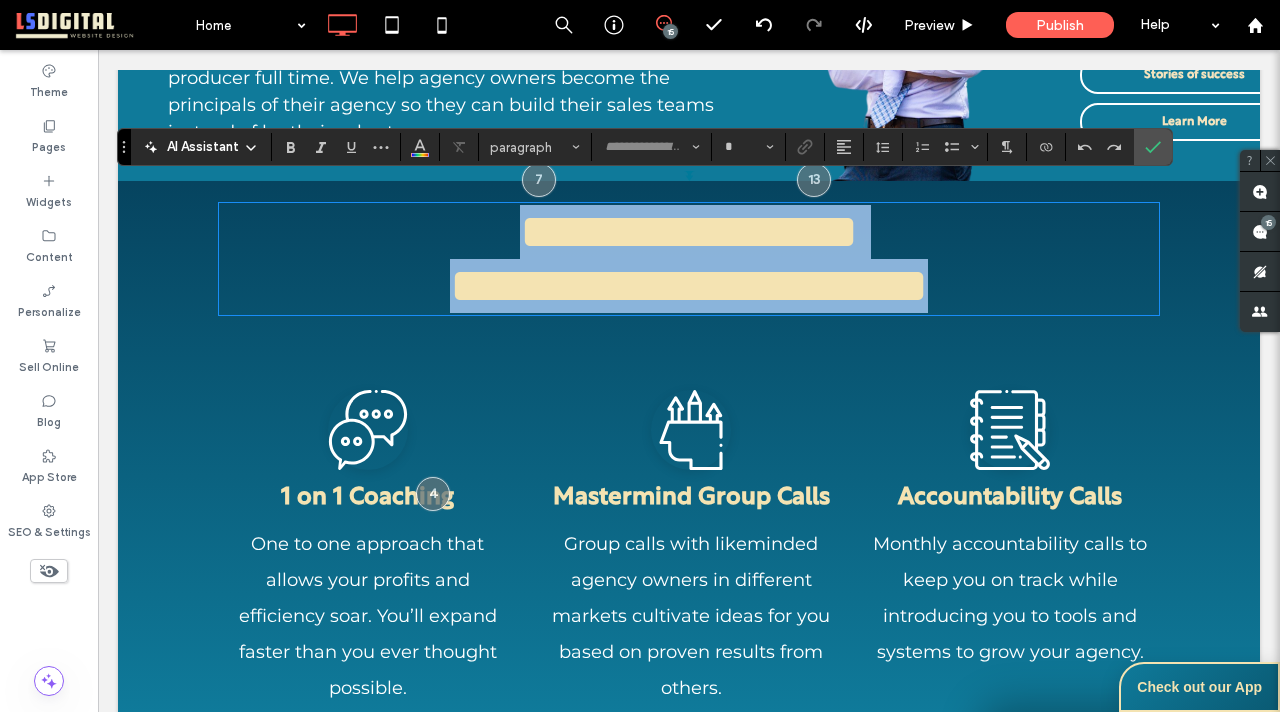 type on "****" 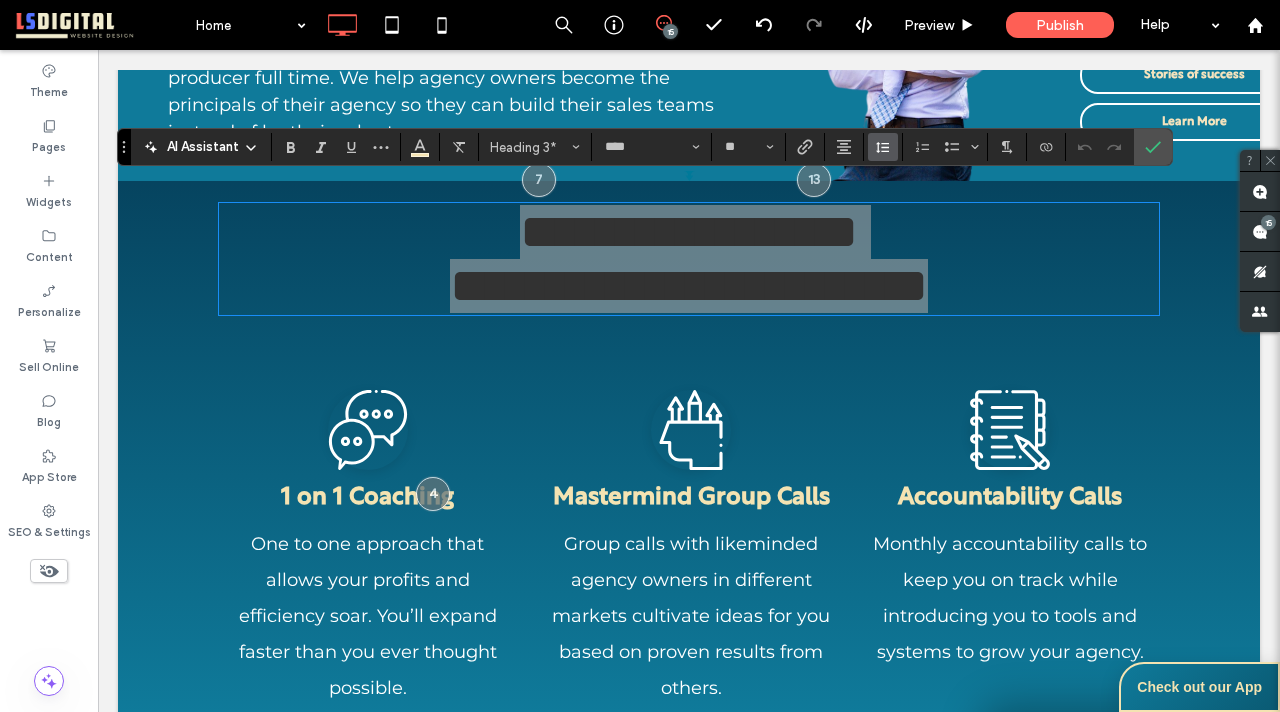 click at bounding box center [883, 147] 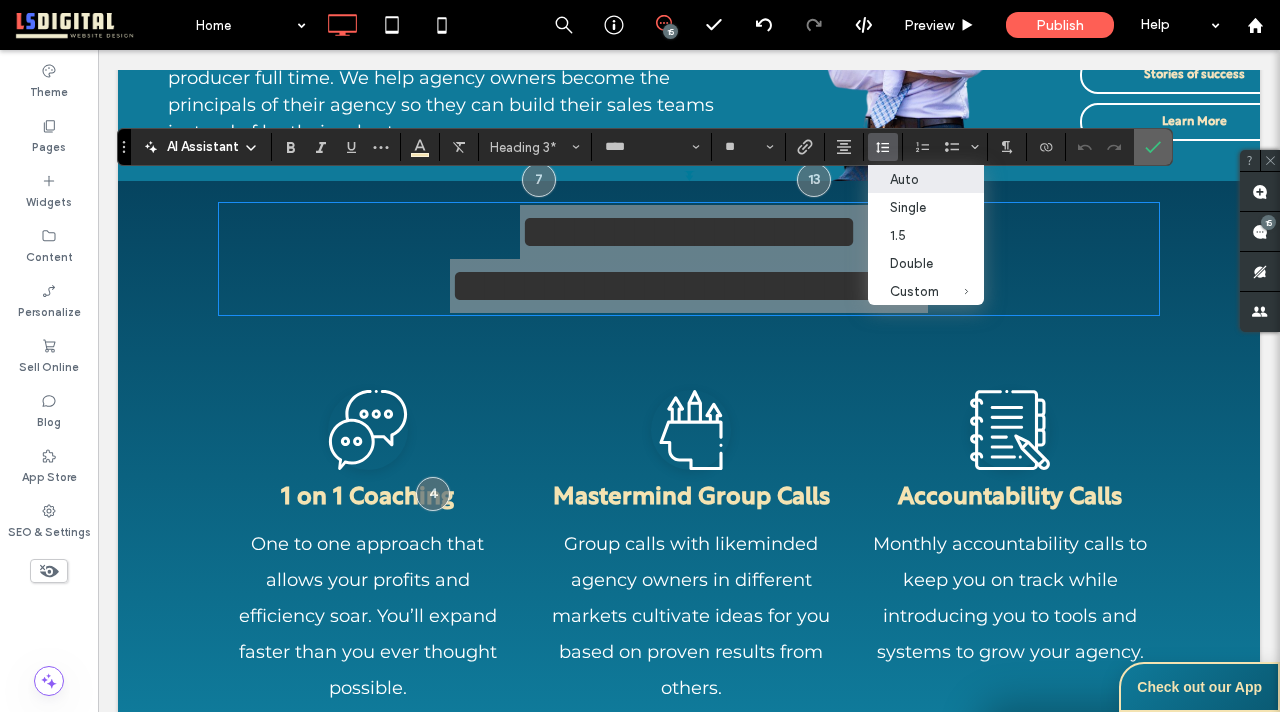 click 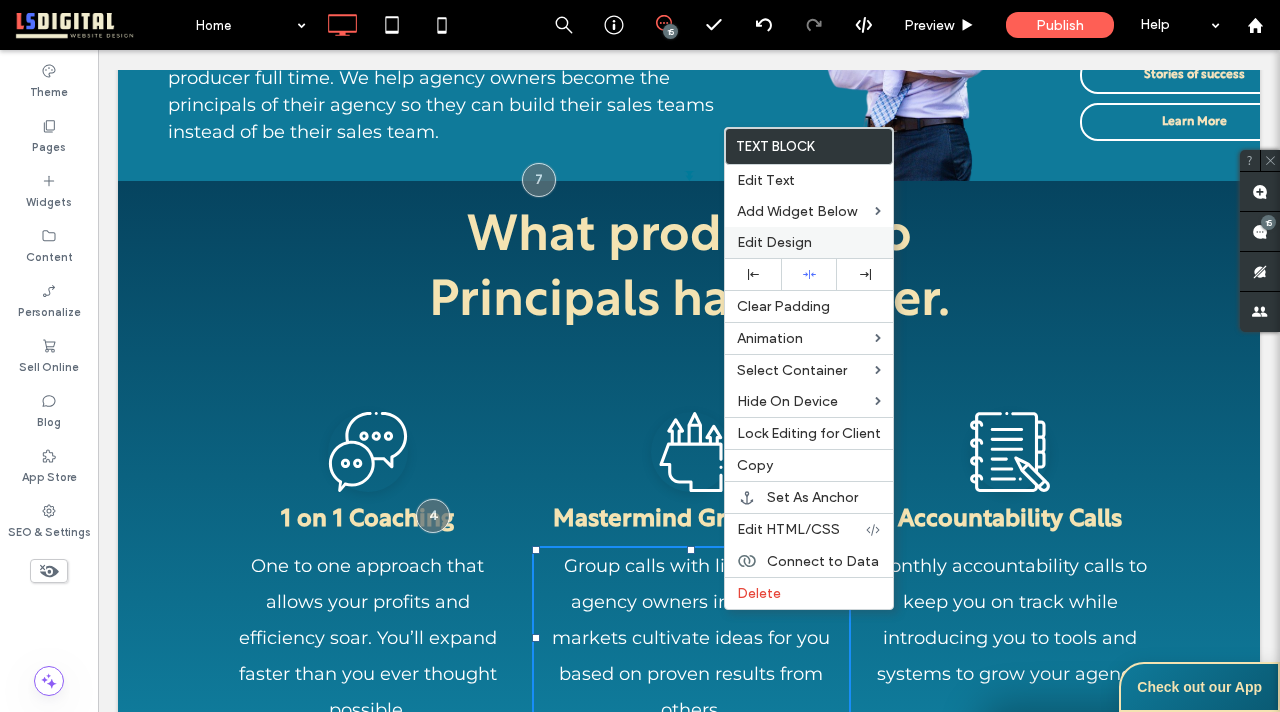 click on "Edit Design" at bounding box center (774, 242) 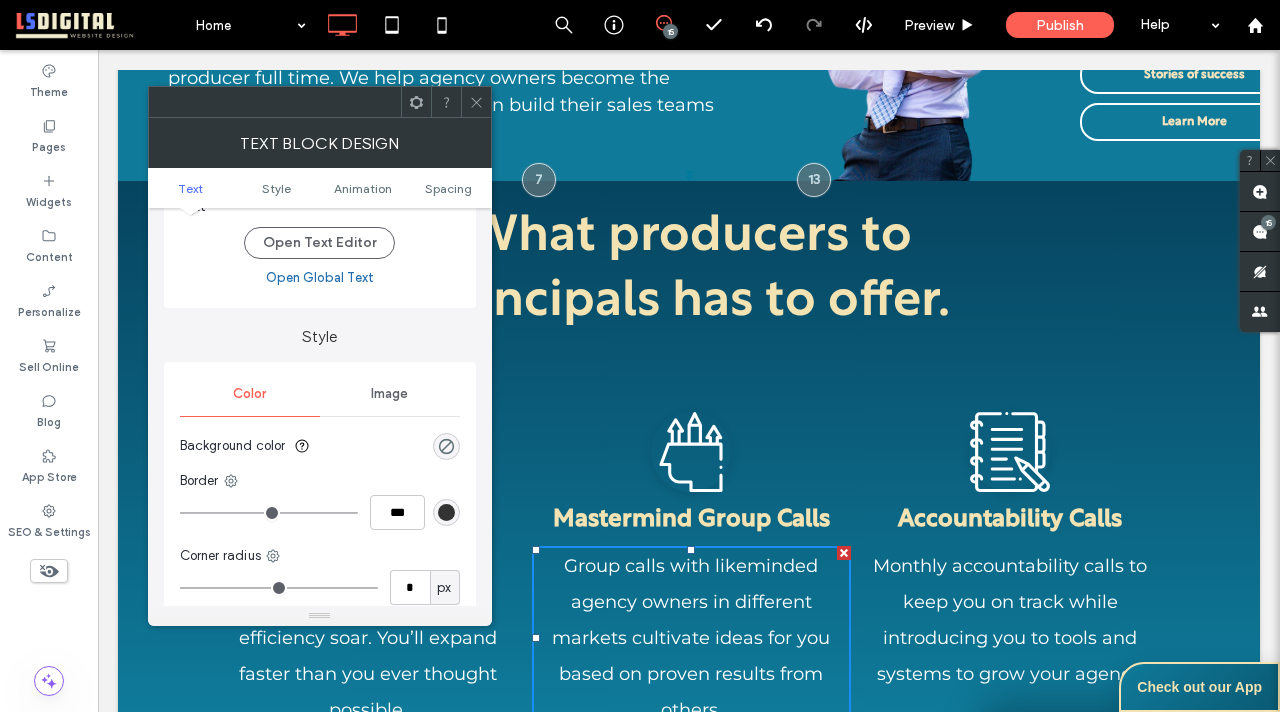 scroll, scrollTop: 0, scrollLeft: 0, axis: both 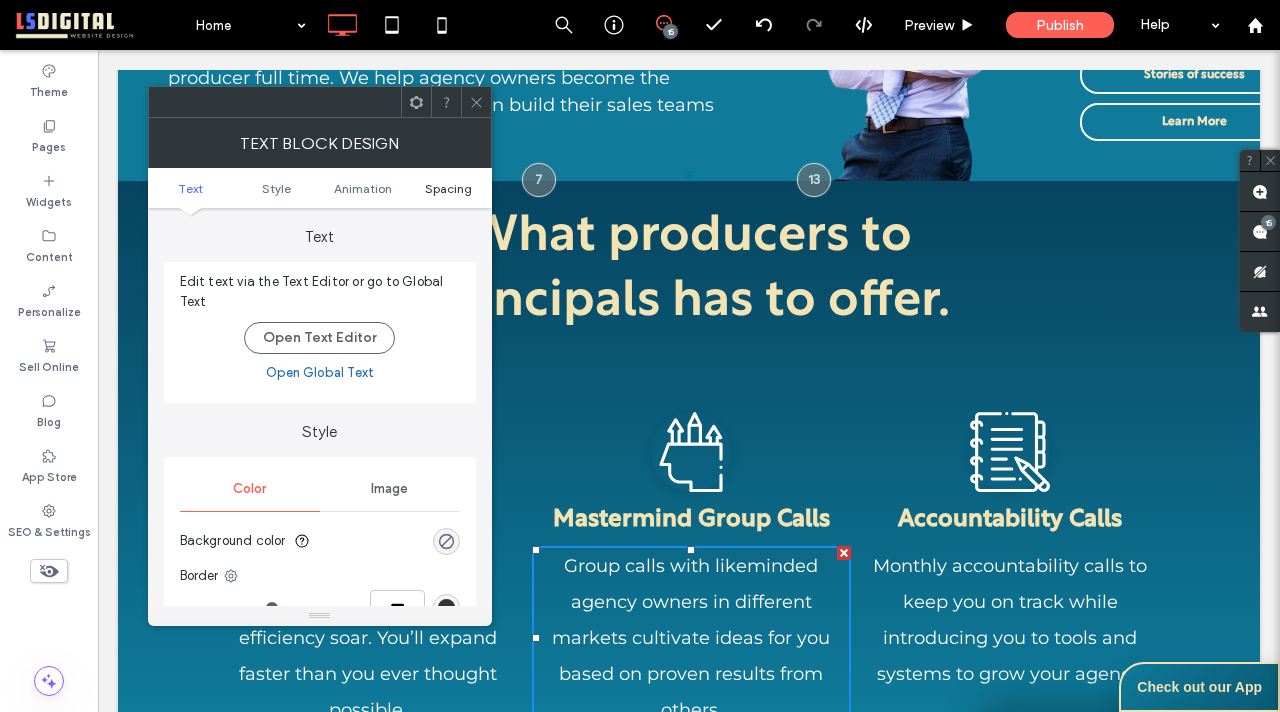 click on "Spacing" at bounding box center (448, 188) 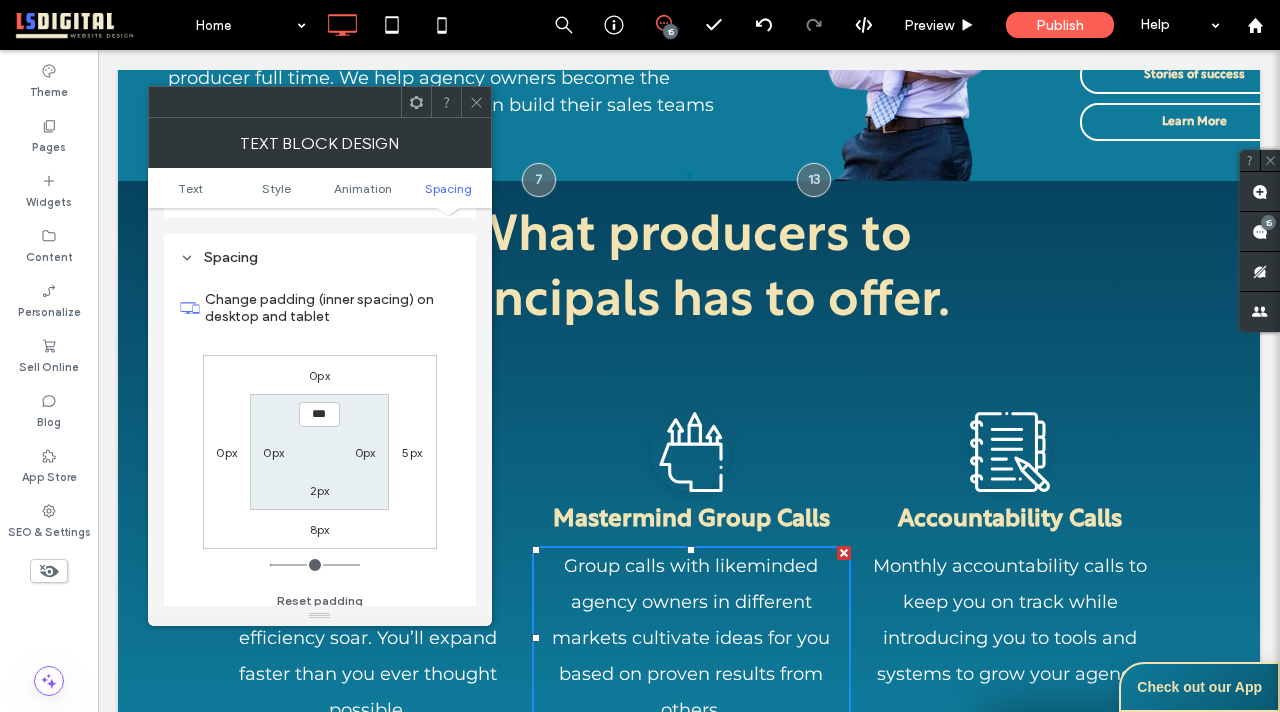 scroll, scrollTop: 574, scrollLeft: 0, axis: vertical 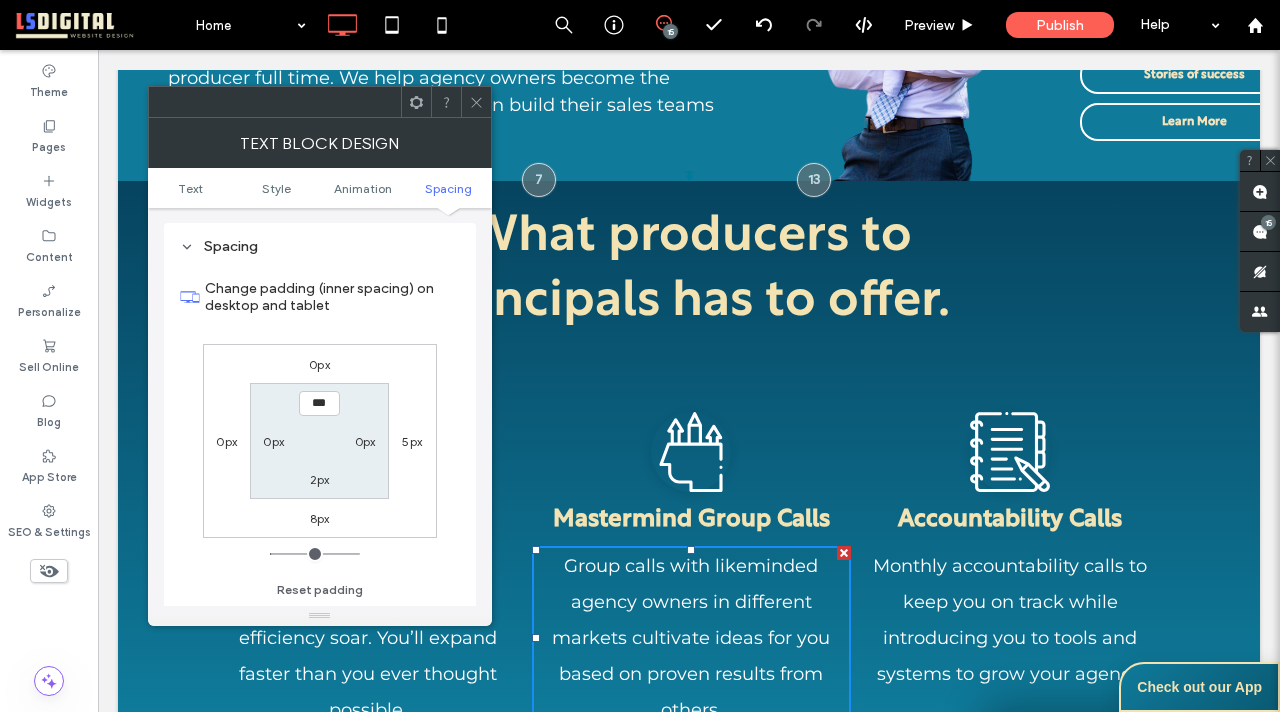 click 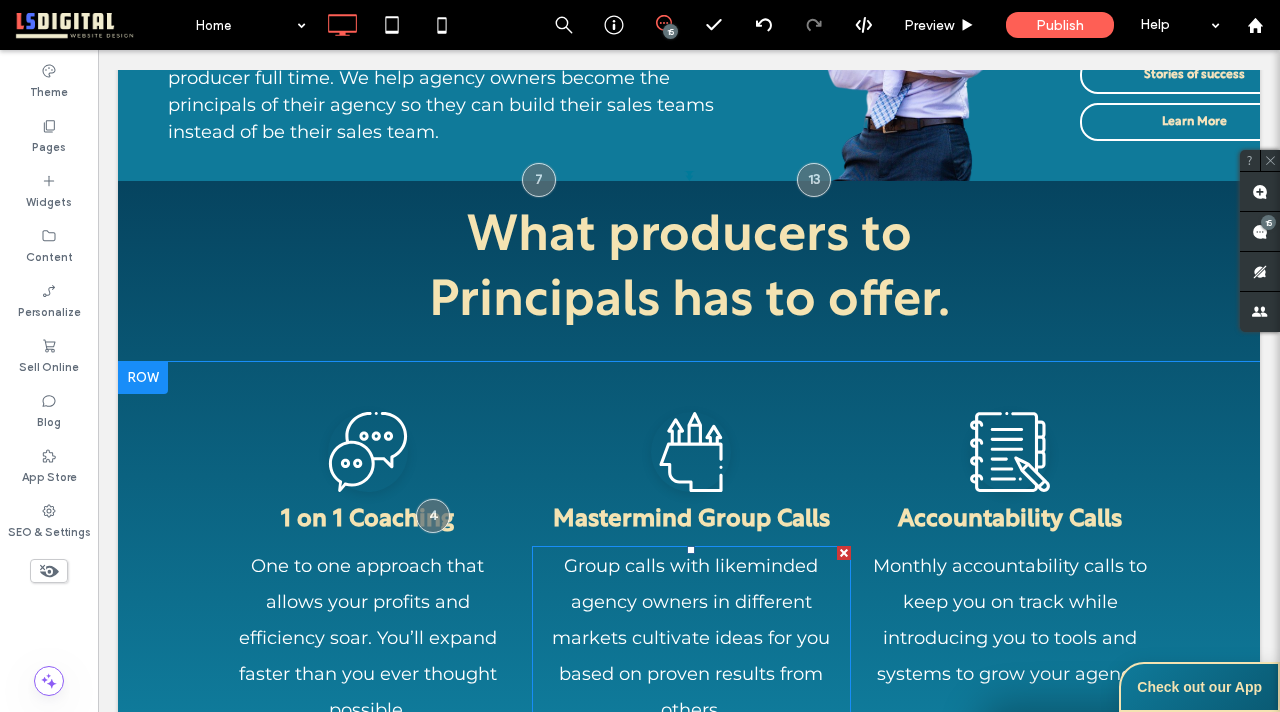 click on "Group calls with likeminded agency owners in different markets cultivate ideas for you based on proven results from others." at bounding box center (691, 638) 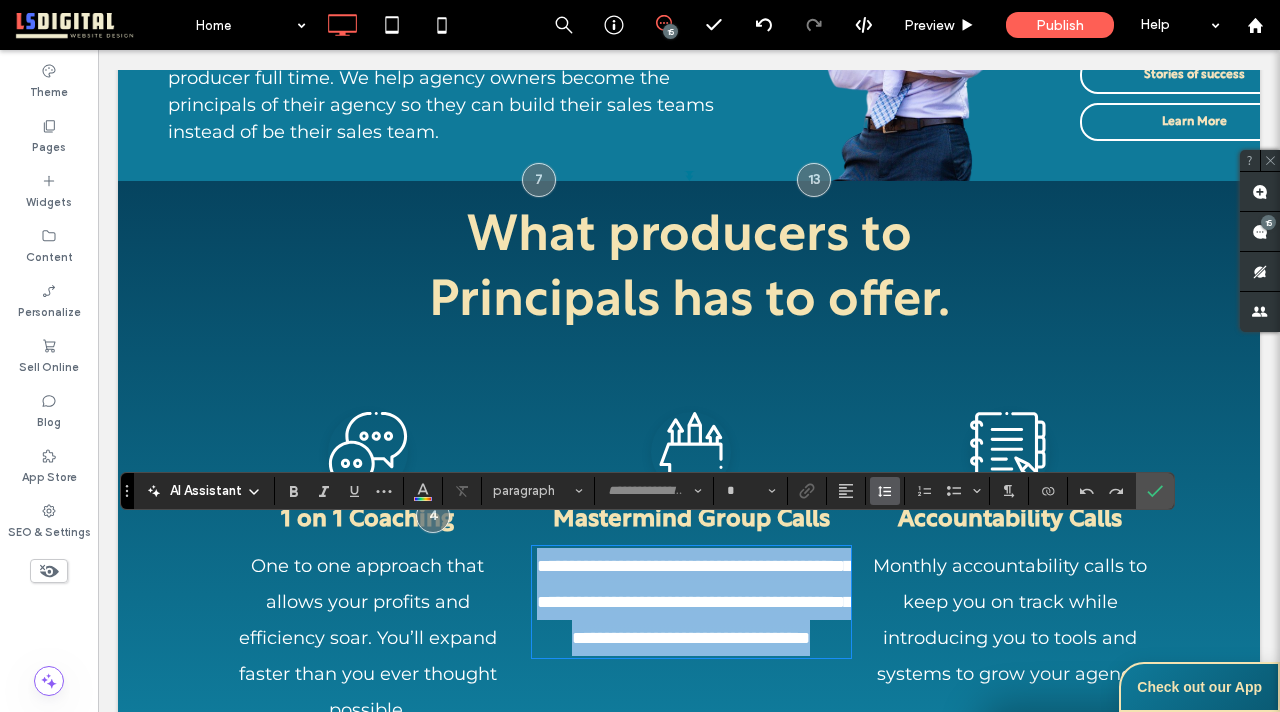 type on "**********" 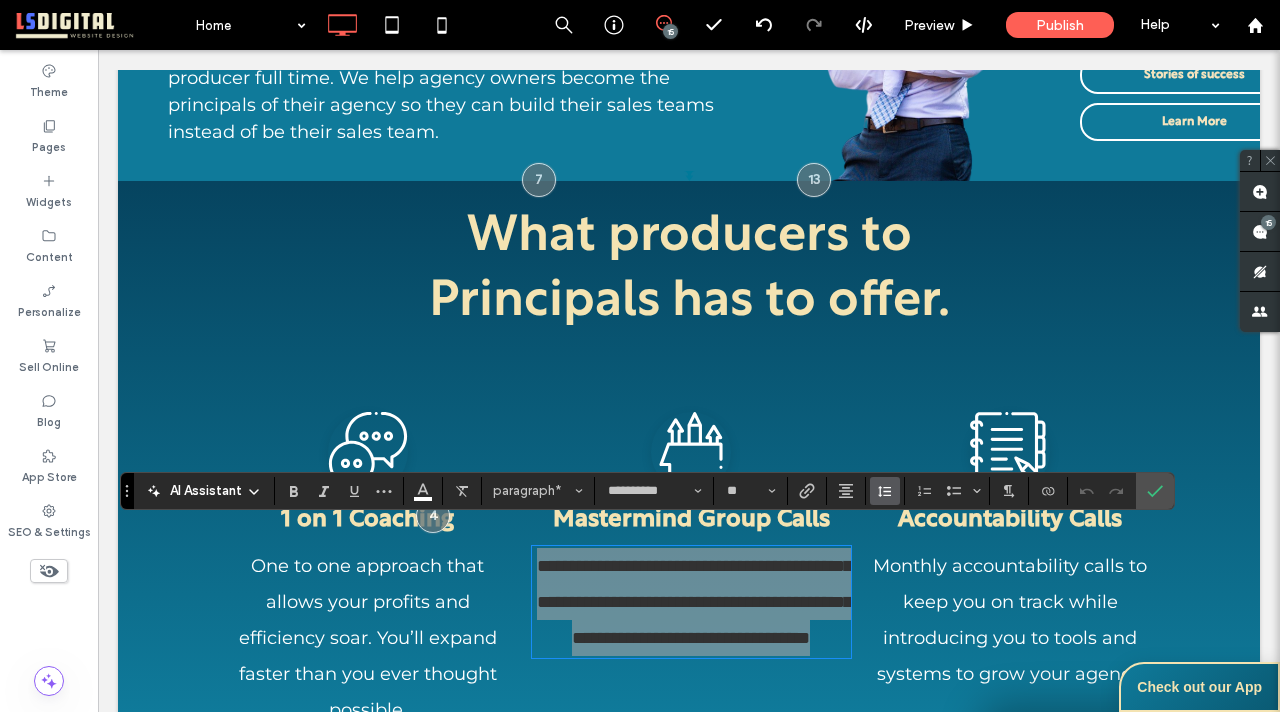click 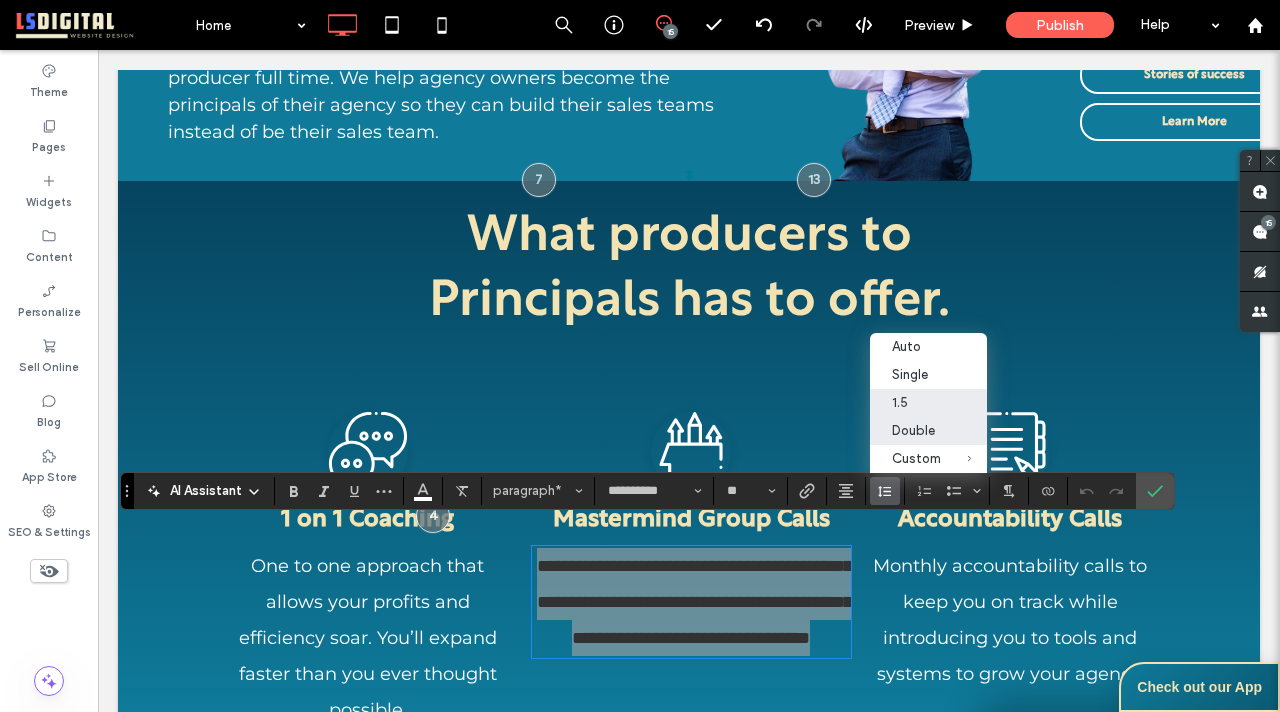 click on "1.5" at bounding box center (916, 402) 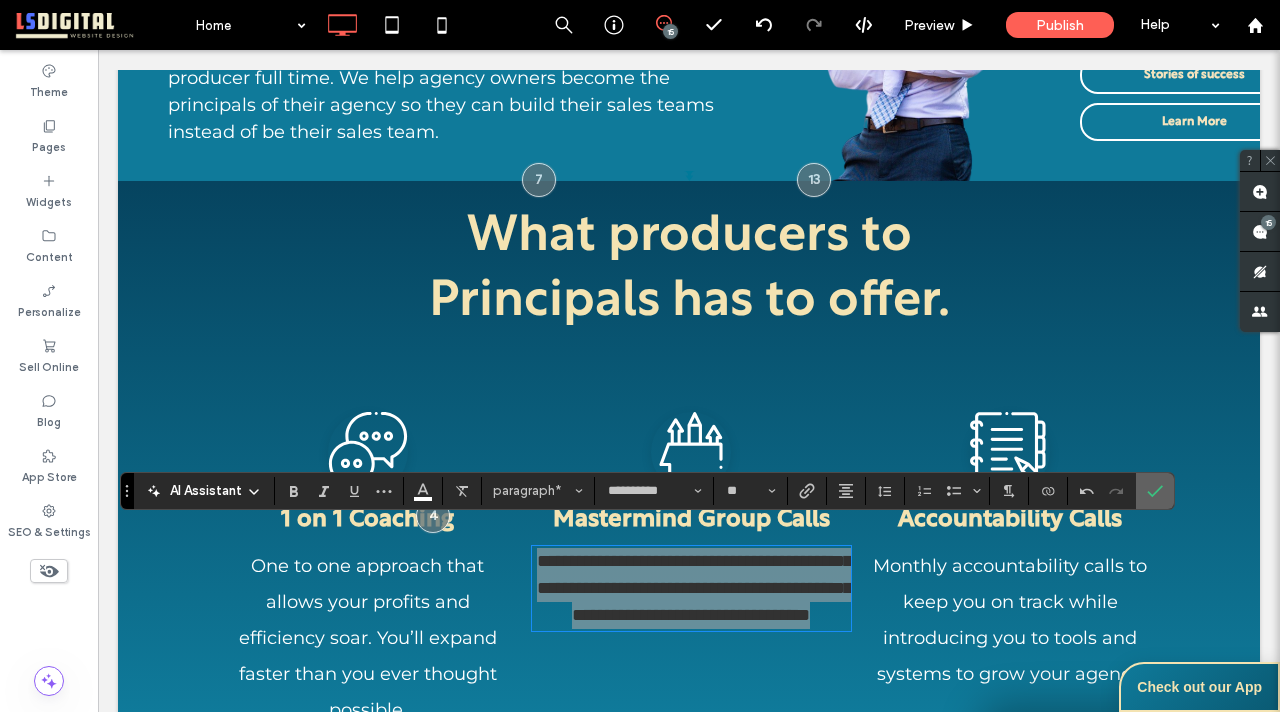 drag, startPoint x: 1156, startPoint y: 492, endPoint x: 430, endPoint y: 518, distance: 726.4654 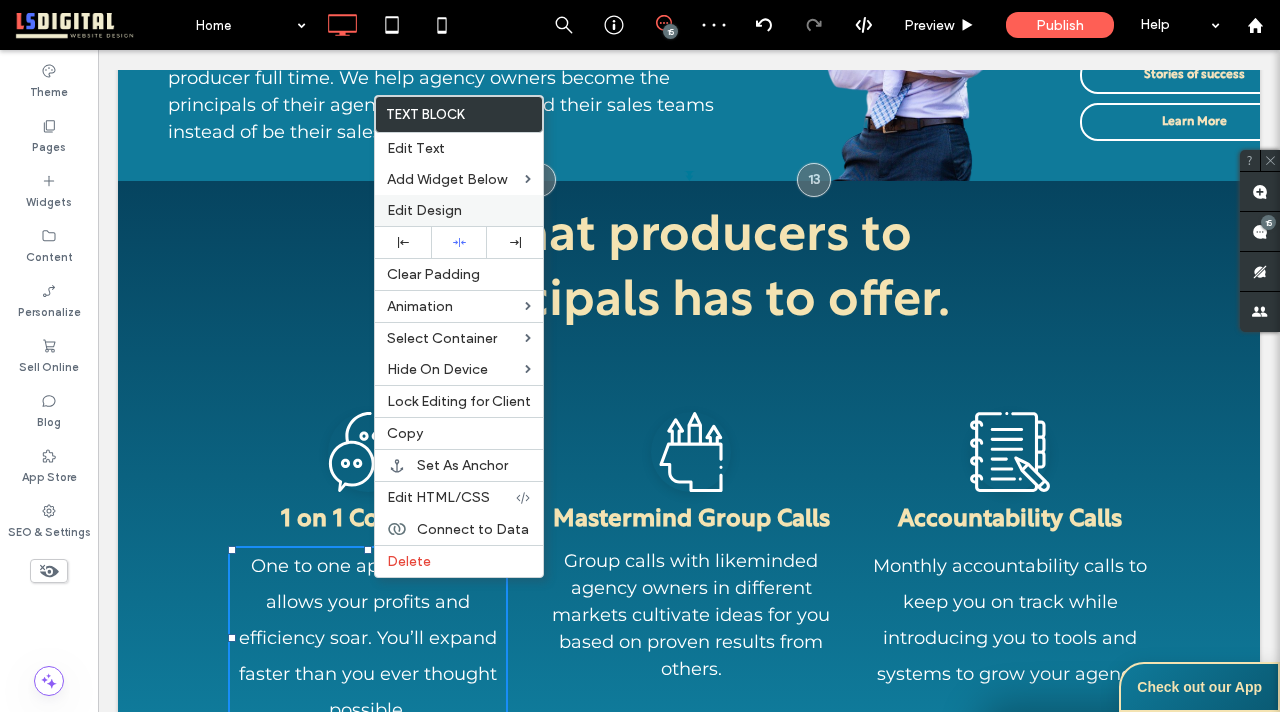 click on "Edit Design" at bounding box center (424, 210) 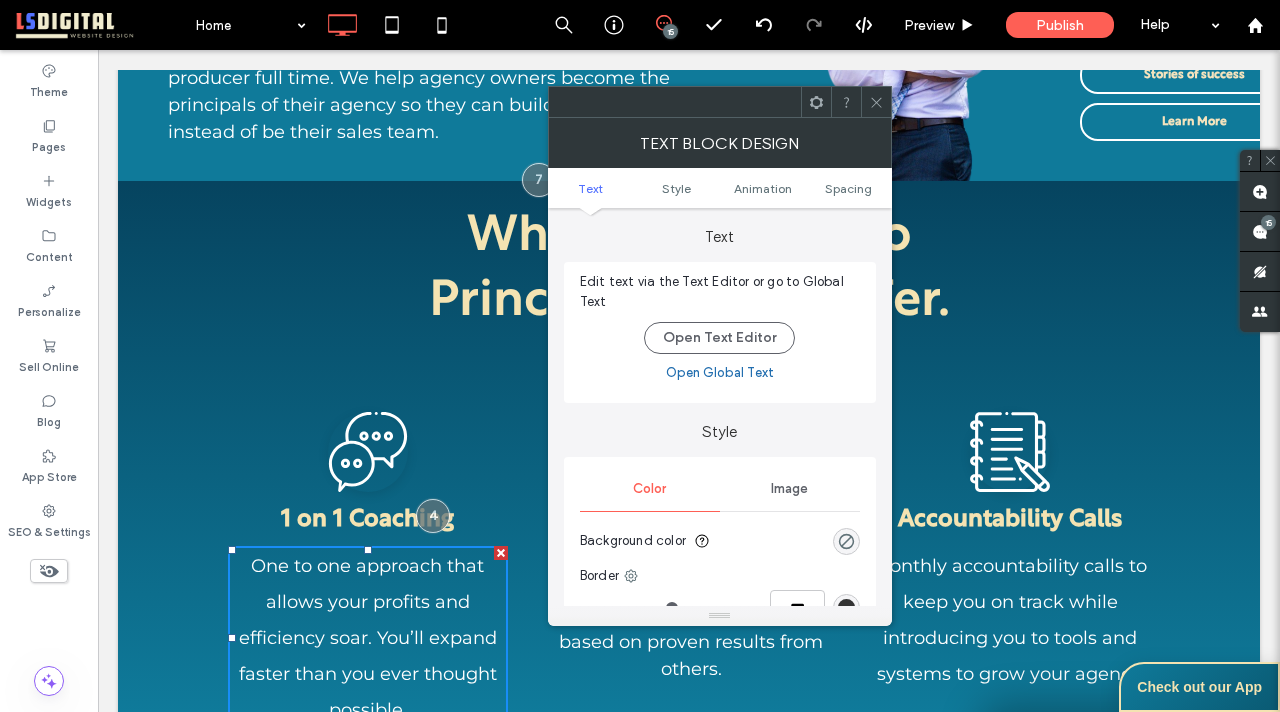 drag, startPoint x: 877, startPoint y: 93, endPoint x: 293, endPoint y: 661, distance: 814.6656 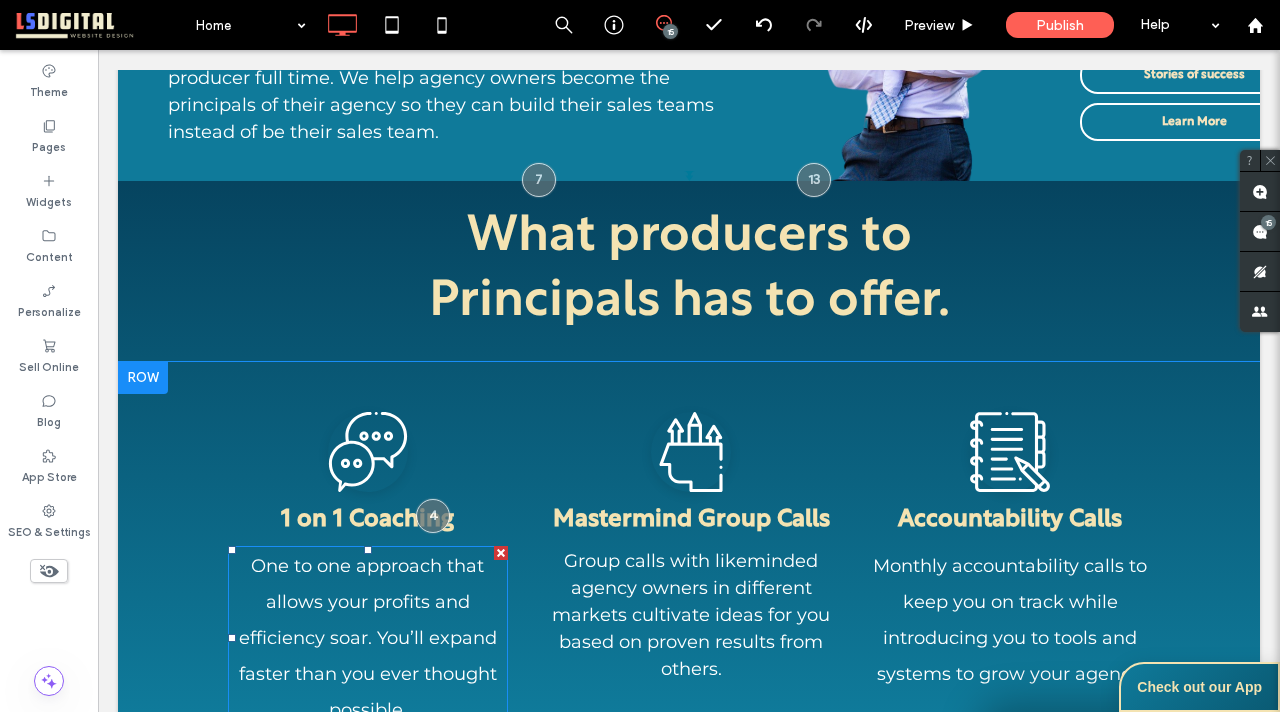 click on "One to one approach that allows your profits and efficiency soar. You’ll expand faster than you ever thought possible." at bounding box center (368, 638) 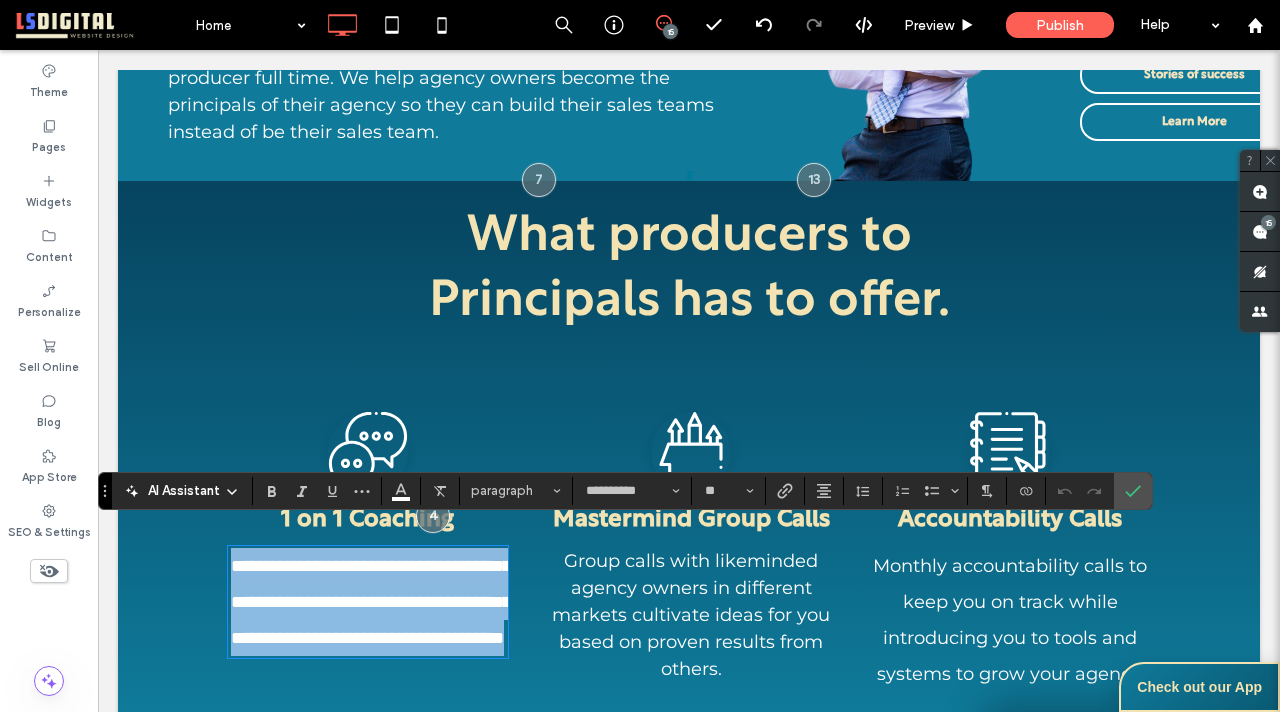 type on "**********" 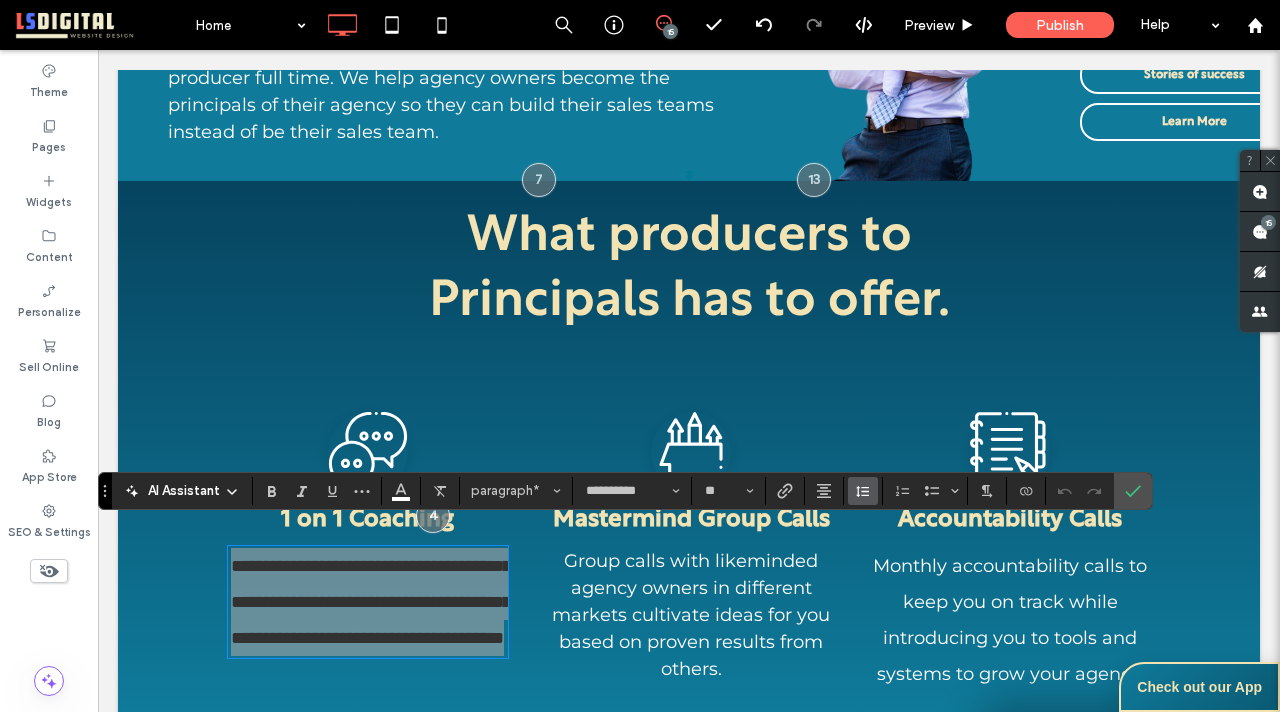 click 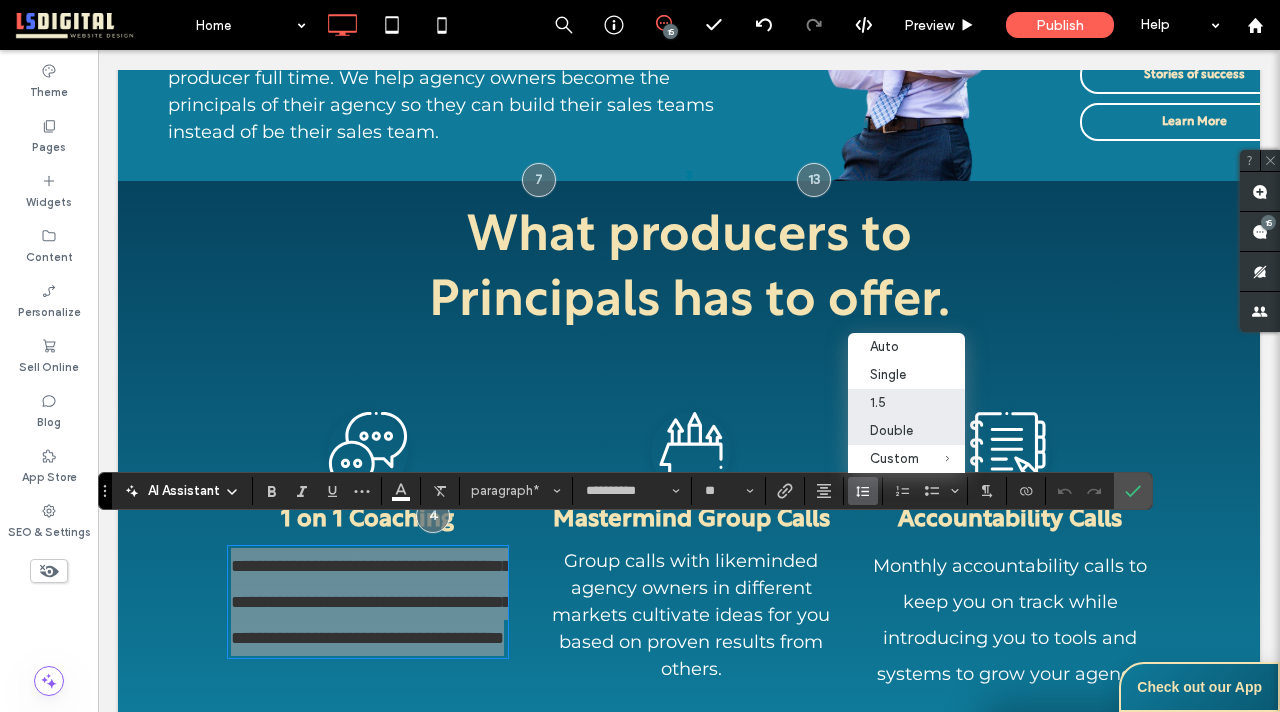 click on "1.5" at bounding box center (894, 402) 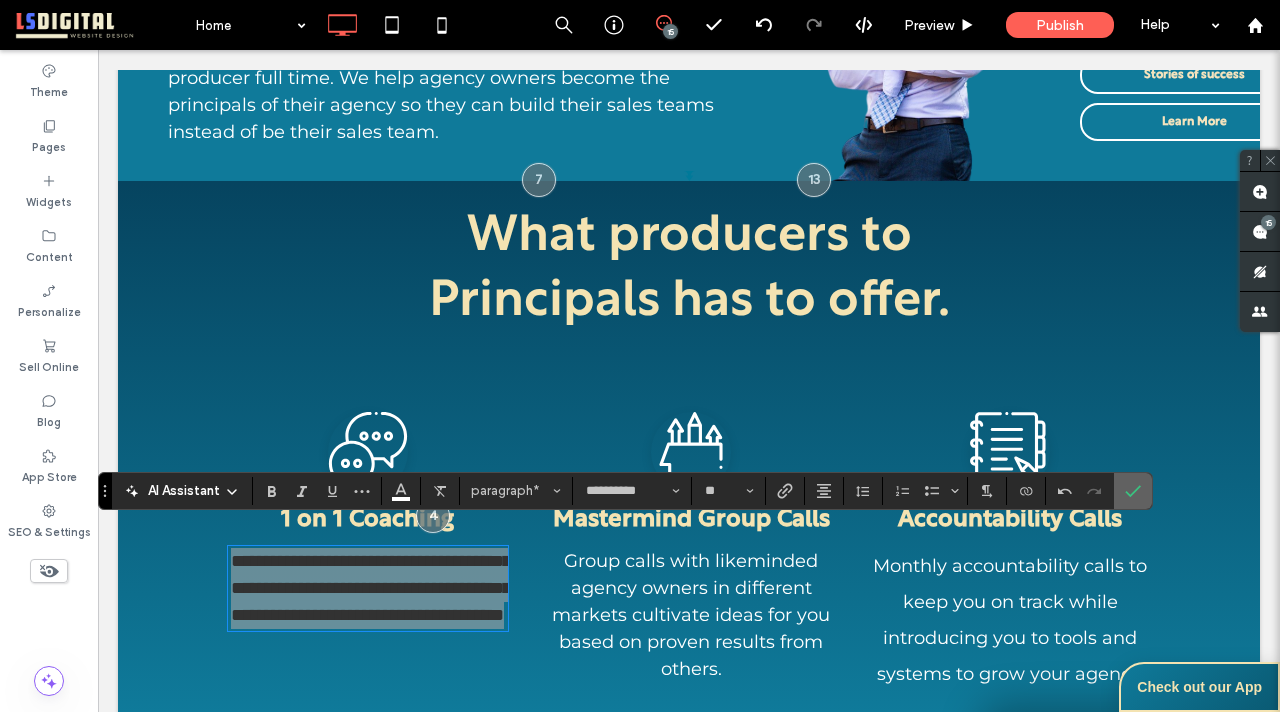 click at bounding box center (1133, 491) 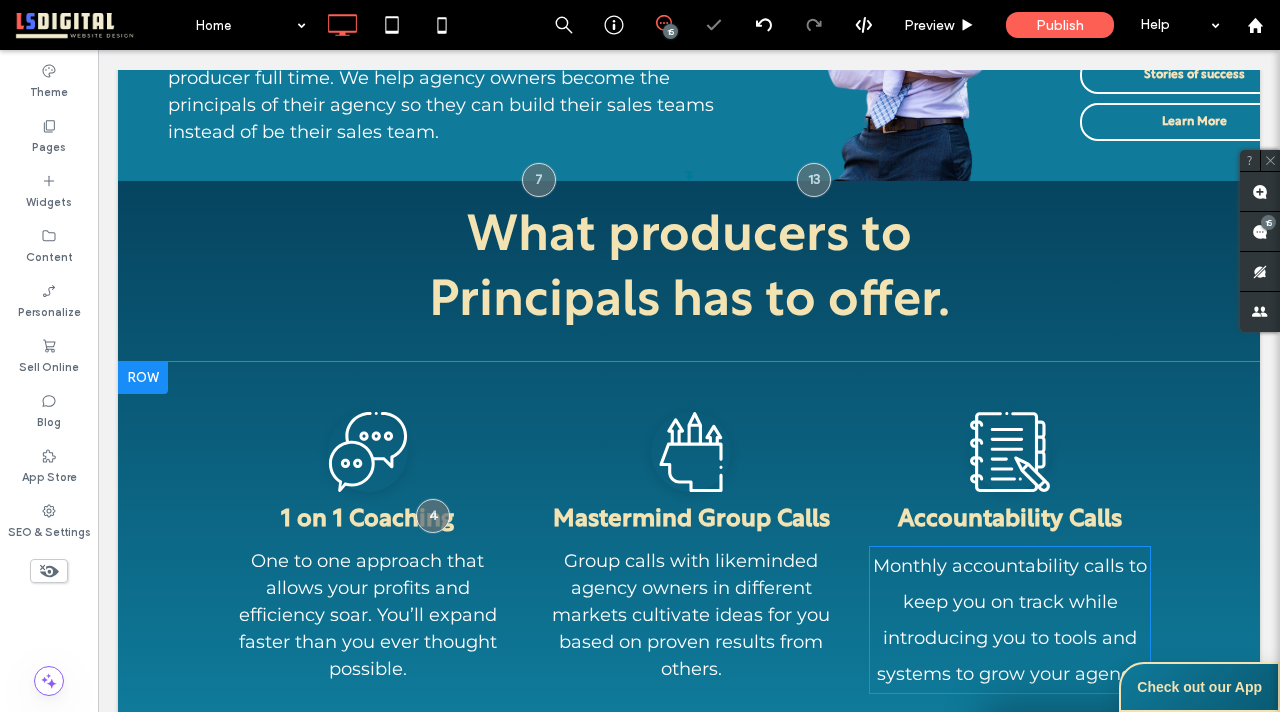 click on "Monthly accountability calls to keep you on track while introducing you to tools and systems to grow your agency." at bounding box center [1010, 620] 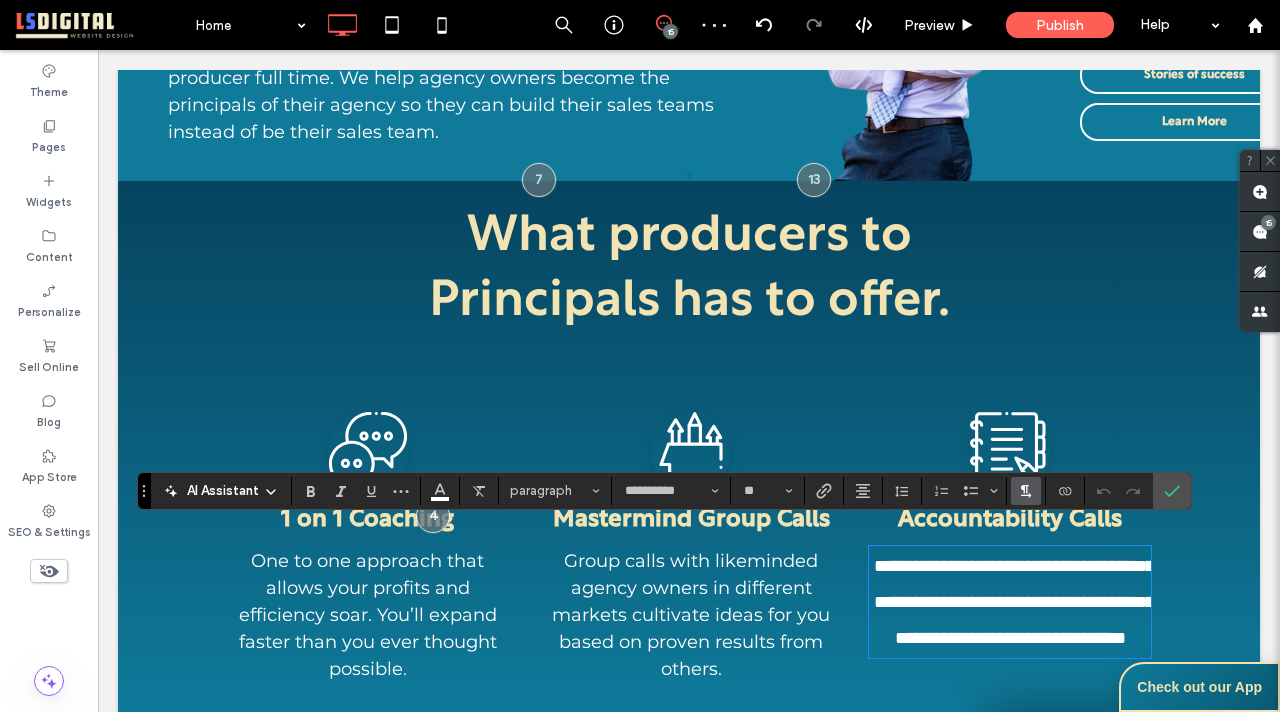 type on "**********" 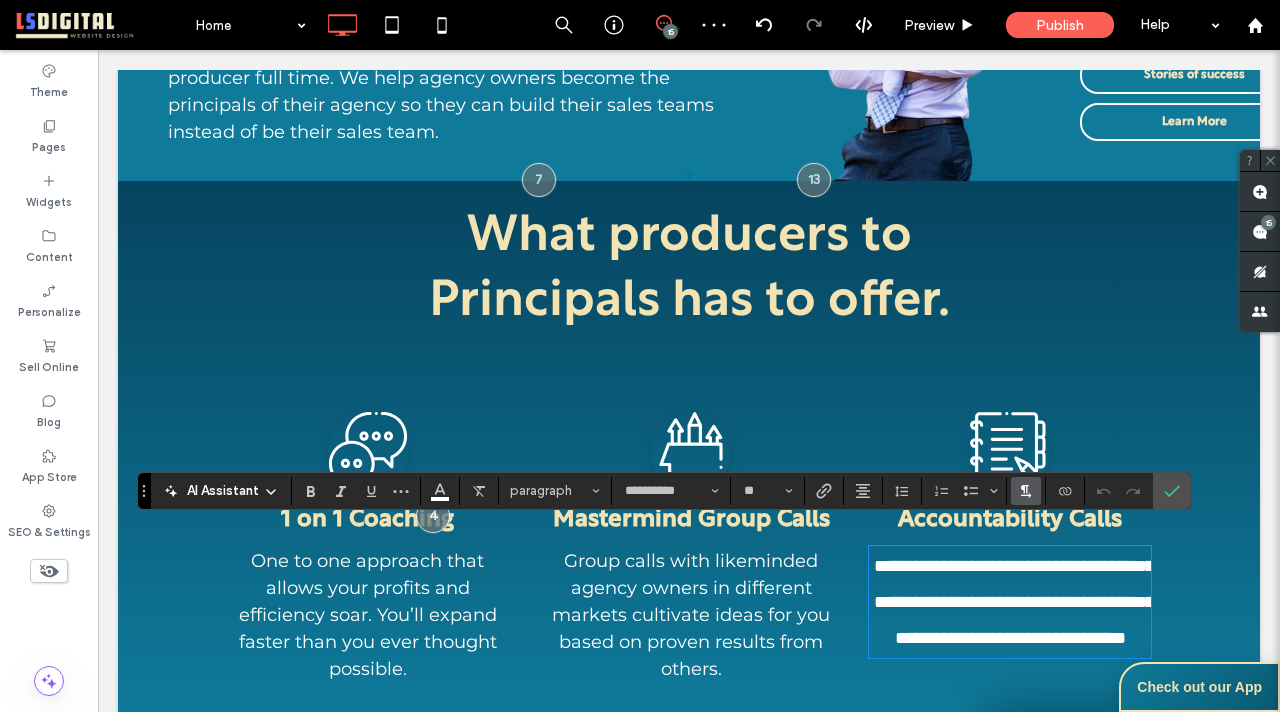 type on "**" 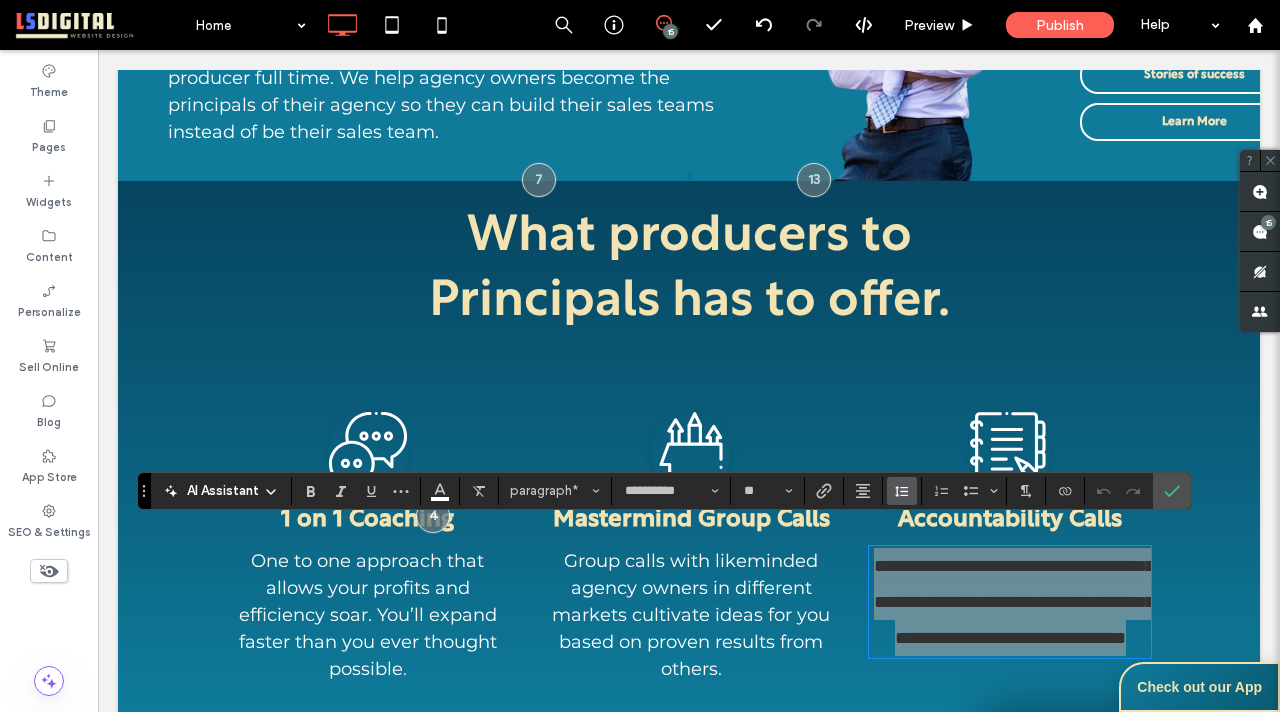 click 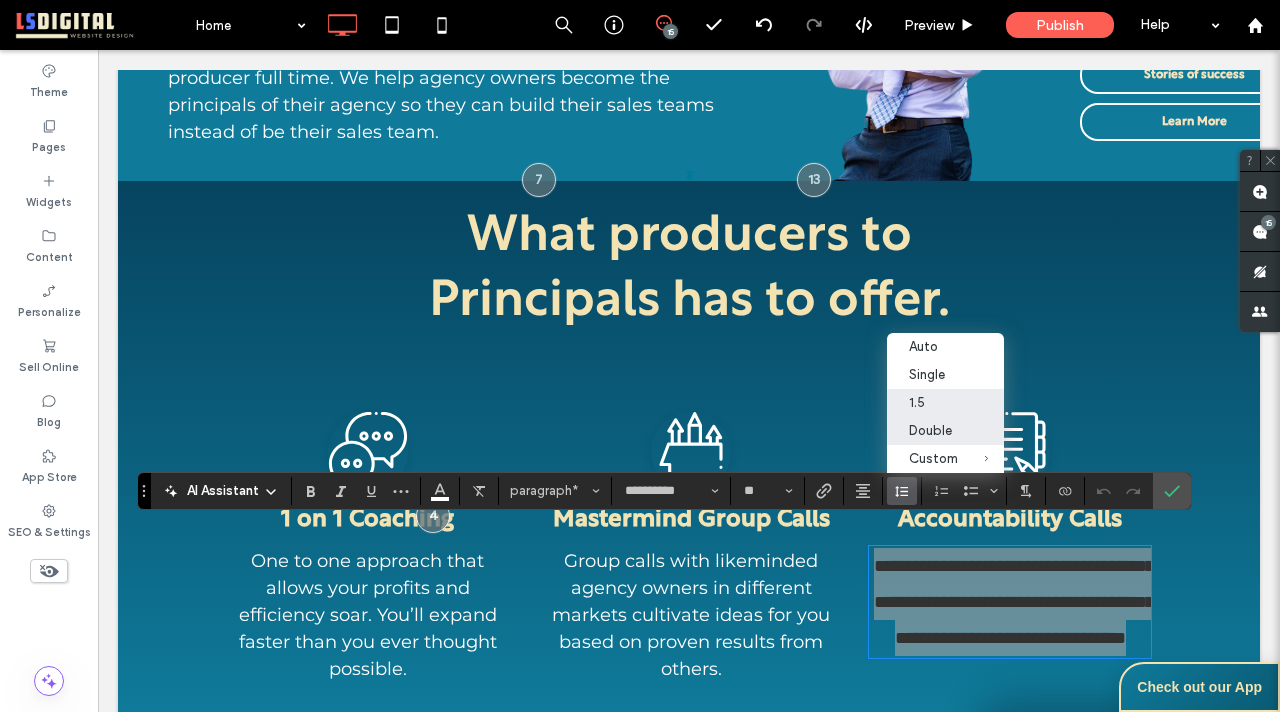 click on "1.5" at bounding box center (933, 402) 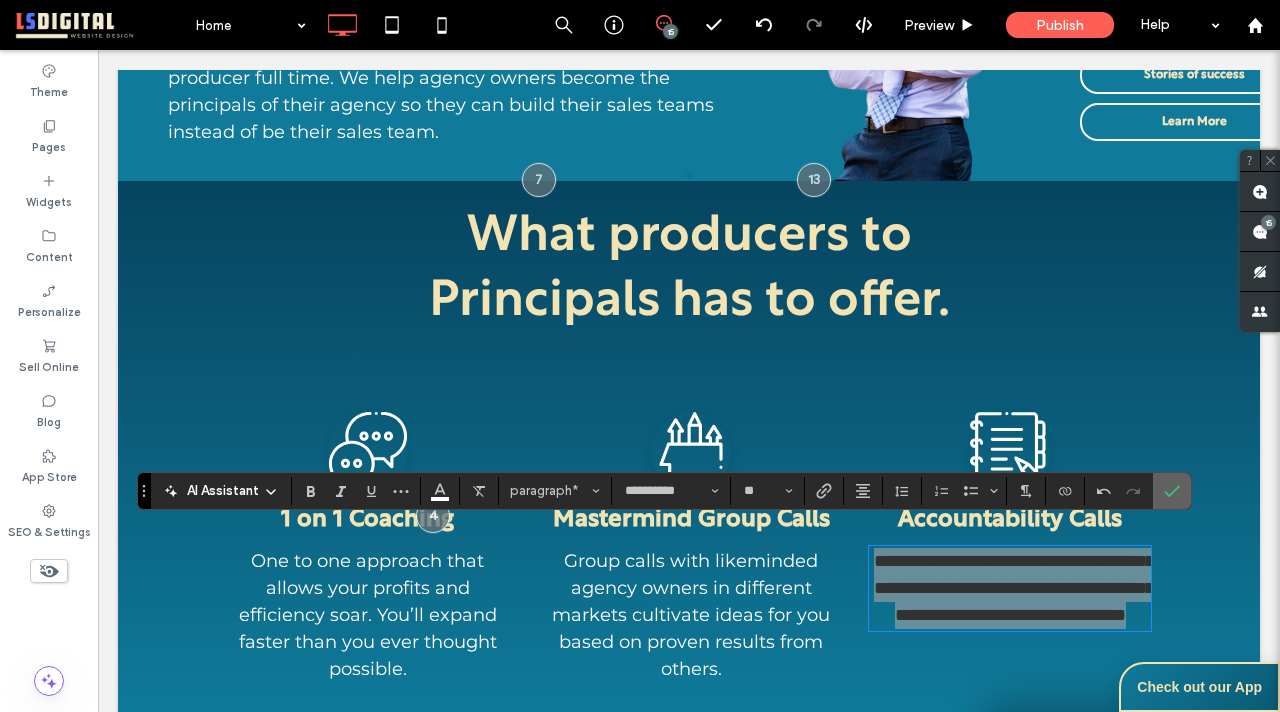 click at bounding box center [1172, 491] 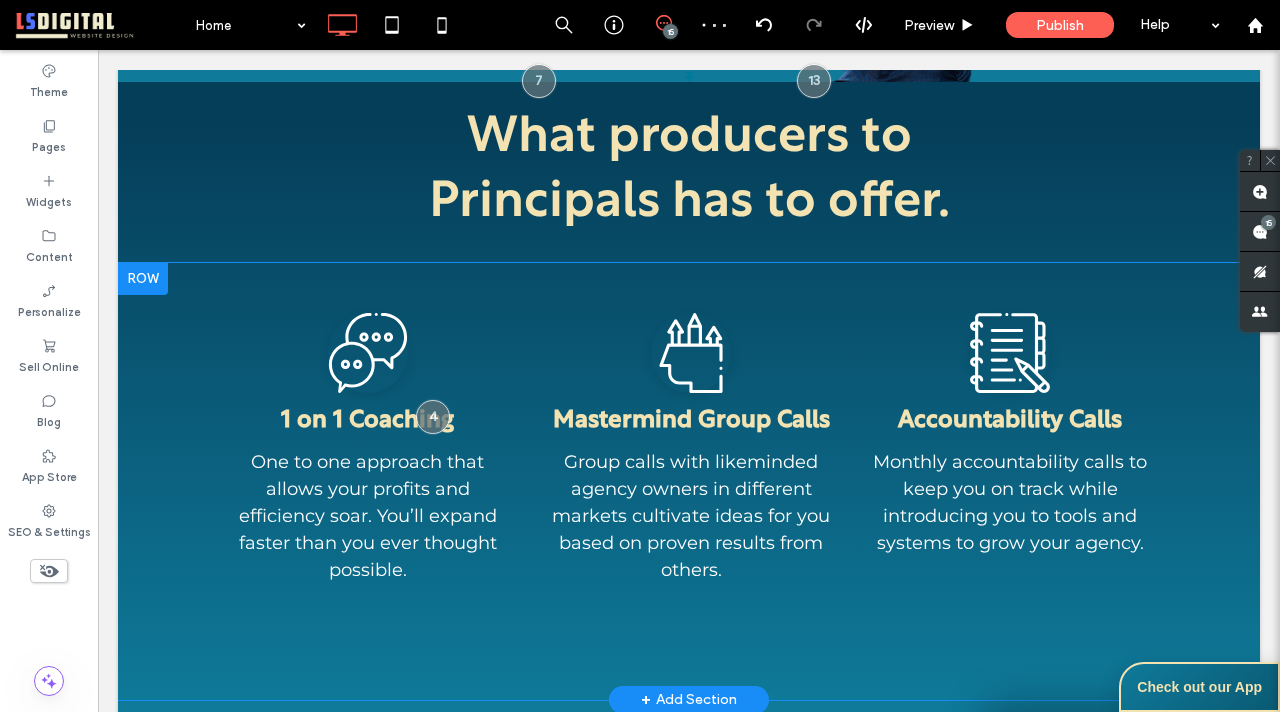 scroll, scrollTop: 1118, scrollLeft: 0, axis: vertical 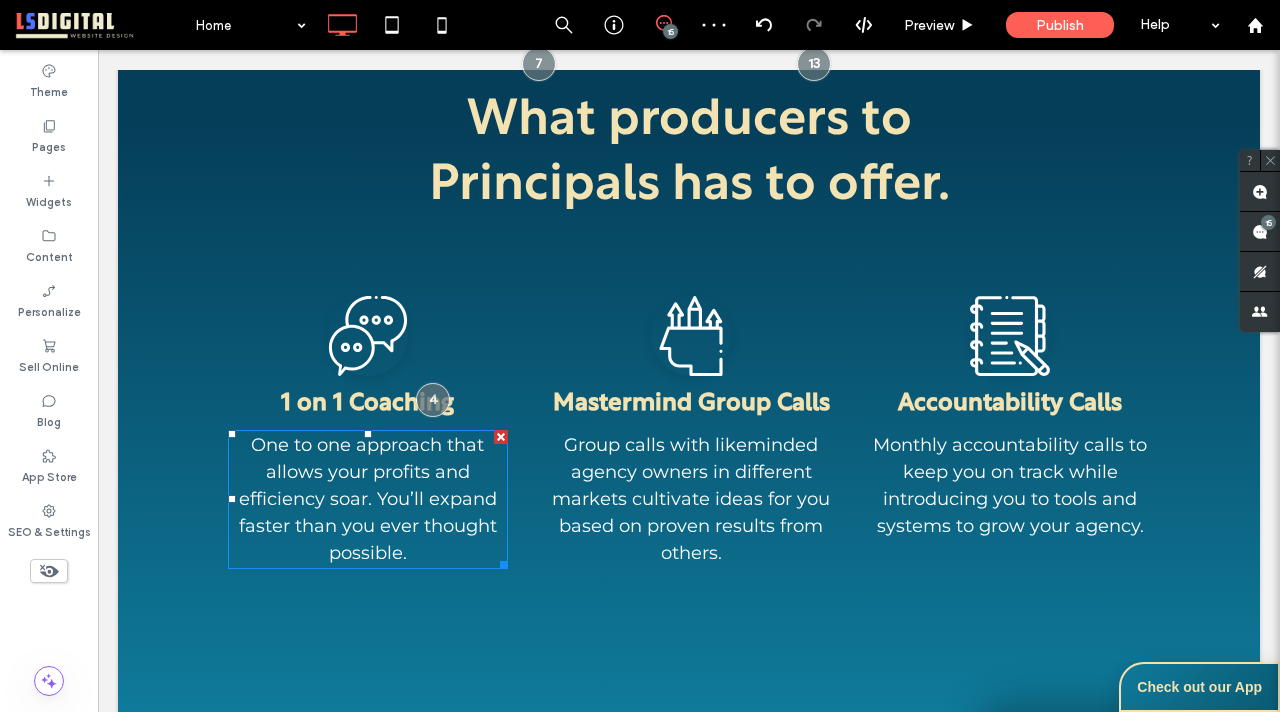 click on "One to one approach that allows your profits and efficiency soar. You’ll expand faster than you ever thought possible." at bounding box center [368, 499] 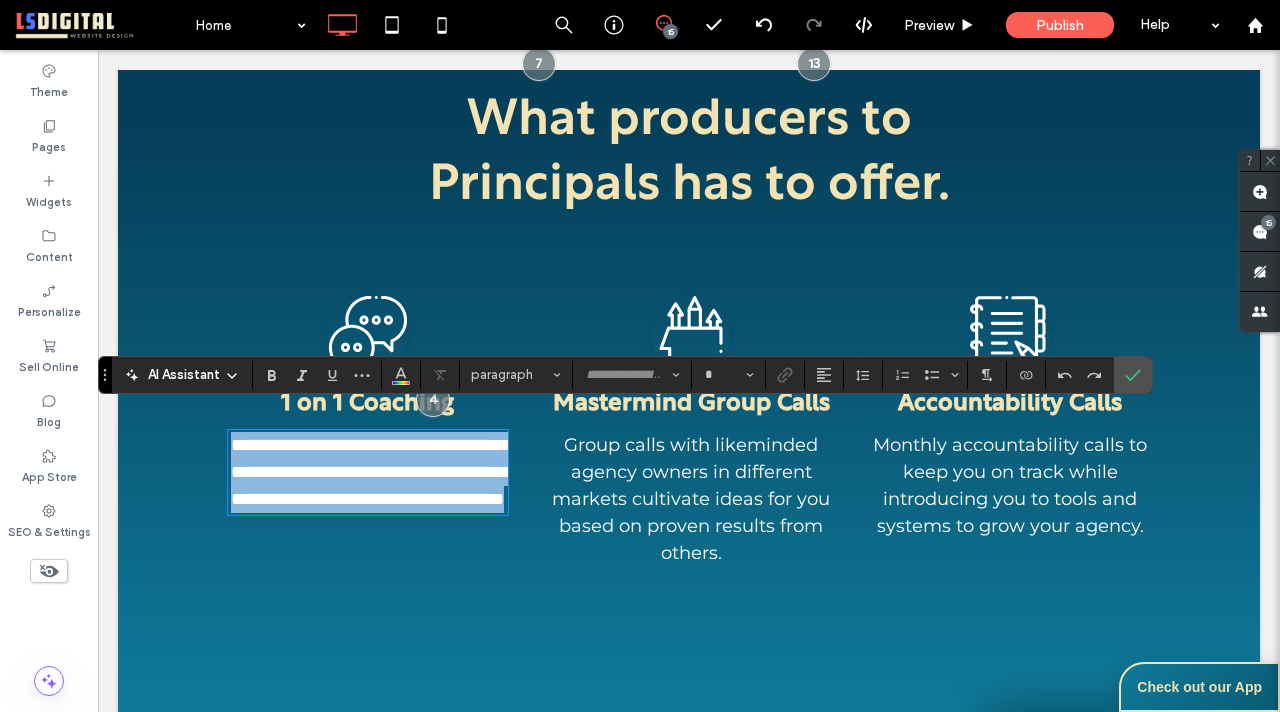 click on "**********" at bounding box center [371, 472] 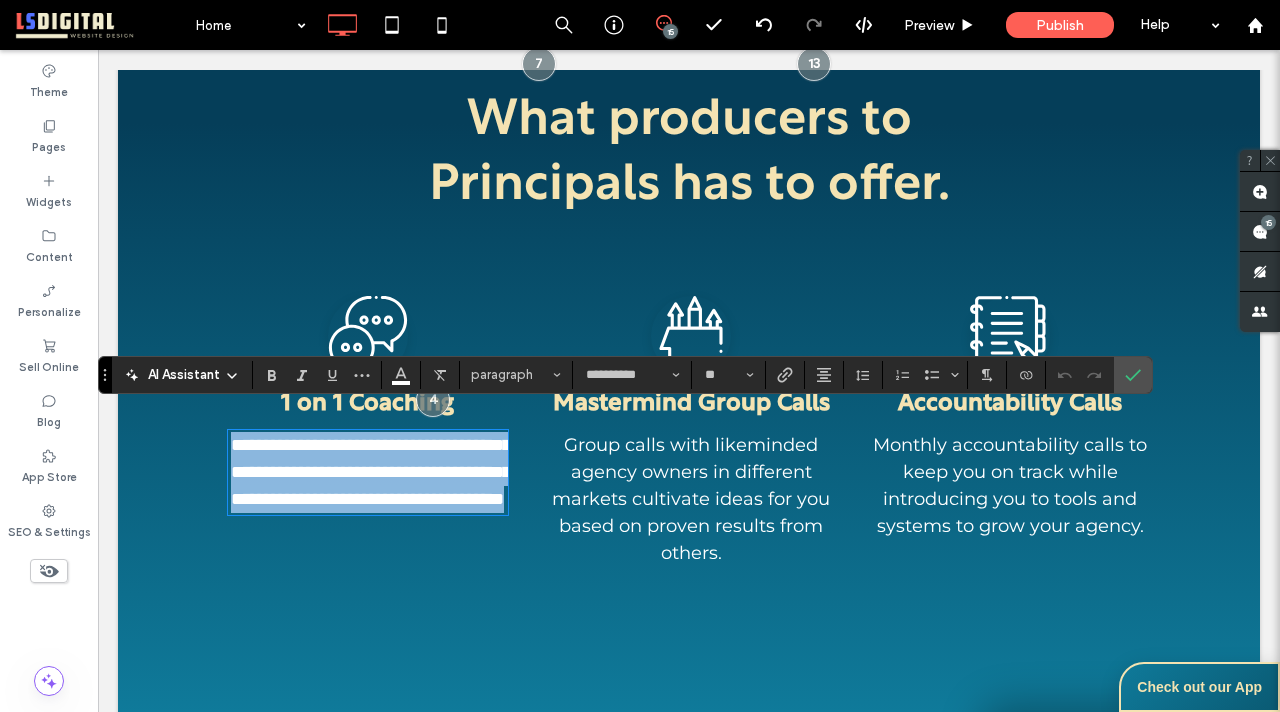type on "**********" 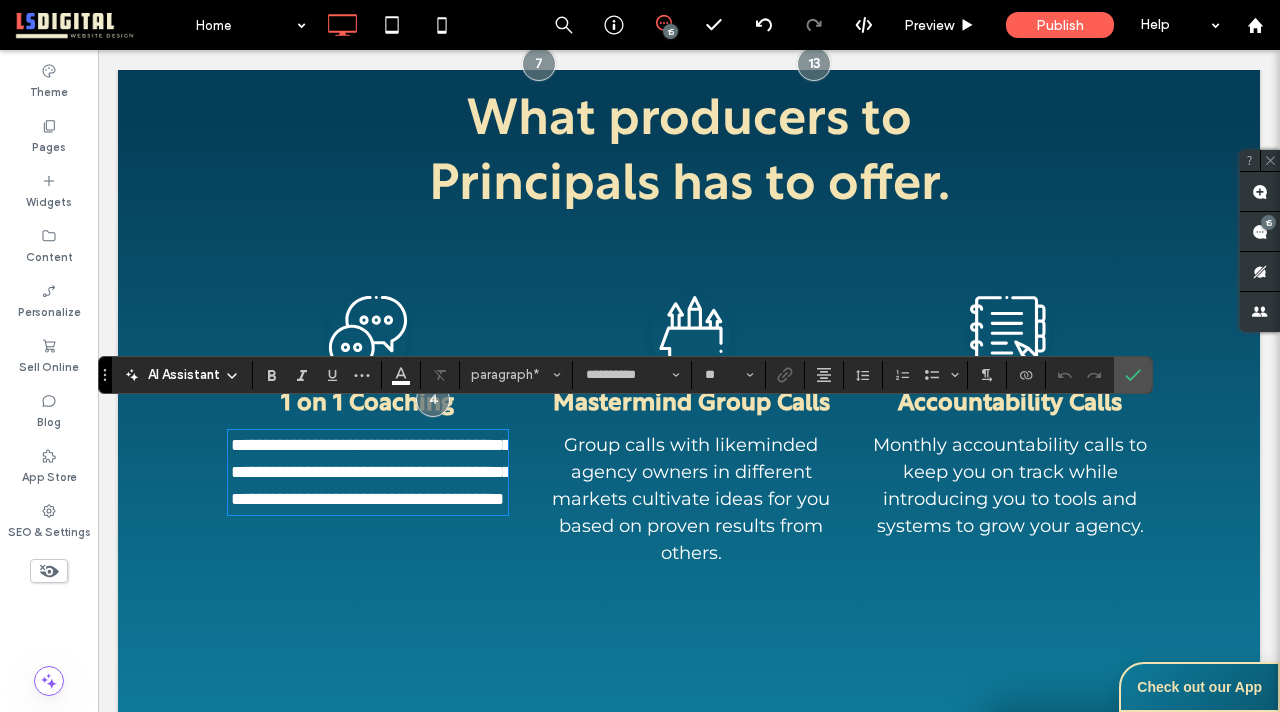 click on "**********" at bounding box center (371, 472) 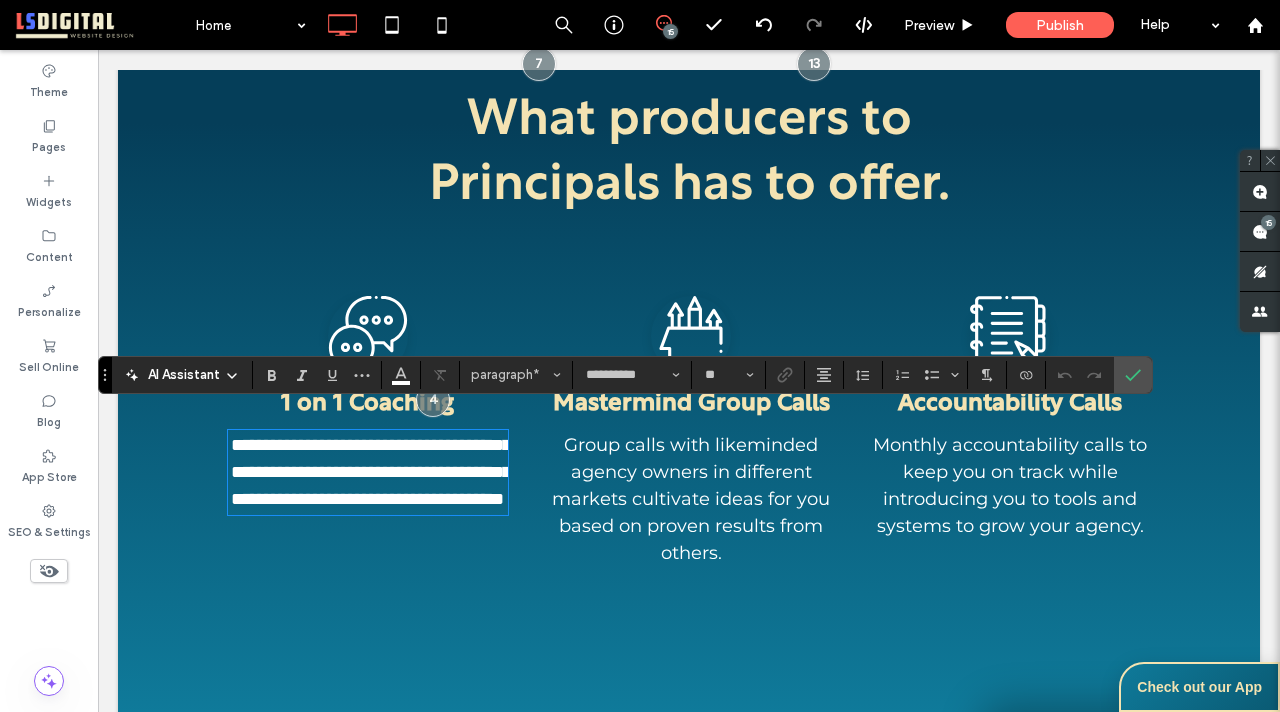 type 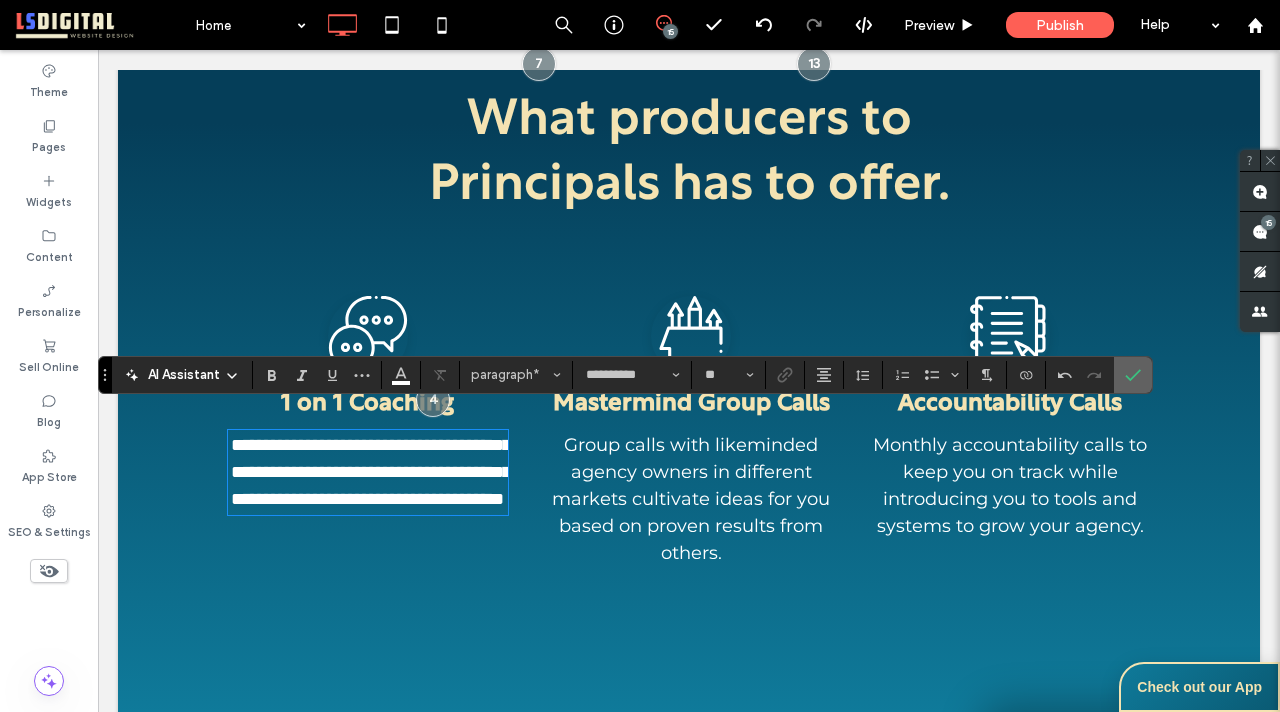 click 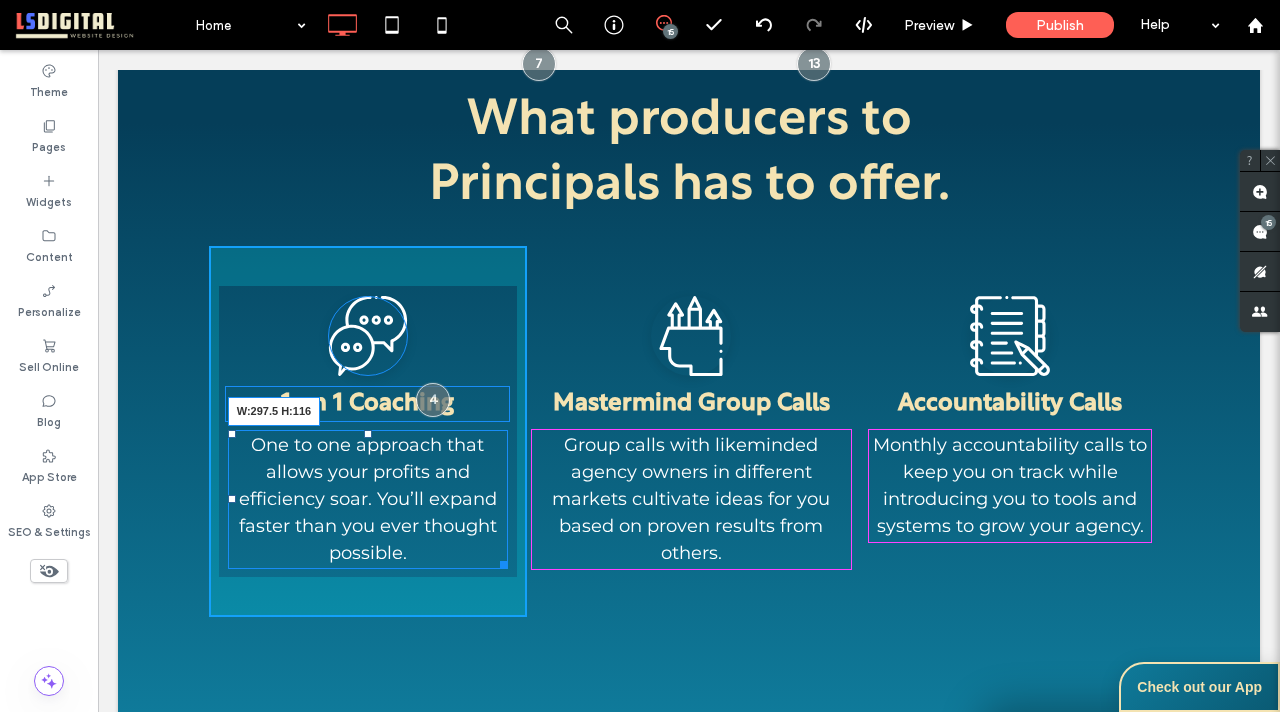 drag, startPoint x: 502, startPoint y: 541, endPoint x: 582, endPoint y: 529, distance: 80.895 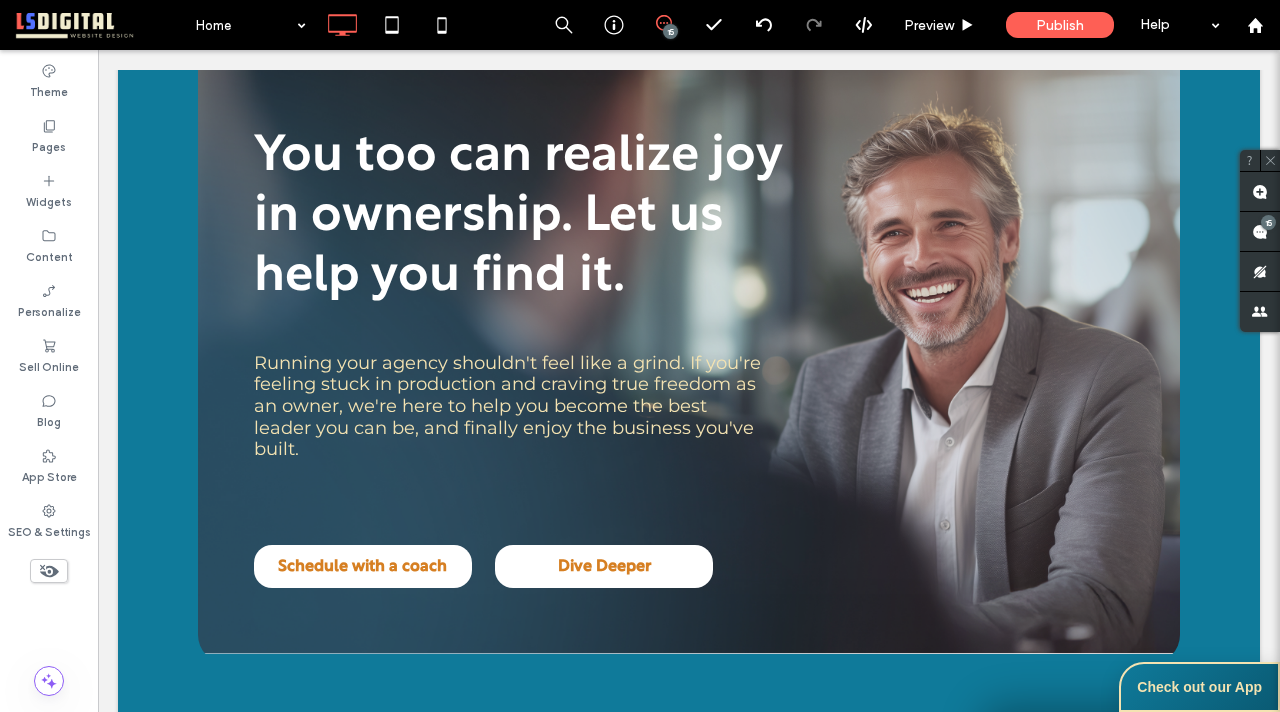 scroll, scrollTop: 78, scrollLeft: 0, axis: vertical 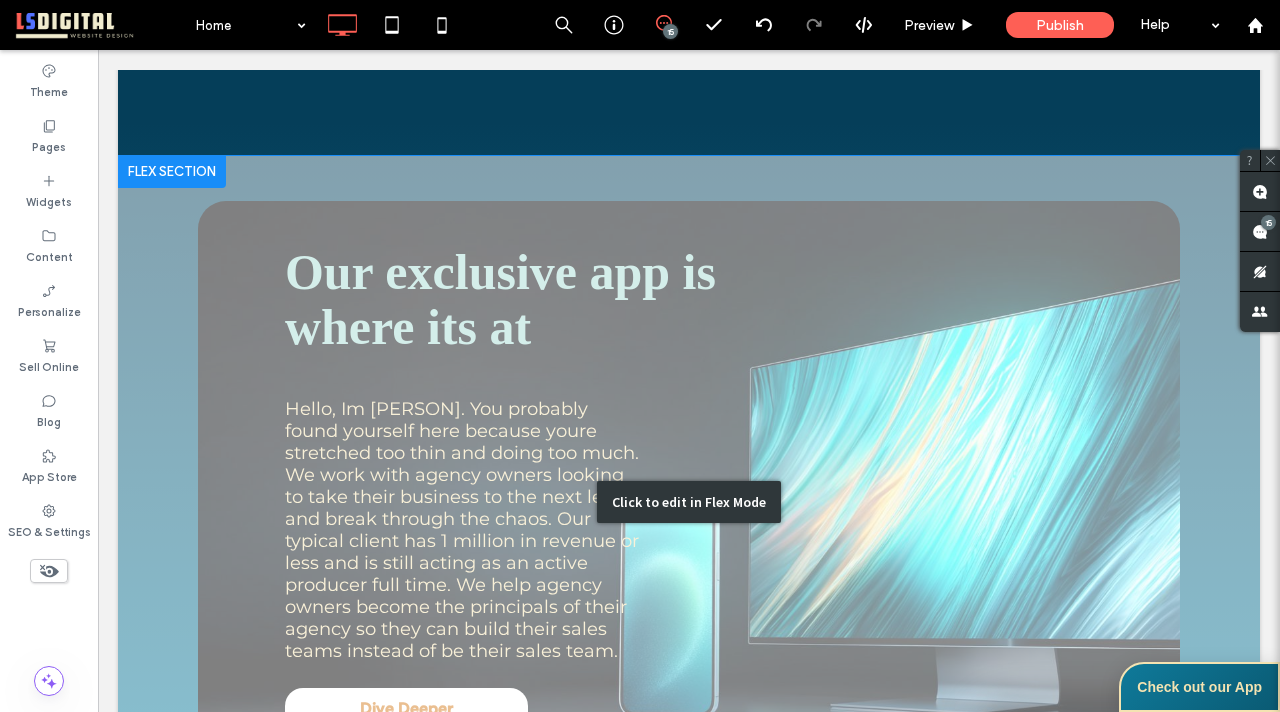 click on "Click to edit in Flex Mode" at bounding box center [689, 502] 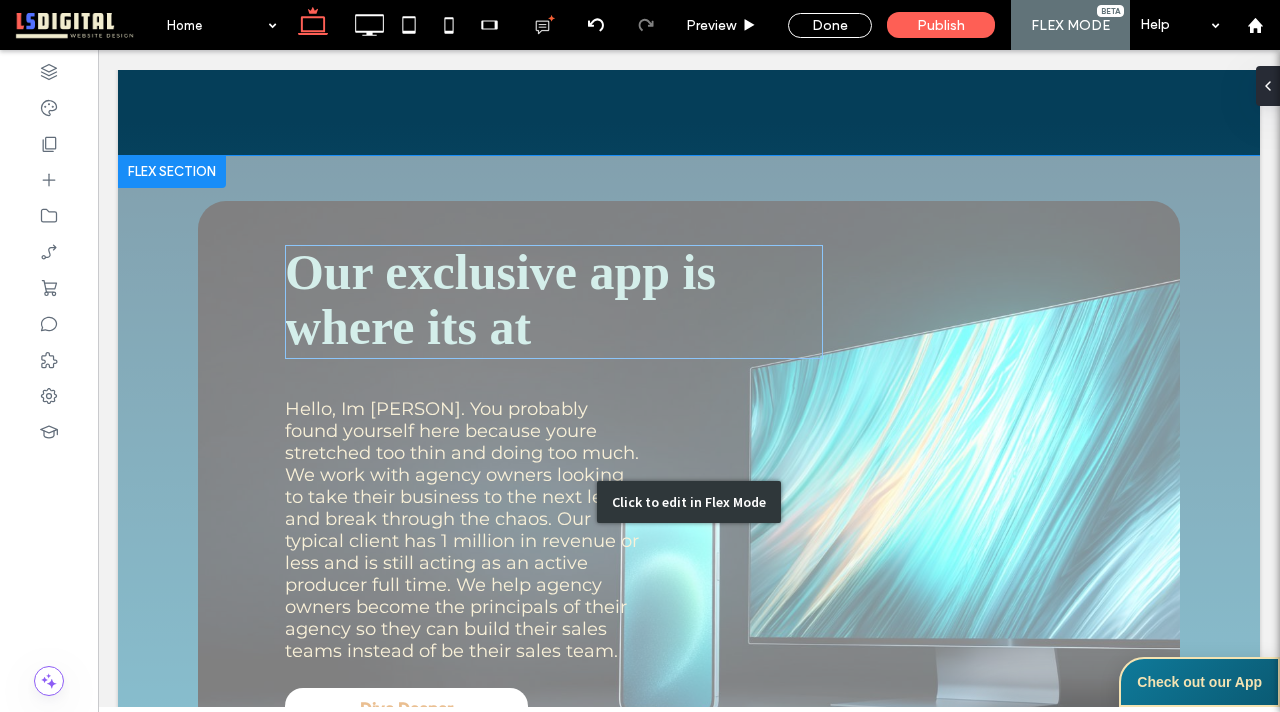 click on "Our exclusive app is where its at" at bounding box center [500, 299] 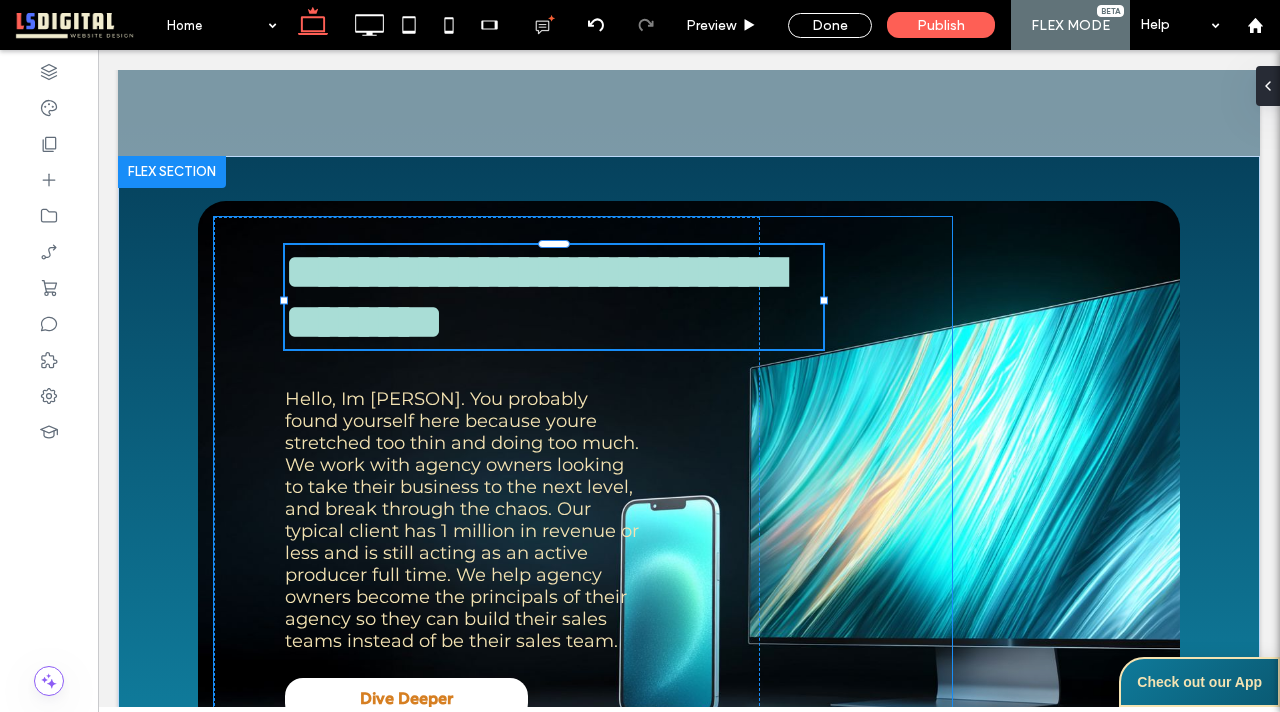 click on "**********" at bounding box center [554, 297] 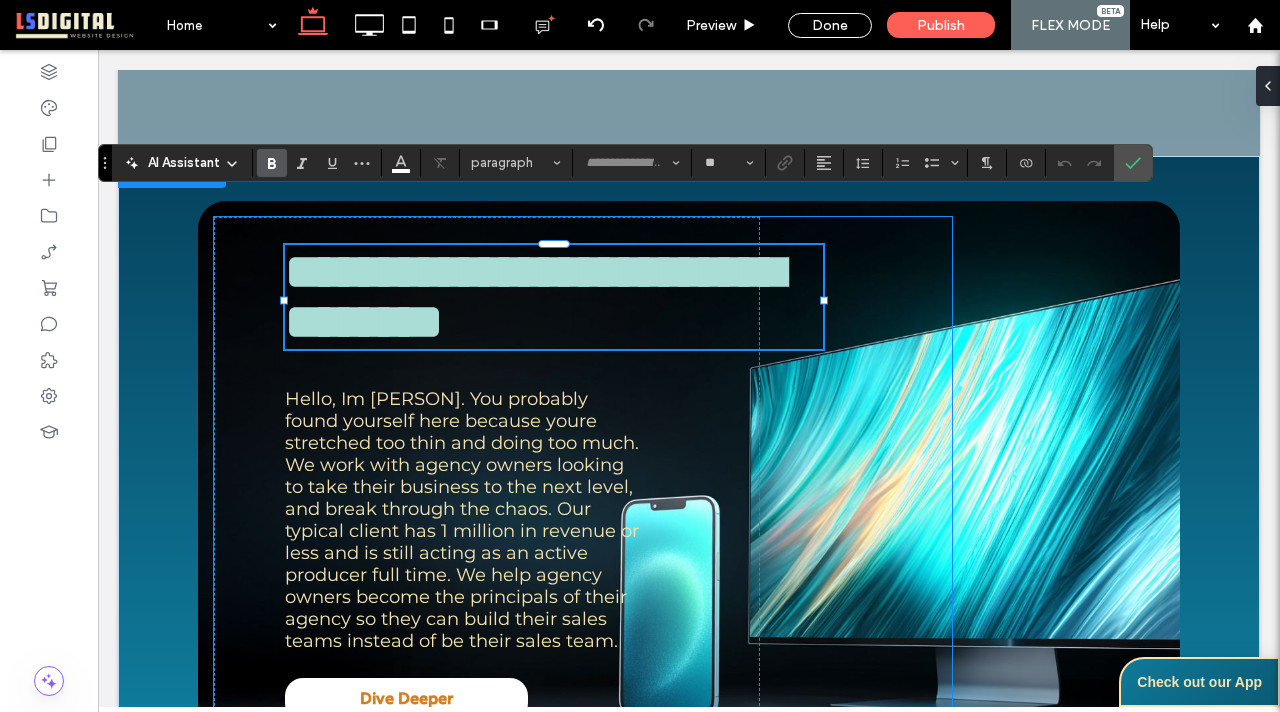 type on "**" 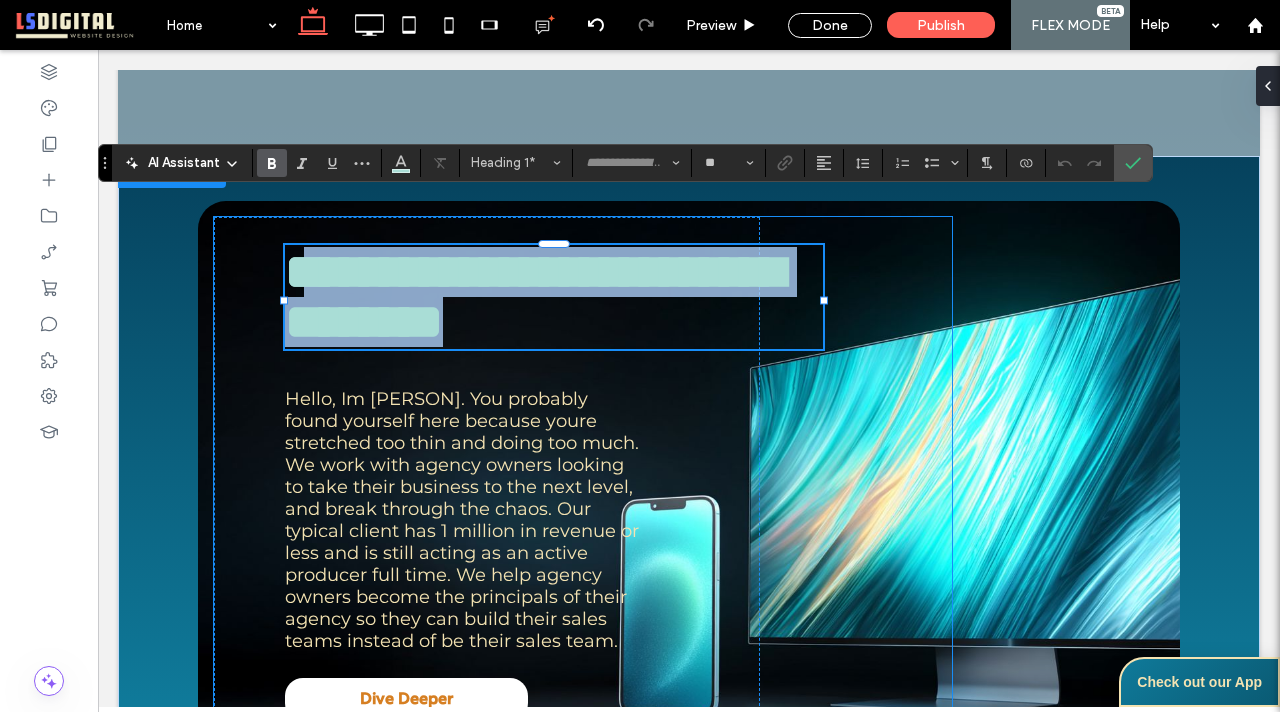 drag, startPoint x: 538, startPoint y: 278, endPoint x: 299, endPoint y: 201, distance: 251.0976 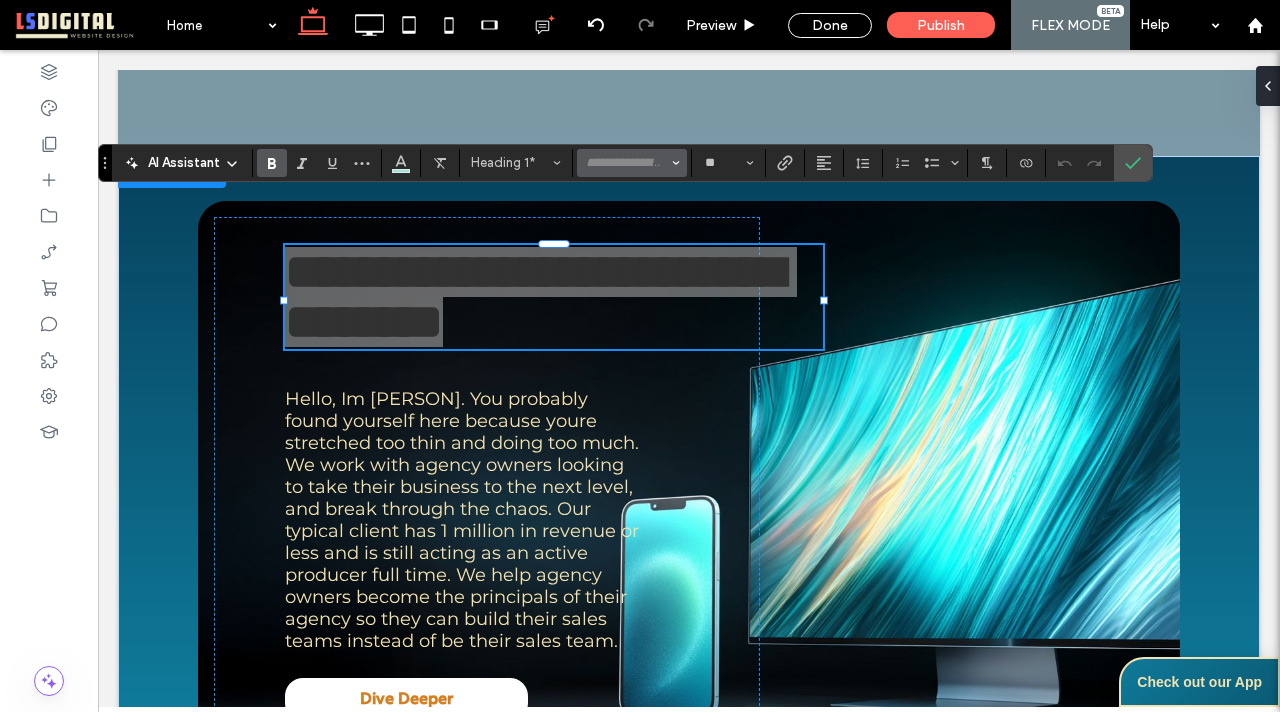drag, startPoint x: 671, startPoint y: 162, endPoint x: 527, endPoint y: 200, distance: 148.92952 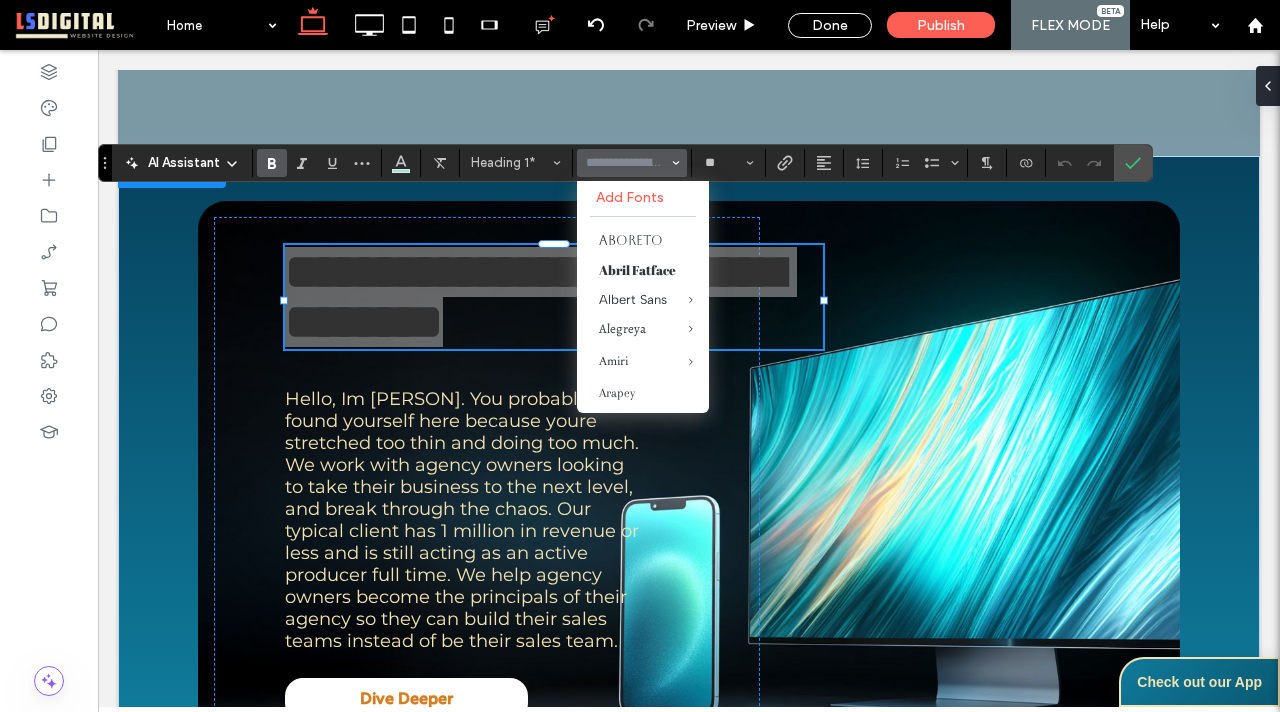 click at bounding box center [626, 163] 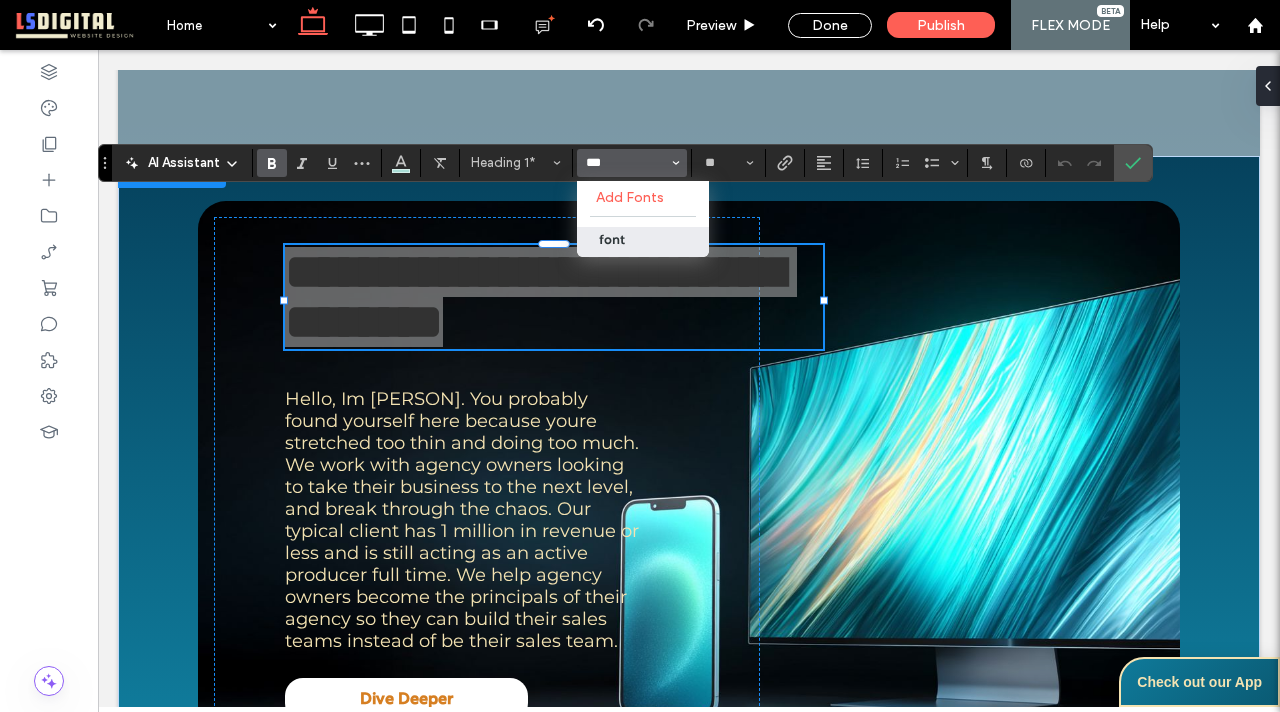 type on "***" 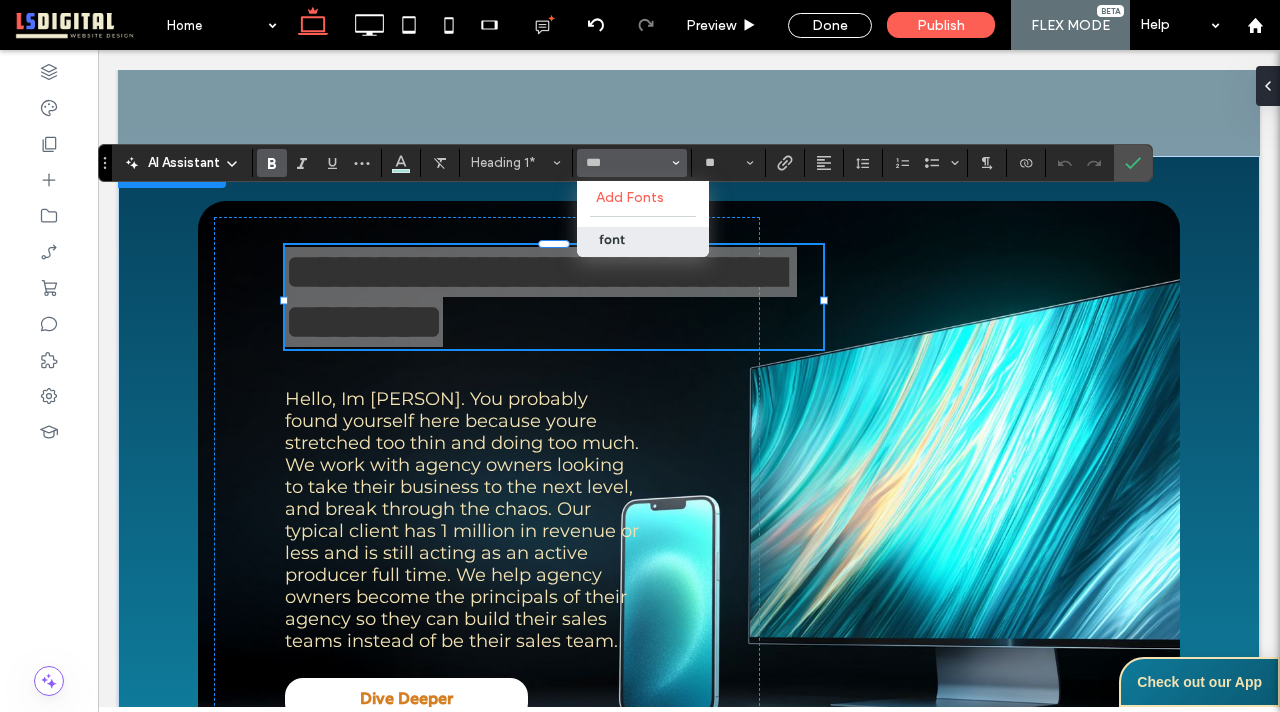 drag, startPoint x: 617, startPoint y: 243, endPoint x: 519, endPoint y: 193, distance: 110.01818 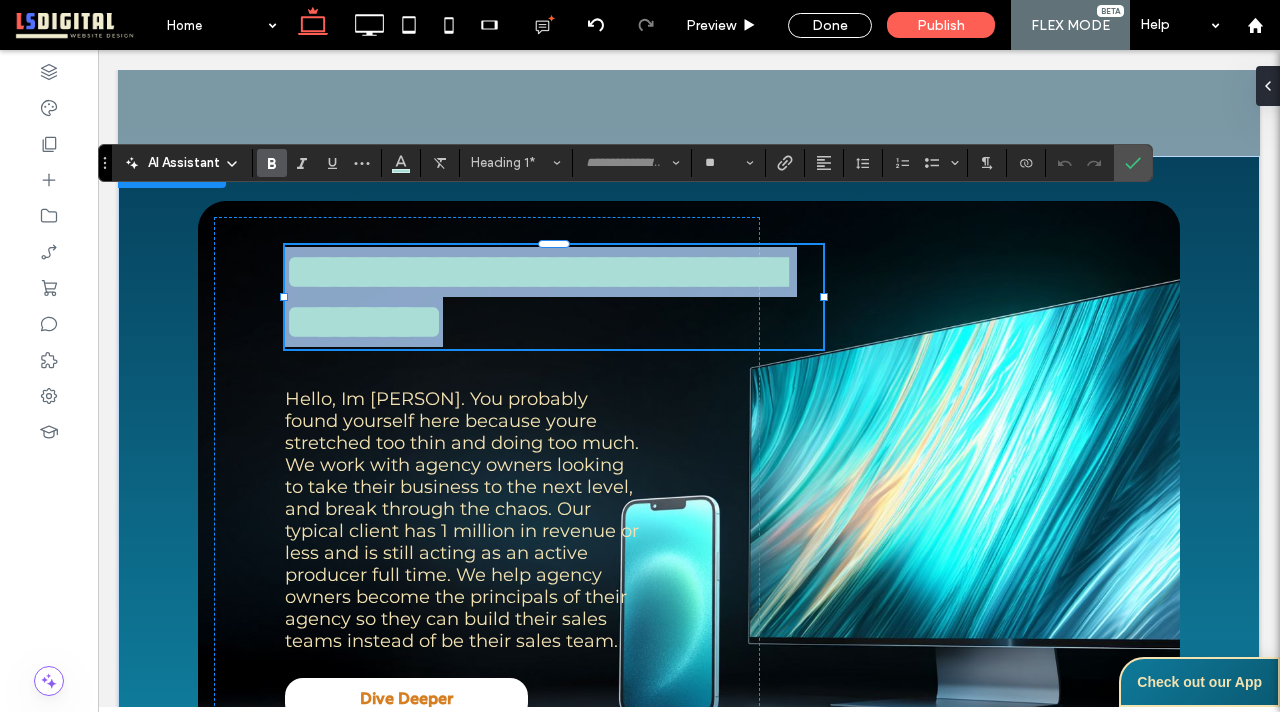 type on "****" 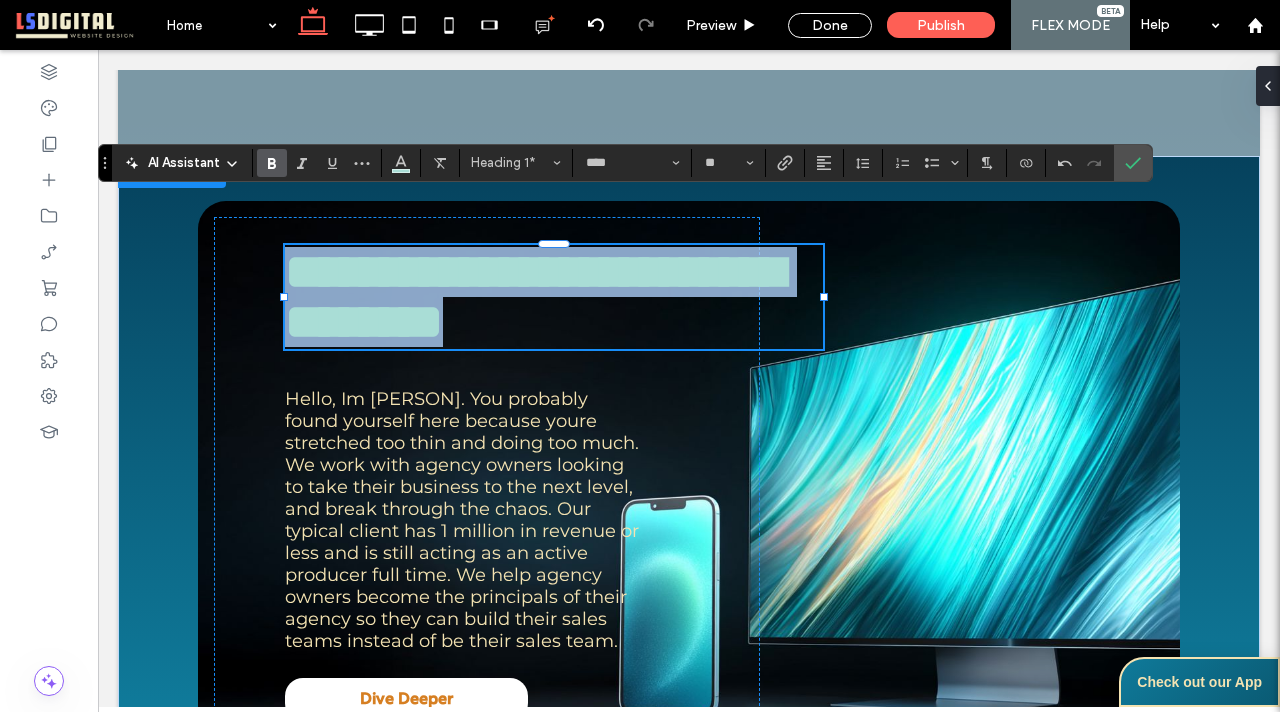 click on "**********" at bounding box center [534, 296] 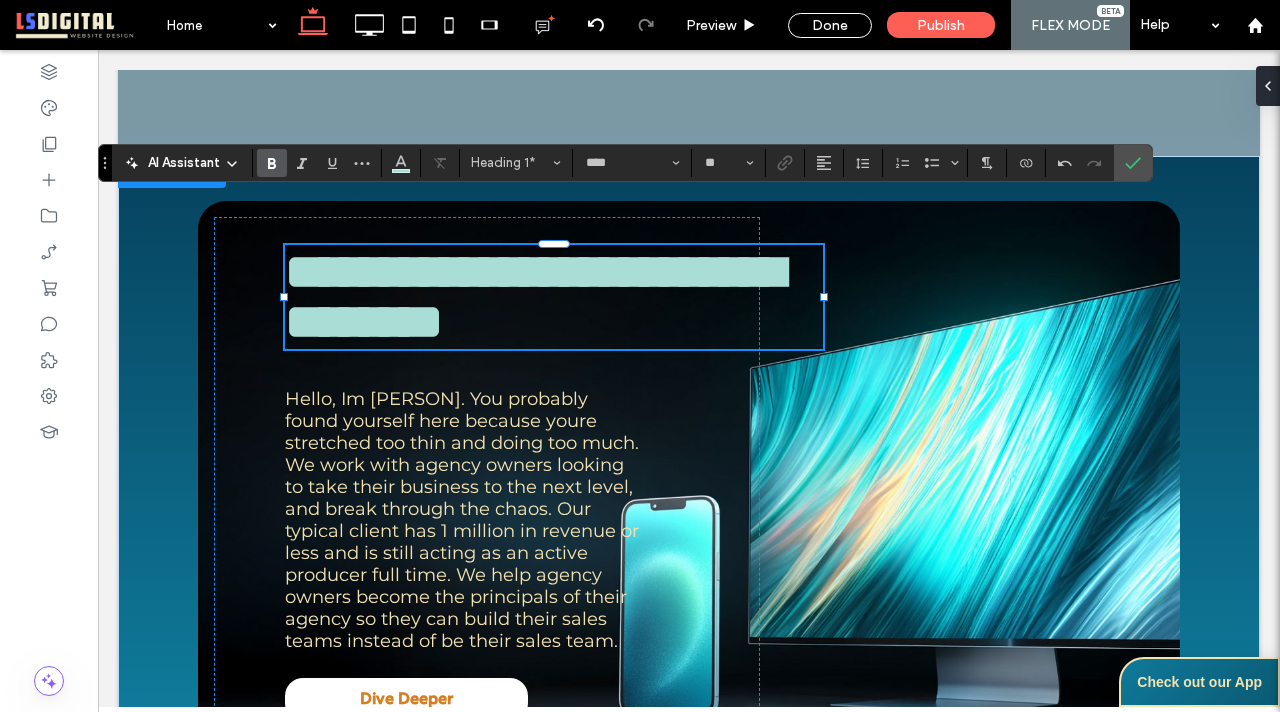 click on "**********" at bounding box center [534, 296] 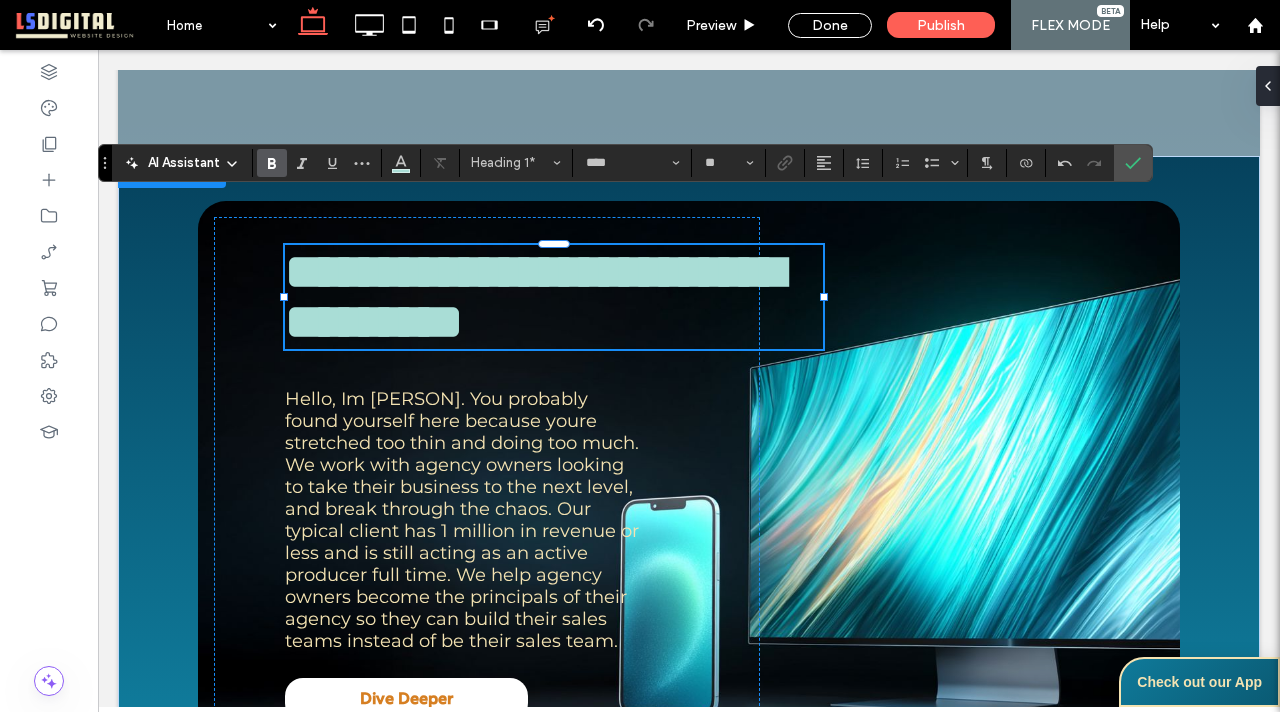 drag, startPoint x: 612, startPoint y: 270, endPoint x: 234, endPoint y: 158, distance: 394.2436 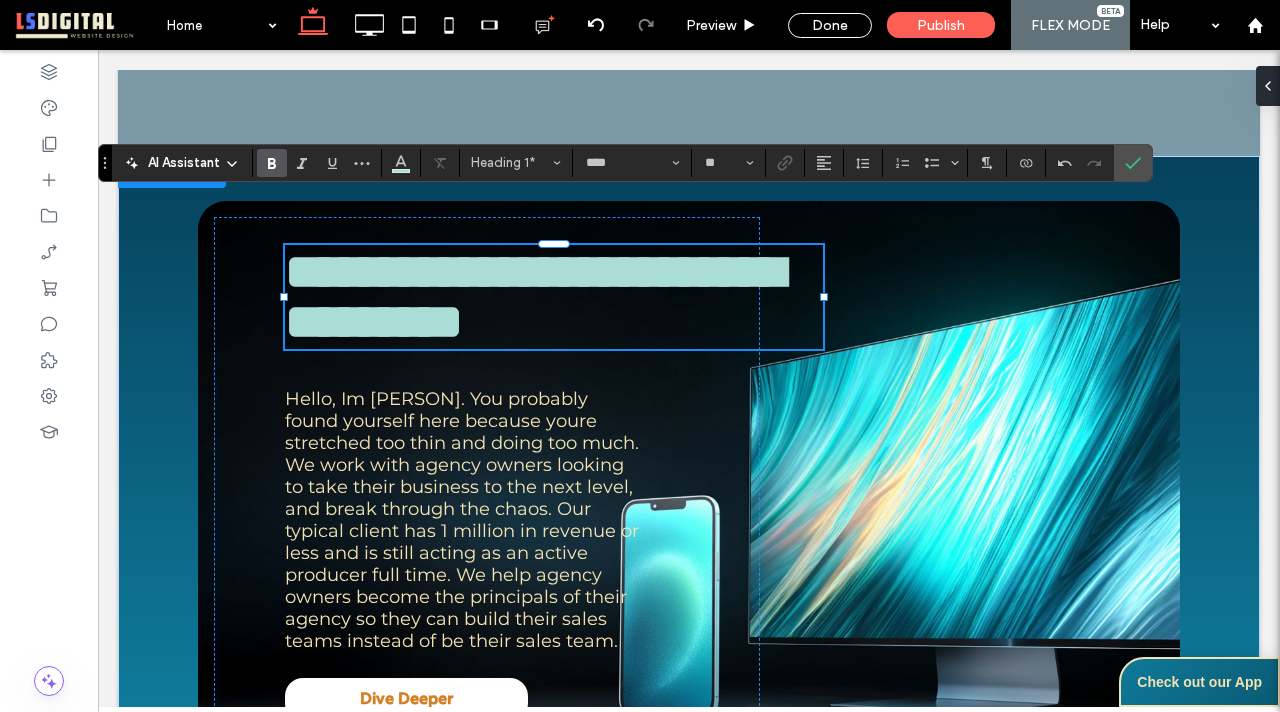 click on "**********" at bounding box center (689, 501) 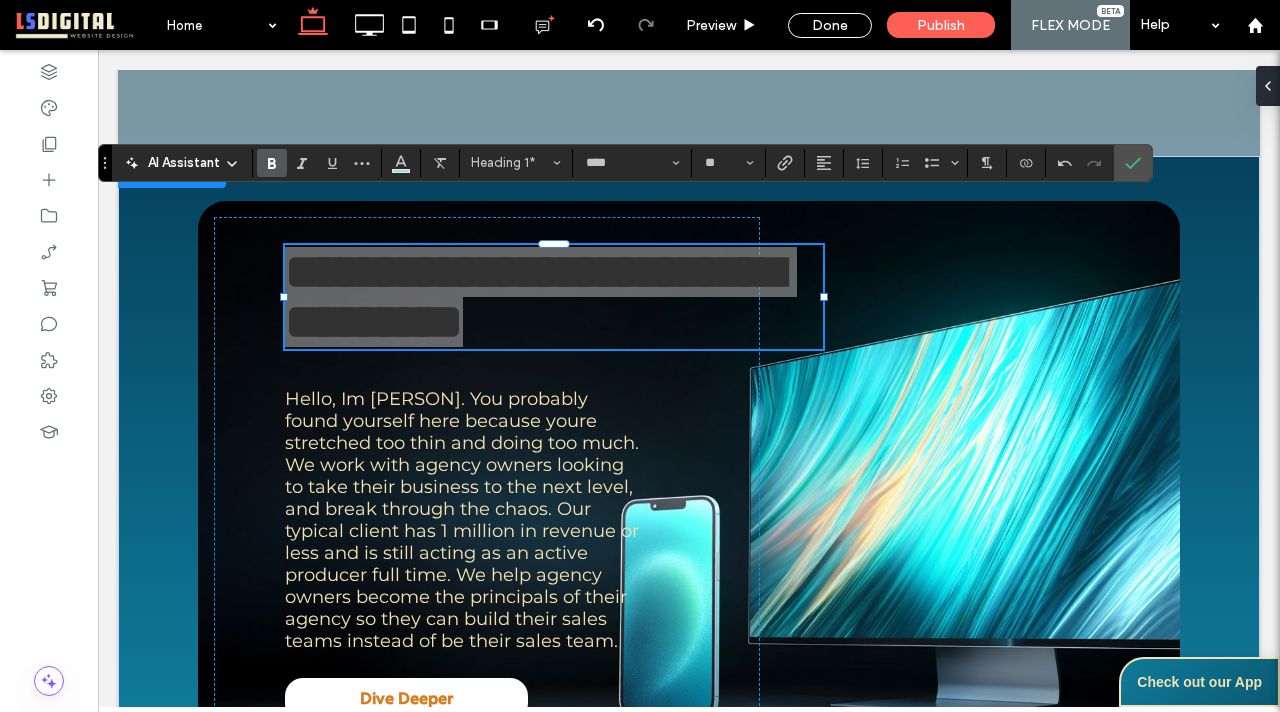 click at bounding box center (272, 163) 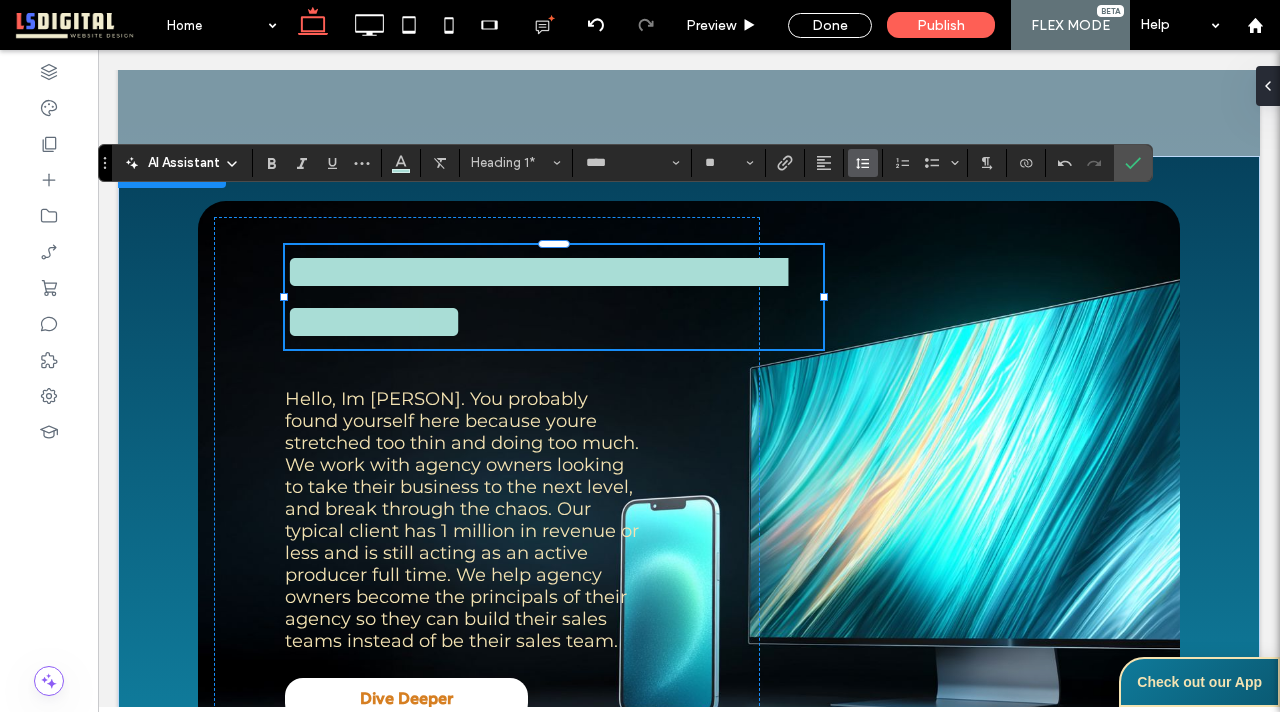 click 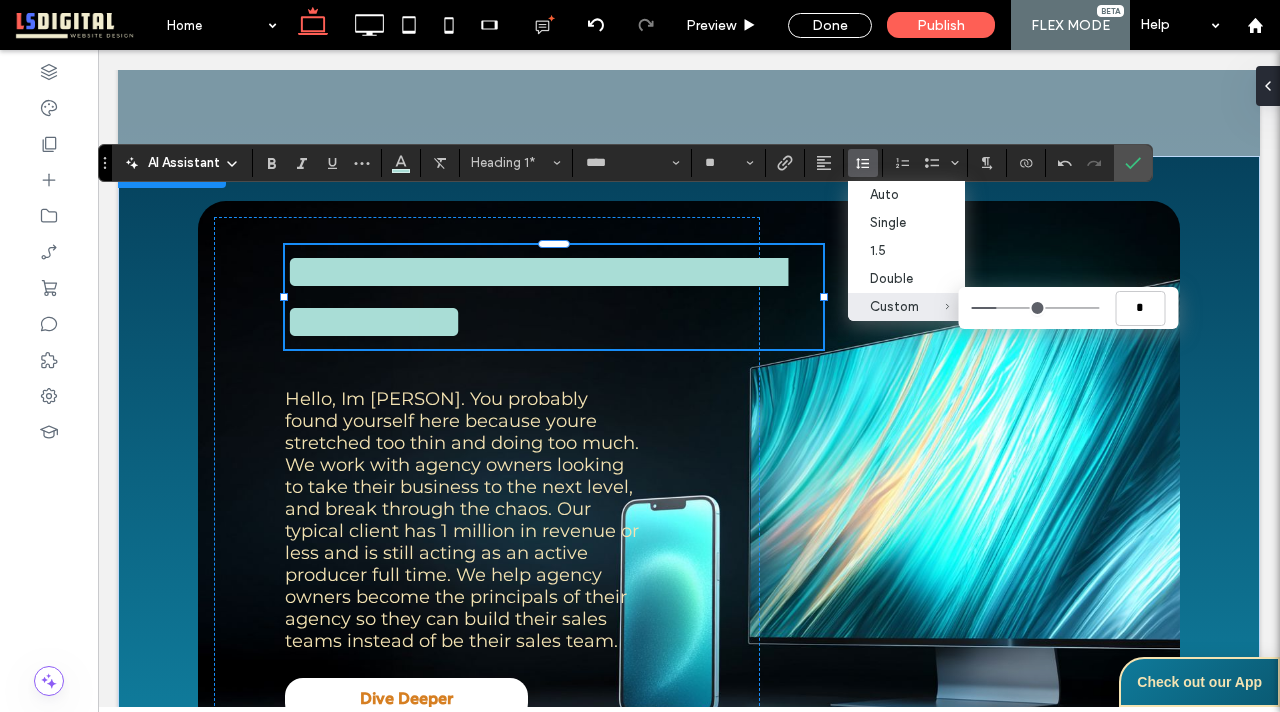 type on "***" 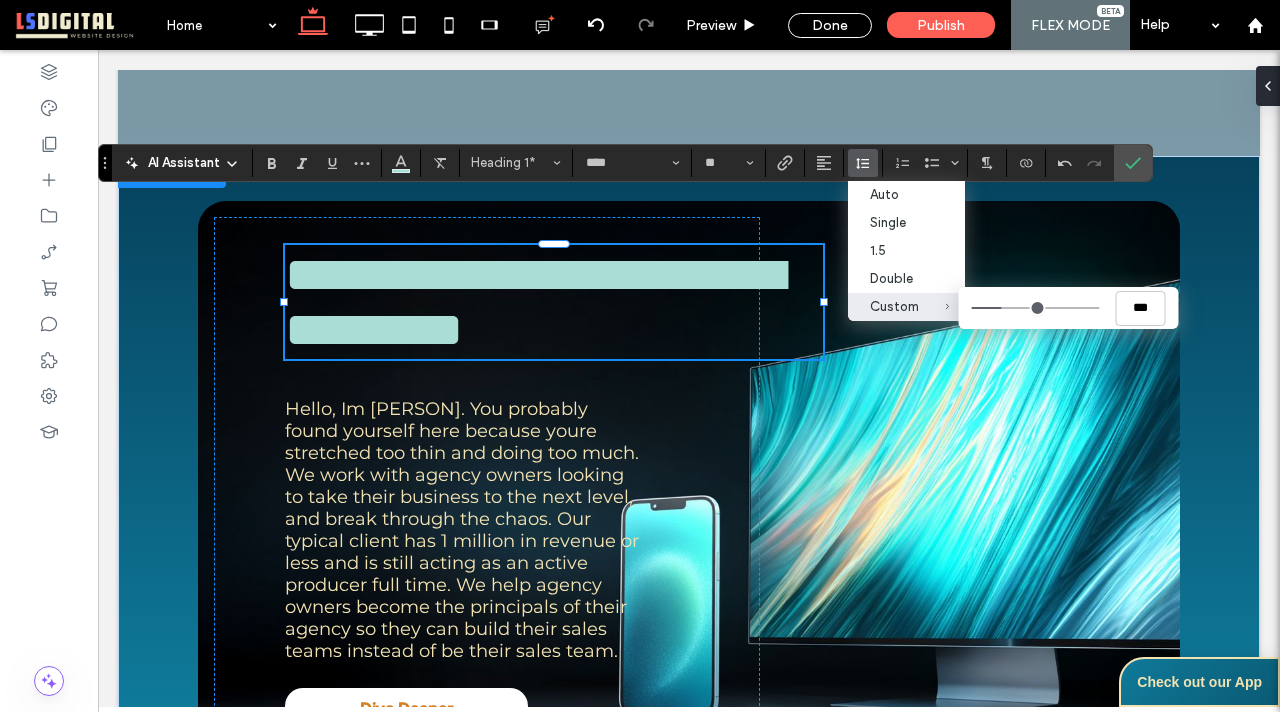 type on "***" 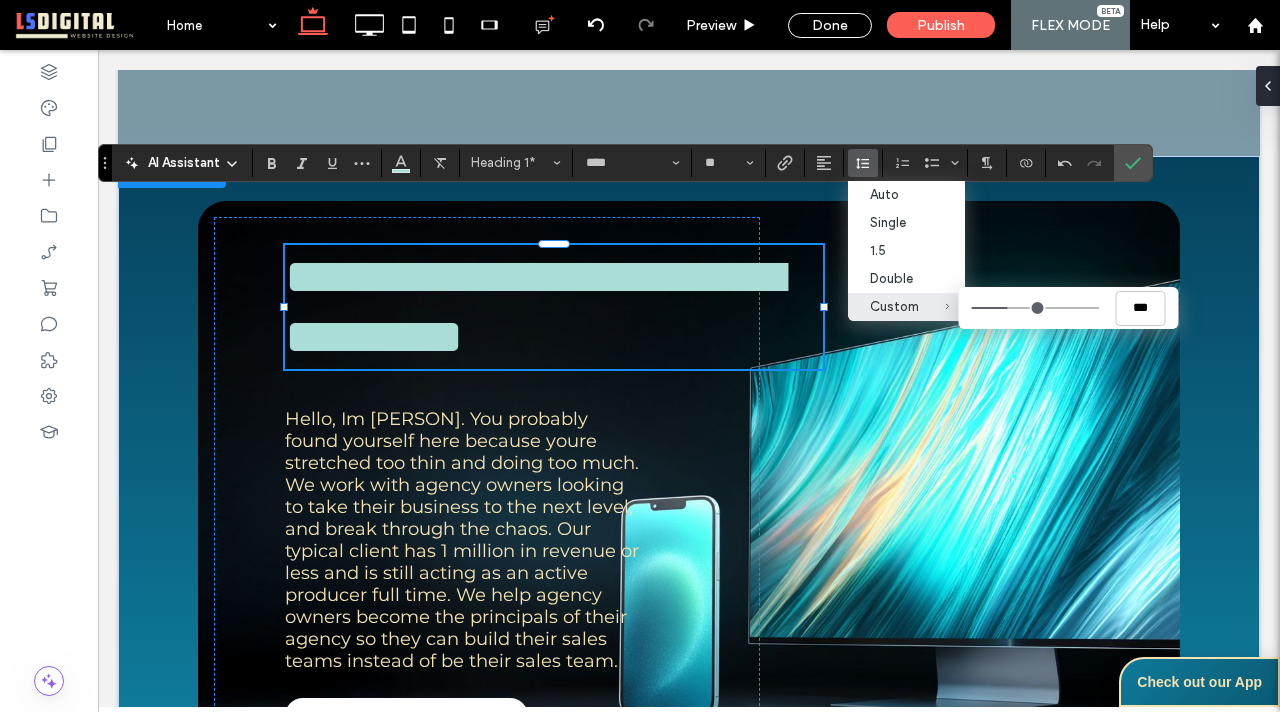 type on "***" 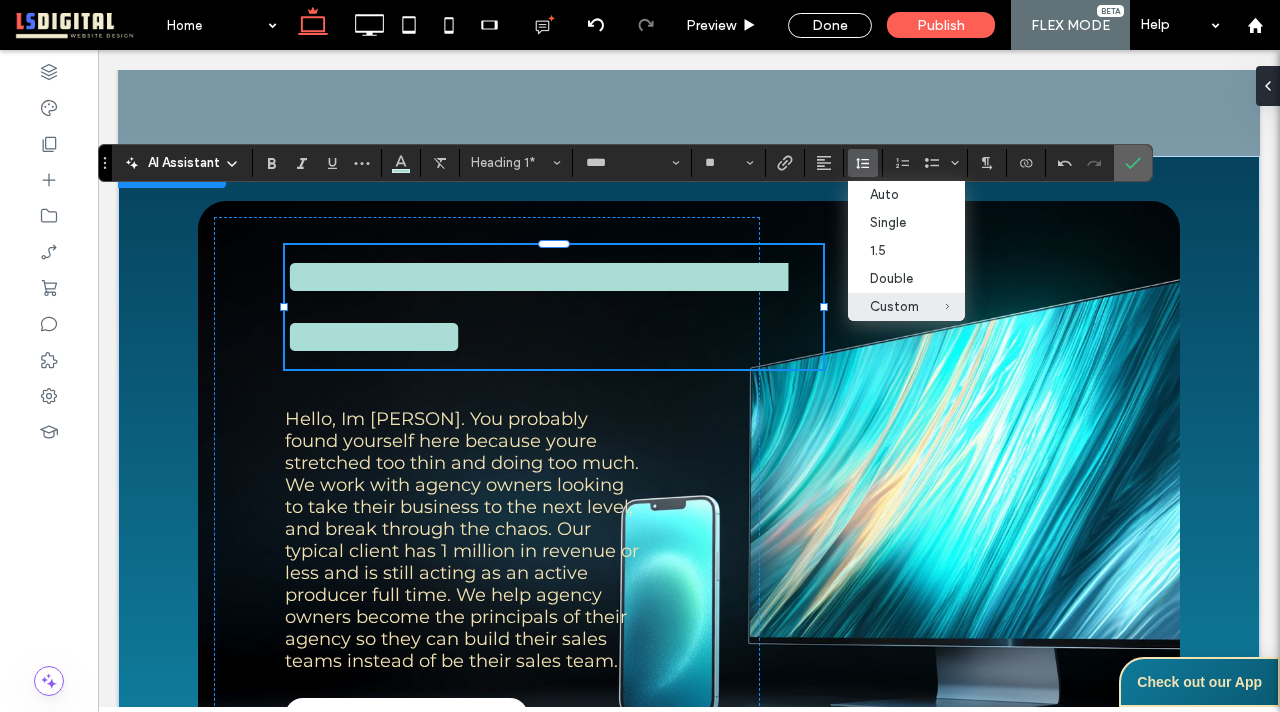 click 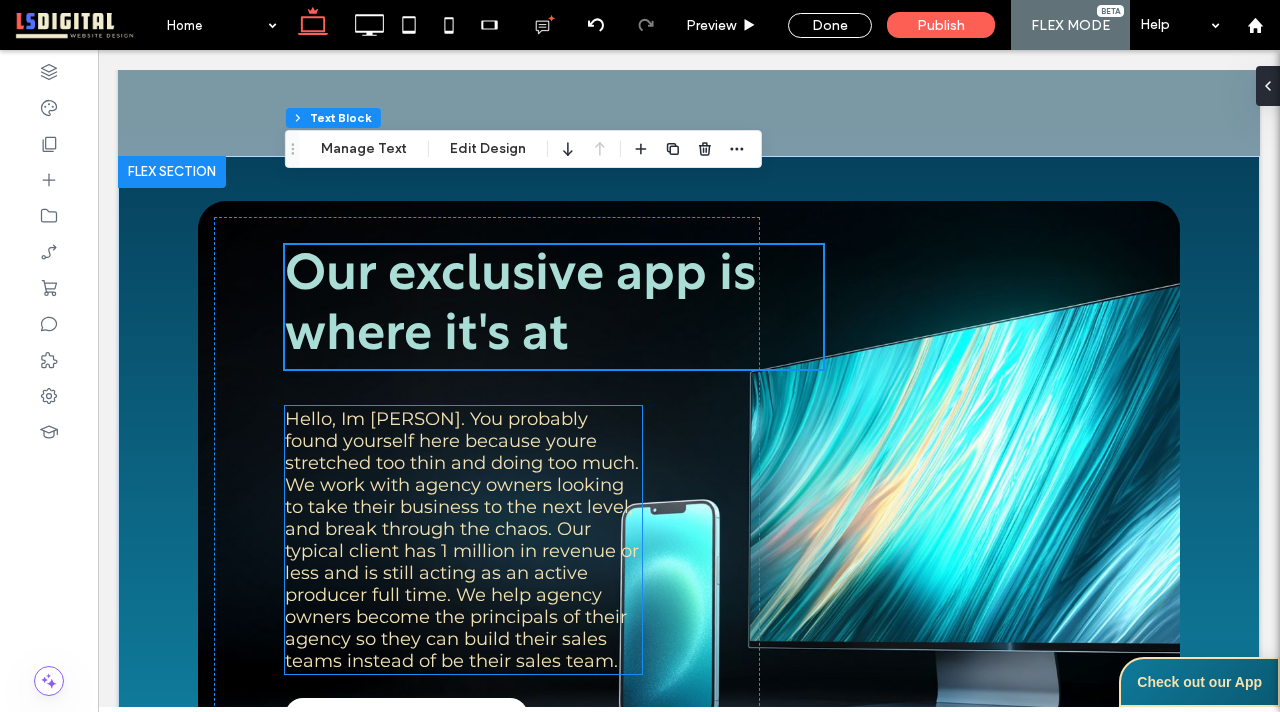 scroll, scrollTop: 1666, scrollLeft: 0, axis: vertical 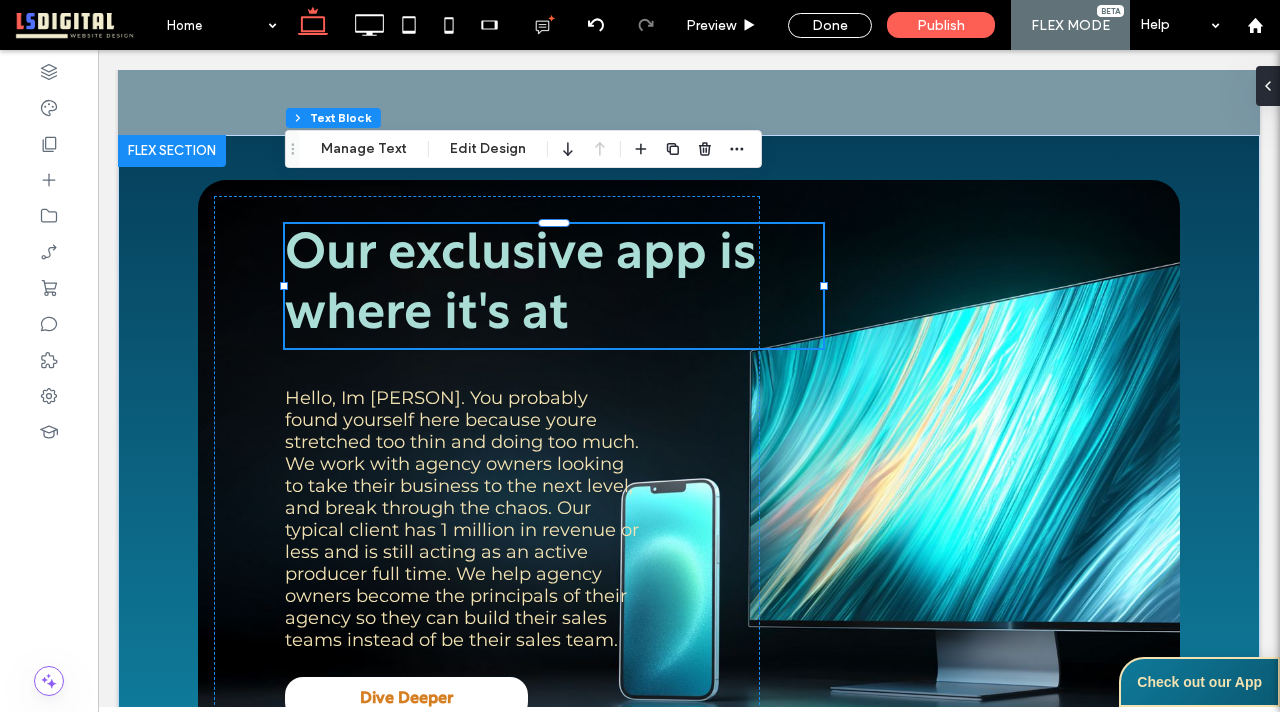 click on "Our exclusive app is where it's at" at bounding box center [554, 286] 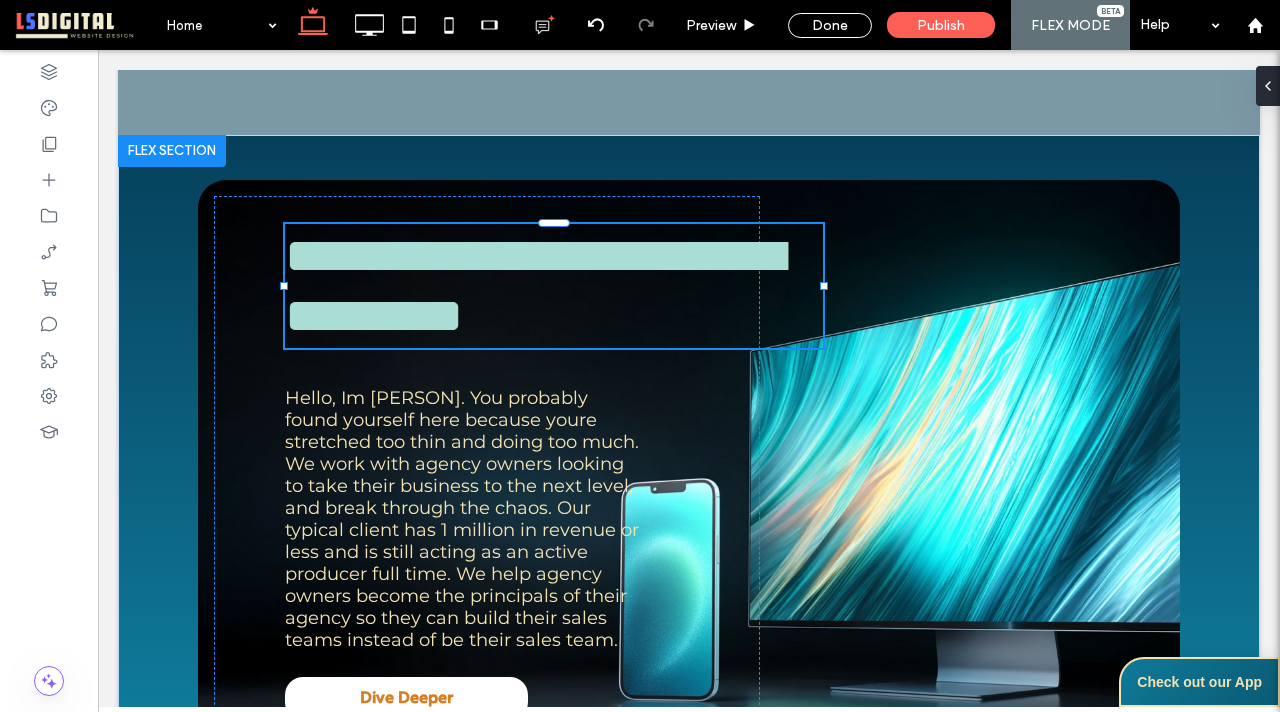 click on "**********" at bounding box center (554, 286) 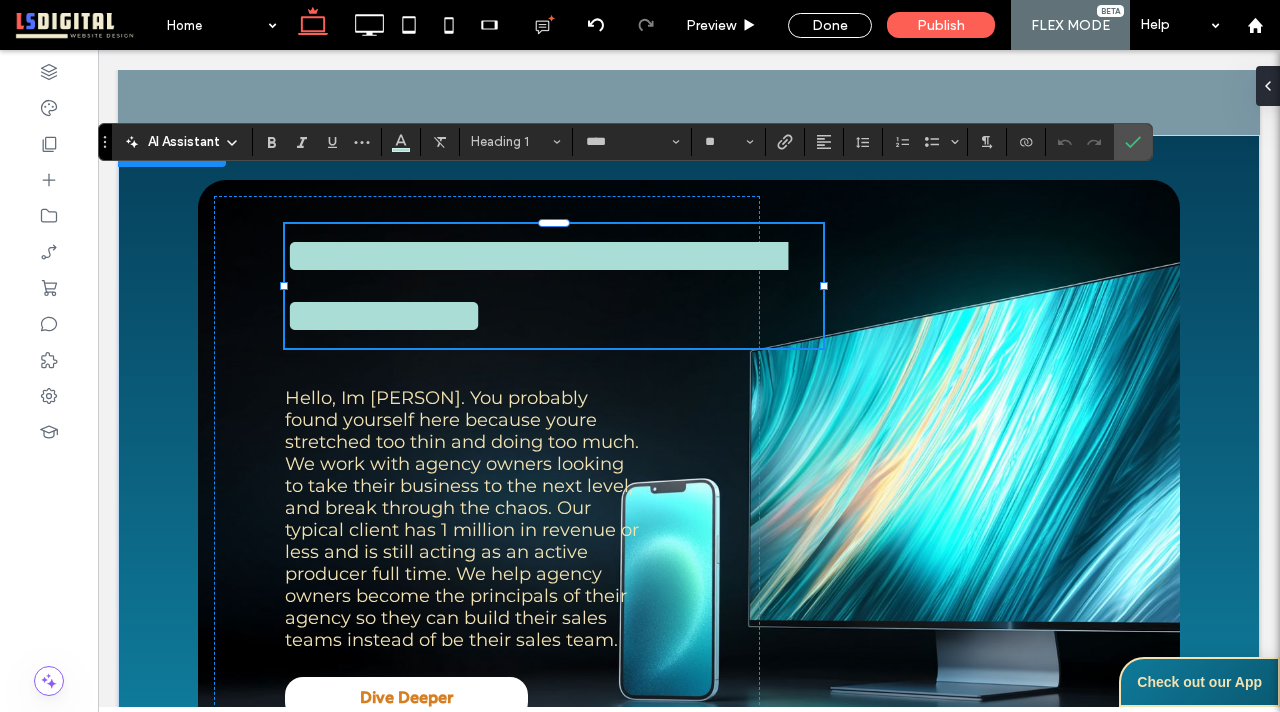 type on "****" 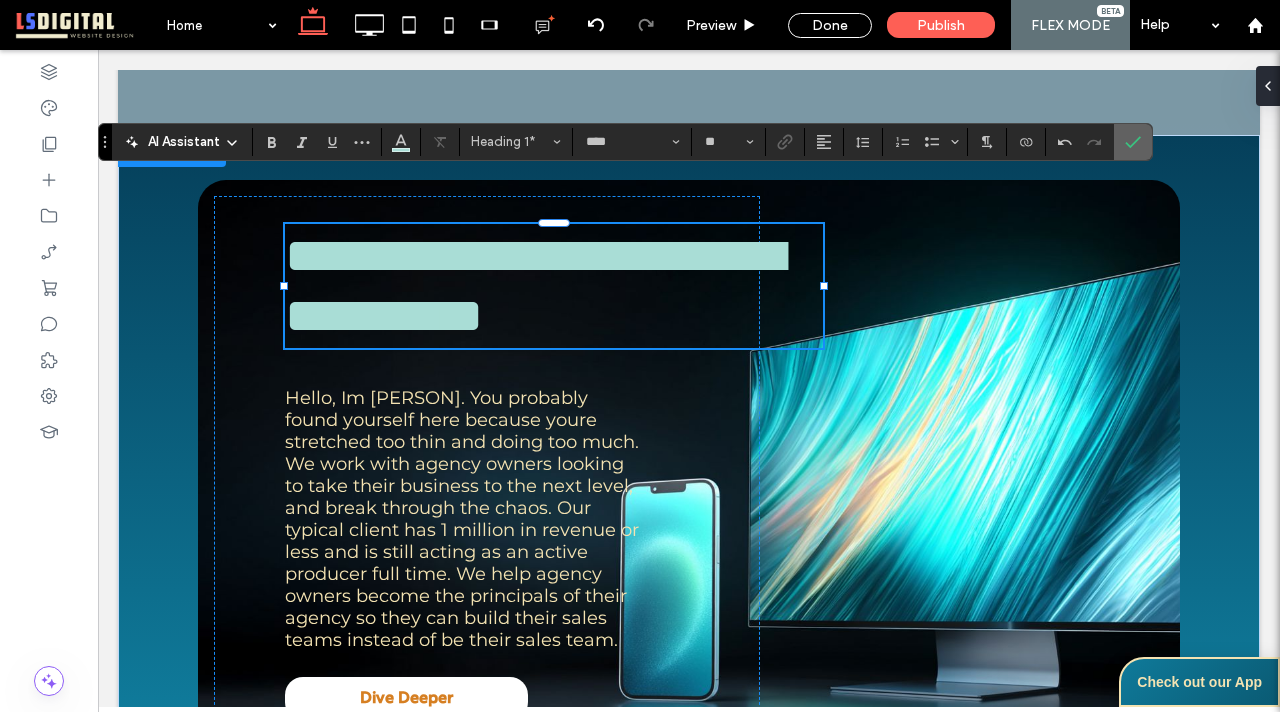 click 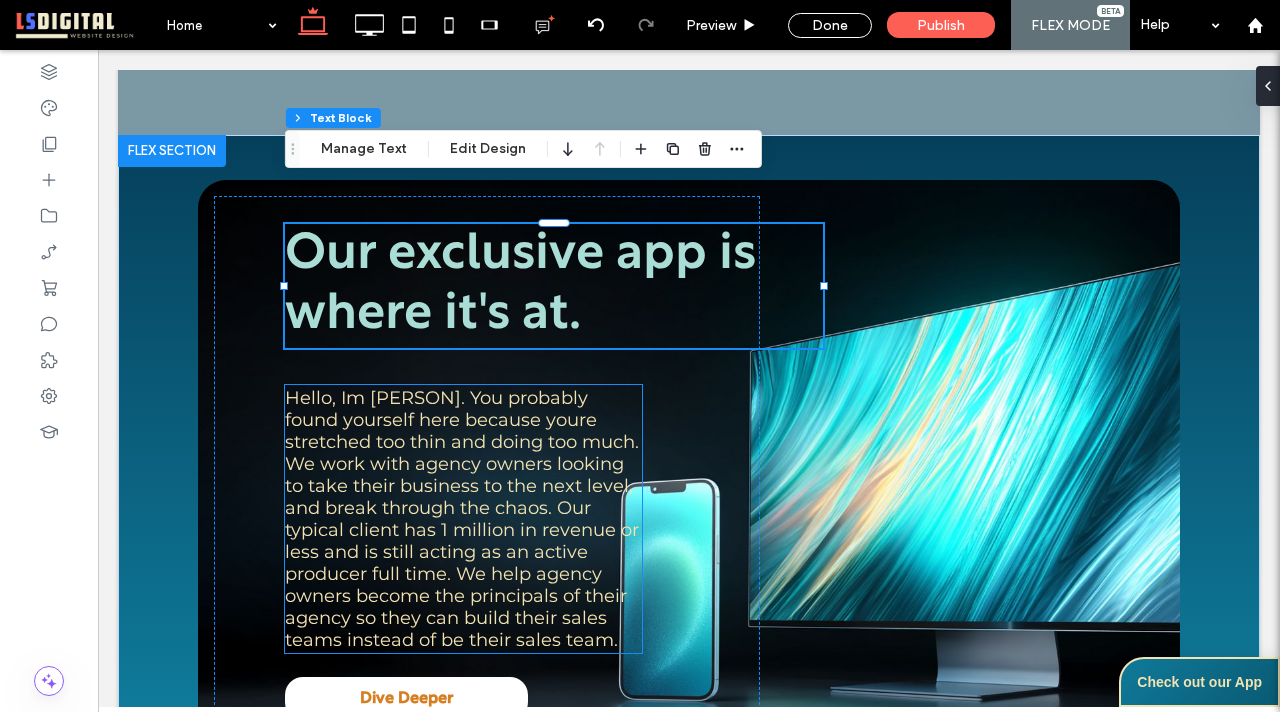 click on "Hello, Im [PERSON]. You probably found yourself here because youre stretched too thin and doing too much. We work with agency owners looking to take their business to the next level, and break through the chaos. Our typical client has 1 million in revenue or less and is still acting as an active producer full time. We help agency owners become the principals of their agency so they can build their sales teams instead of be their sales team." at bounding box center [462, 519] 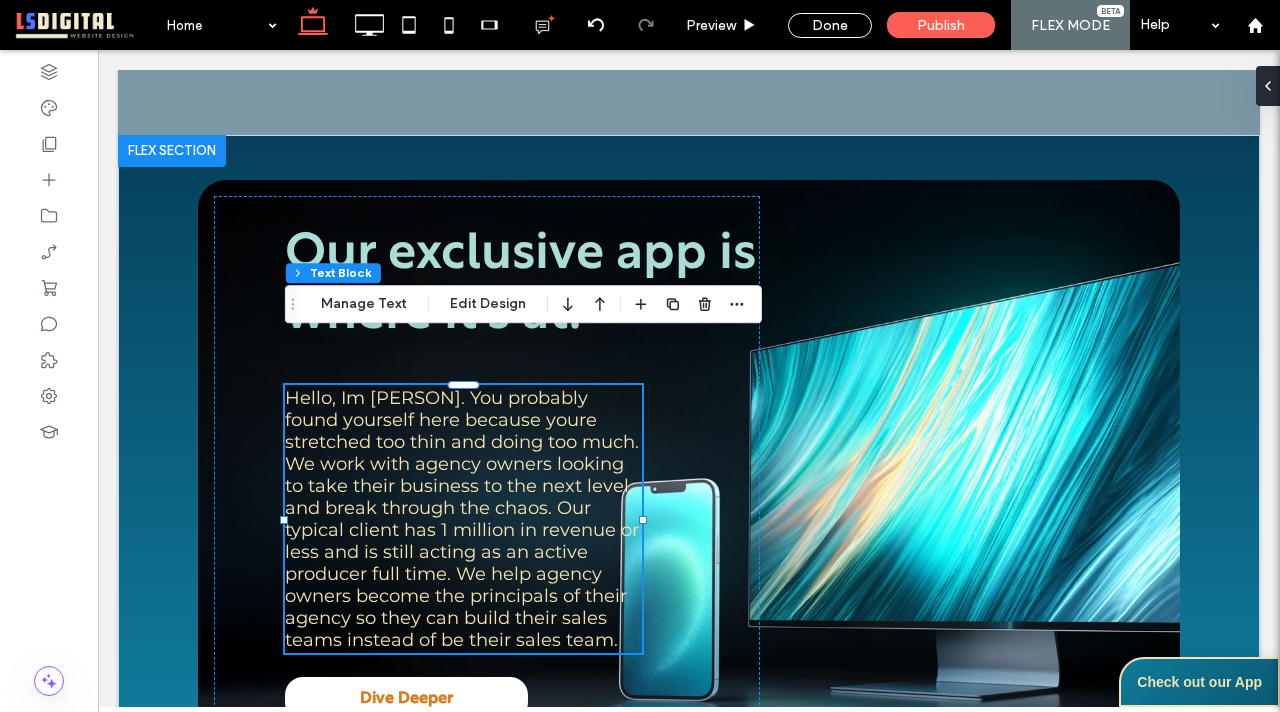 click on "Hello, Im [PERSON]. You probably found yourself here because youre stretched too thin and doing too much. We work with agency owners looking to take their business to the next level, and break through the chaos. Our typical client has 1 million in revenue or less and is still acting as an active producer full time. We help agency owners become the principals of their agency so they can build their sales teams instead of be their sales team." at bounding box center [462, 519] 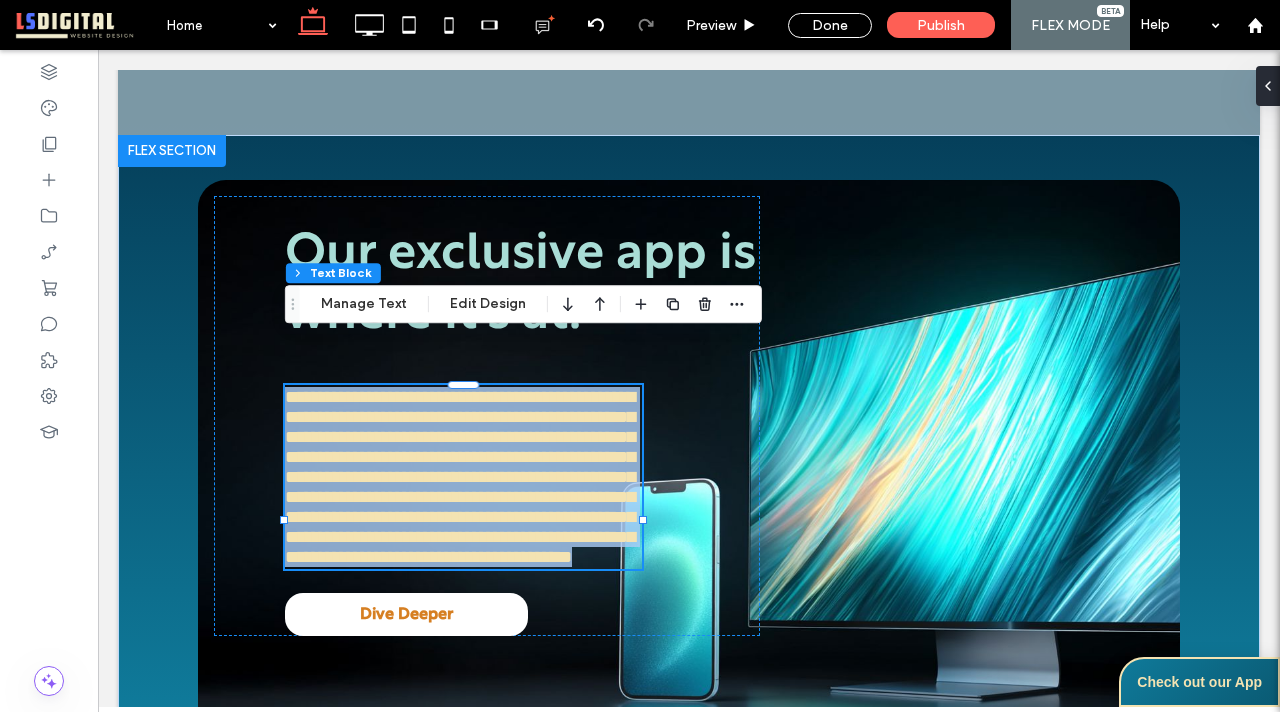 click on "**********" at bounding box center (460, 477) 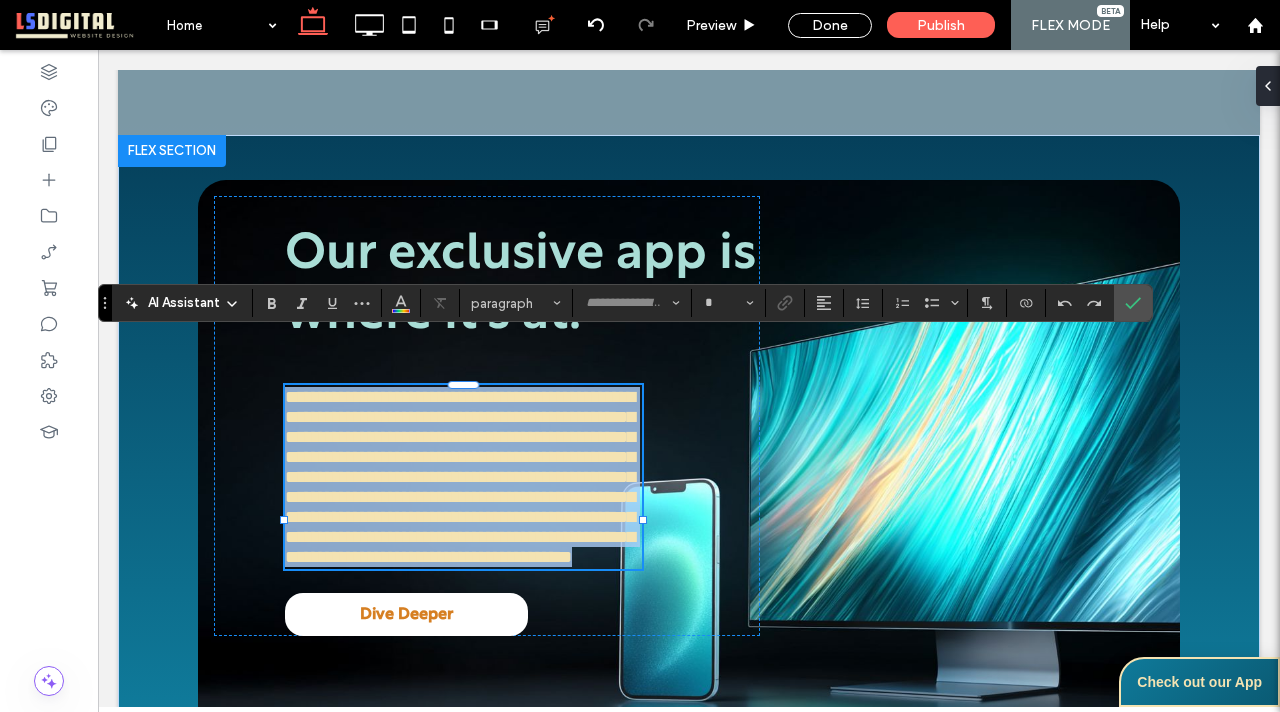 type on "**********" 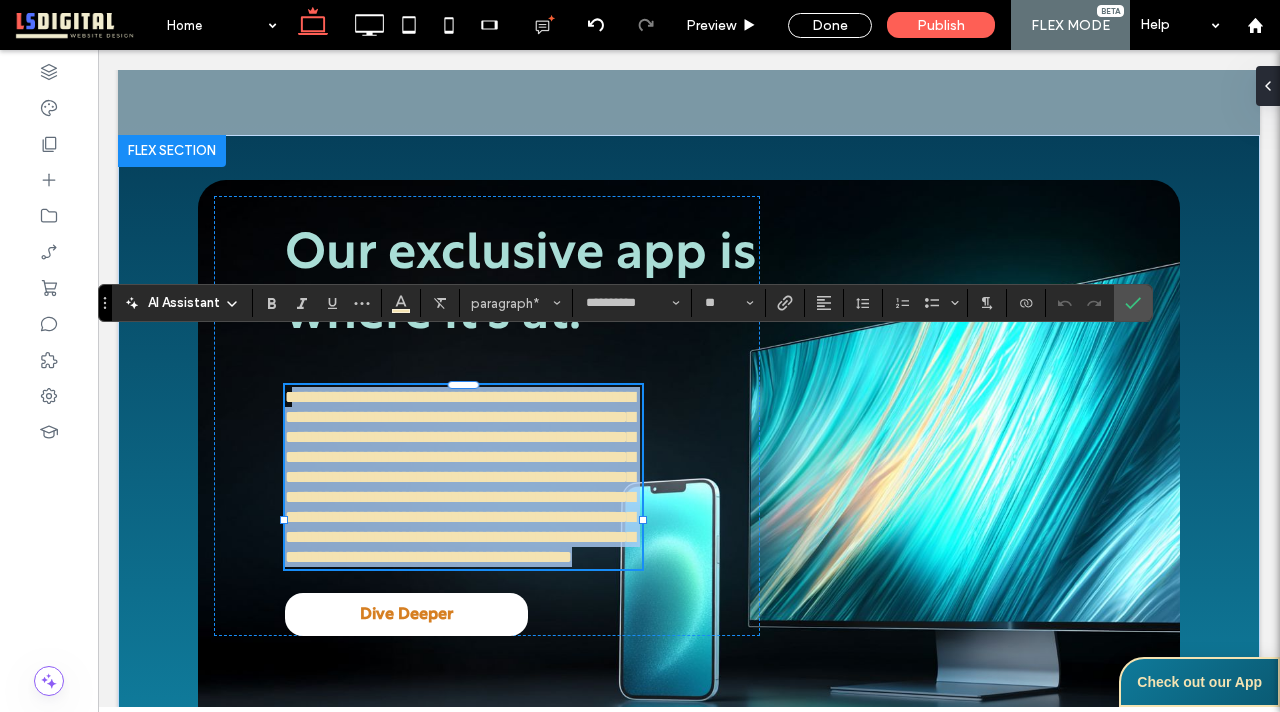 drag, startPoint x: 566, startPoint y: 594, endPoint x: 300, endPoint y: 355, distance: 357.59894 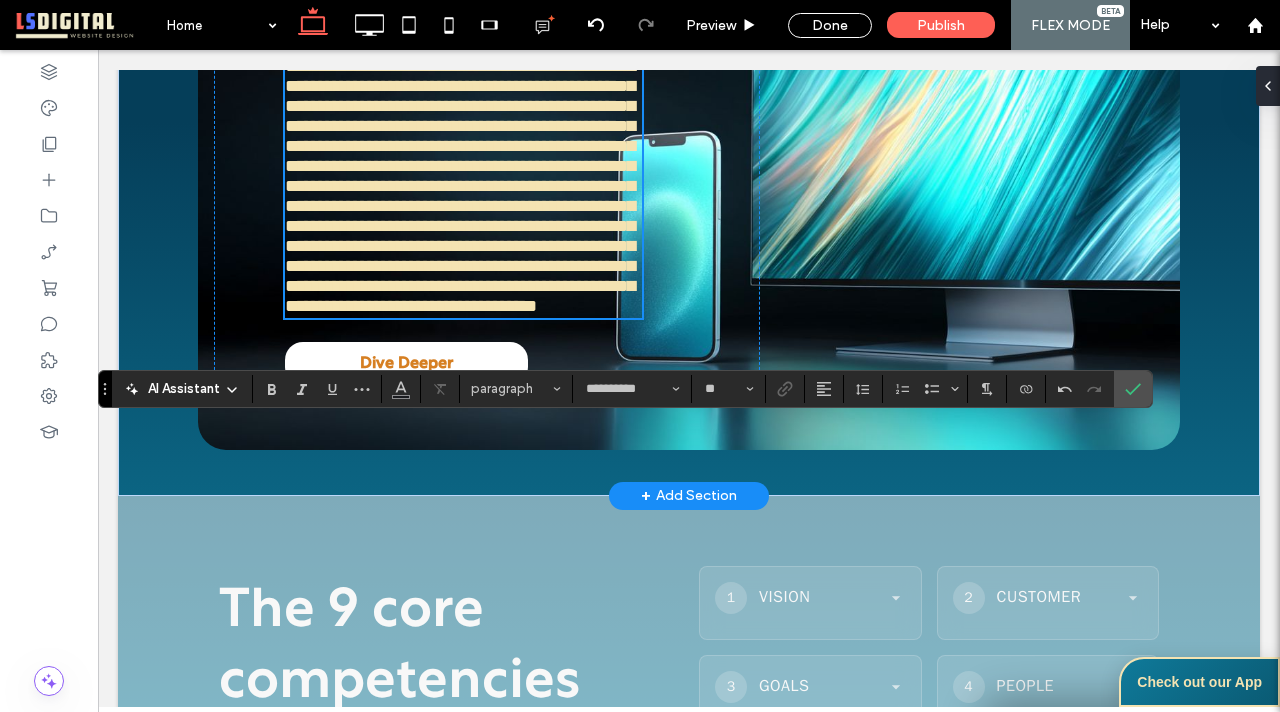 scroll, scrollTop: 1580, scrollLeft: 0, axis: vertical 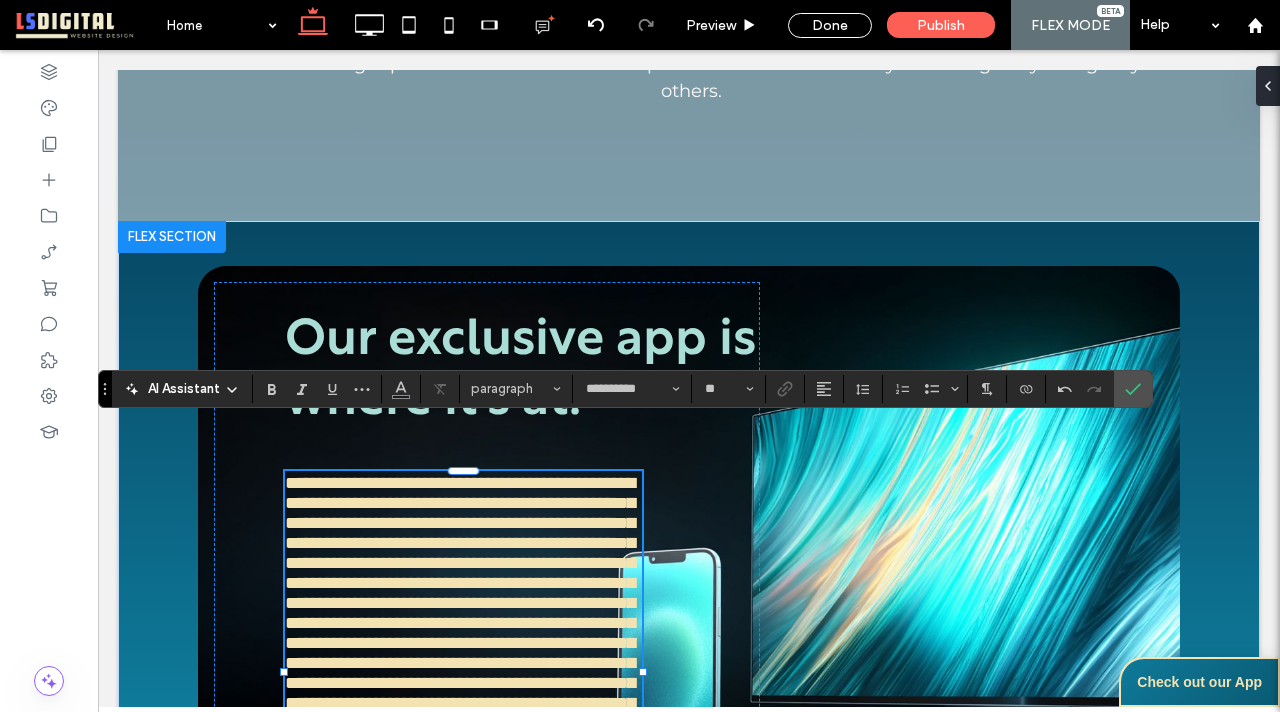 click on "**********" at bounding box center [460, 603] 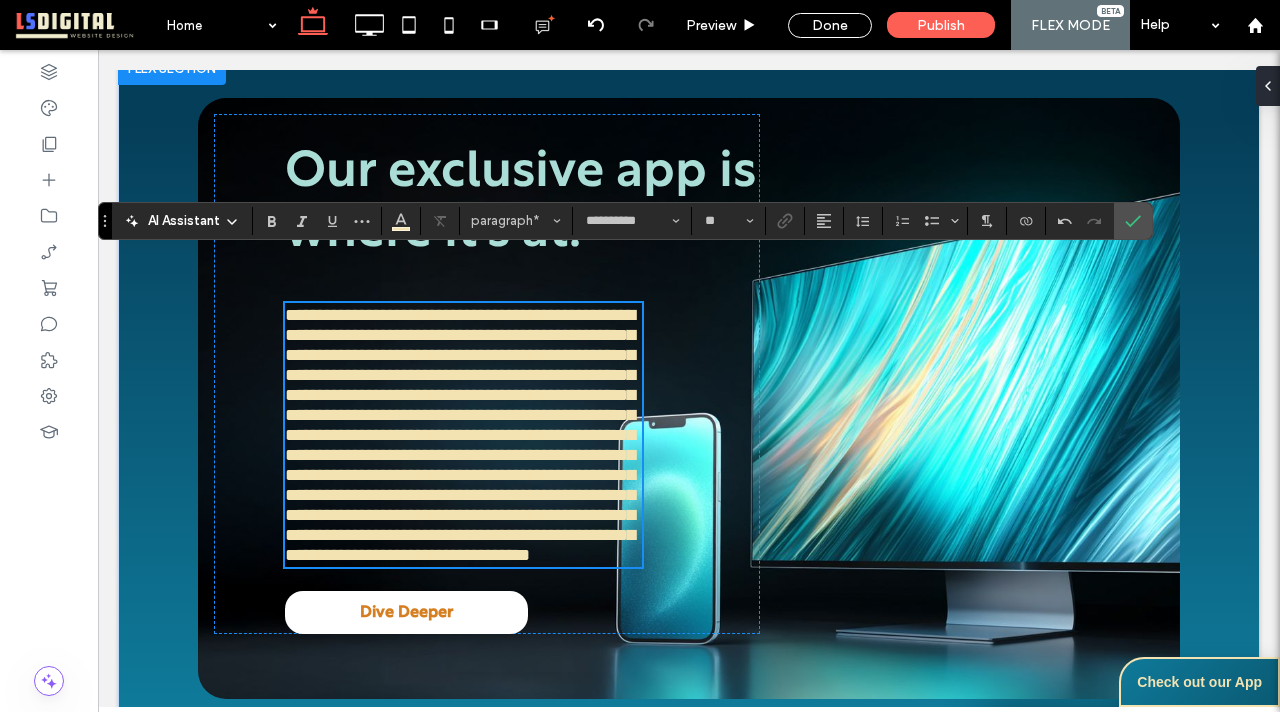 scroll, scrollTop: 1747, scrollLeft: 0, axis: vertical 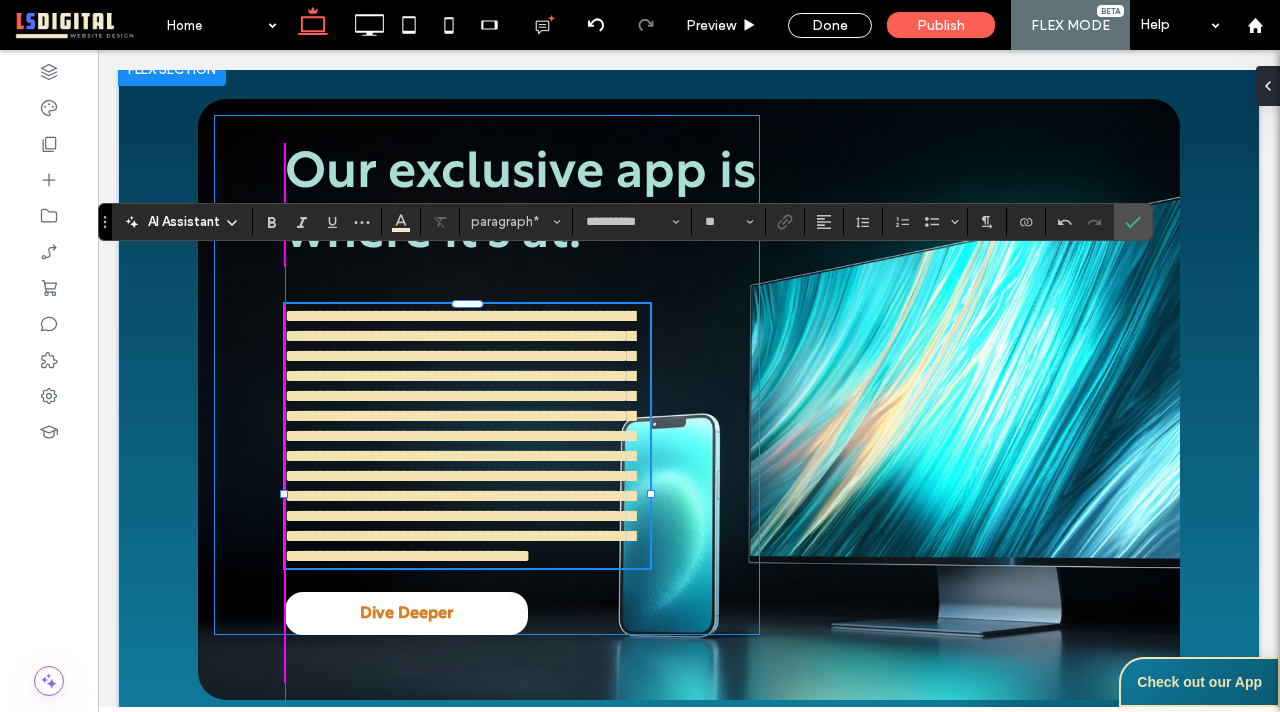 click on "**********" at bounding box center [689, 400] 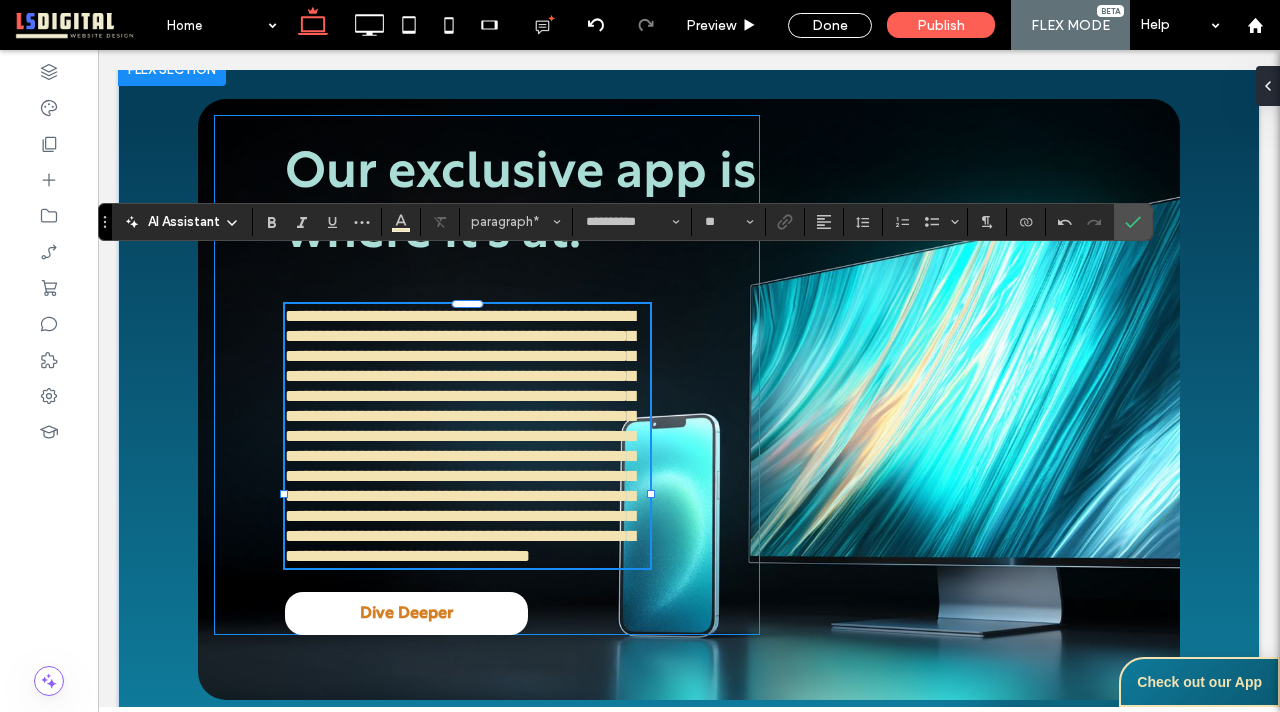 type on "***" 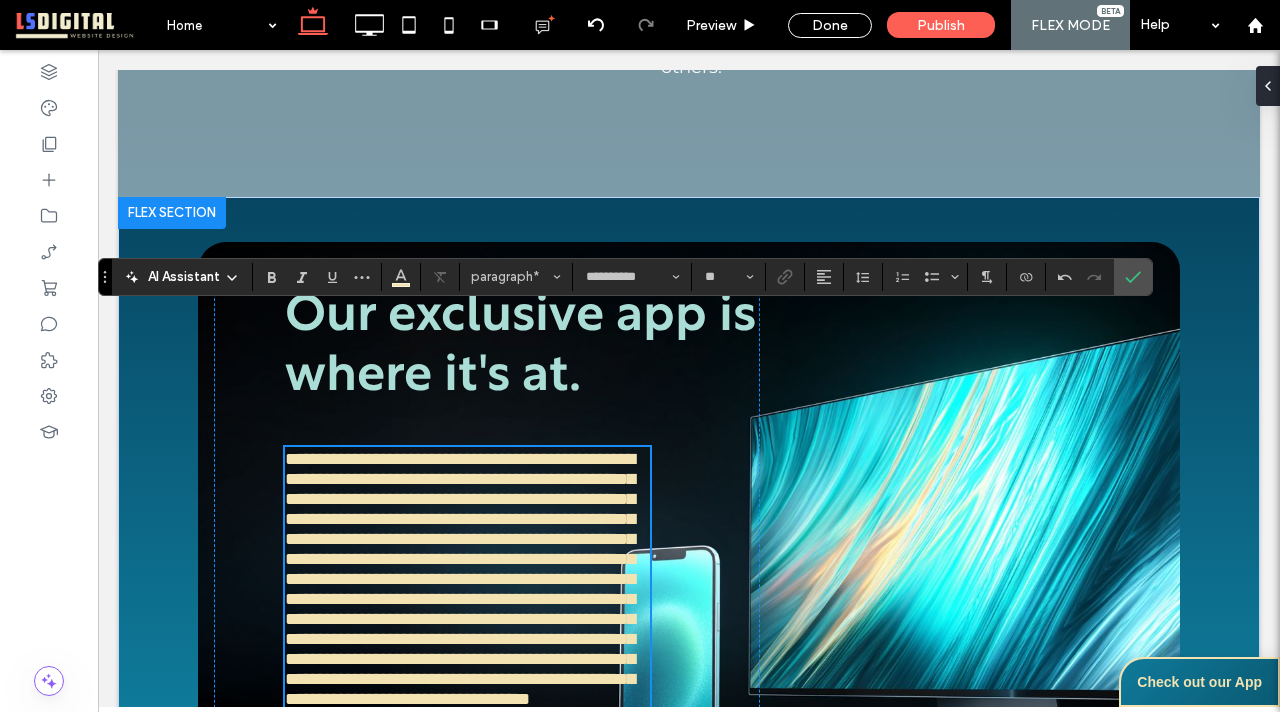 scroll, scrollTop: 1747, scrollLeft: 0, axis: vertical 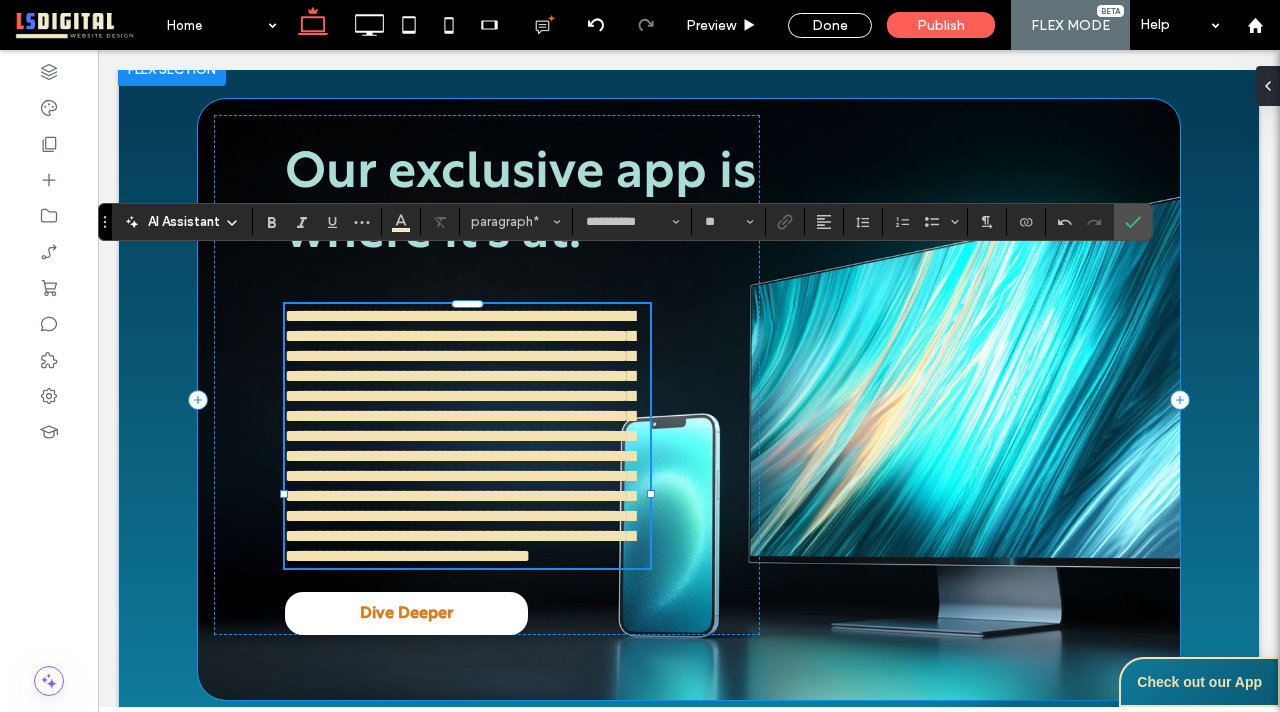 click on "**********" at bounding box center [689, 399] 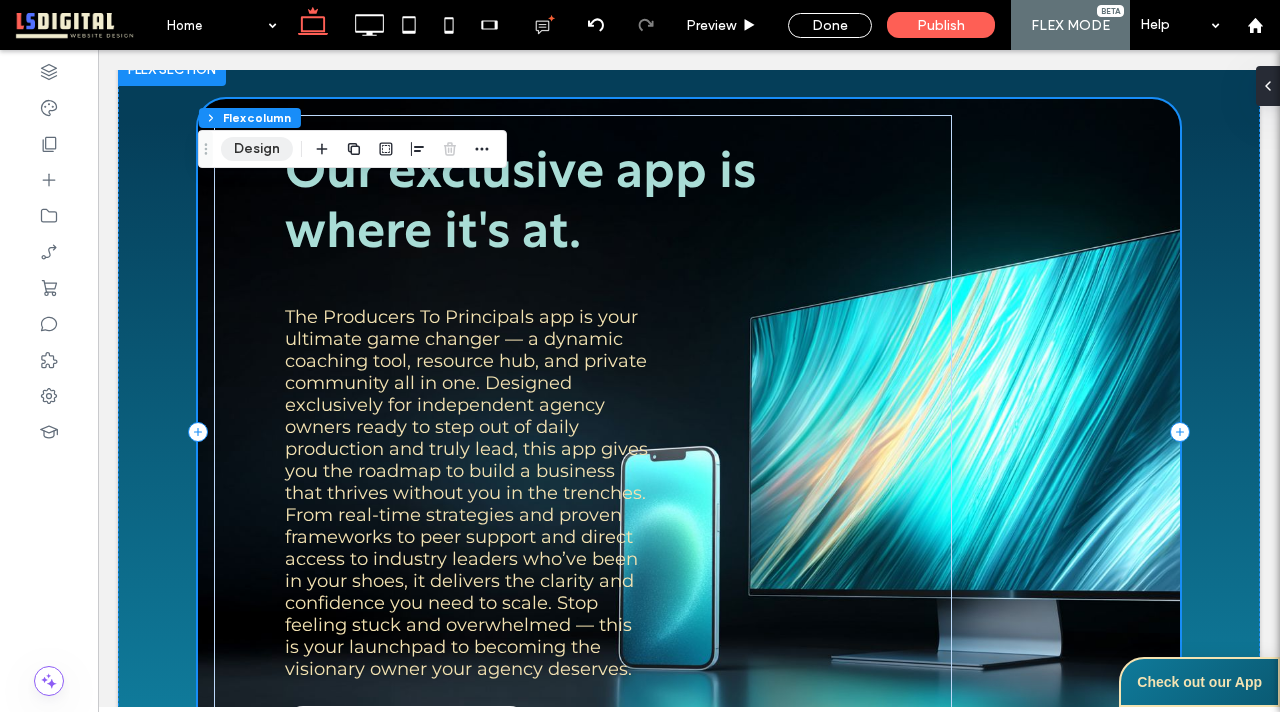 click on "Design" at bounding box center (257, 149) 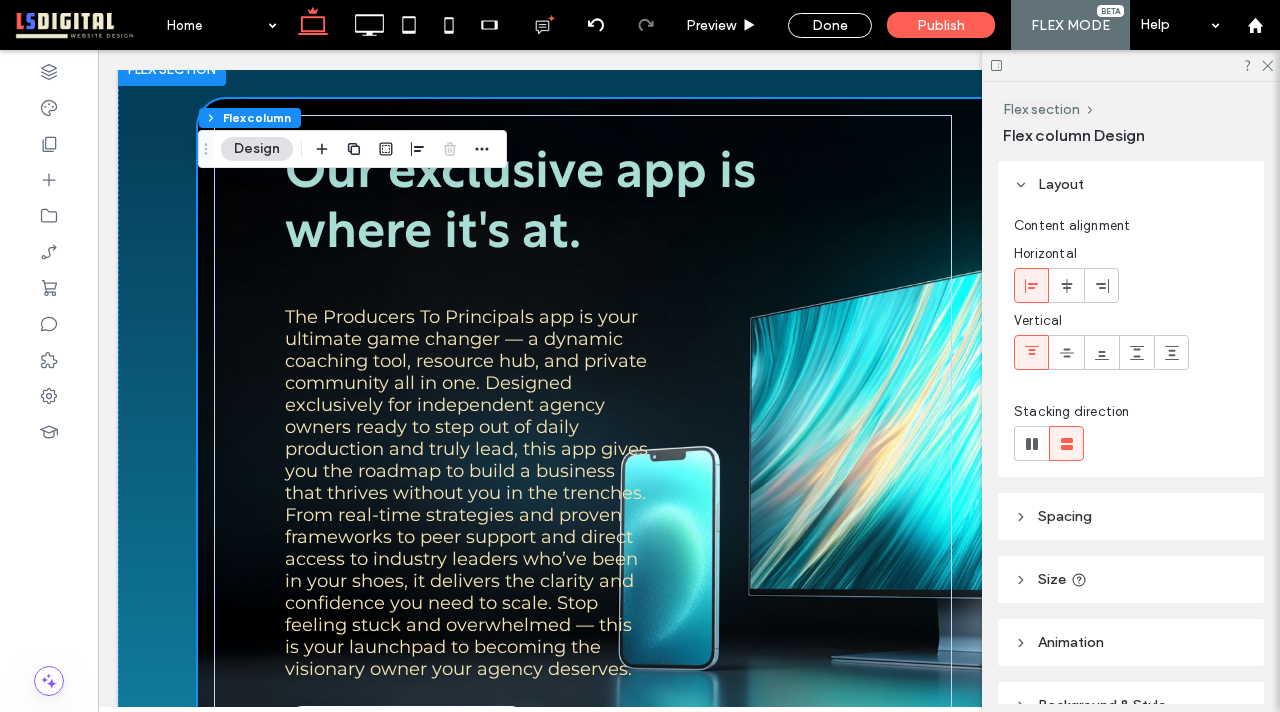 scroll, scrollTop: 105, scrollLeft: 0, axis: vertical 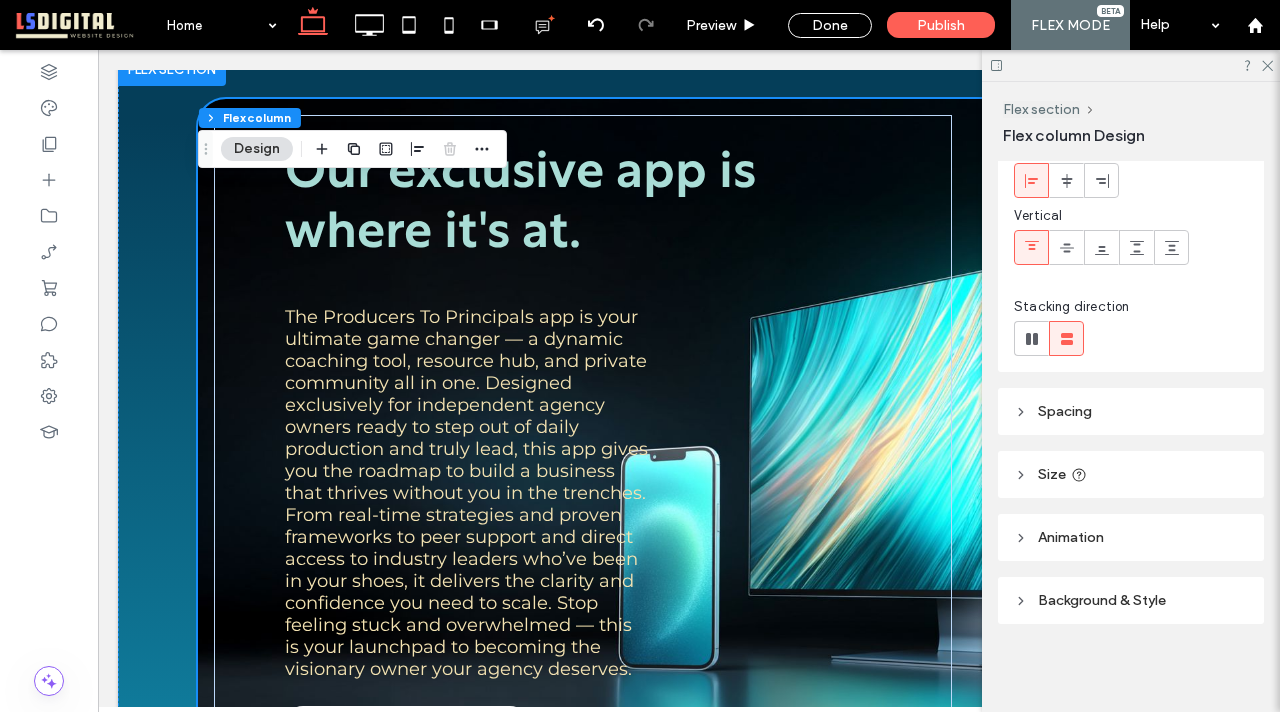 click on "Background & Style" at bounding box center [1102, 600] 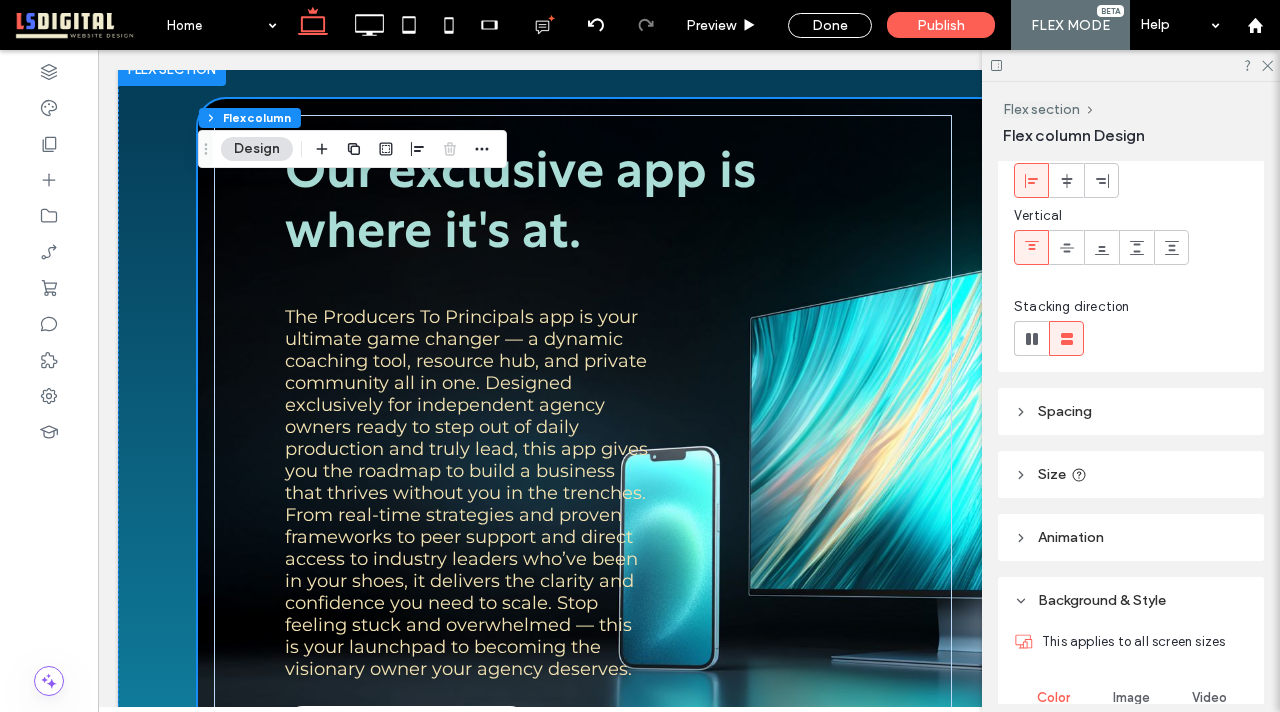 scroll, scrollTop: 445, scrollLeft: 0, axis: vertical 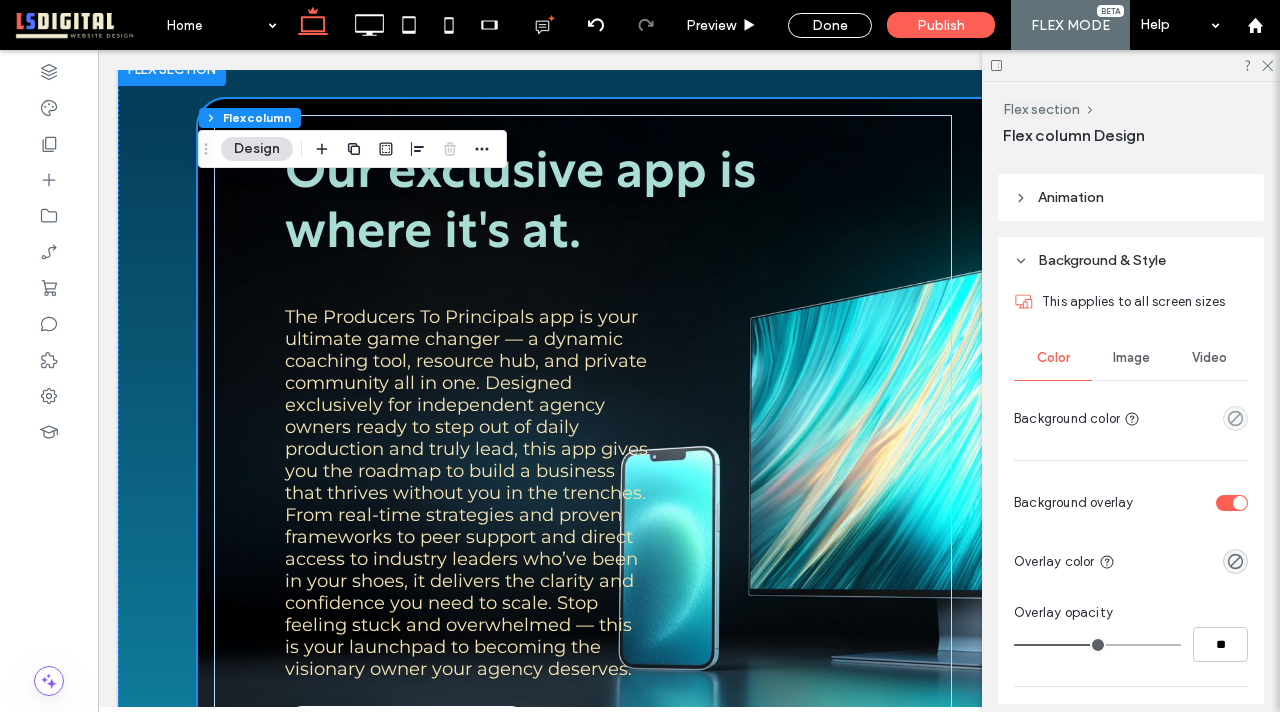 click on "Image" at bounding box center [1131, 358] 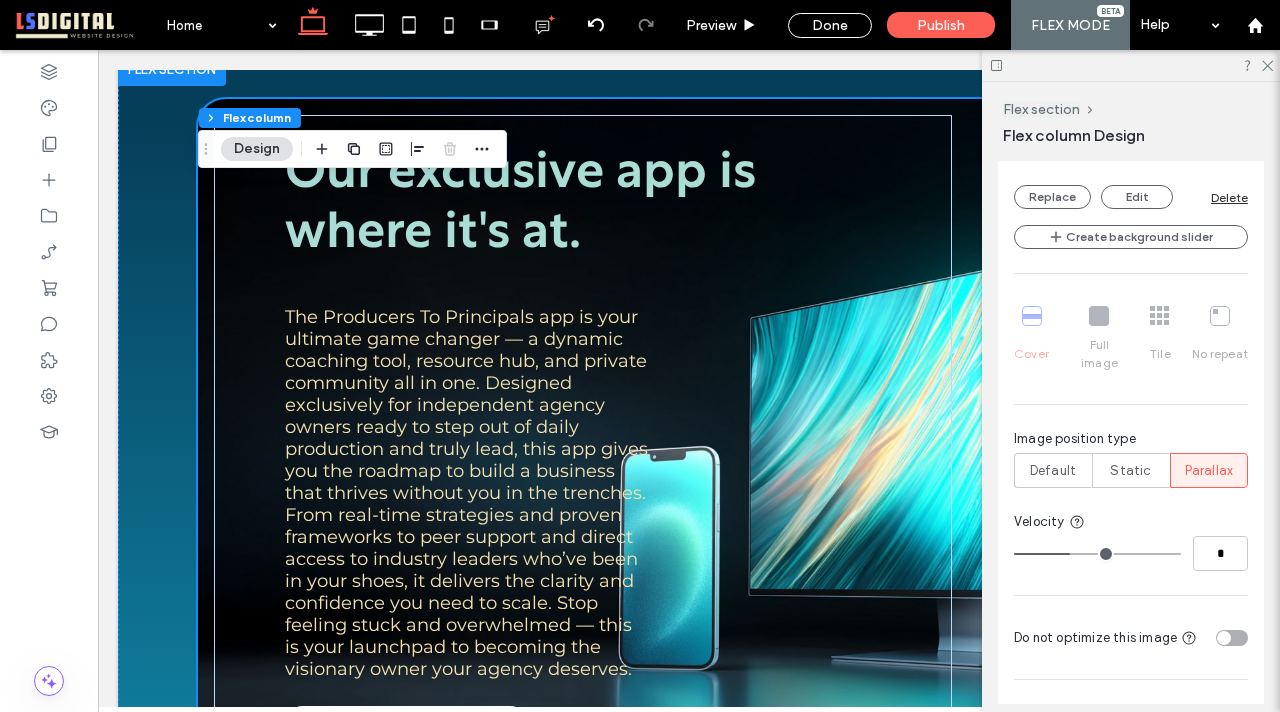 scroll, scrollTop: 868, scrollLeft: 0, axis: vertical 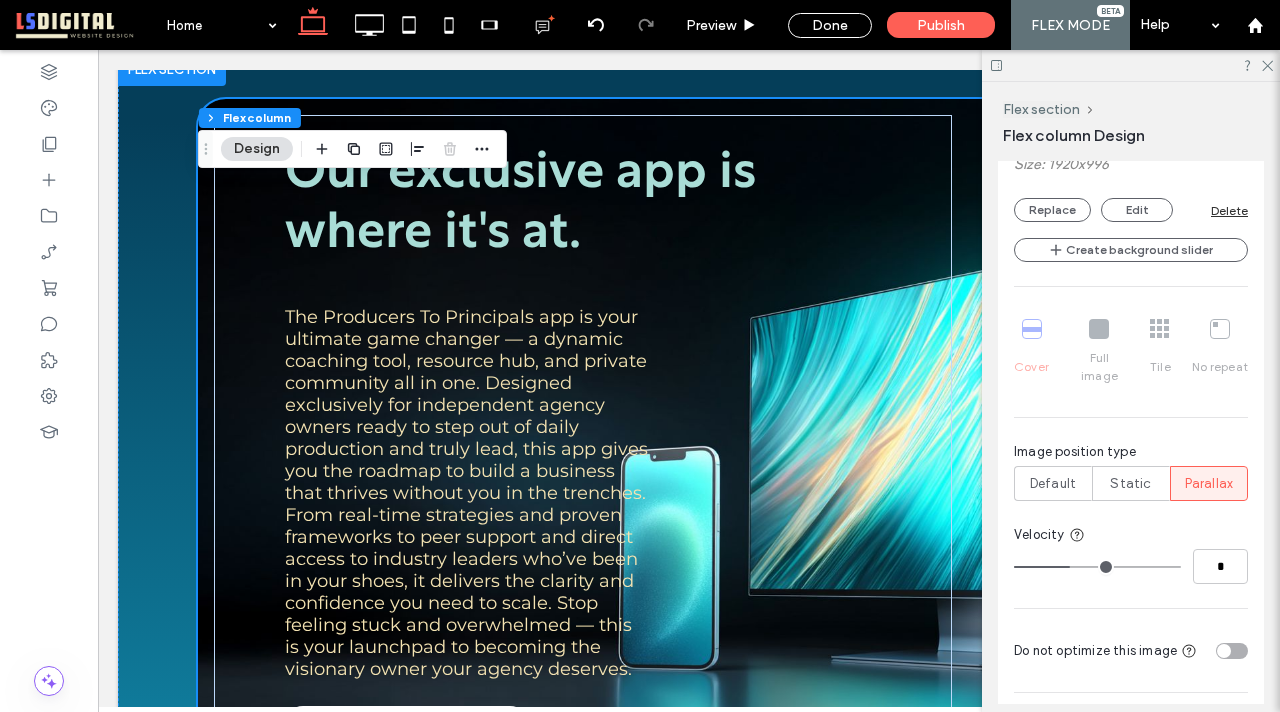 click on "Cover Full image Tile No repeat" at bounding box center (1131, 352) 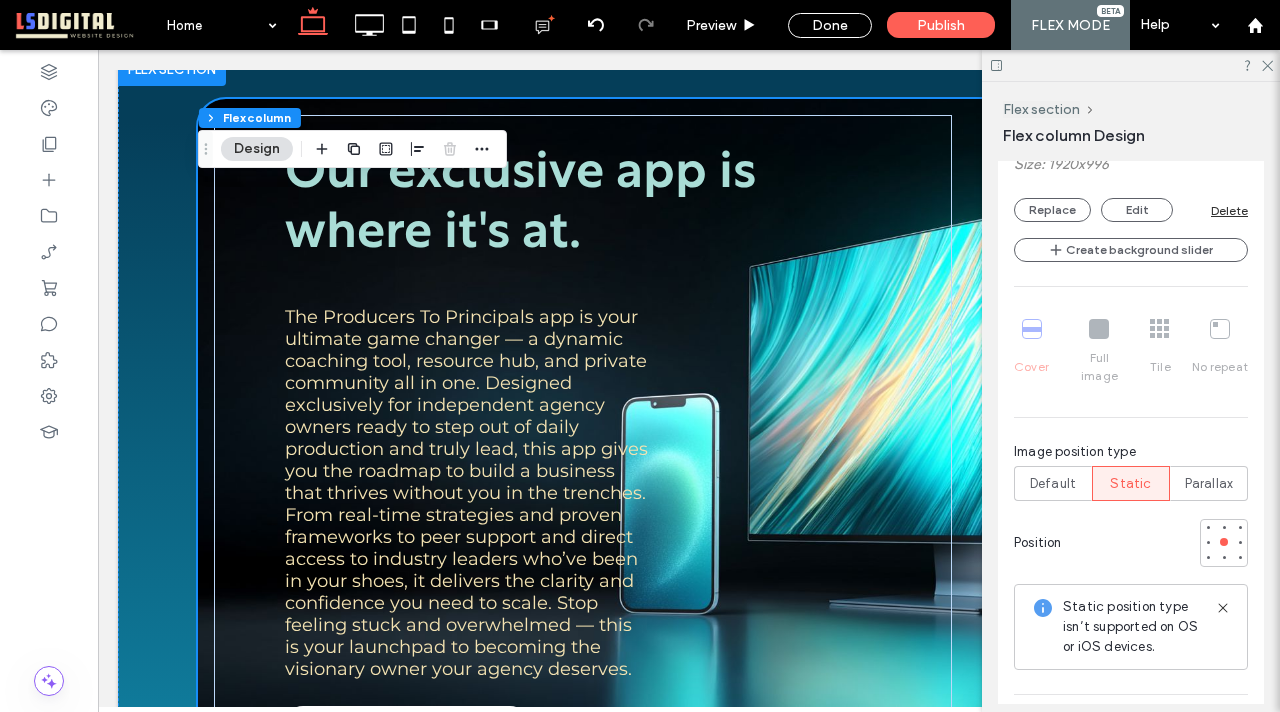click on "Default" at bounding box center (1053, 484) 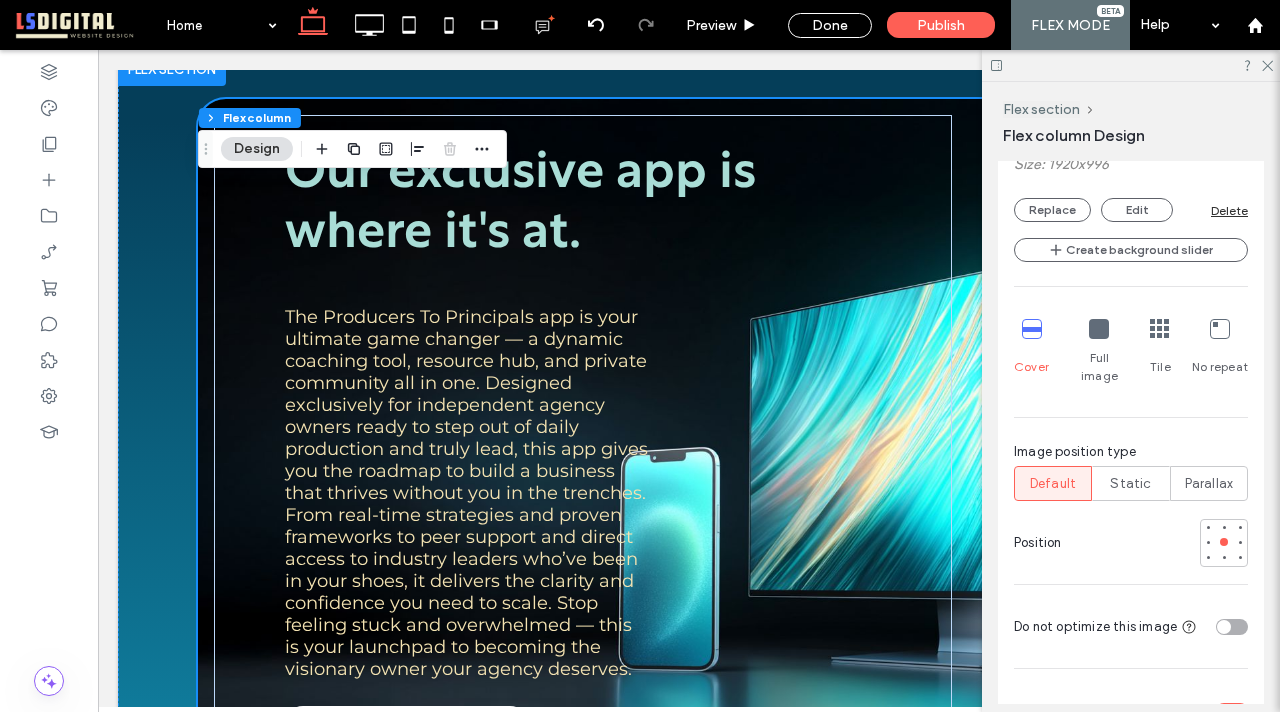 click on "Full image" at bounding box center [1099, 352] 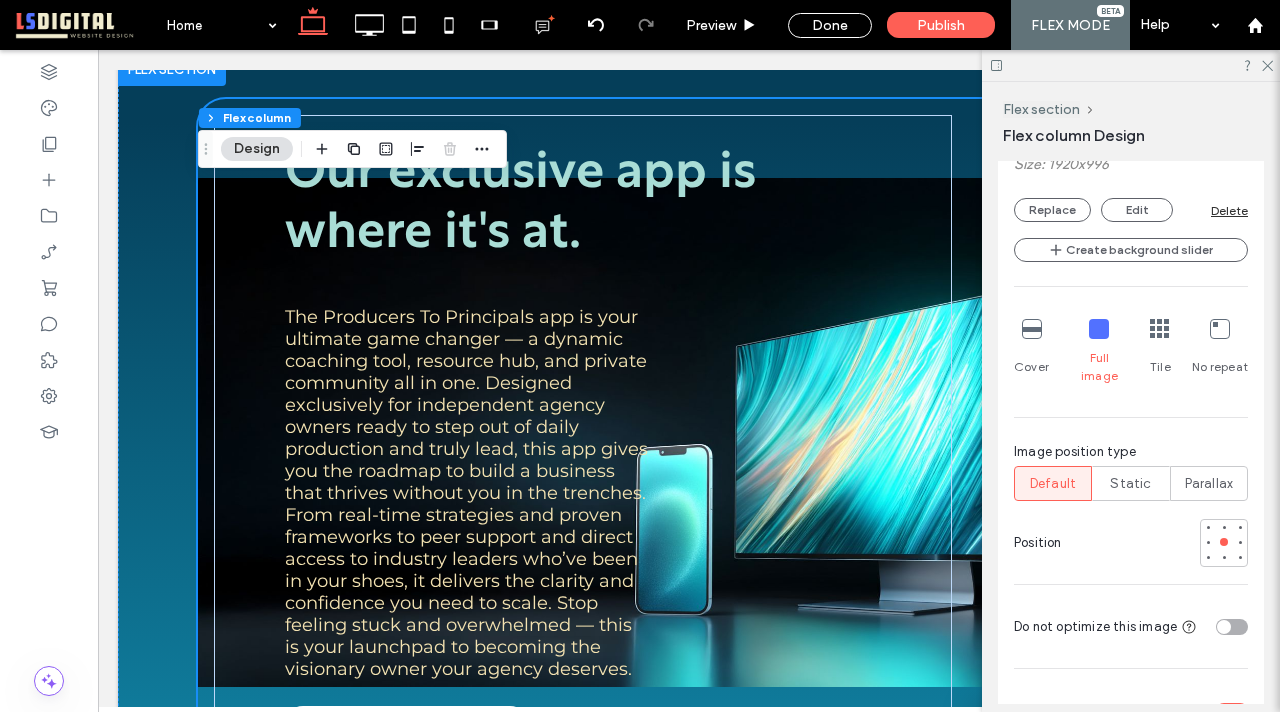 click at bounding box center (1160, 329) 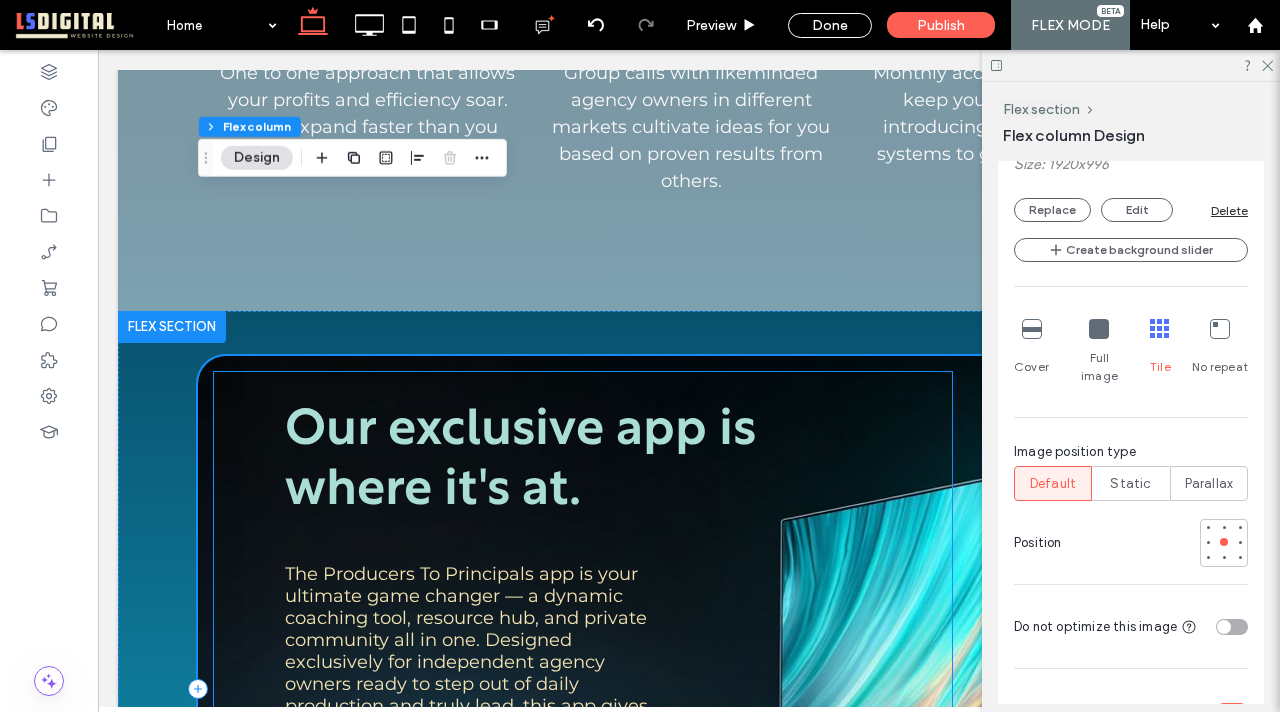 scroll, scrollTop: 1607, scrollLeft: 0, axis: vertical 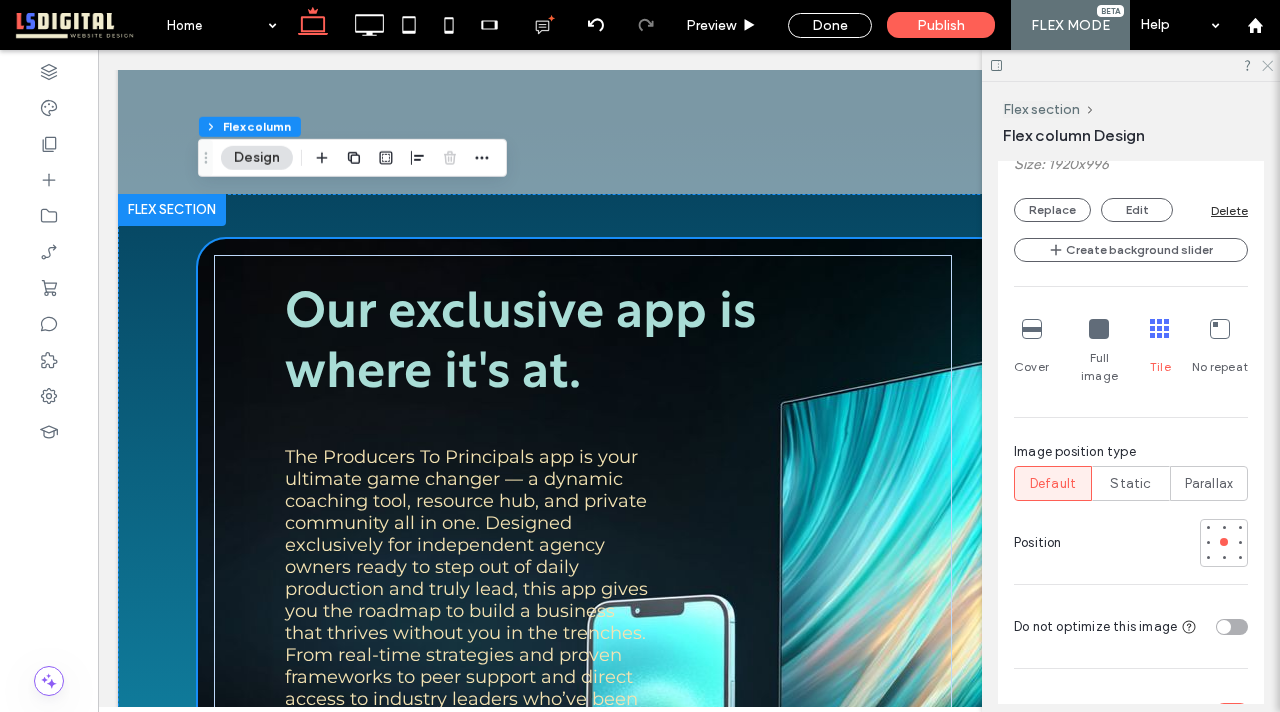 click 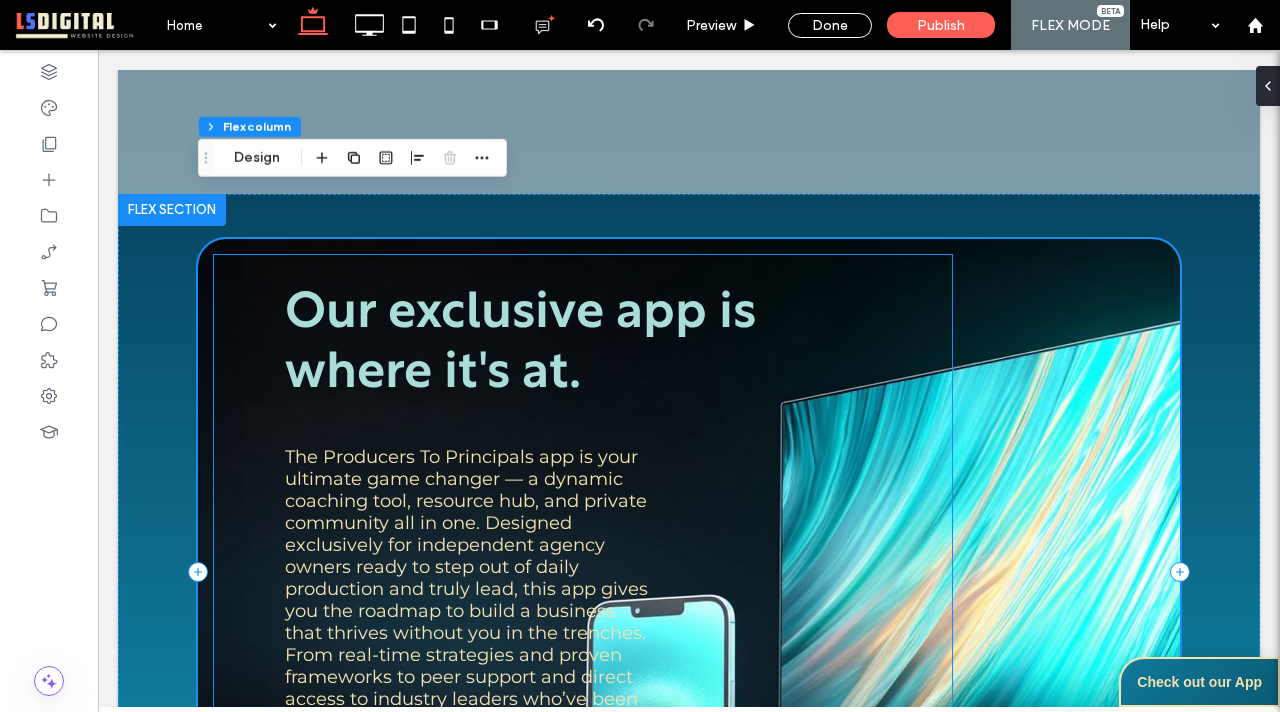 scroll, scrollTop: 1820, scrollLeft: 0, axis: vertical 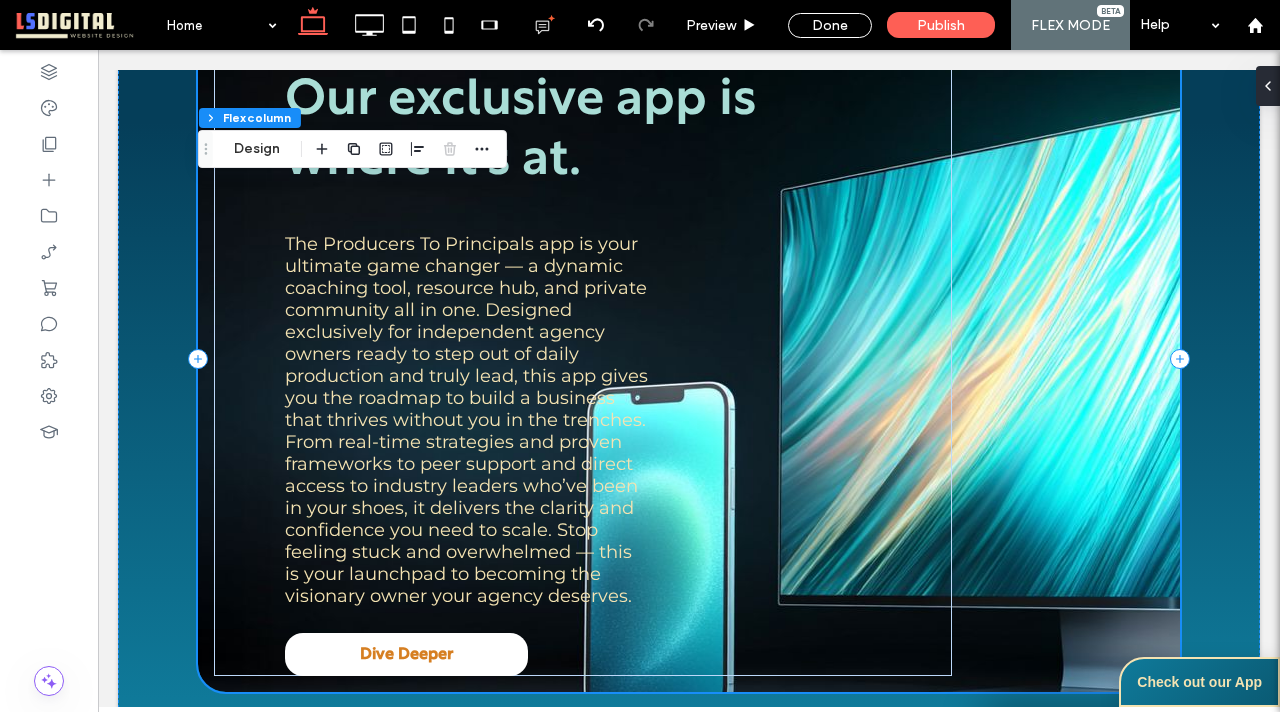 click on "Our exclusive app is where it's at.
The Producers To Principals app is your ultimate game changer — a dynamic coaching tool, resource hub, and private community all in one. Designed exclusively for independent agency owners ready to step out of daily production and truly lead, this app gives you the roadmap to build a business that thrives without you in the trenches. From real-time strategies and proven frameworks to peer support and direct access to industry leaders who’ve been in your shoes, it delivers the clarity and confidence you need to scale. Stop feeling stuck and overwhelmed — this is your launchpad to becoming the visionary owner your agency deserves.
Dive Deeper" at bounding box center (689, 359) 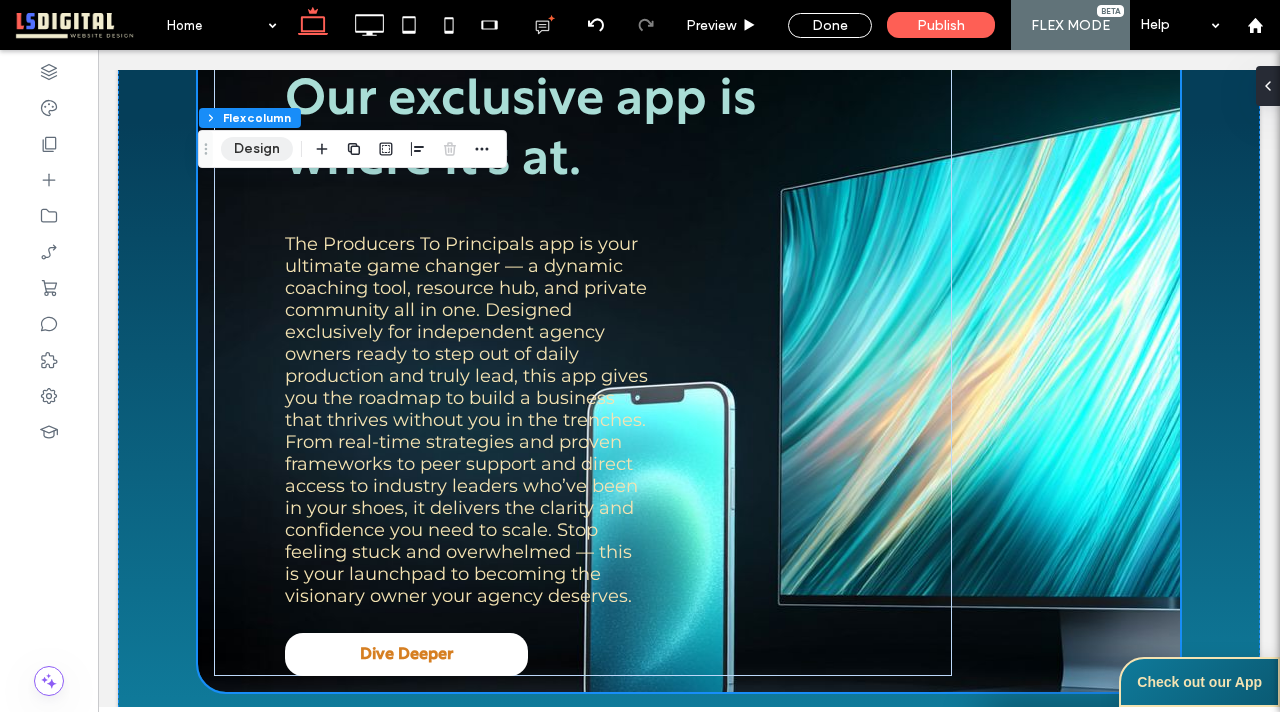 click on "Design" at bounding box center [257, 149] 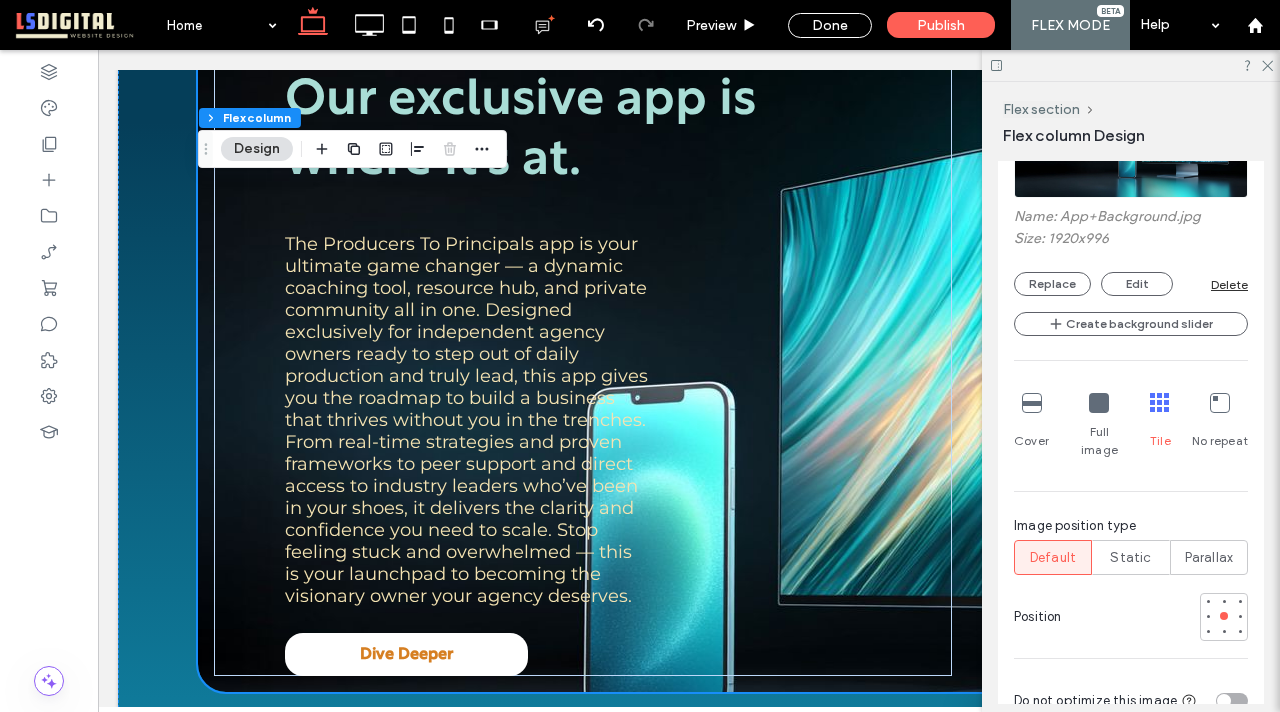 scroll, scrollTop: 888, scrollLeft: 0, axis: vertical 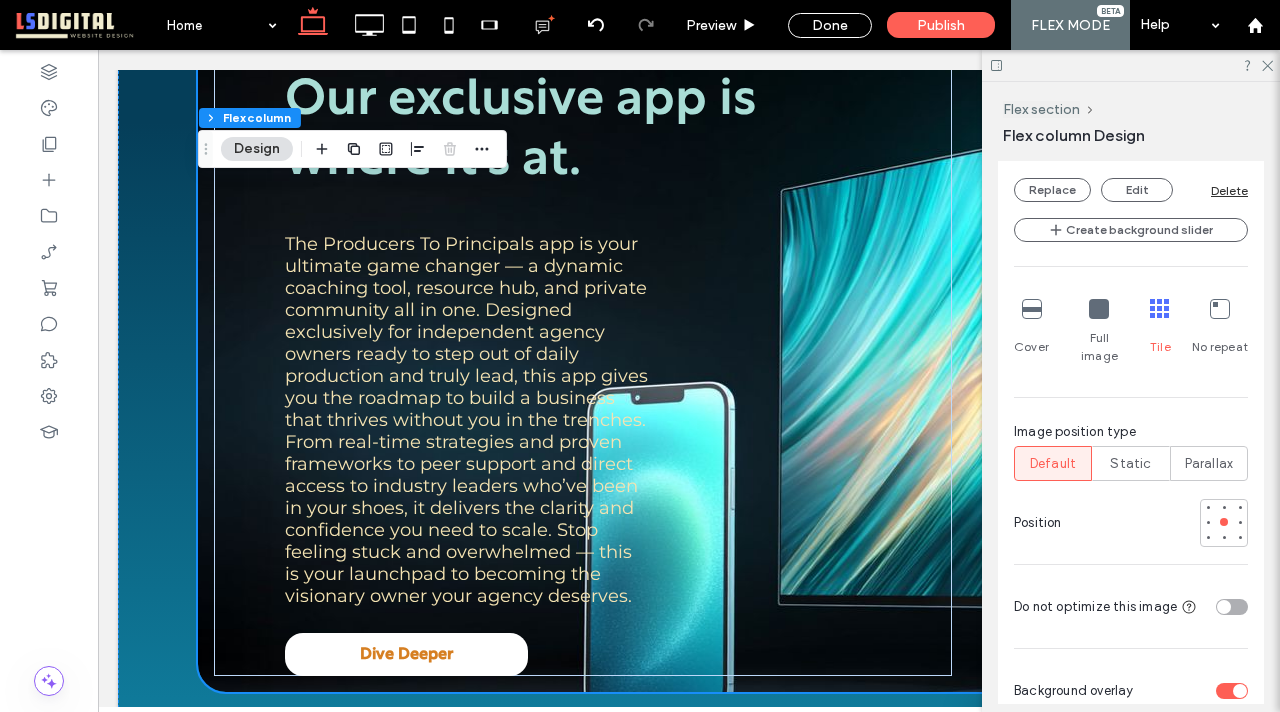 click at bounding box center [1099, 309] 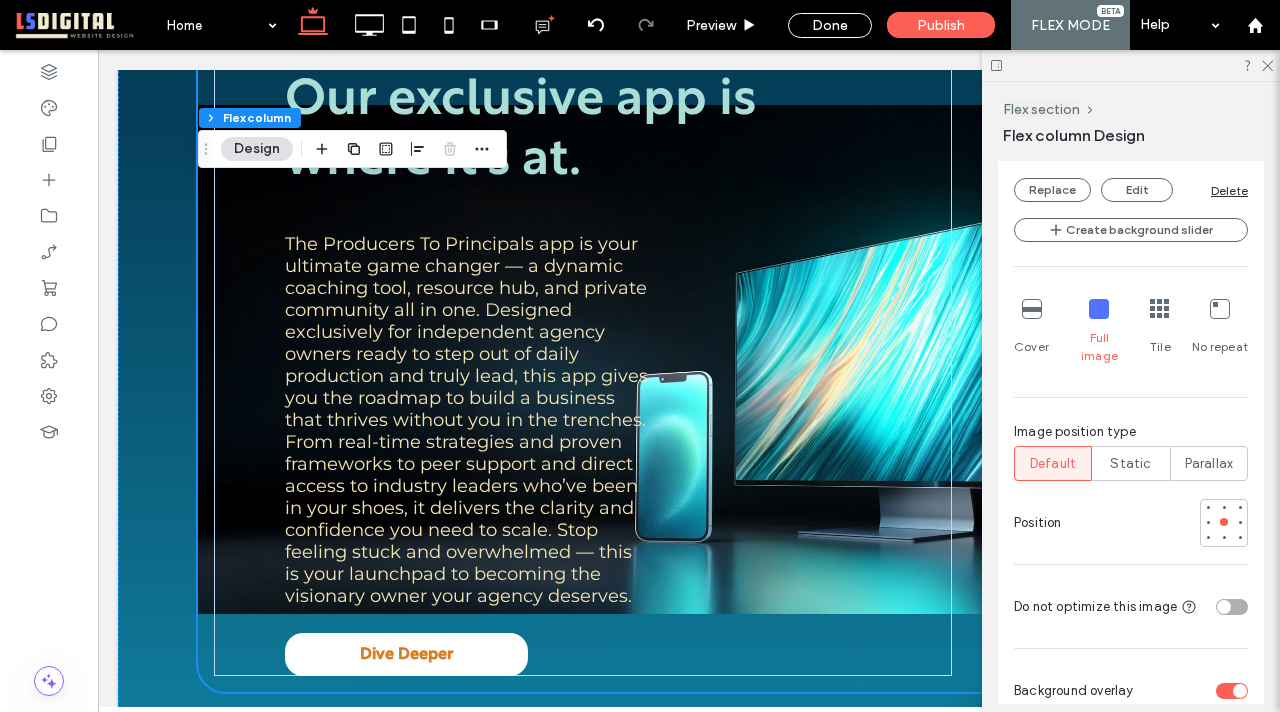 click at bounding box center [1032, 309] 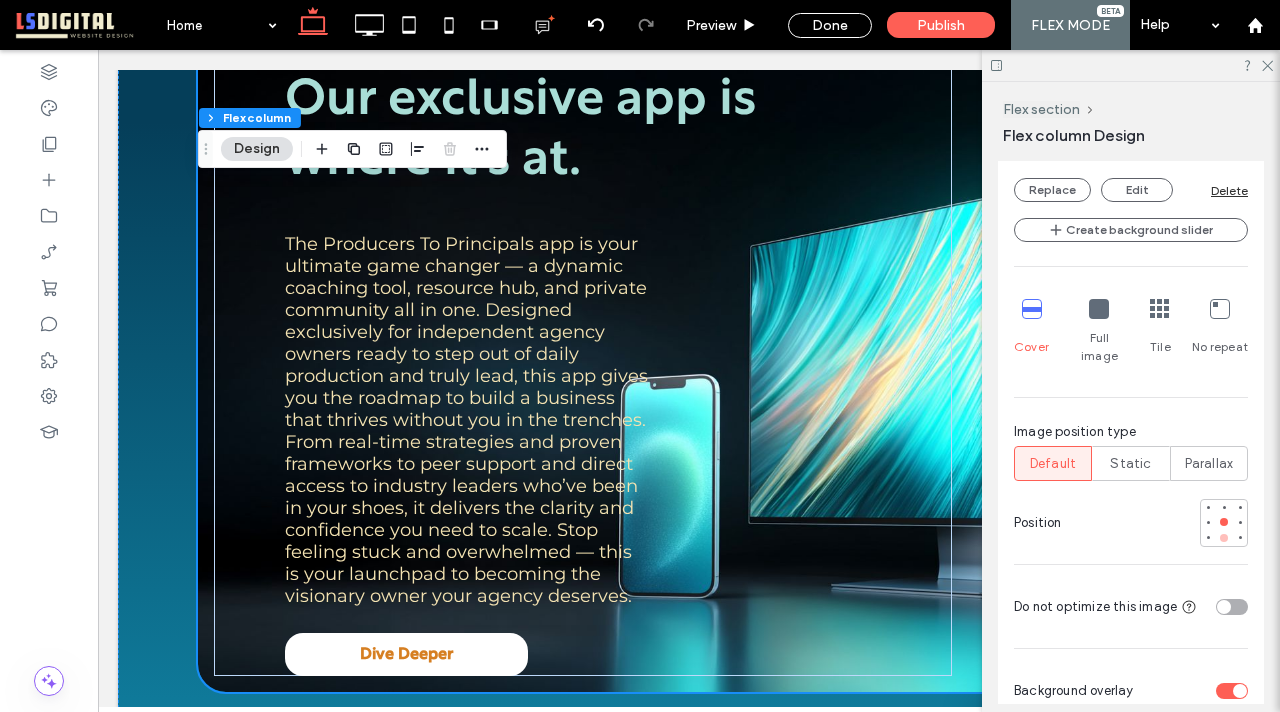click at bounding box center (1224, 538) 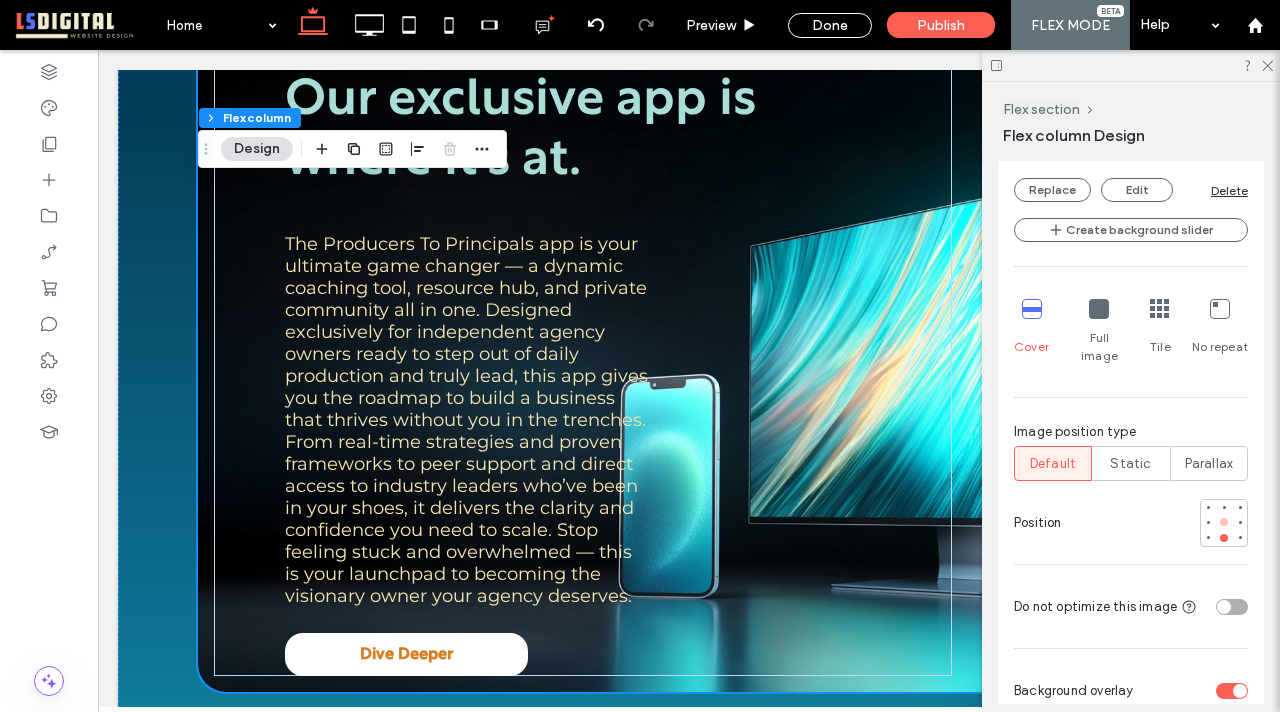 click at bounding box center [1224, 522] 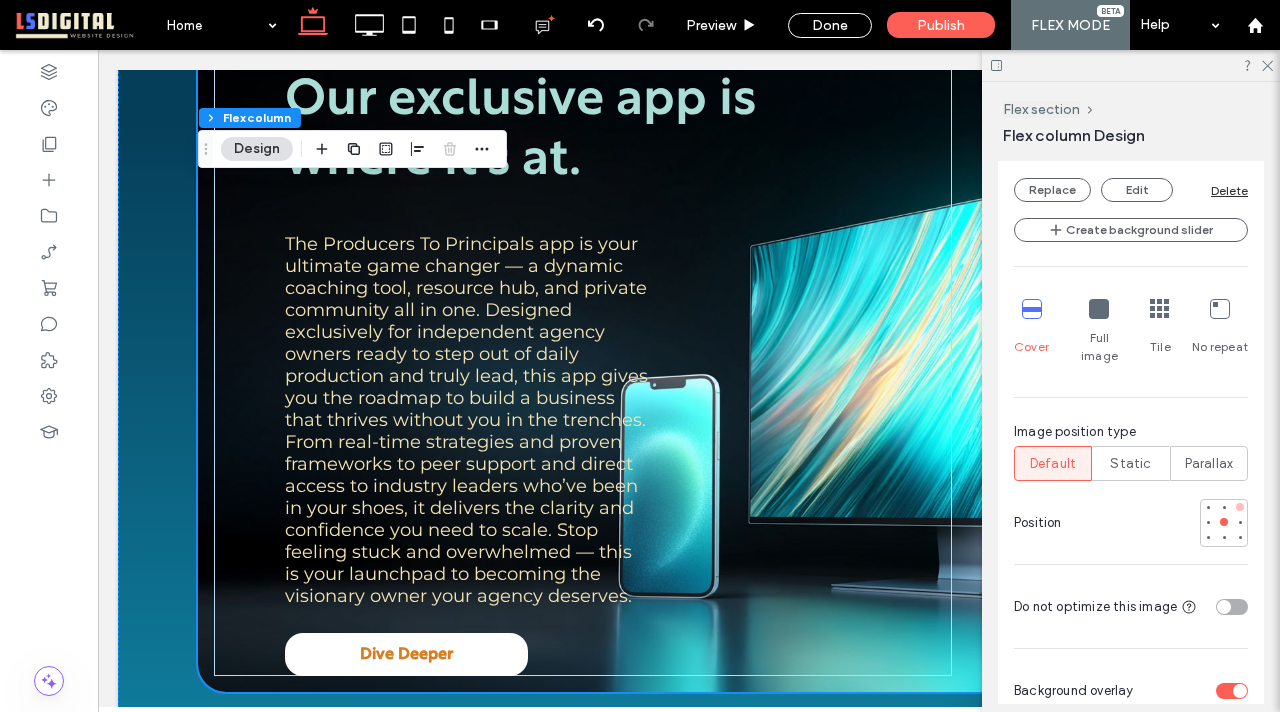 click at bounding box center [1240, 507] 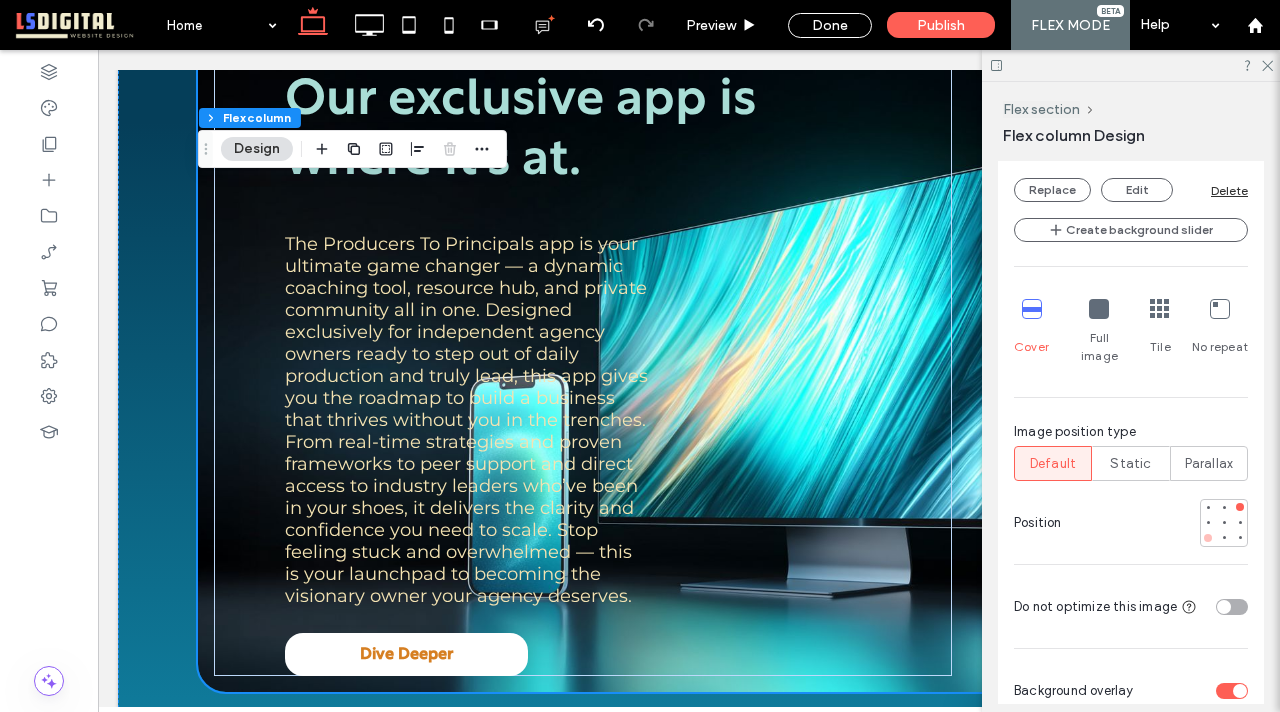 click at bounding box center [1208, 538] 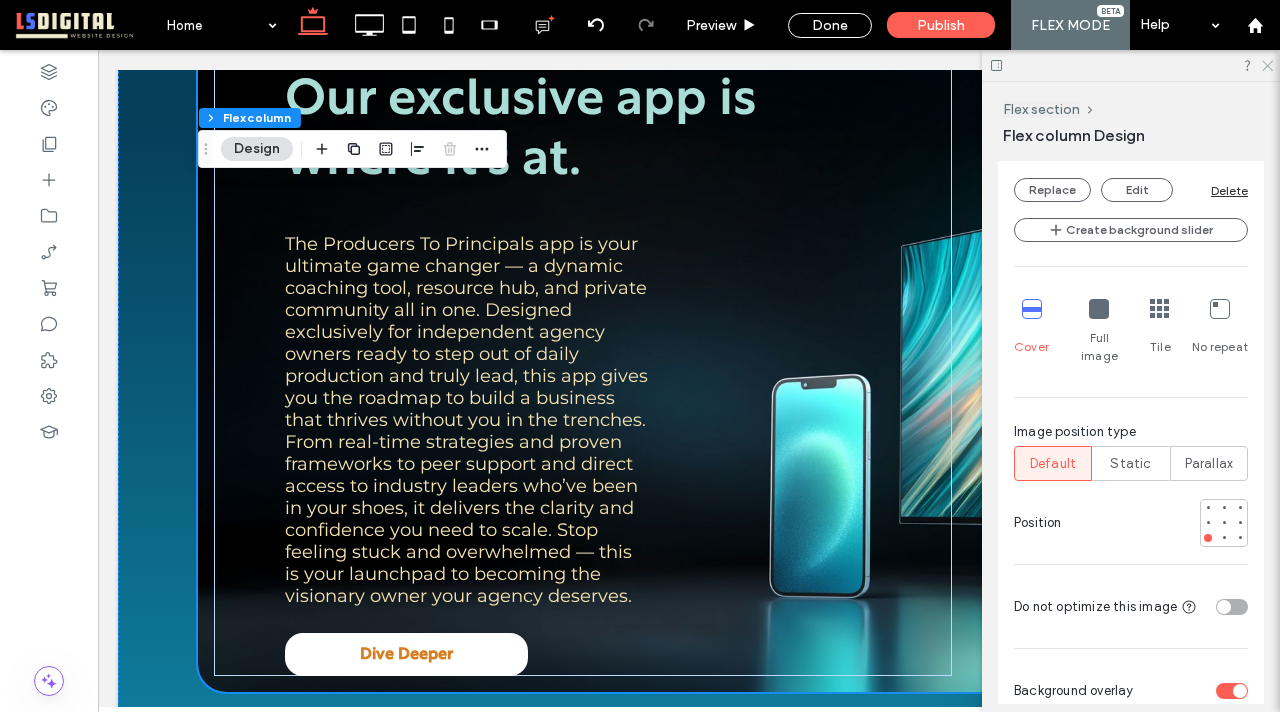 click 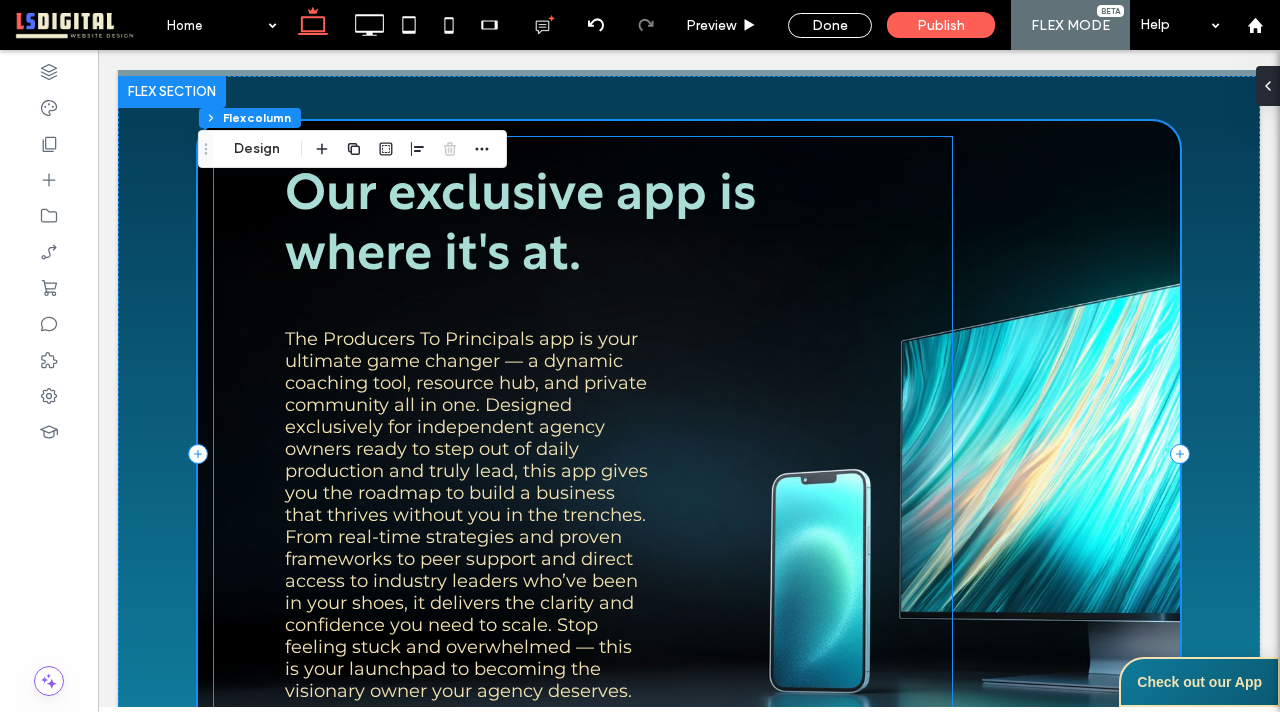 scroll, scrollTop: 1764, scrollLeft: 0, axis: vertical 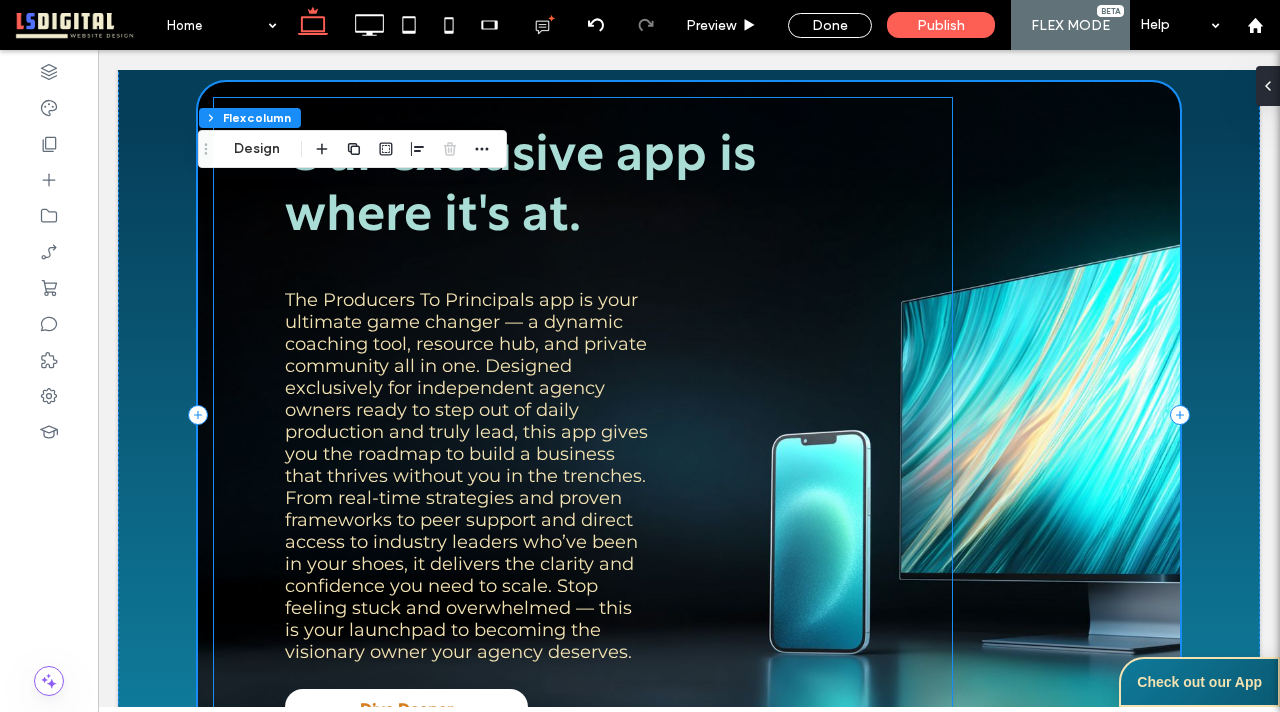click on "The Producers To Principals app is your ultimate game changer — a dynamic coaching tool, resource hub, and private community all in one. Designed exclusively for independent agency owners ready to step out of daily production and truly lead, this app gives you the roadmap to build a business that thrives without you in the trenches. From real-time strategies and proven frameworks to peer support and direct access to industry leaders who’ve been in your shoes, it delivers the clarity and confidence you need to scale. Stop feeling stuck and overwhelmed — this is your launchpad to becoming the visionary owner your agency deserves." at bounding box center (466, 476) 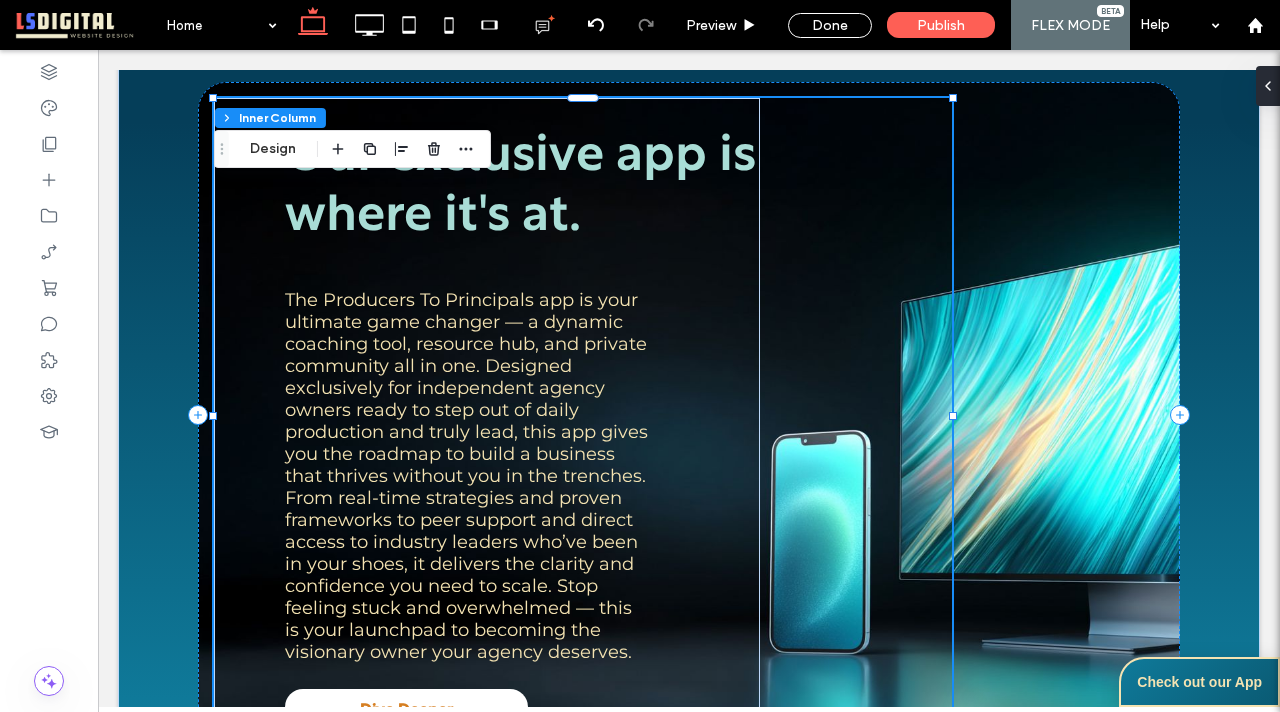 click on "The Producers To Principals app is your ultimate game changer — a dynamic coaching tool, resource hub, and private community all in one. Designed exclusively for independent agency owners ready to step out of daily production and truly lead, this app gives you the roadmap to build a business that thrives without you in the trenches. From real-time strategies and proven frameworks to peer support and direct access to industry leaders who’ve been in your shoes, it delivers the clarity and confidence you need to scale. Stop feeling stuck and overwhelmed — this is your launchpad to becoming the visionary owner your agency deserves." at bounding box center (466, 476) 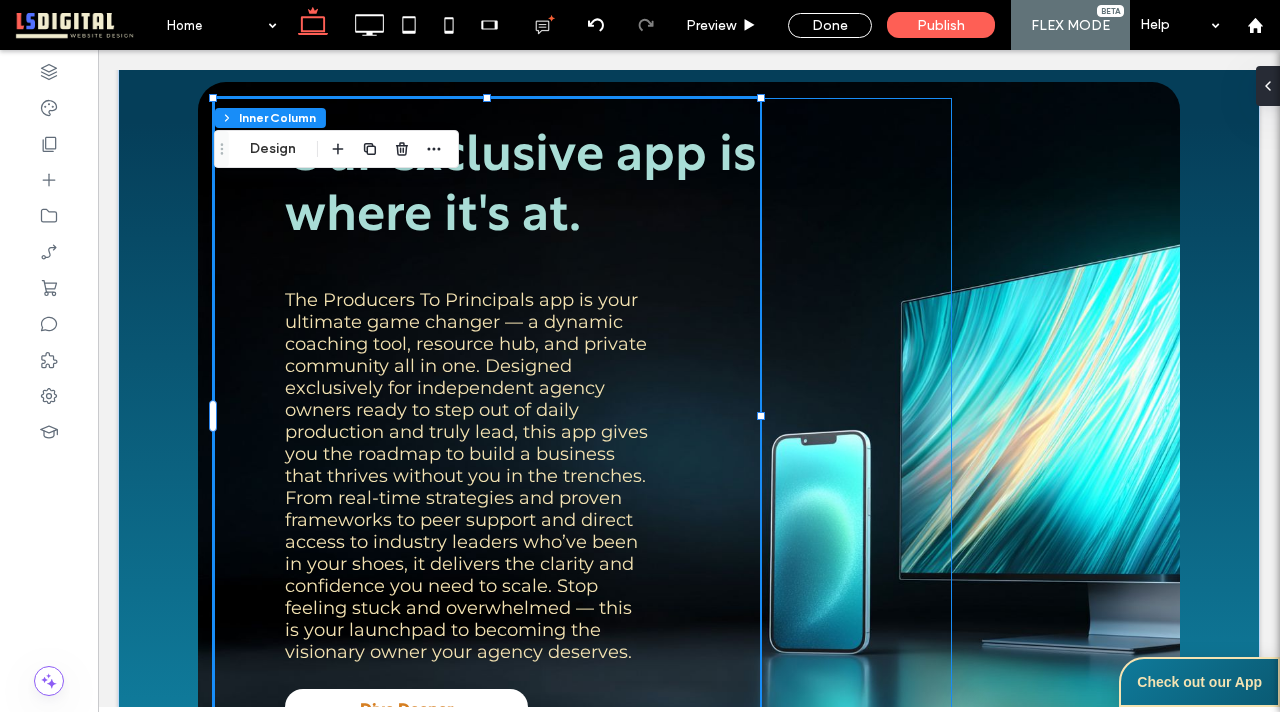 click on "The Producers To Principals app is your ultimate game changer — a dynamic coaching tool, resource hub, and private community all in one. Designed exclusively for independent agency owners ready to step out of daily production and truly lead, this app gives you the roadmap to build a business that thrives without you in the trenches. From real-time strategies and proven frameworks to peer support and direct access to industry leaders who’ve been in your shoes, it delivers the clarity and confidence you need to scale. Stop feeling stuck and overwhelmed — this is your launchpad to becoming the visionary owner your agency deserves." at bounding box center [466, 476] 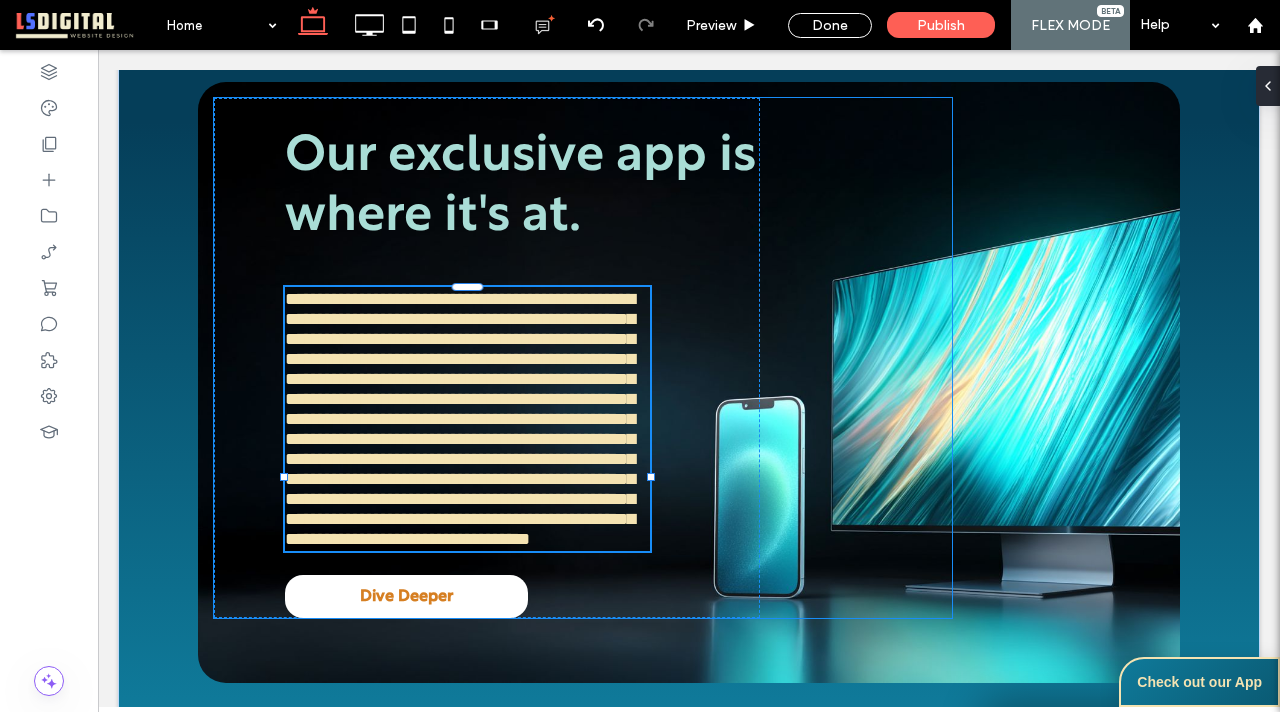 type on "**********" 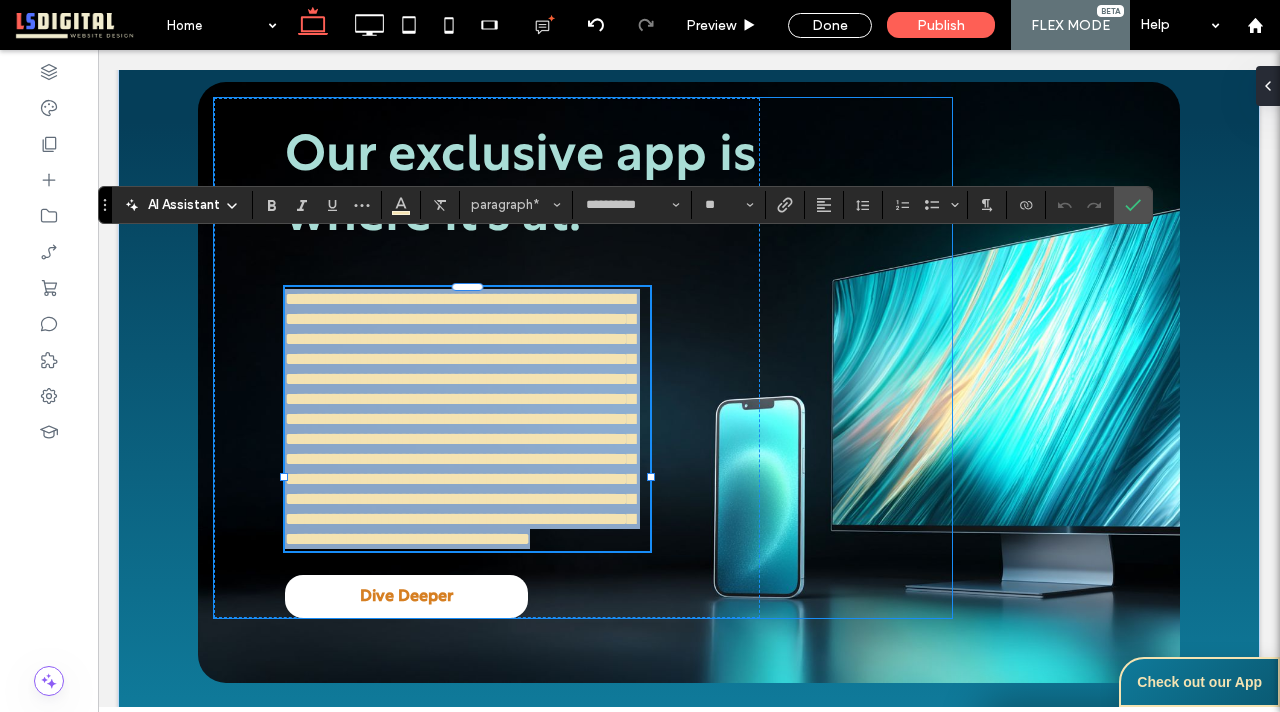 drag, startPoint x: 634, startPoint y: 605, endPoint x: 286, endPoint y: 248, distance: 498.5509 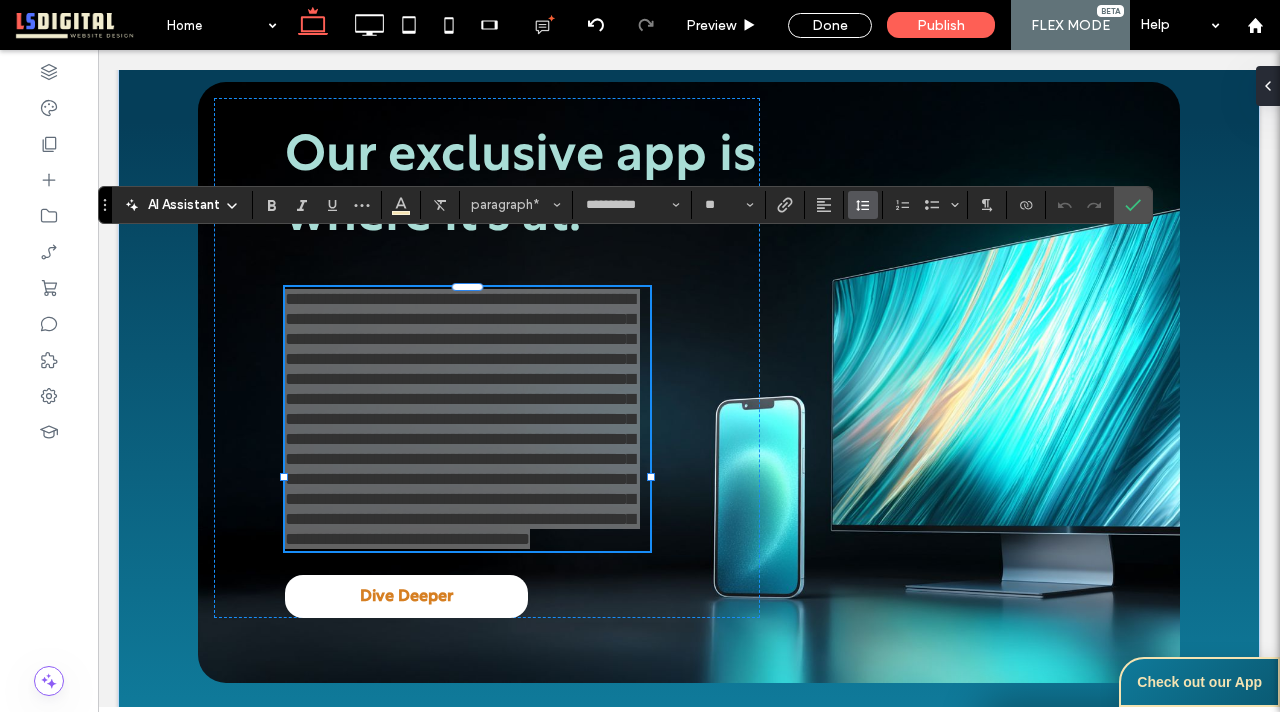 click 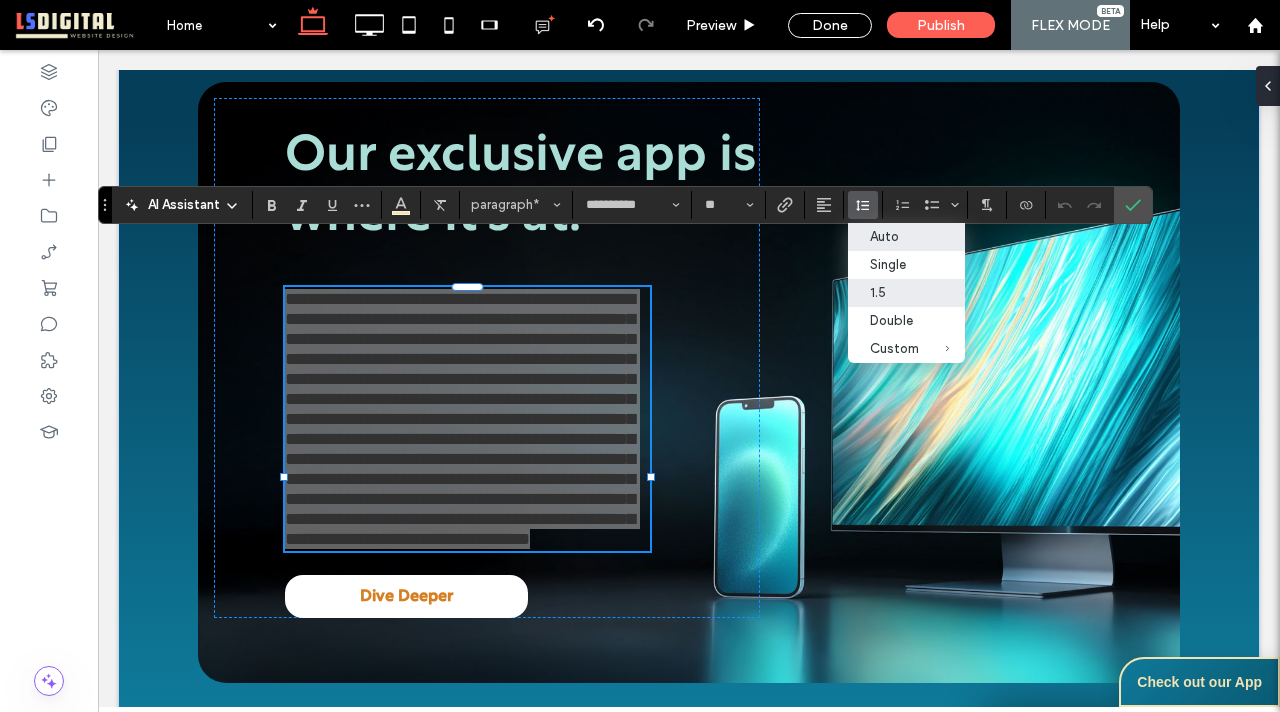 click on "1.5" at bounding box center [894, 292] 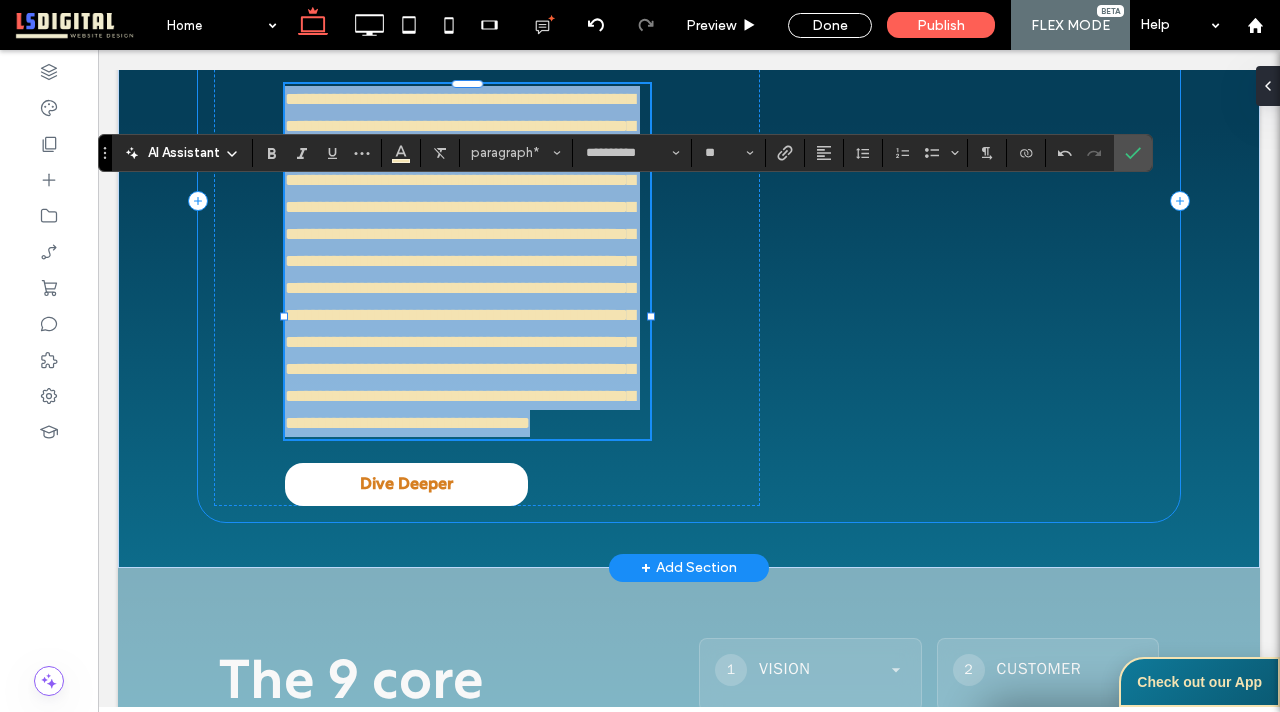 scroll, scrollTop: 1816, scrollLeft: 0, axis: vertical 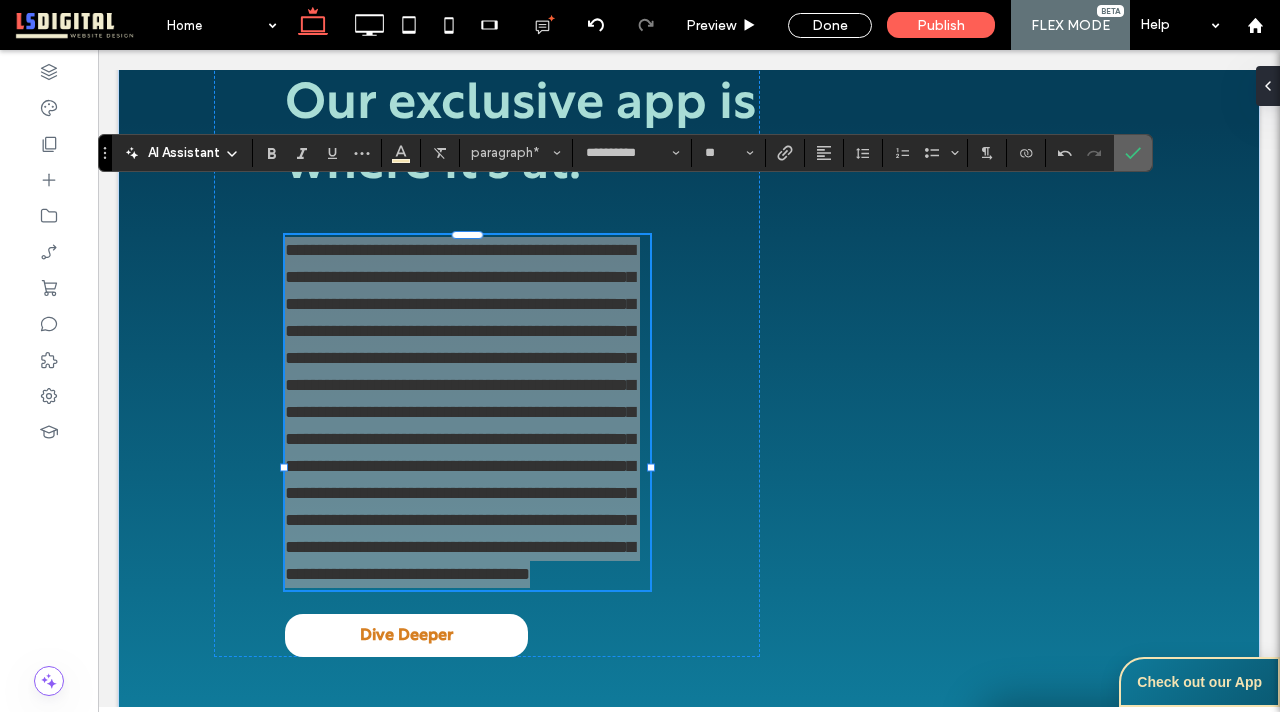 click 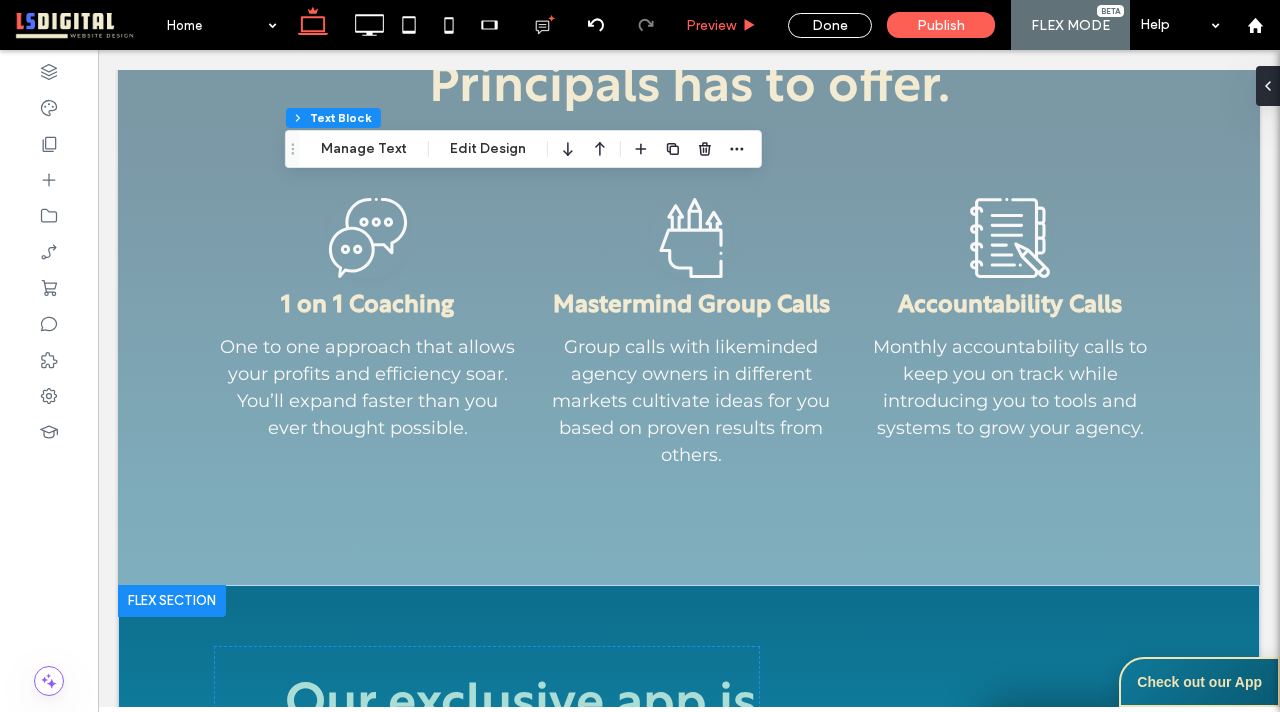 scroll, scrollTop: 2108, scrollLeft: 0, axis: vertical 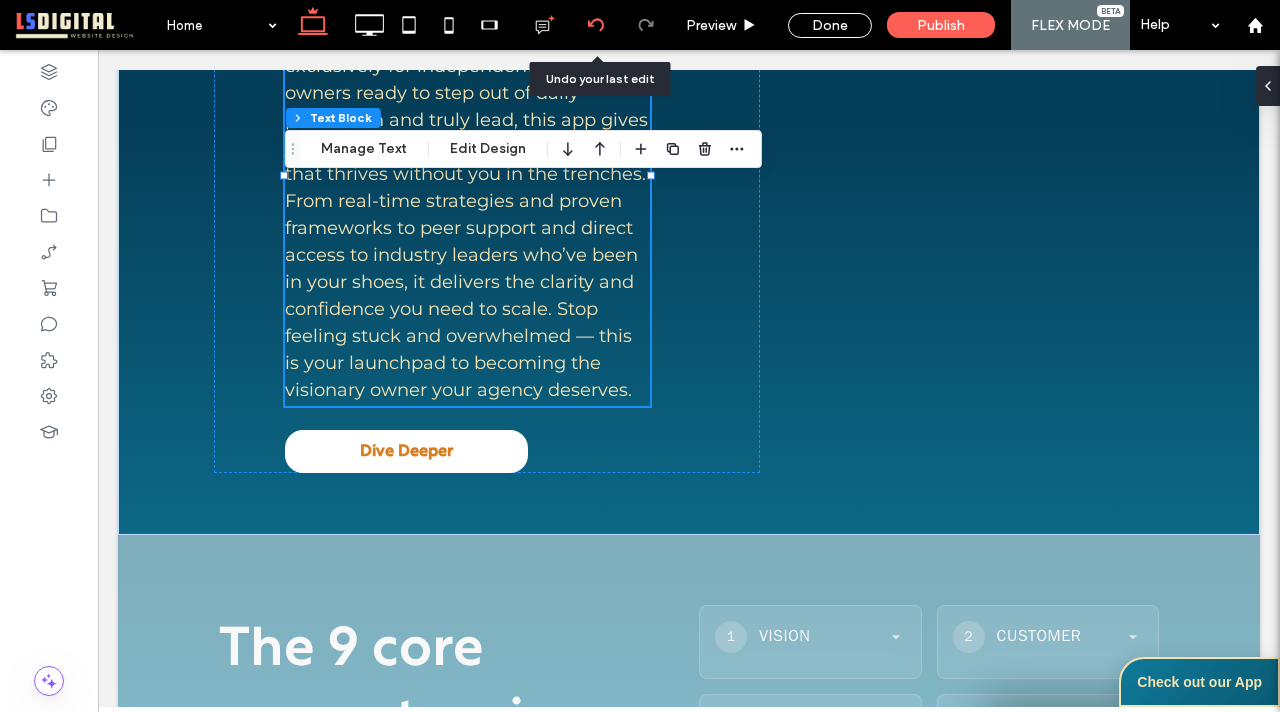 click at bounding box center [595, 25] 